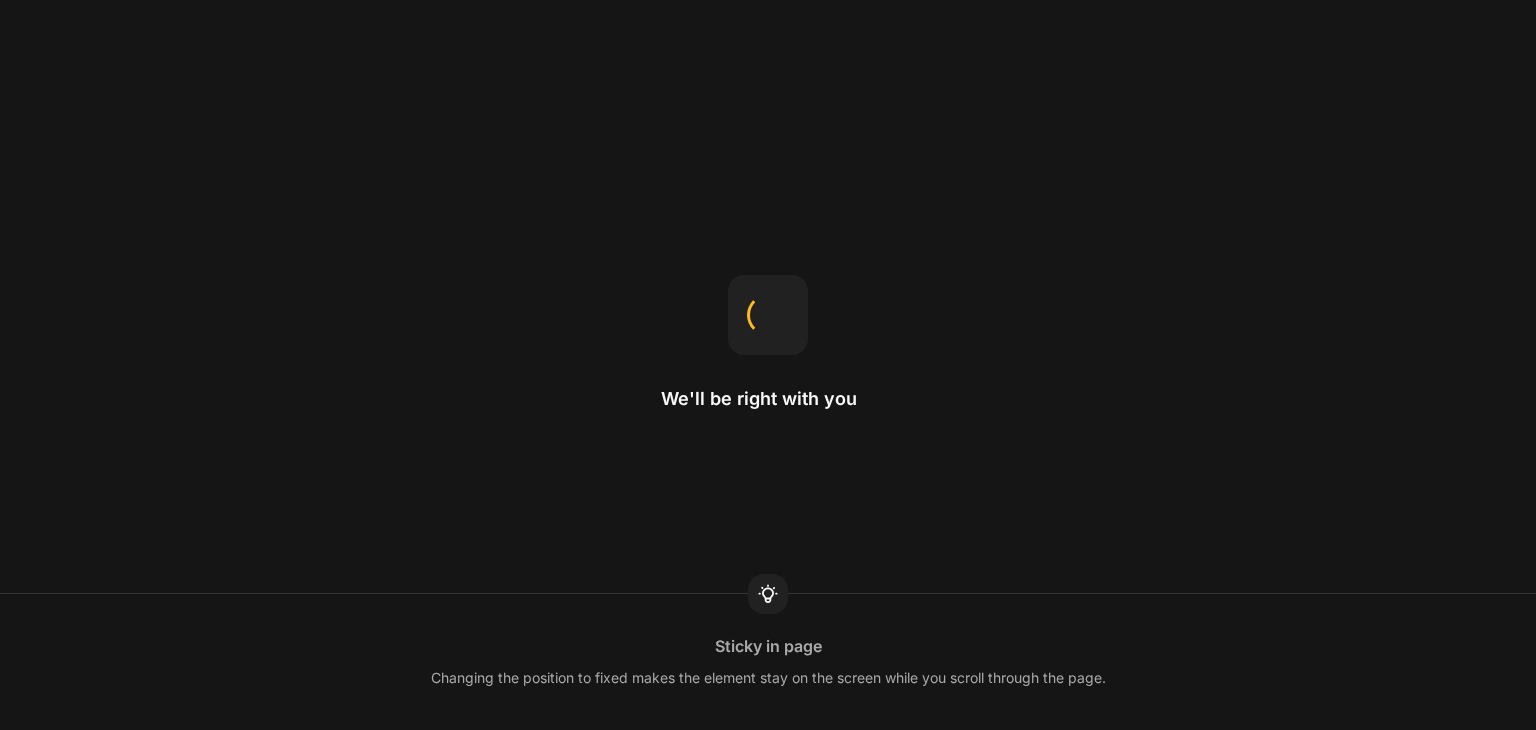 scroll, scrollTop: 0, scrollLeft: 0, axis: both 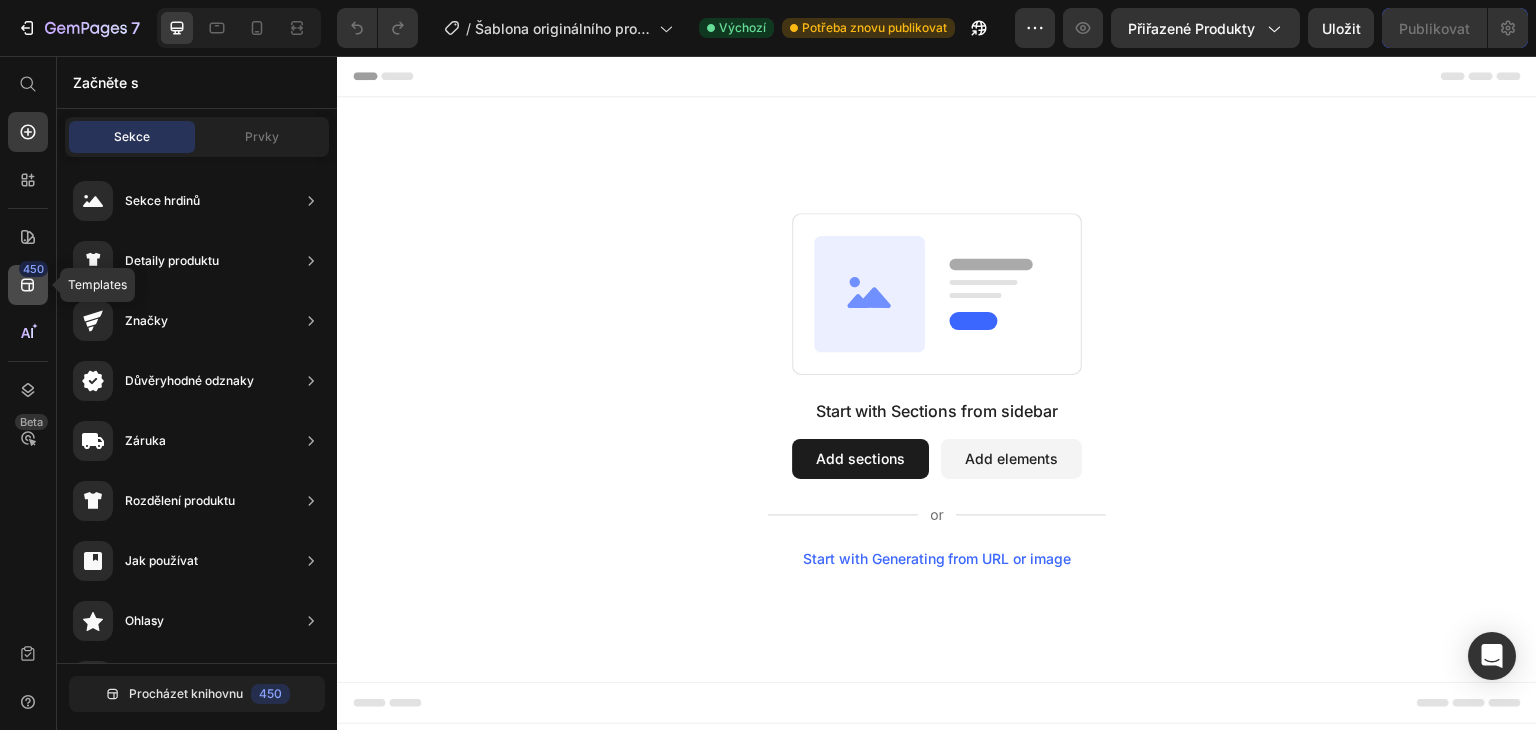click on "450" at bounding box center [33, 269] 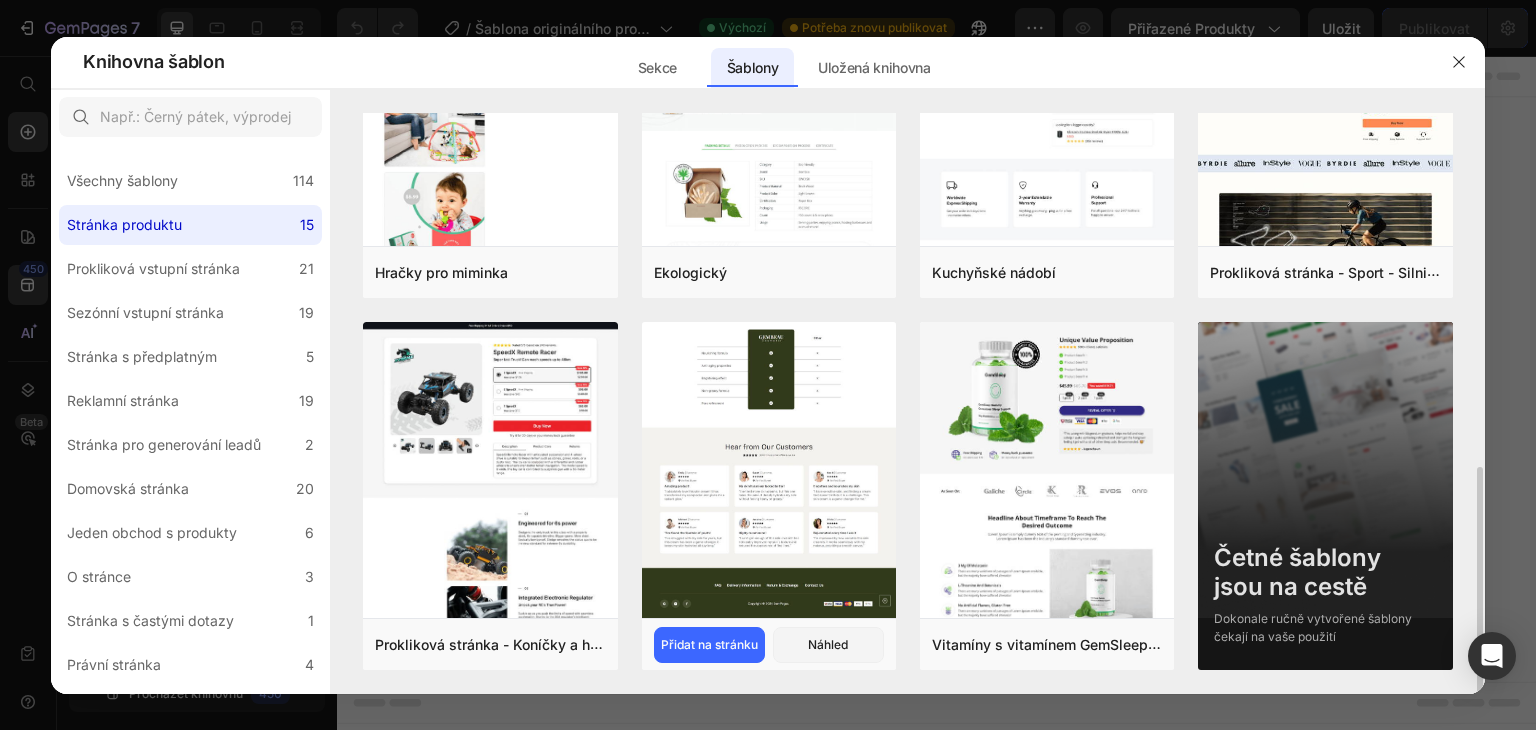 scroll, scrollTop: 908, scrollLeft: 0, axis: vertical 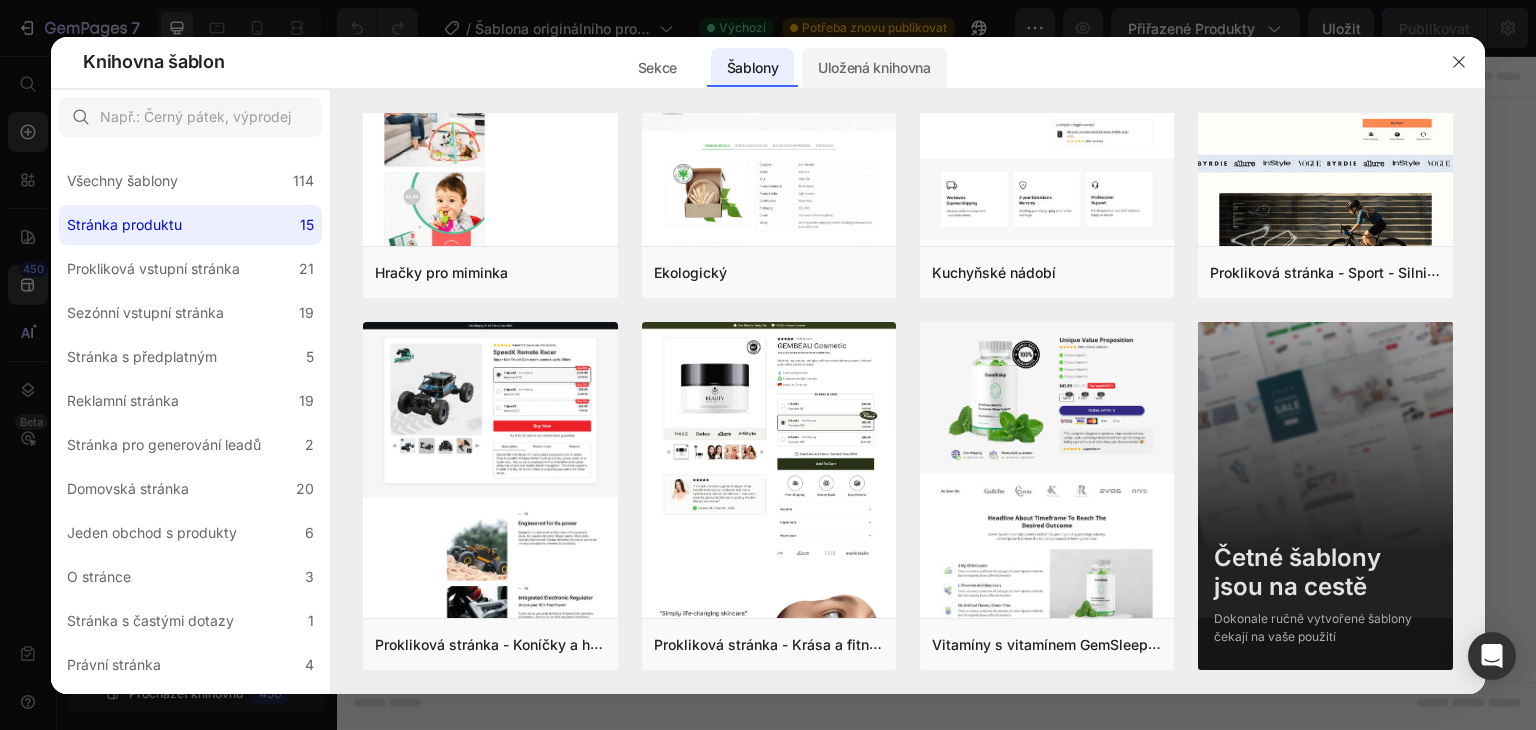 click on "Uložená knihovna" at bounding box center [874, 68] 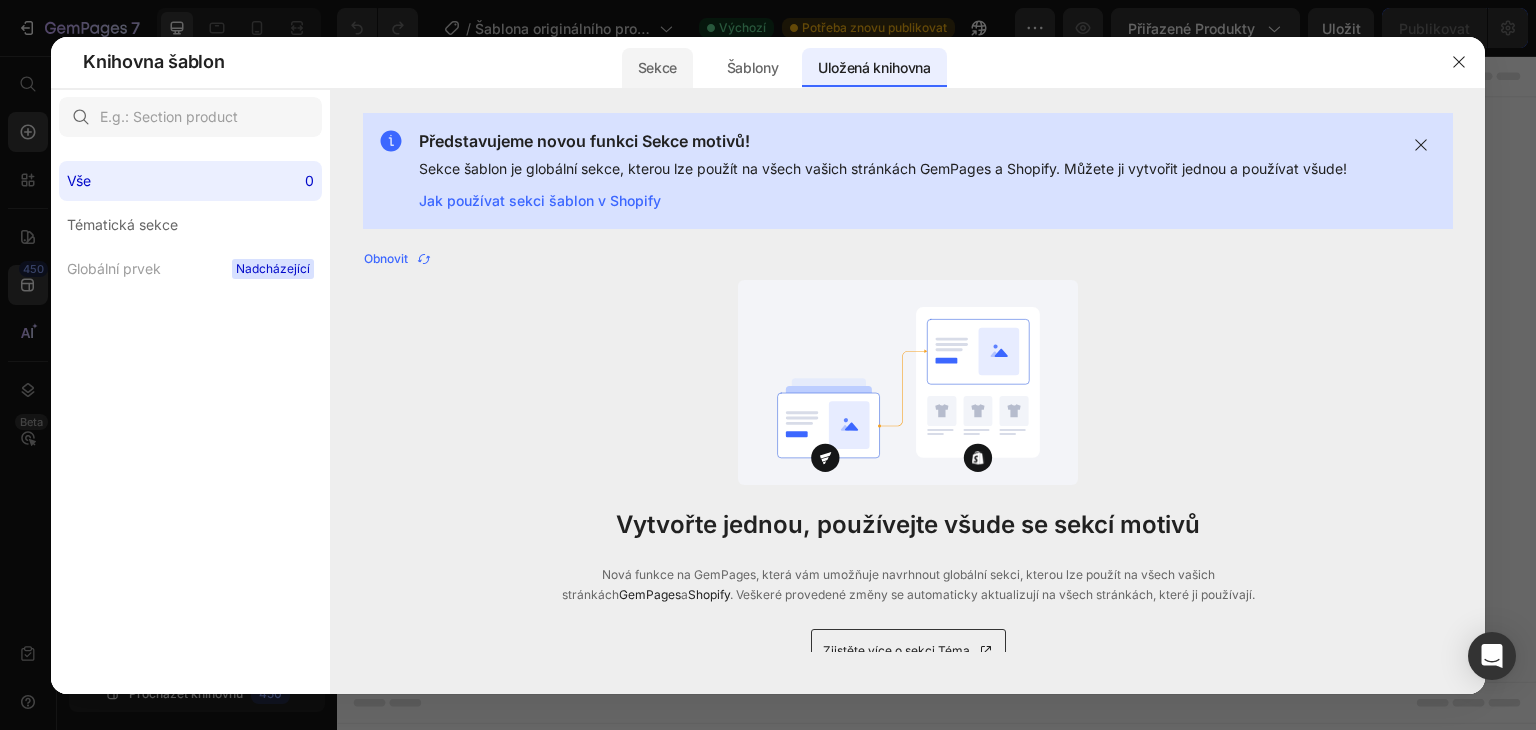 click on "Sekce" at bounding box center (657, 68) 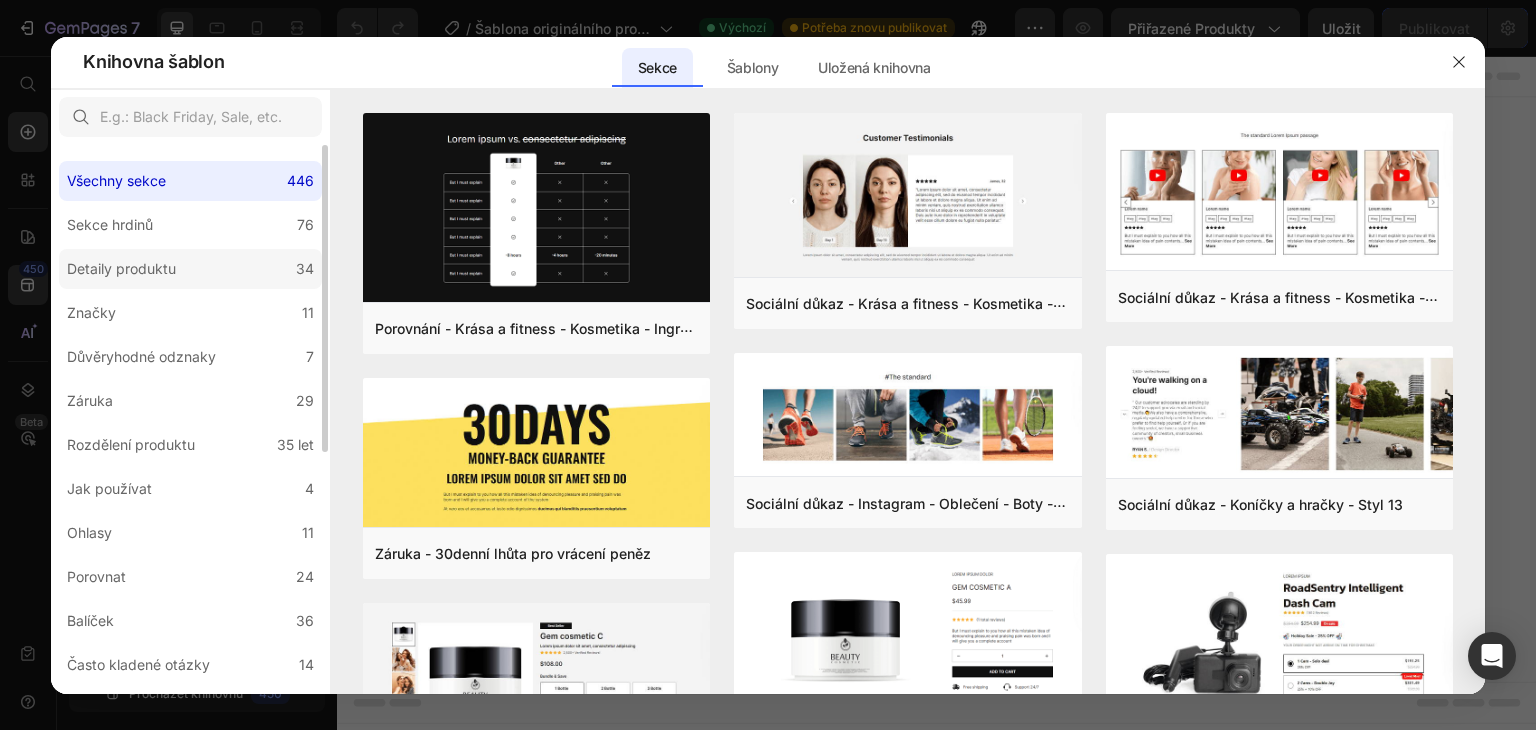 click on "Detaily produktu" at bounding box center [125, 269] 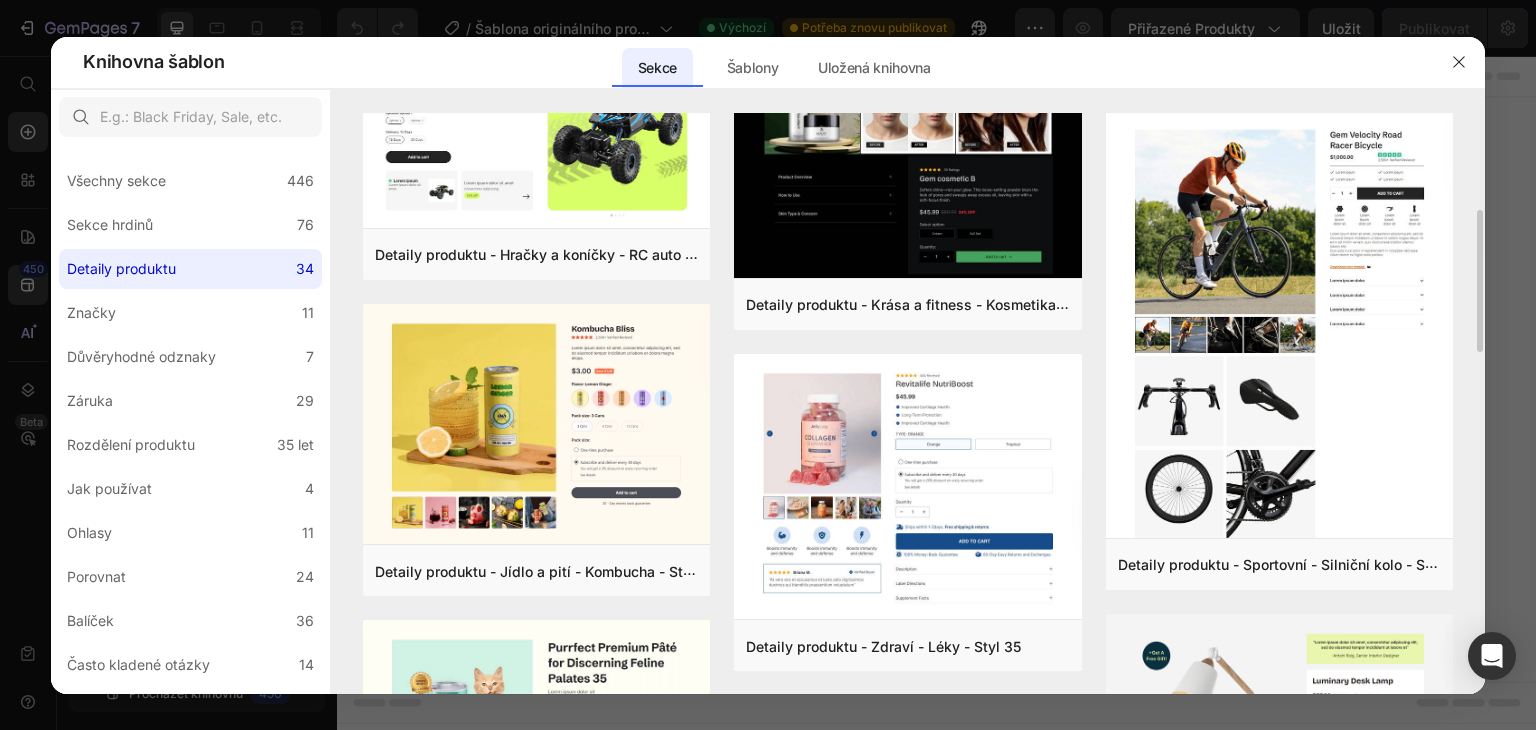 scroll, scrollTop: 500, scrollLeft: 0, axis: vertical 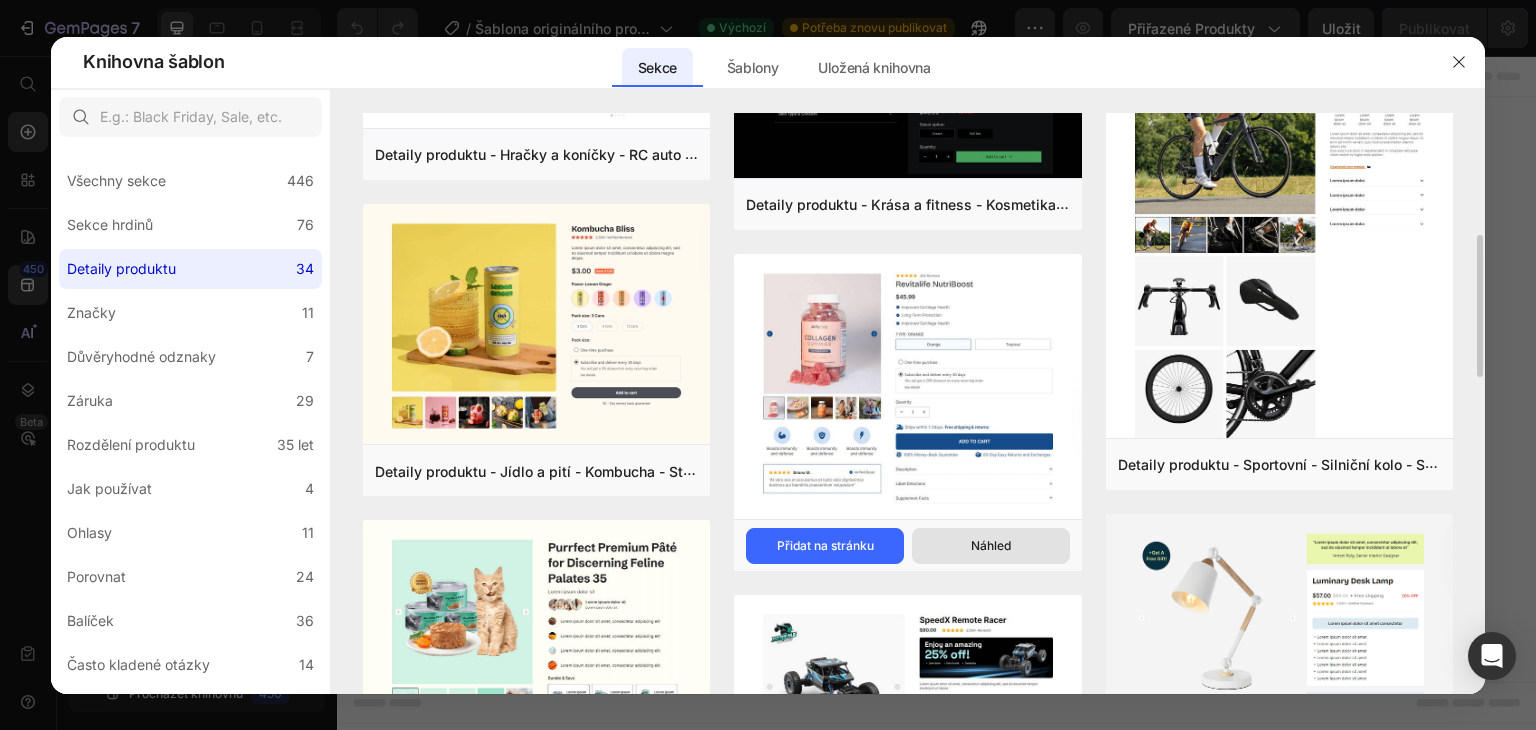 click on "Náhled" at bounding box center [991, 546] 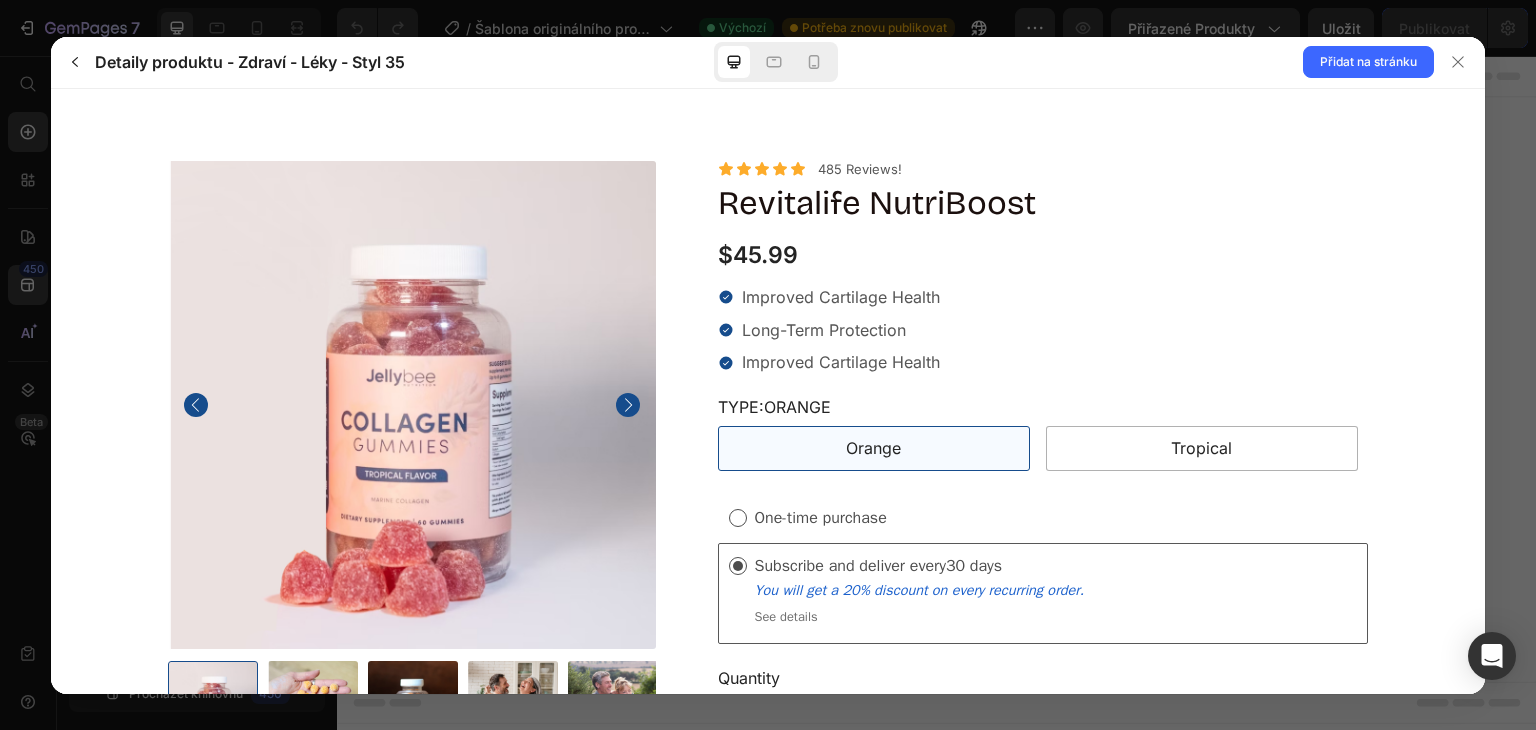 scroll, scrollTop: 0, scrollLeft: 0, axis: both 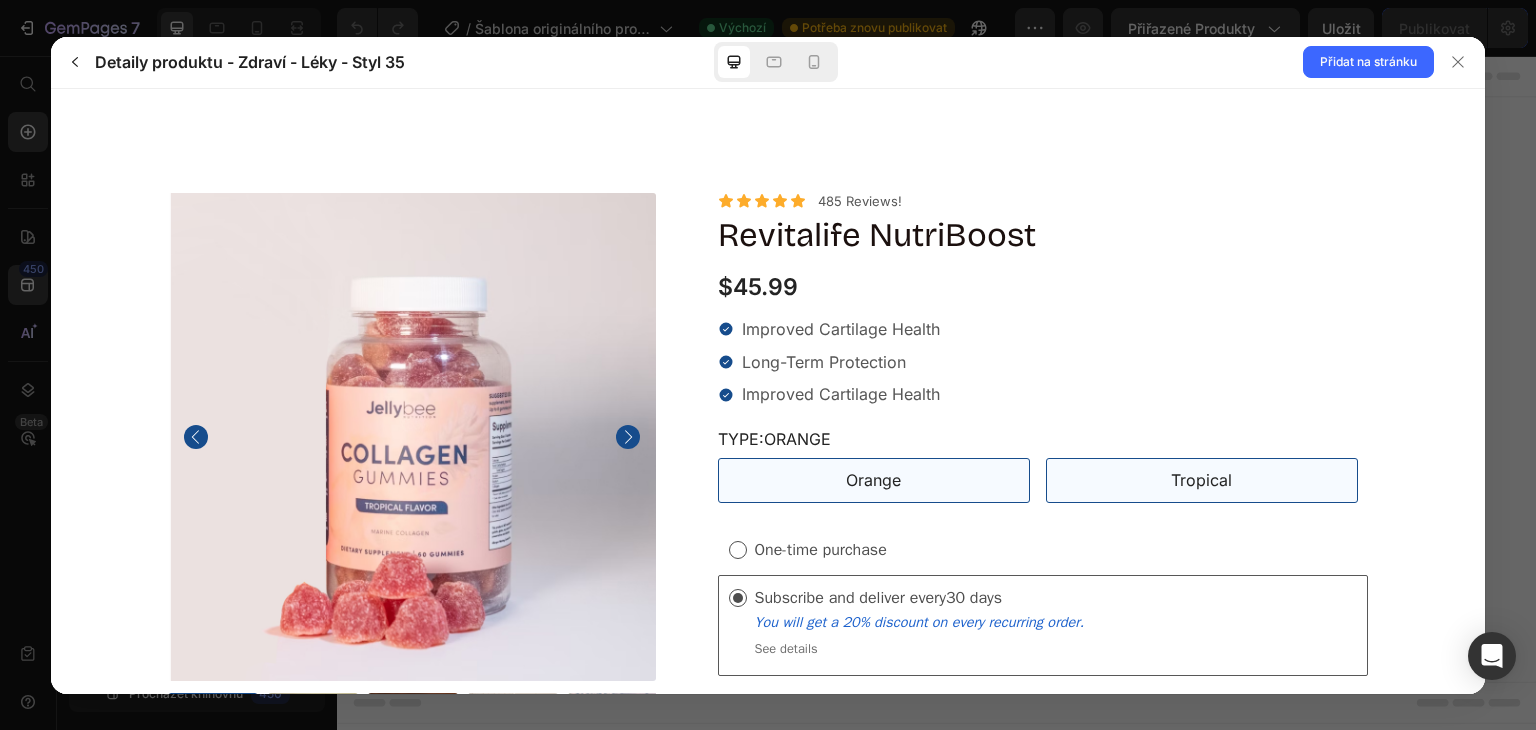 click on "Tropical" at bounding box center [1202, 479] 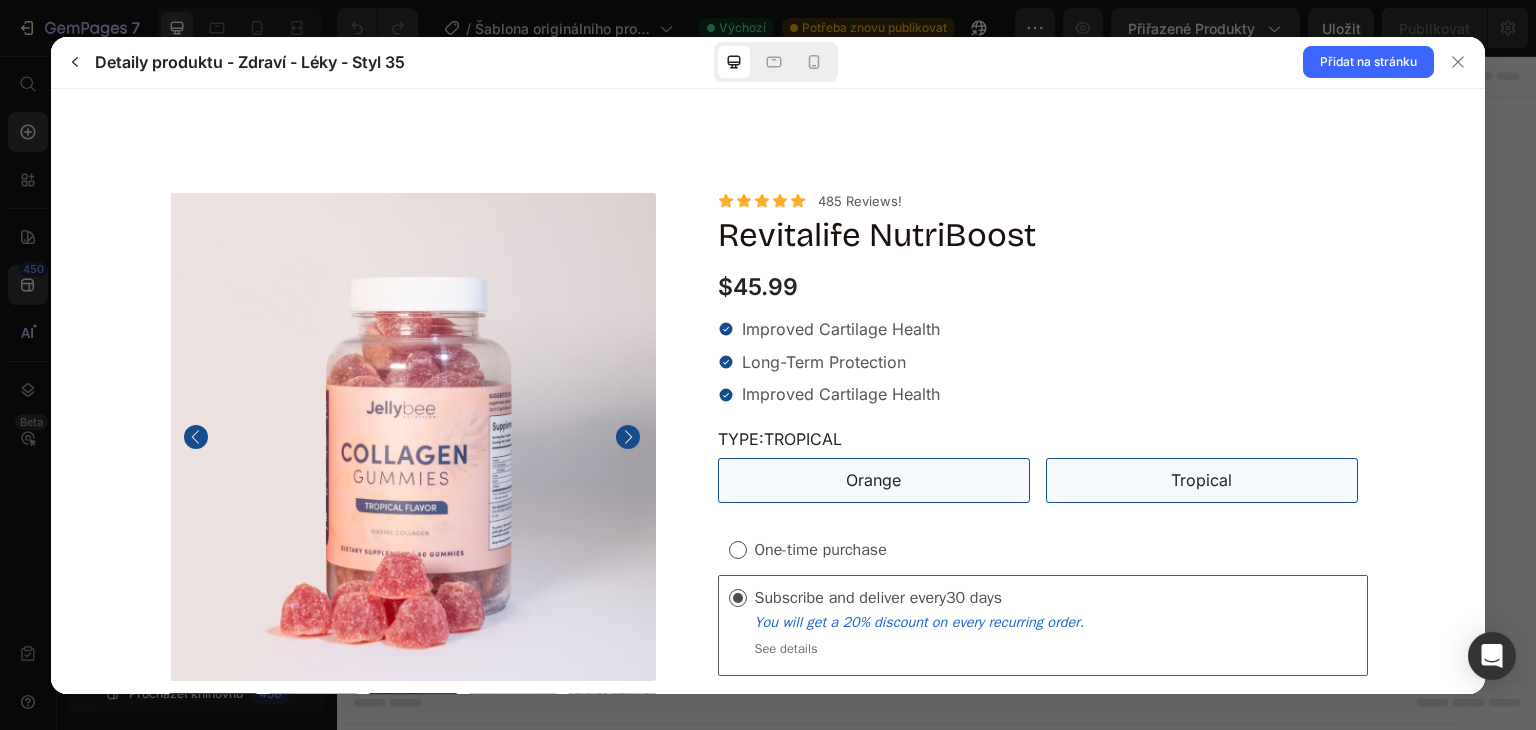 click on "Orange" at bounding box center [874, 479] 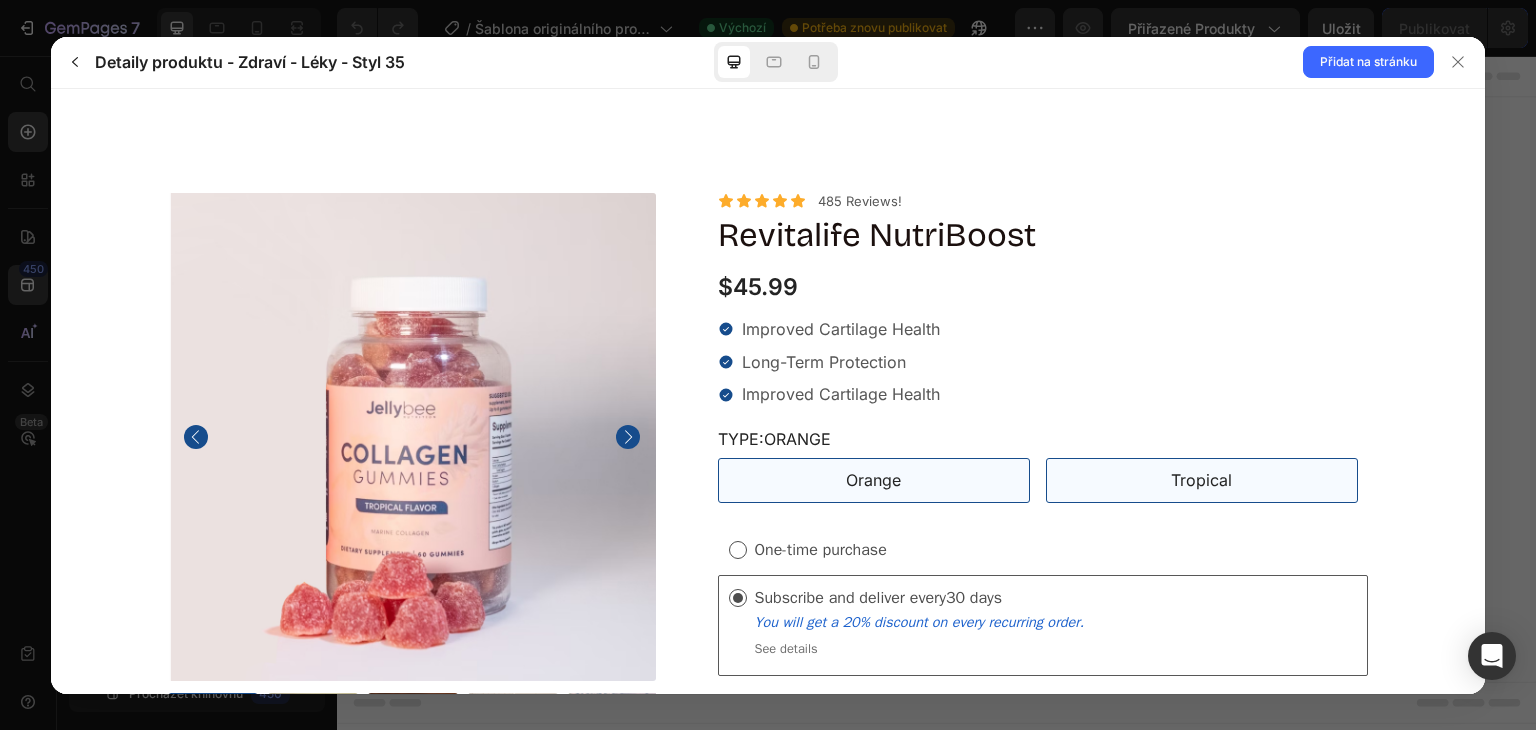 click on "Tropical" at bounding box center (1202, 479) 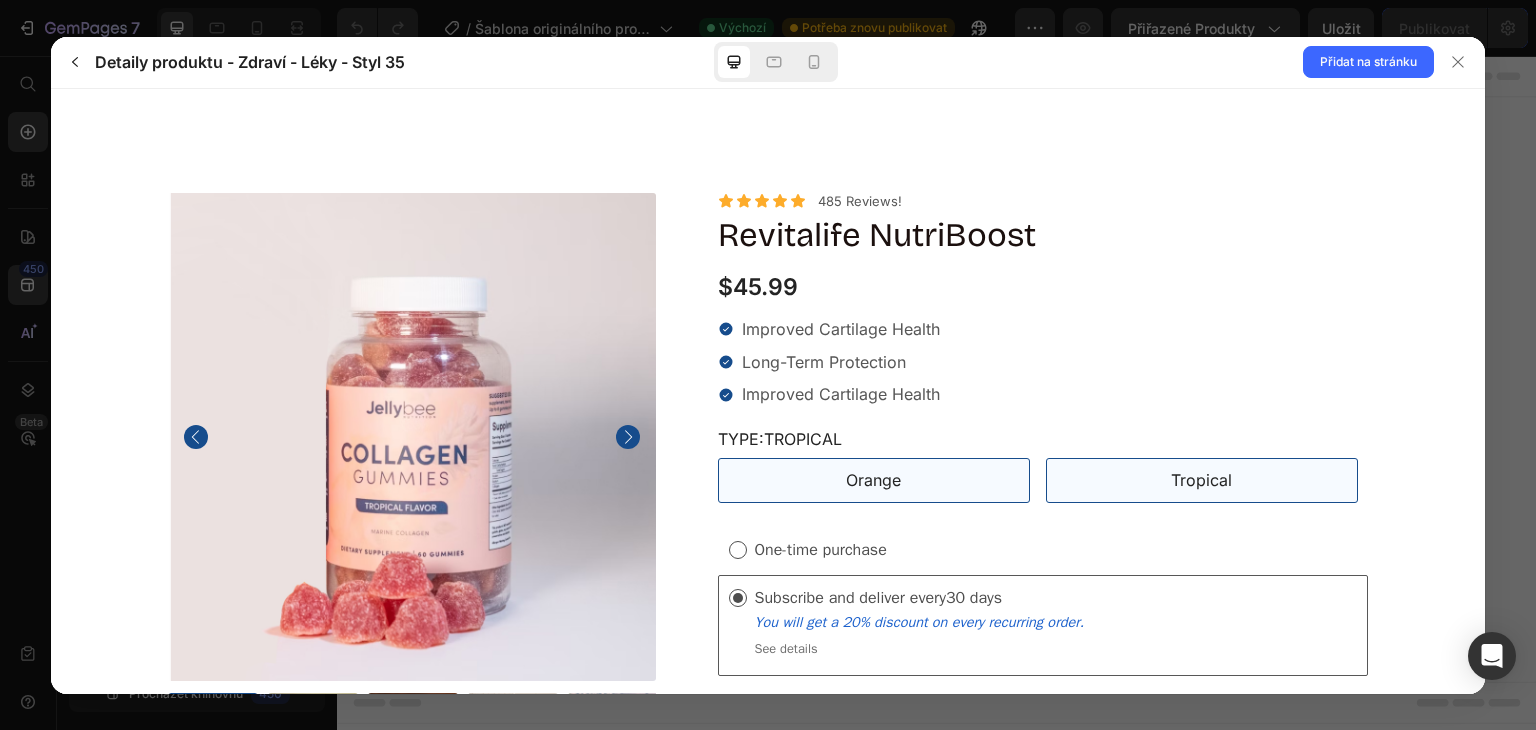click on "Orange" at bounding box center [874, 479] 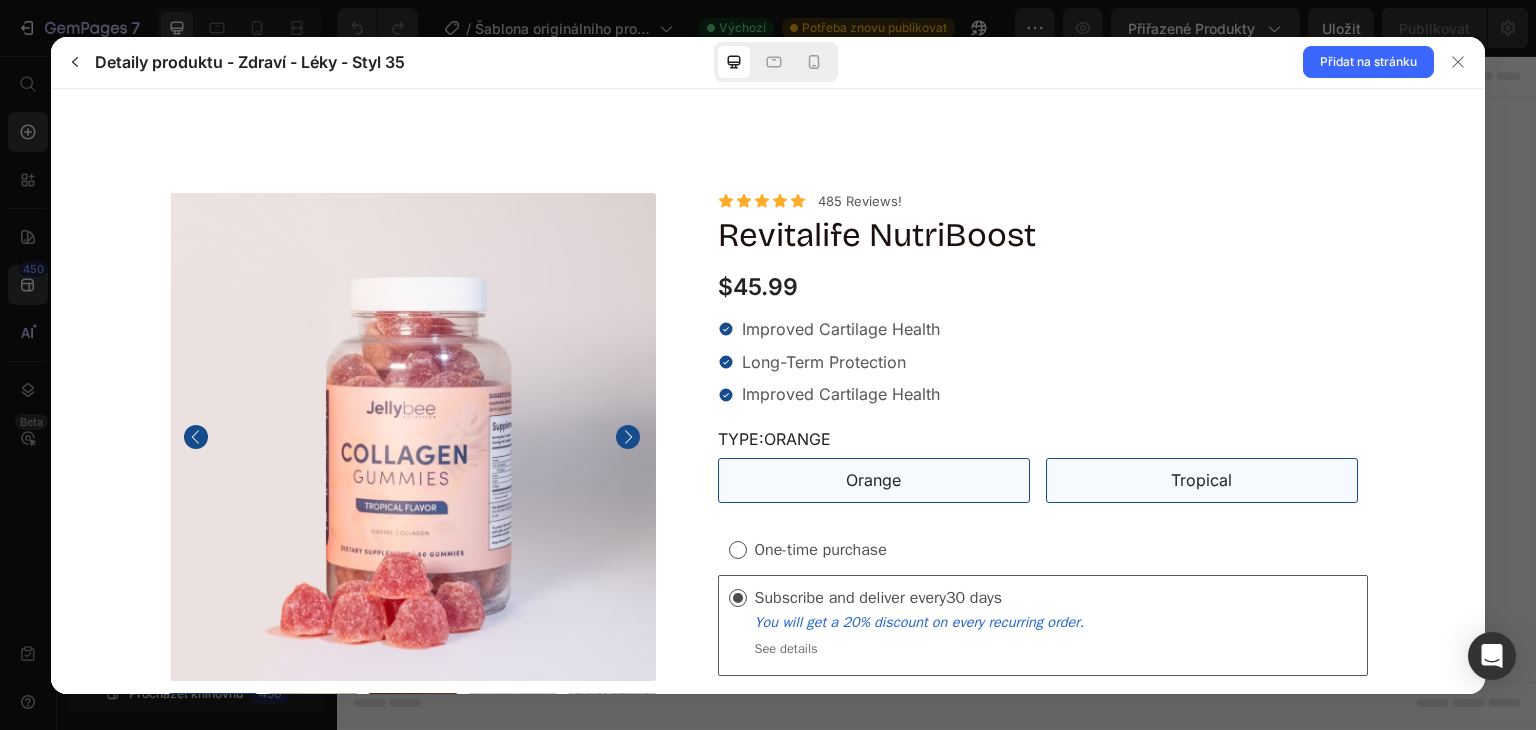 click on "Tropical" at bounding box center [1202, 479] 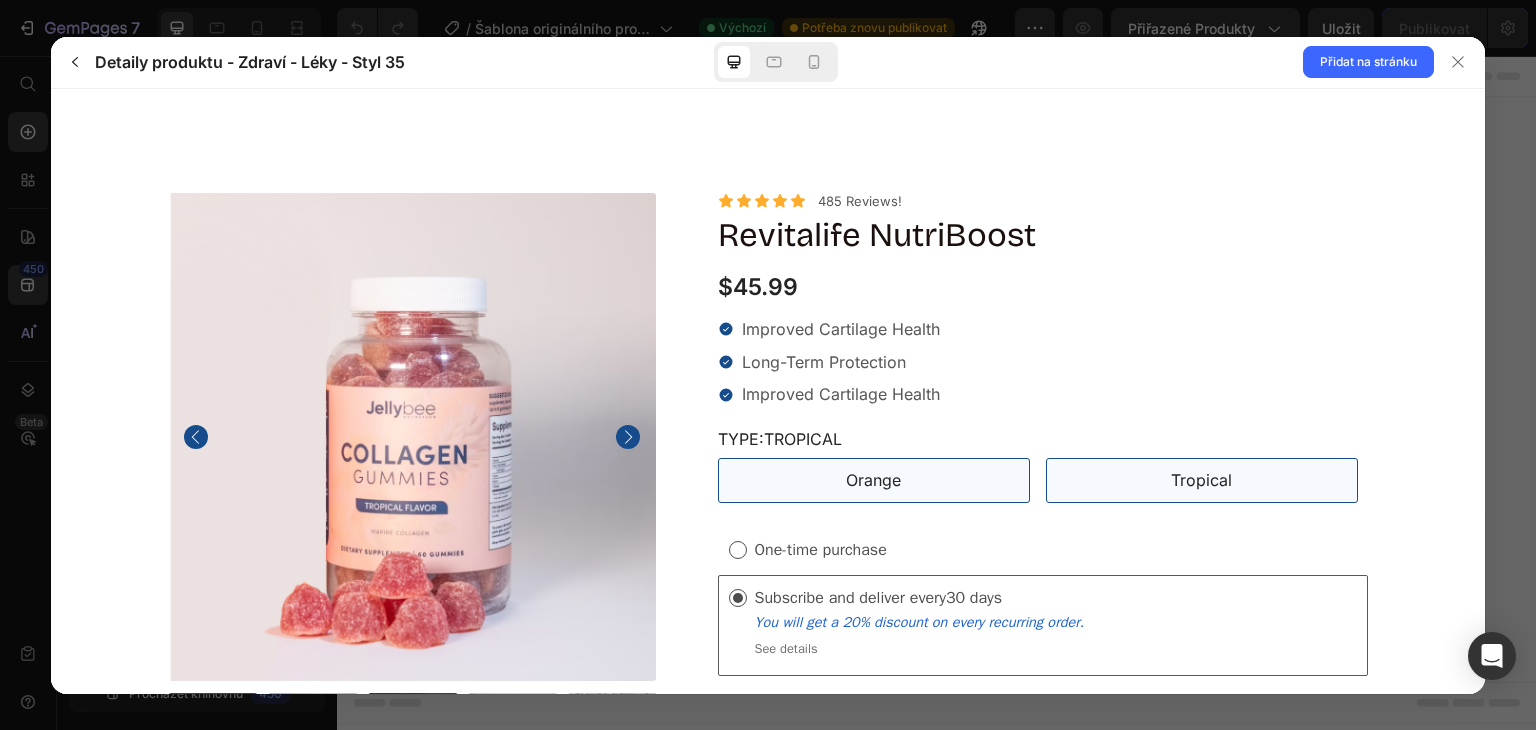 drag, startPoint x: 1087, startPoint y: 487, endPoint x: 1016, endPoint y: 485, distance: 71.02816 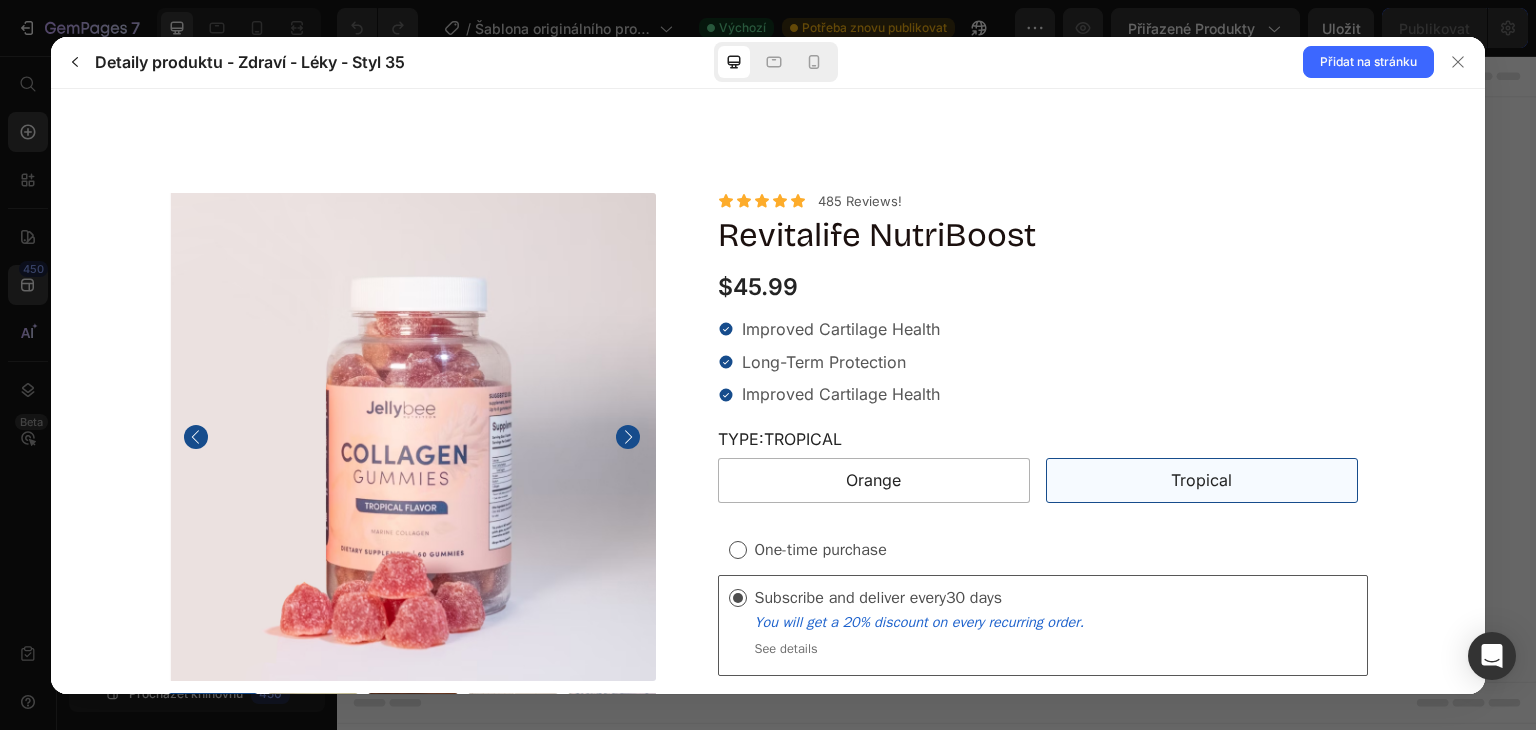 click on "Tropical" at bounding box center (1202, 479) 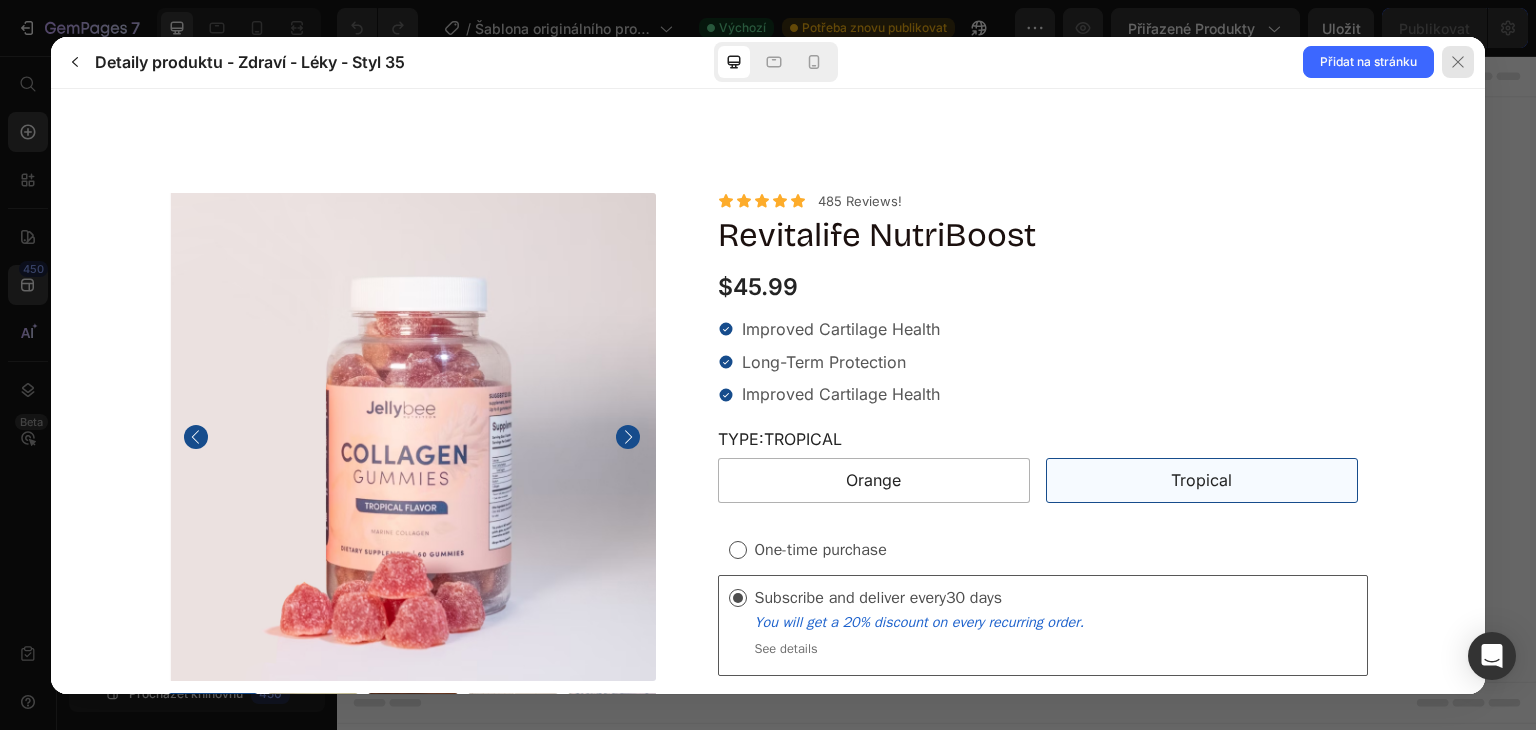 click 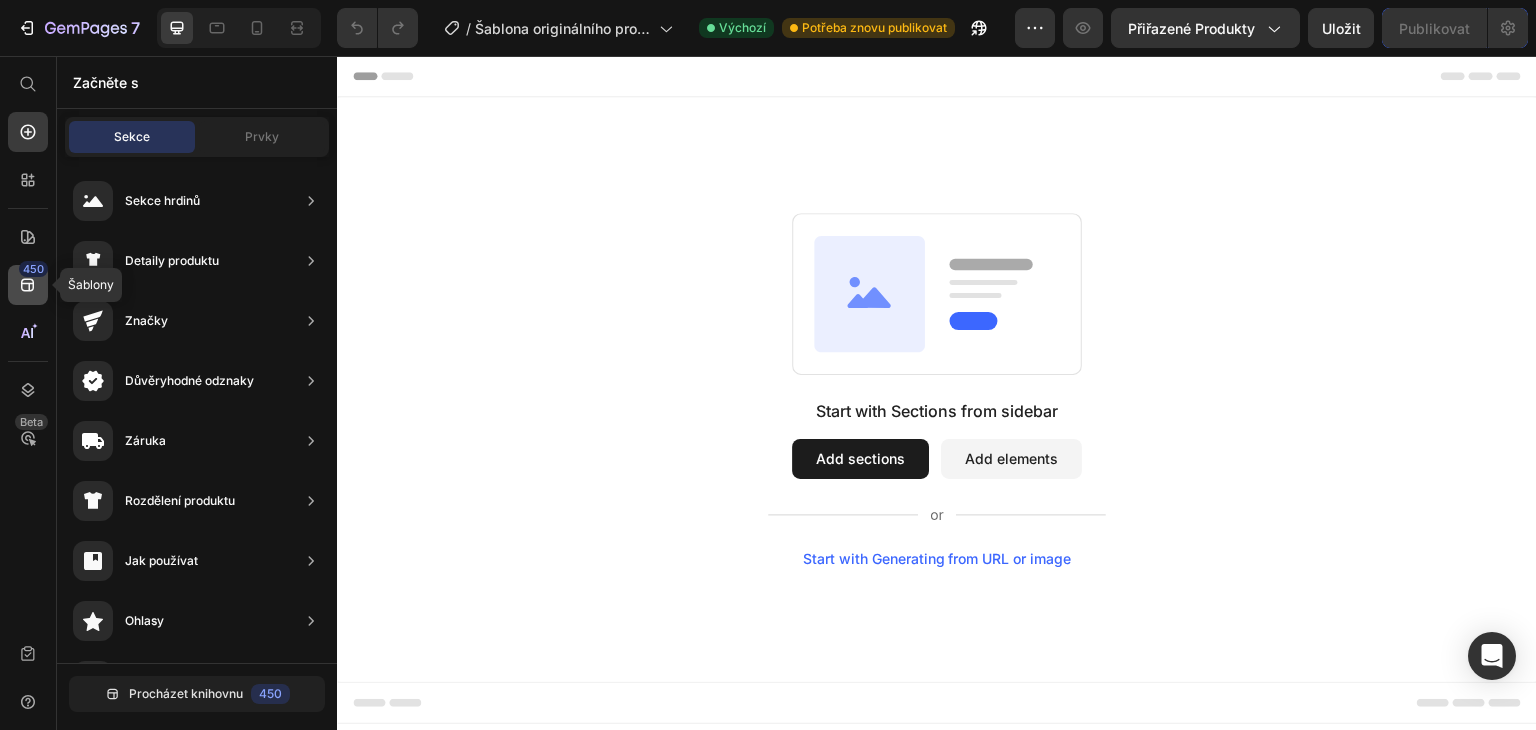 click 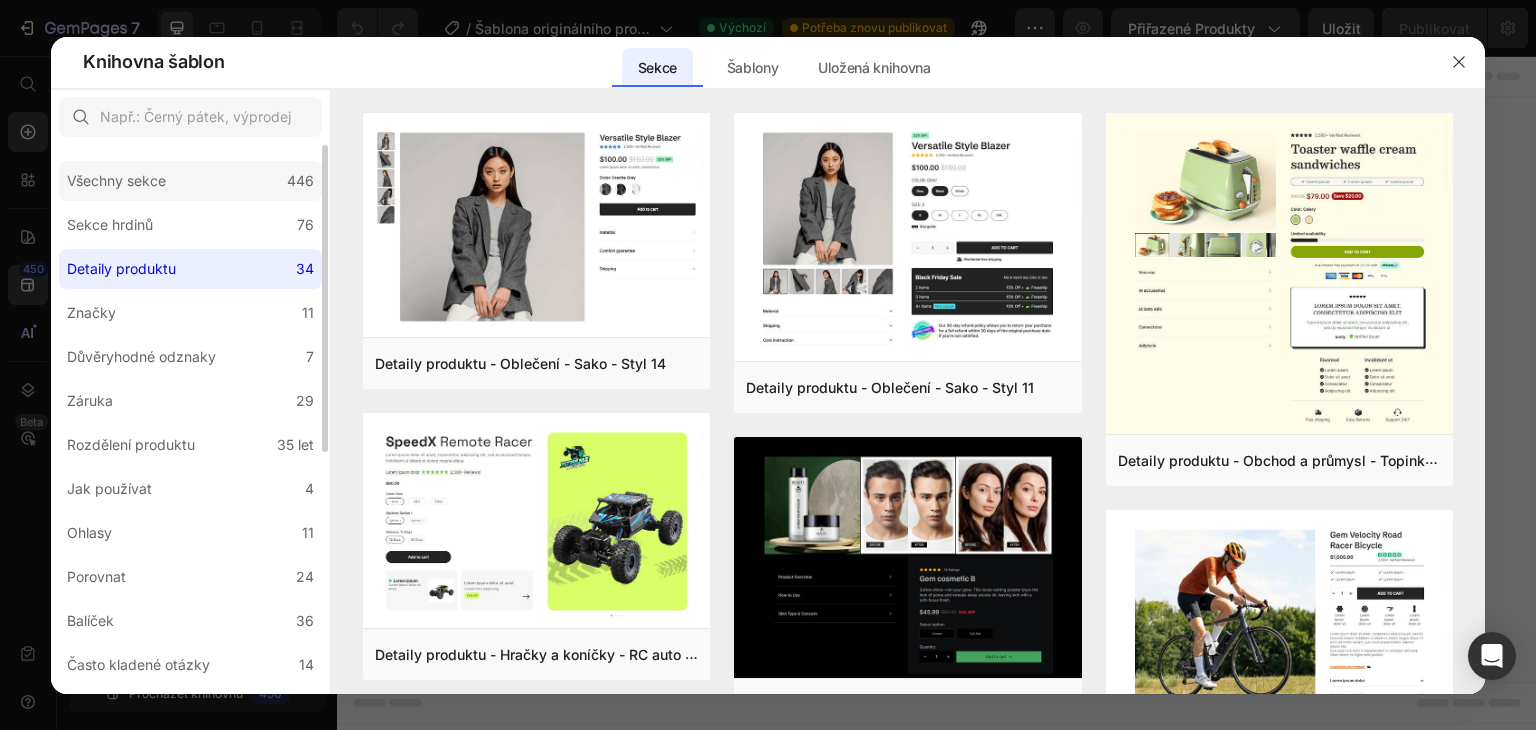 click on "Všechny sekce 446" 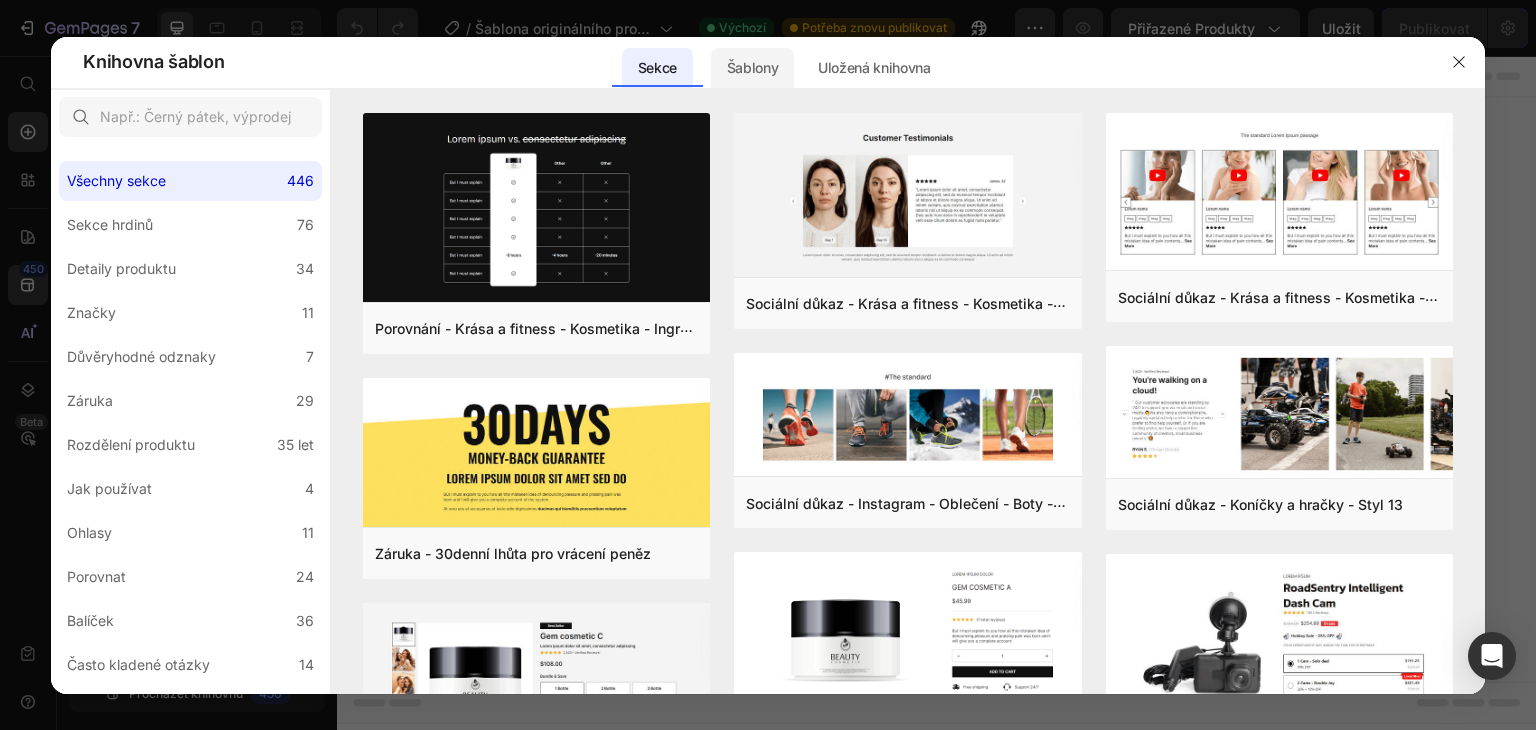 click on "Šablony" 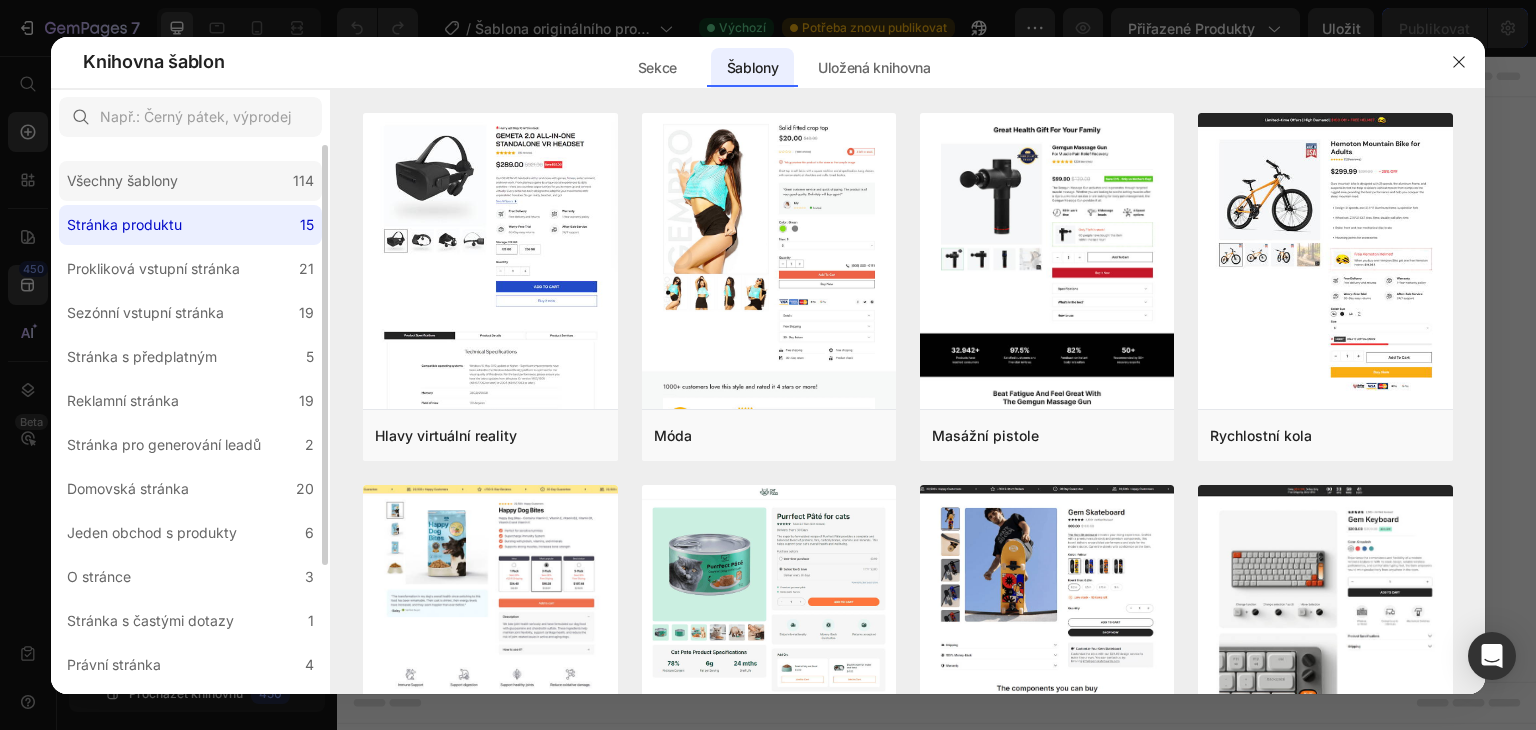 click on "Všechny šablony" at bounding box center (122, 181) 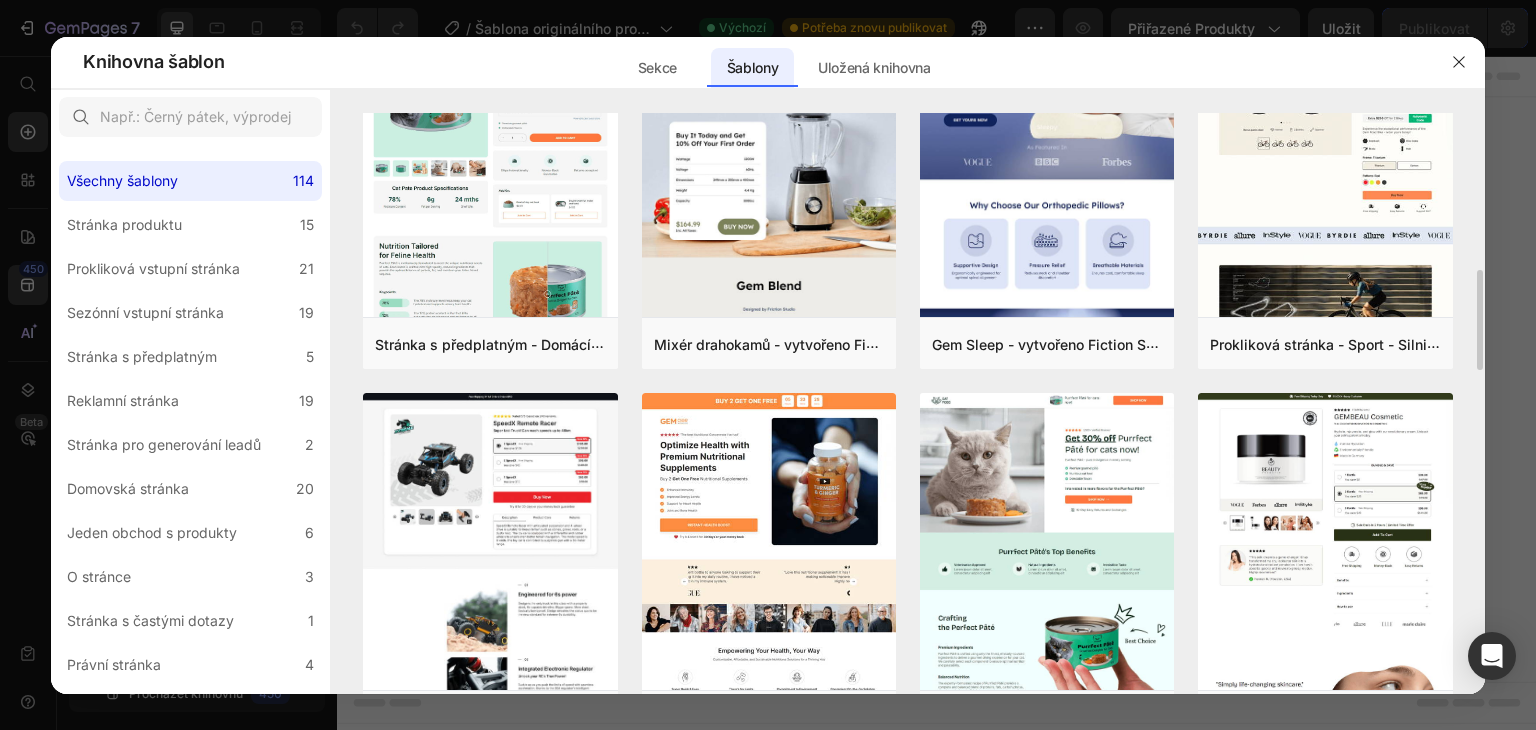 scroll, scrollTop: 1481, scrollLeft: 0, axis: vertical 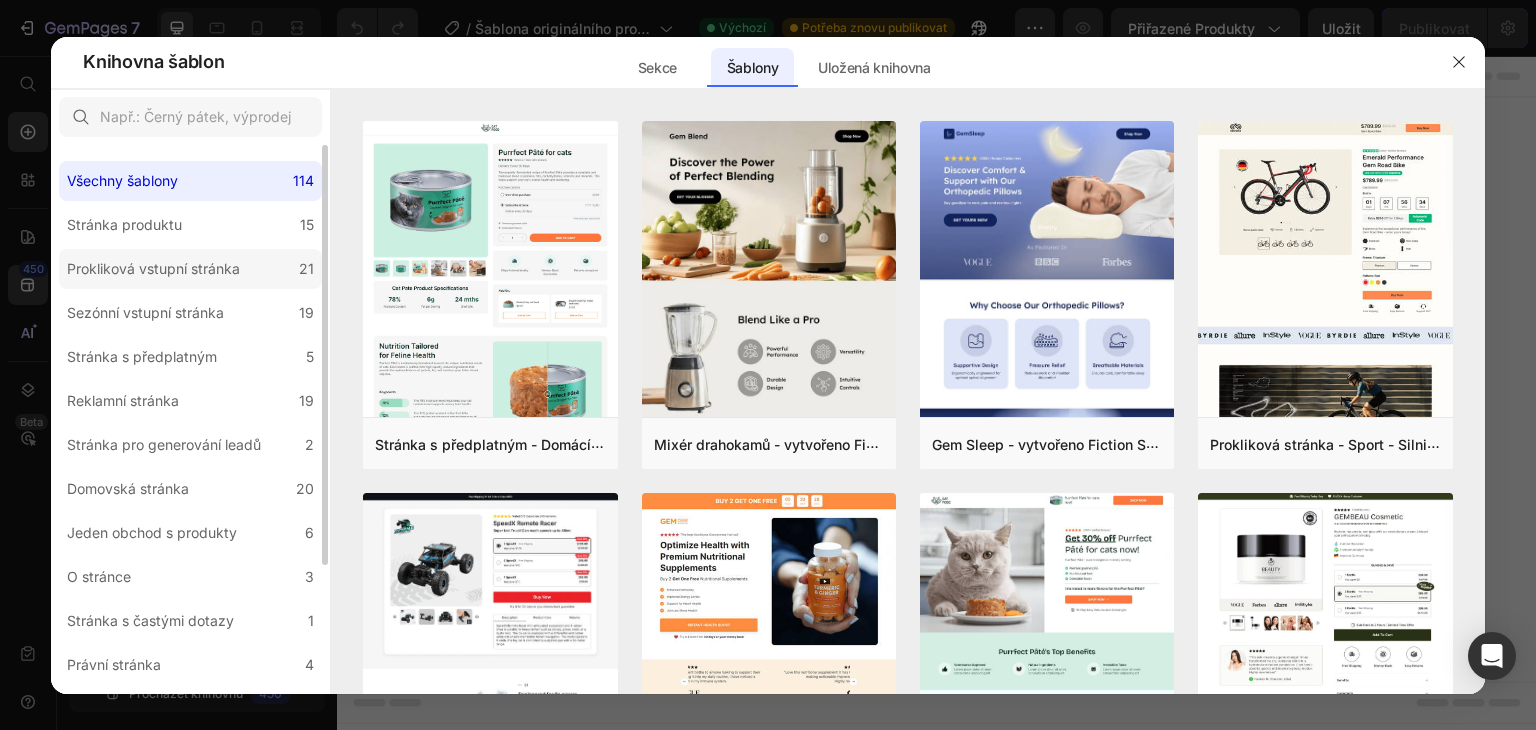 click on "Prokliková vstupní stránka 21" 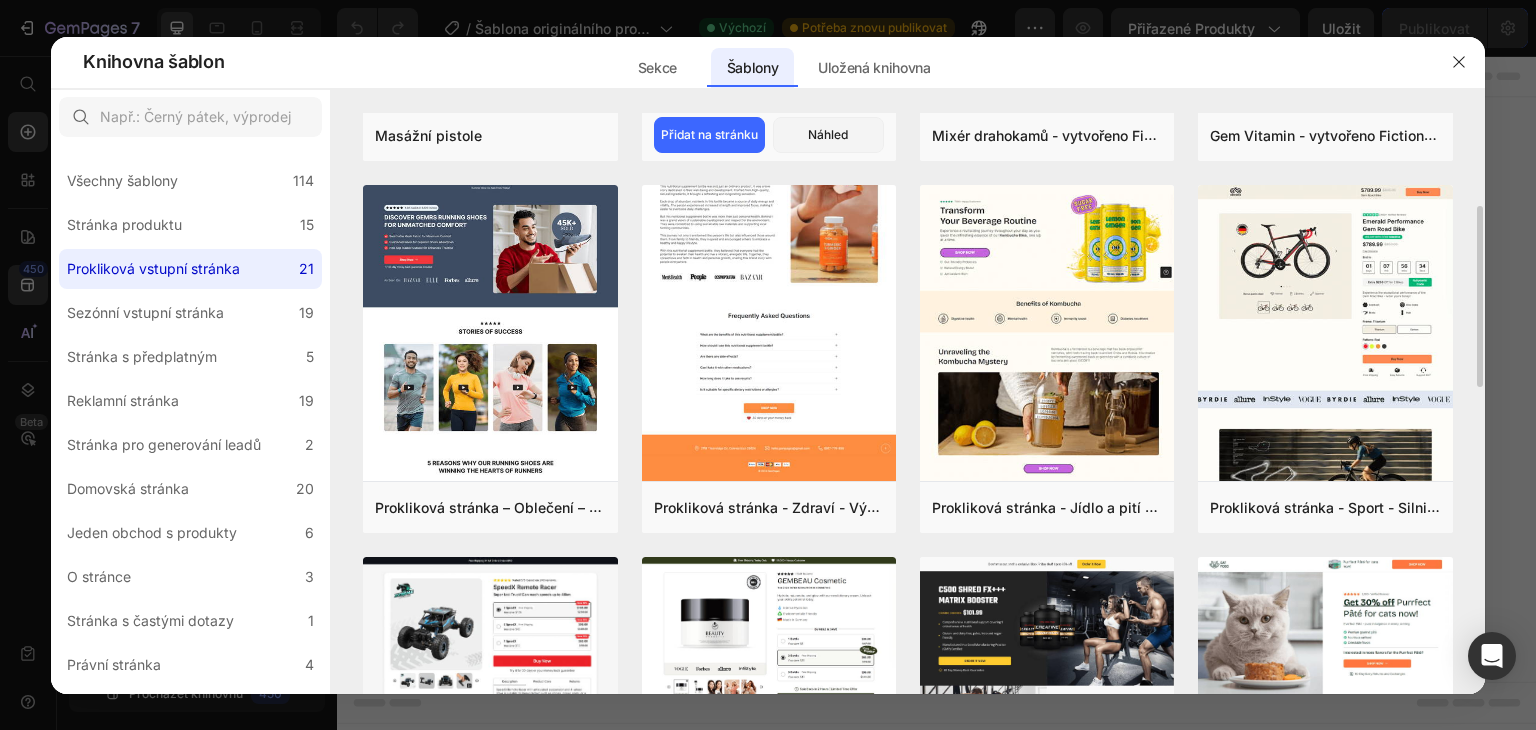 scroll, scrollTop: 200, scrollLeft: 0, axis: vertical 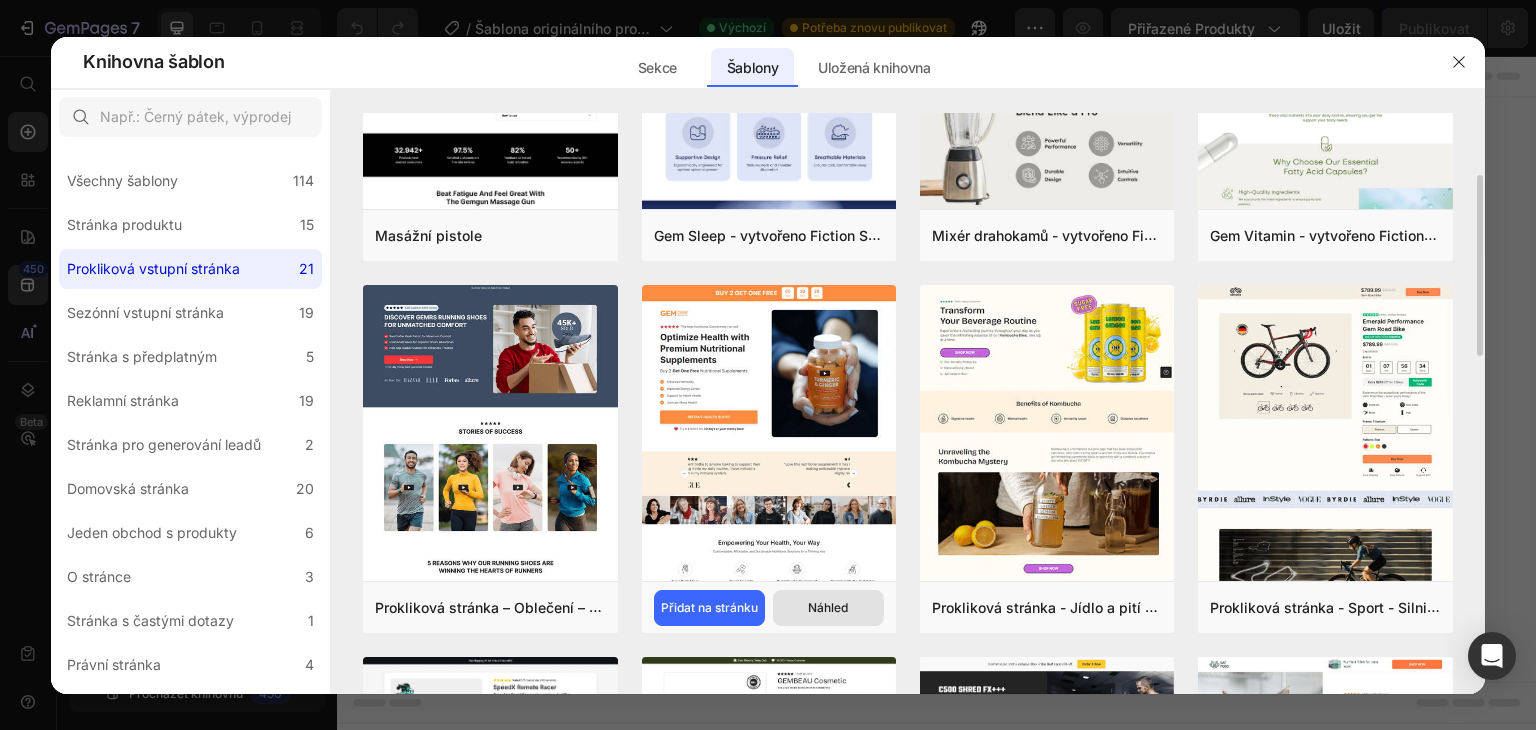 click on "Náhled" at bounding box center [828, 607] 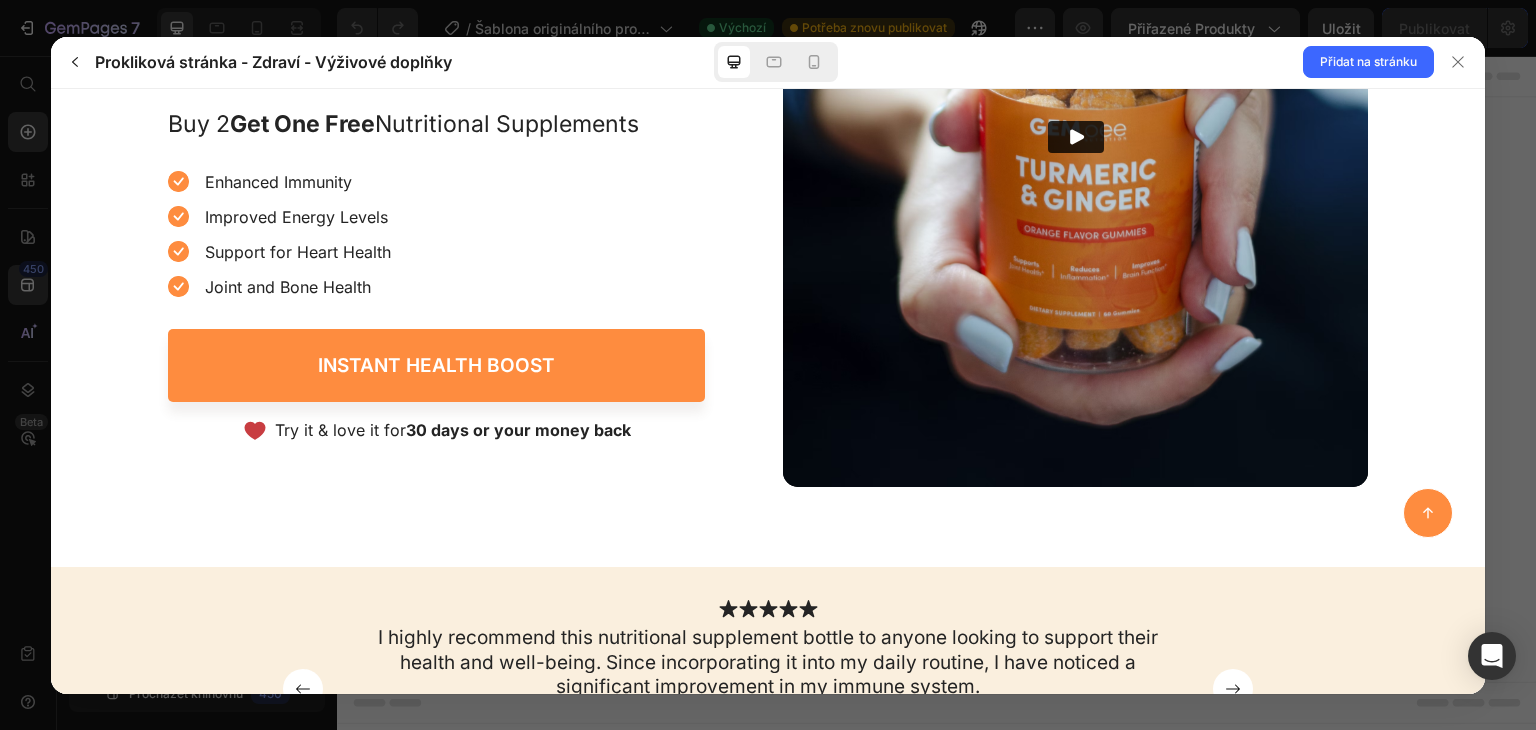 scroll, scrollTop: 300, scrollLeft: 0, axis: vertical 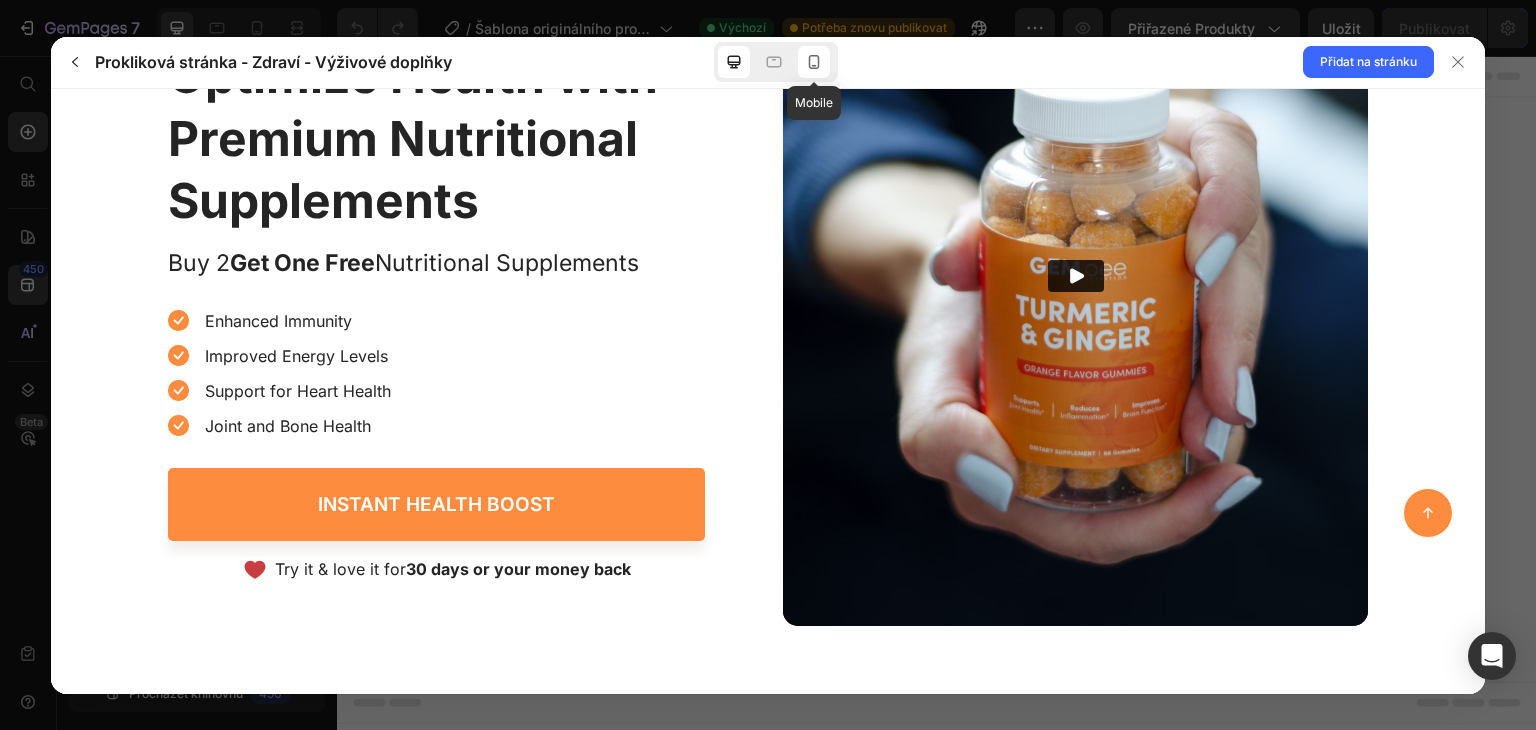 drag, startPoint x: 823, startPoint y: 57, endPoint x: 286, endPoint y: 43, distance: 537.18243 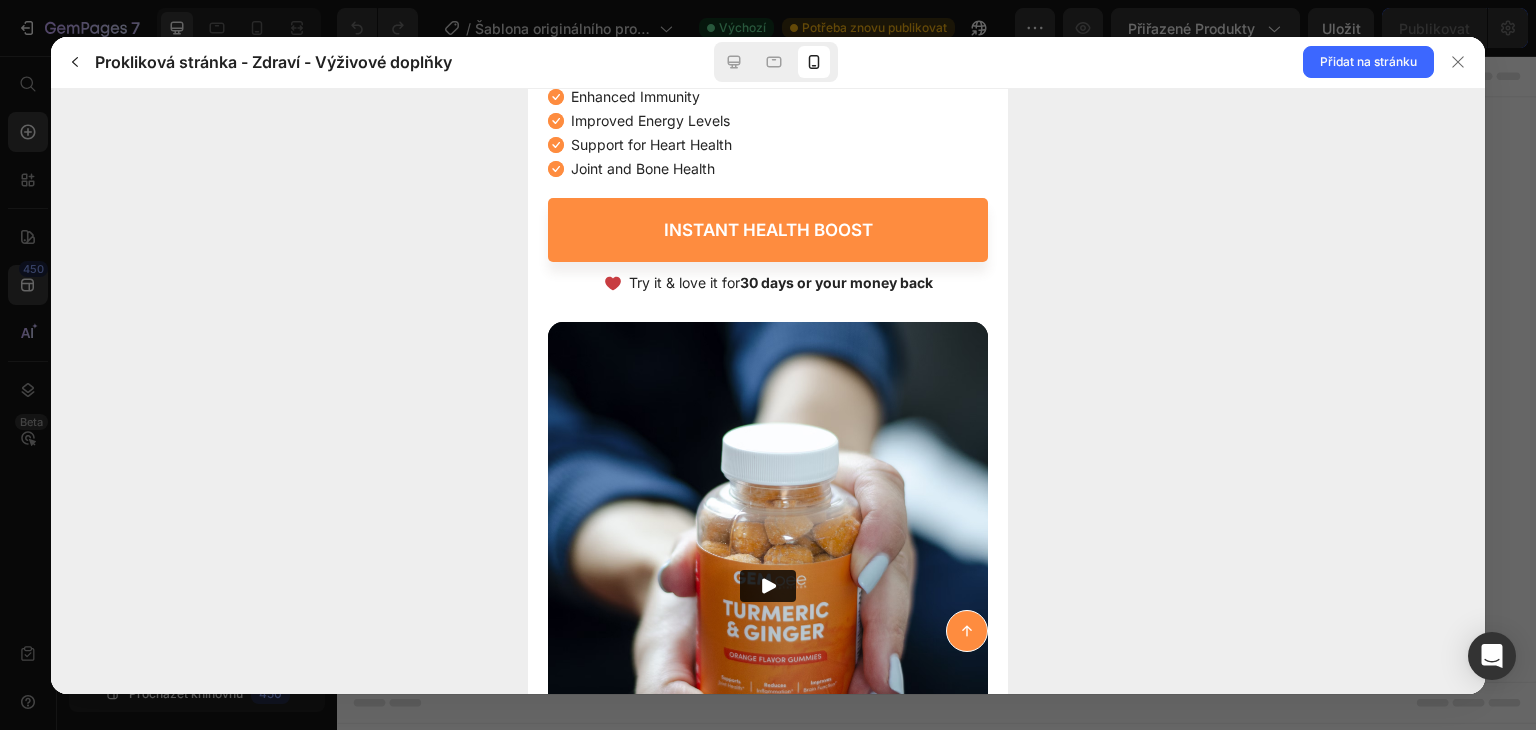 scroll, scrollTop: 0, scrollLeft: 0, axis: both 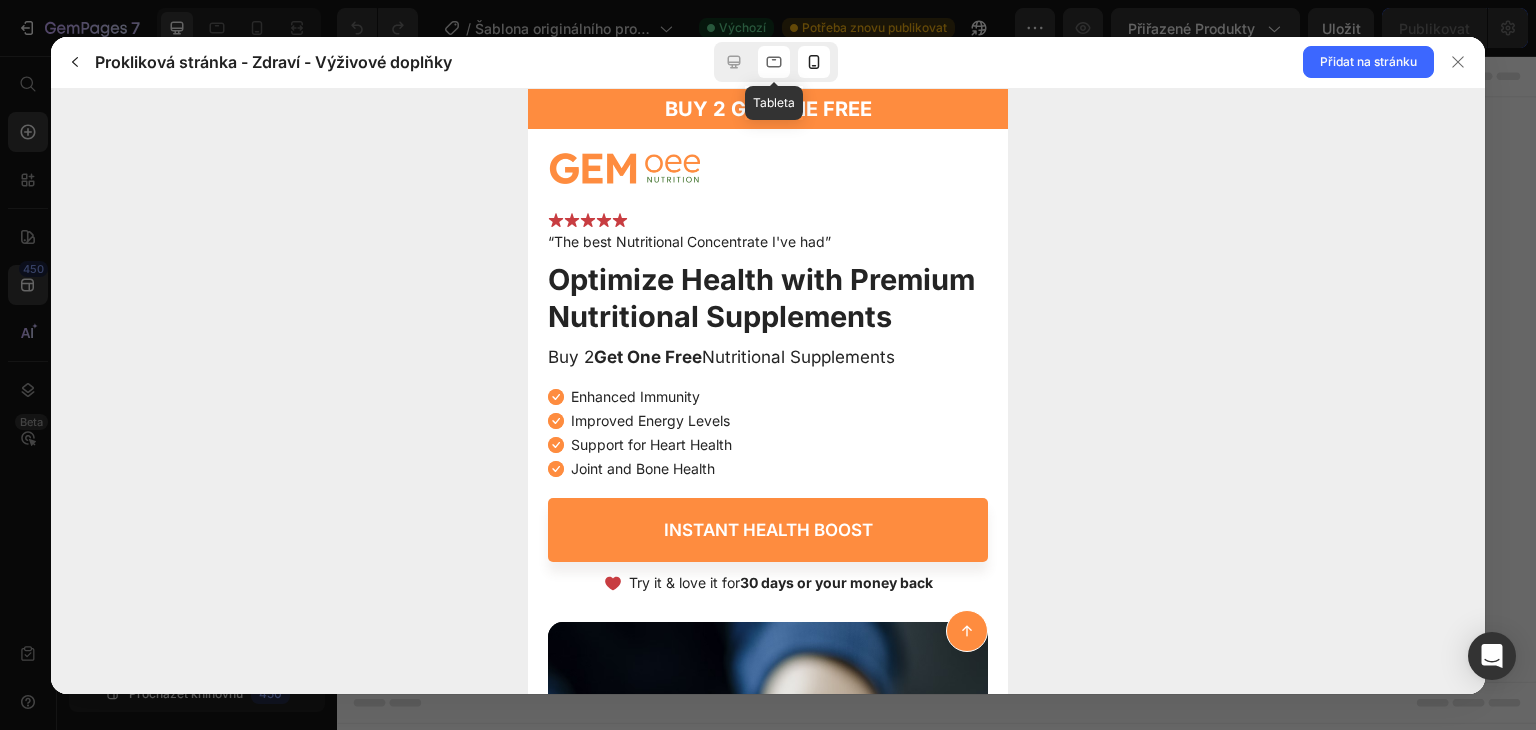 click 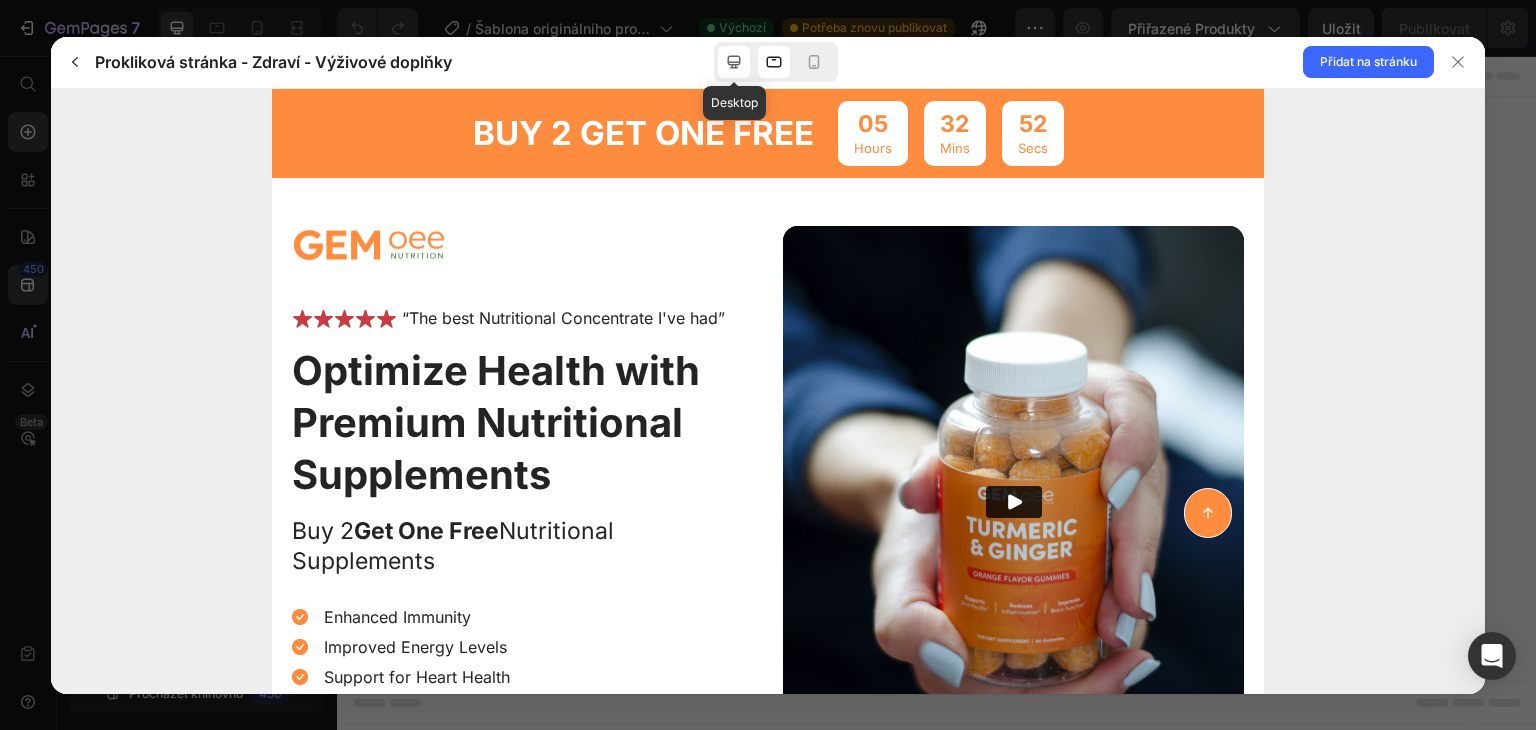 click 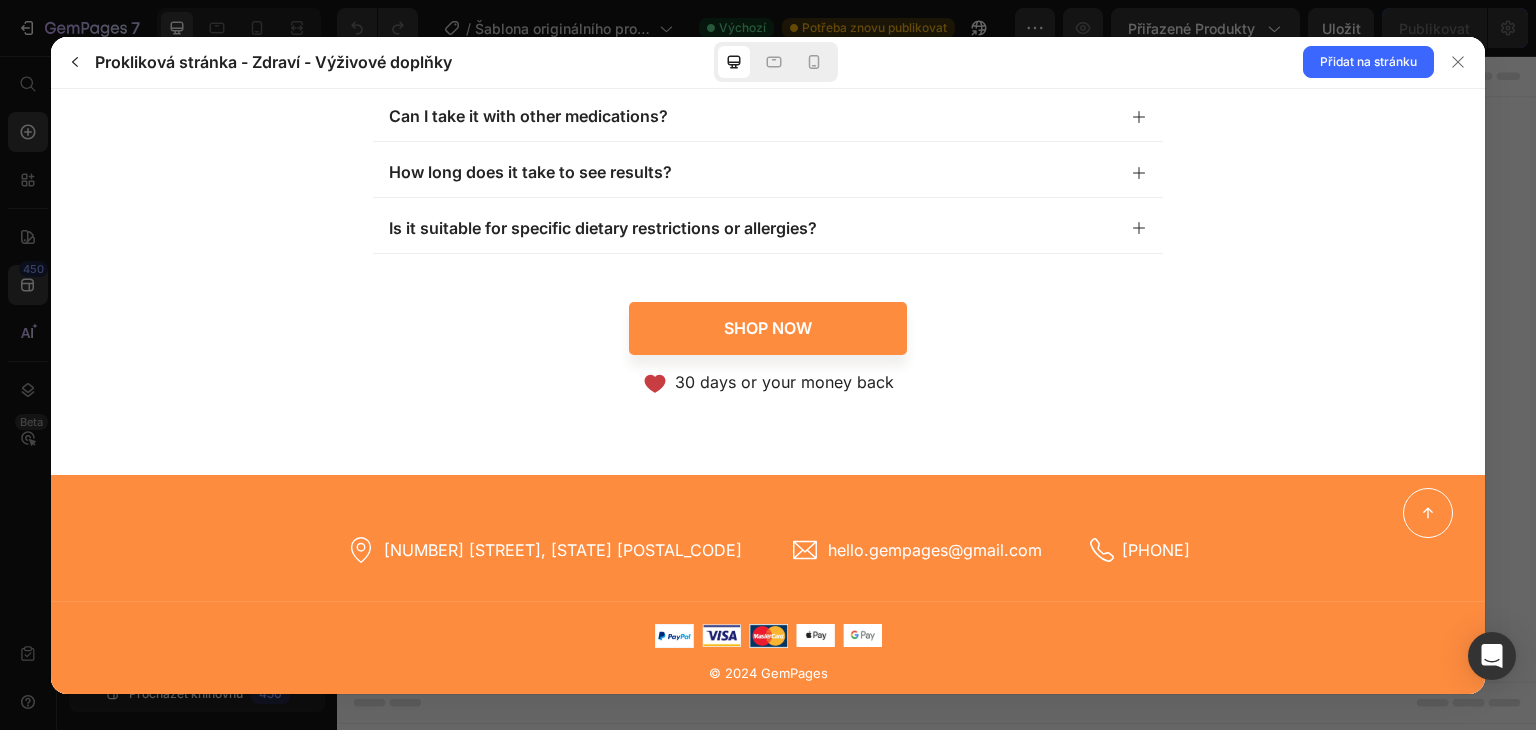 scroll, scrollTop: 8744, scrollLeft: 0, axis: vertical 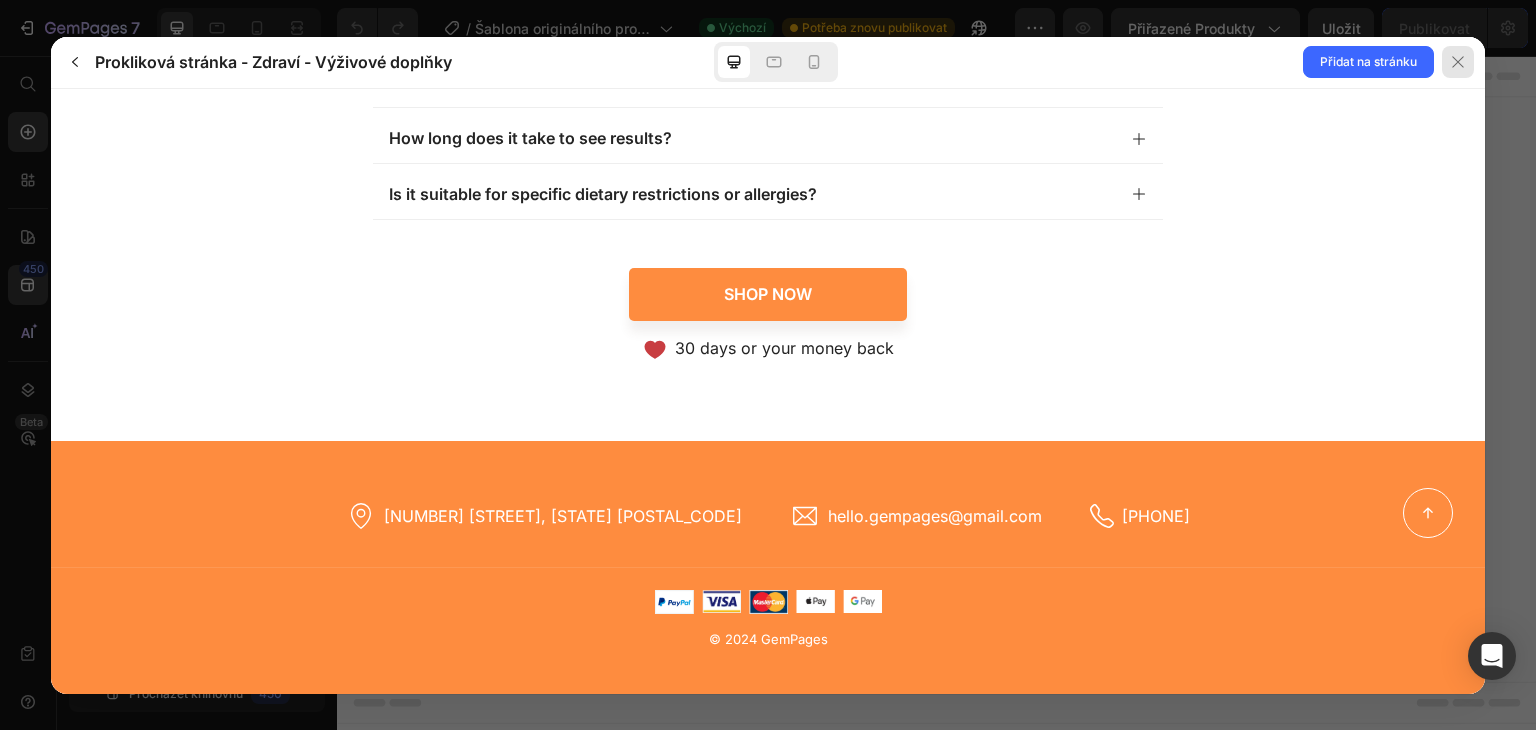 click 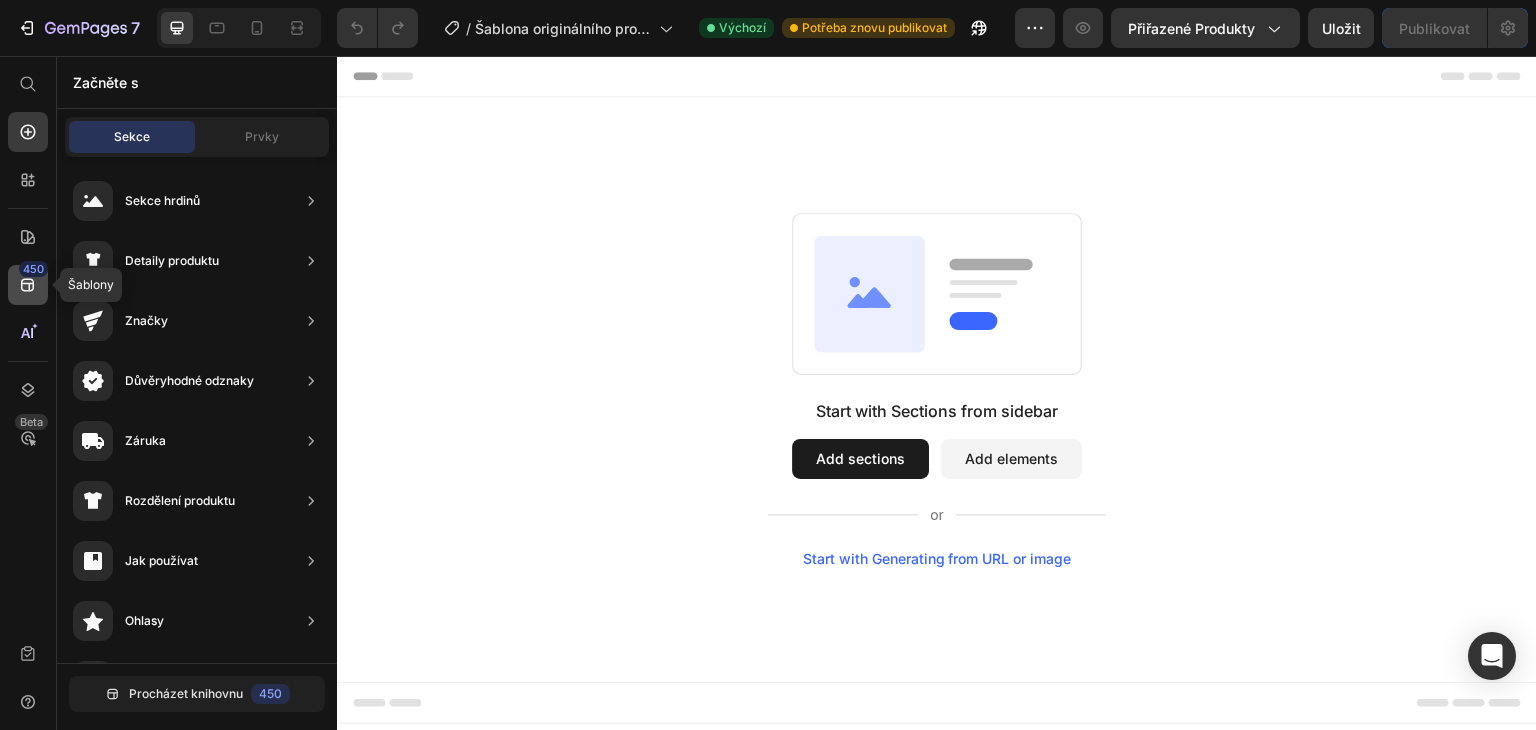 click 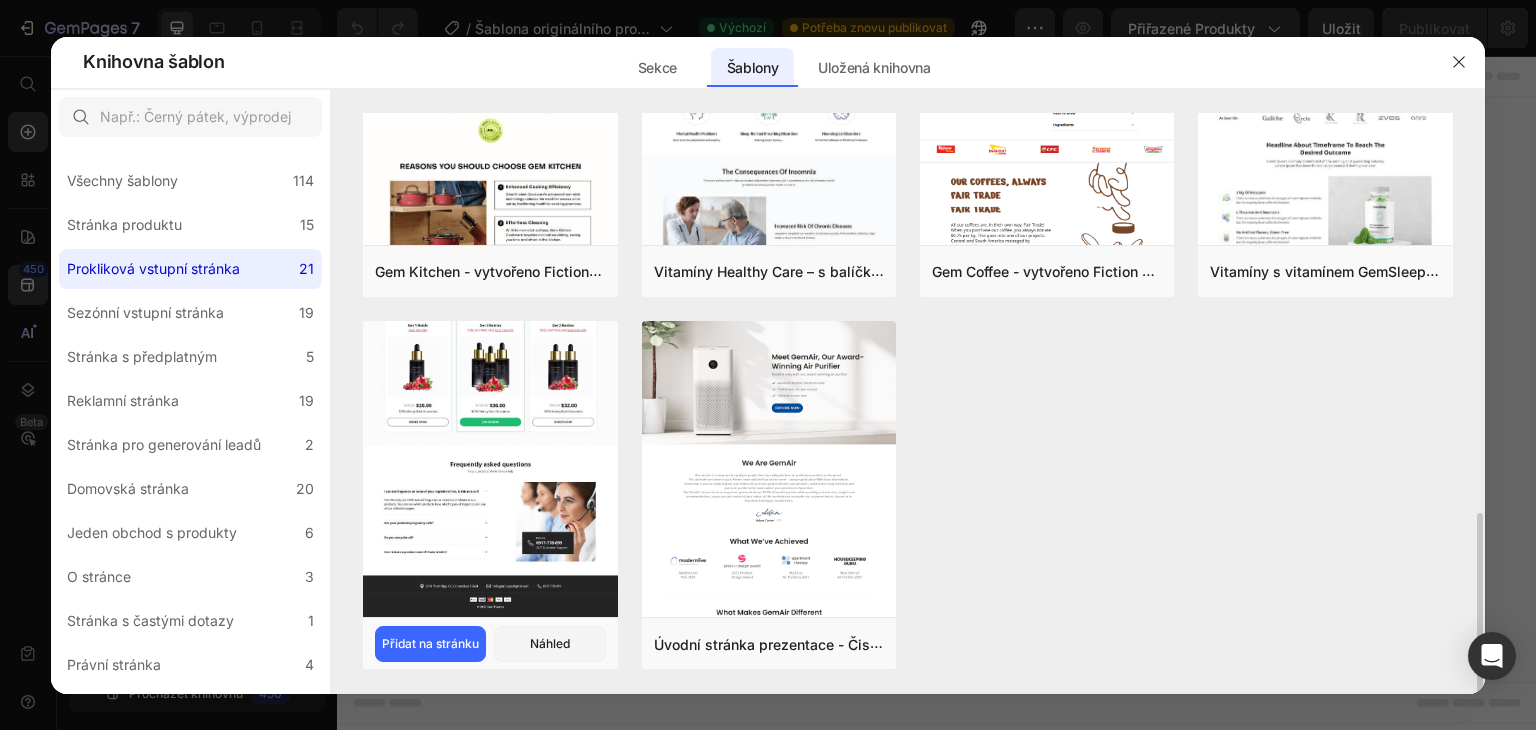 scroll, scrollTop: 881, scrollLeft: 0, axis: vertical 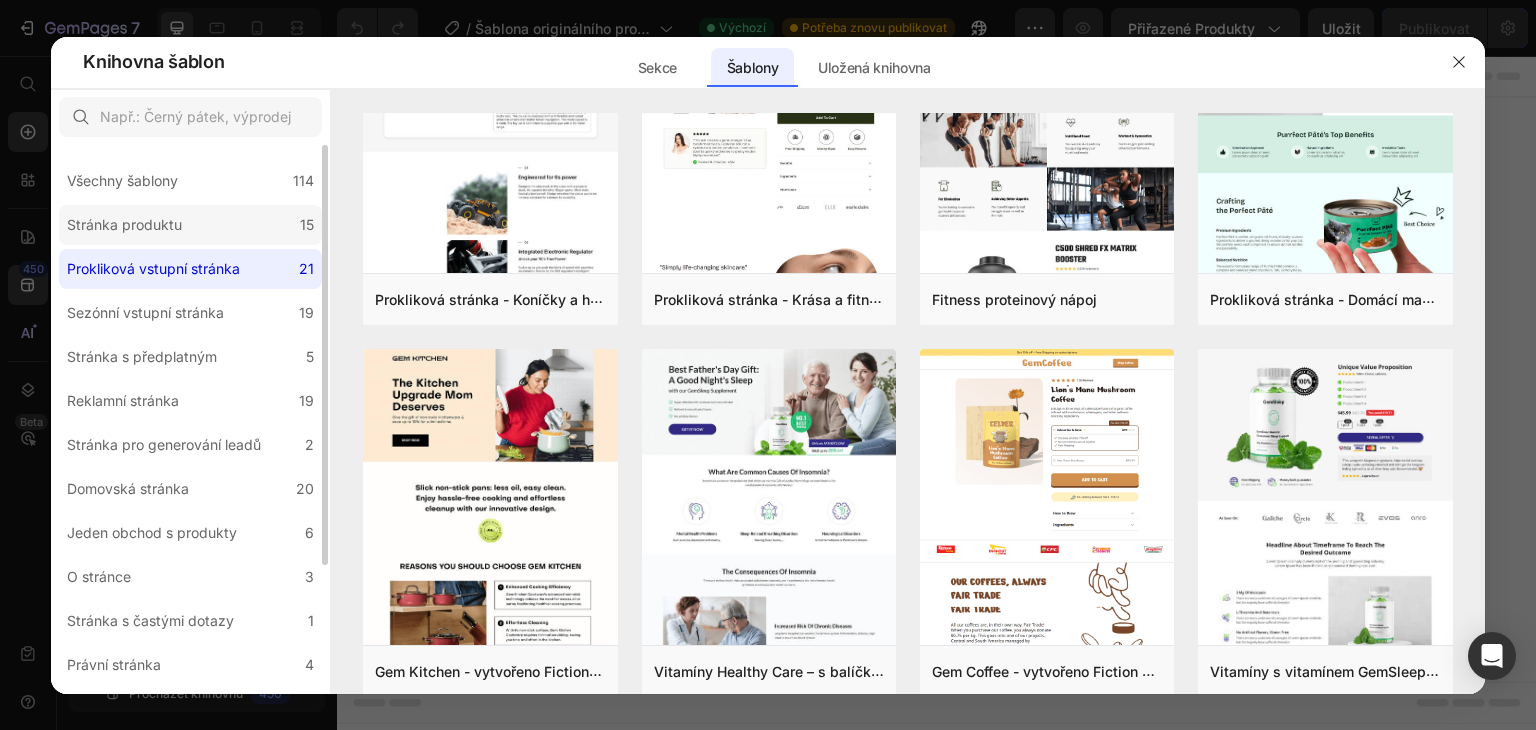 click on "Stránka produktu 15" 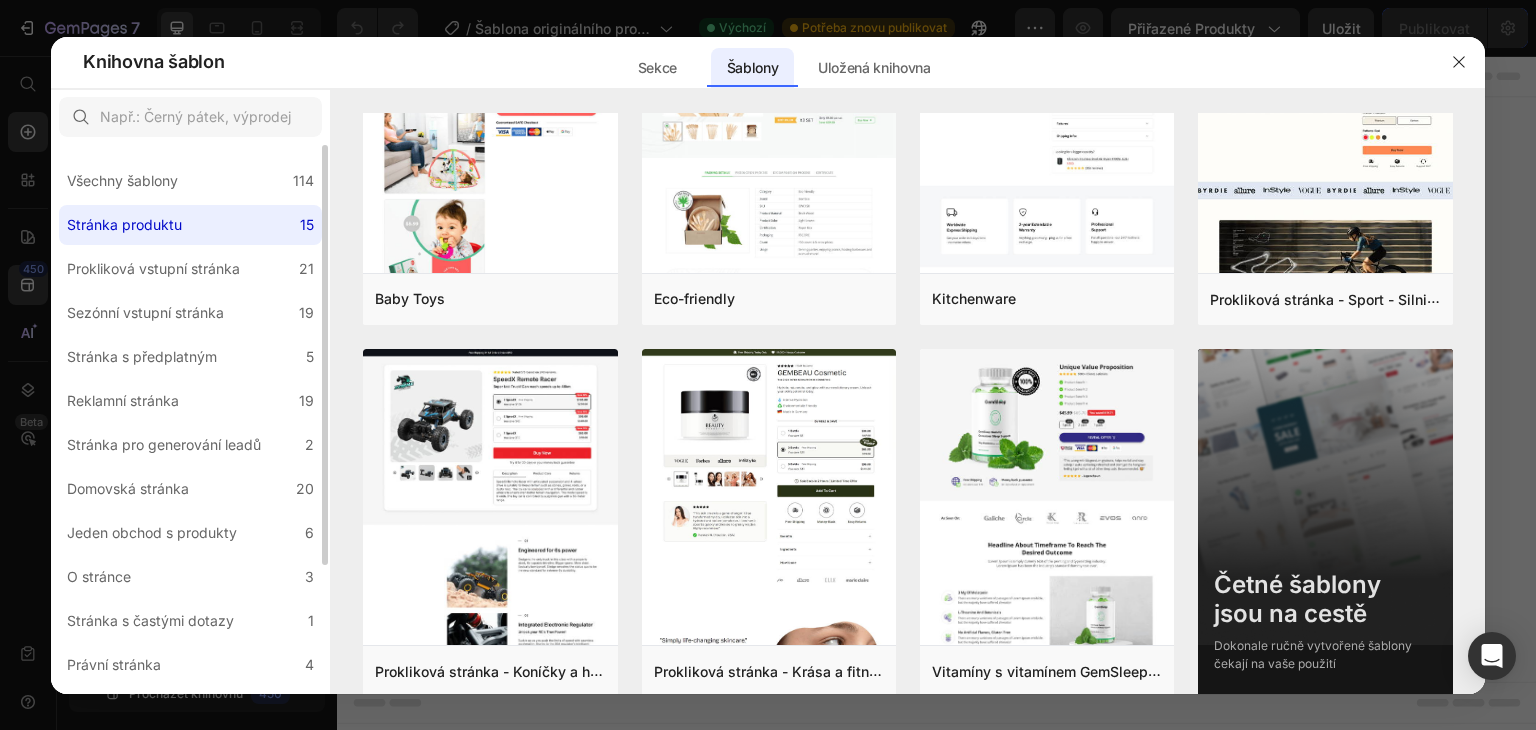 scroll, scrollTop: 0, scrollLeft: 0, axis: both 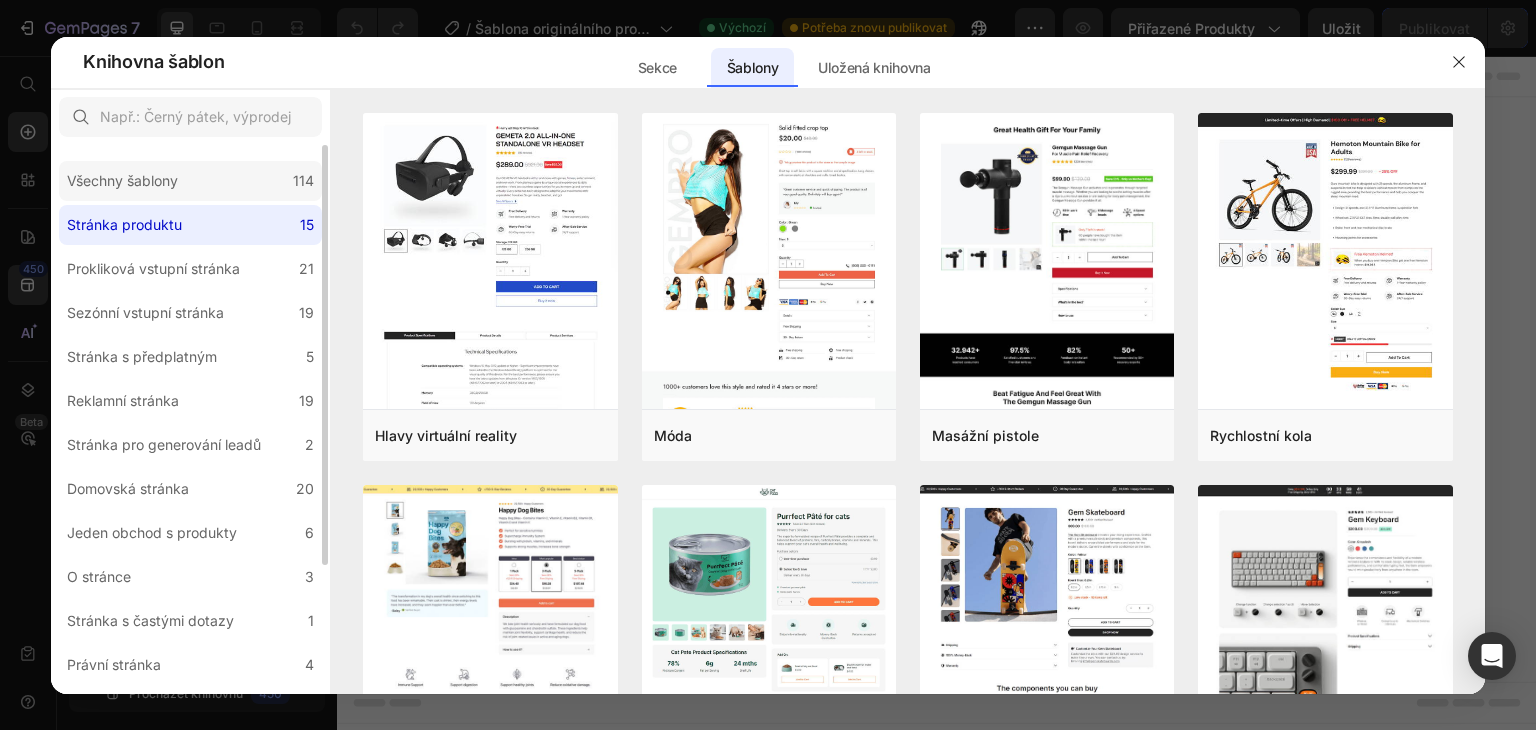 click on "Všechny šablony" at bounding box center [122, 181] 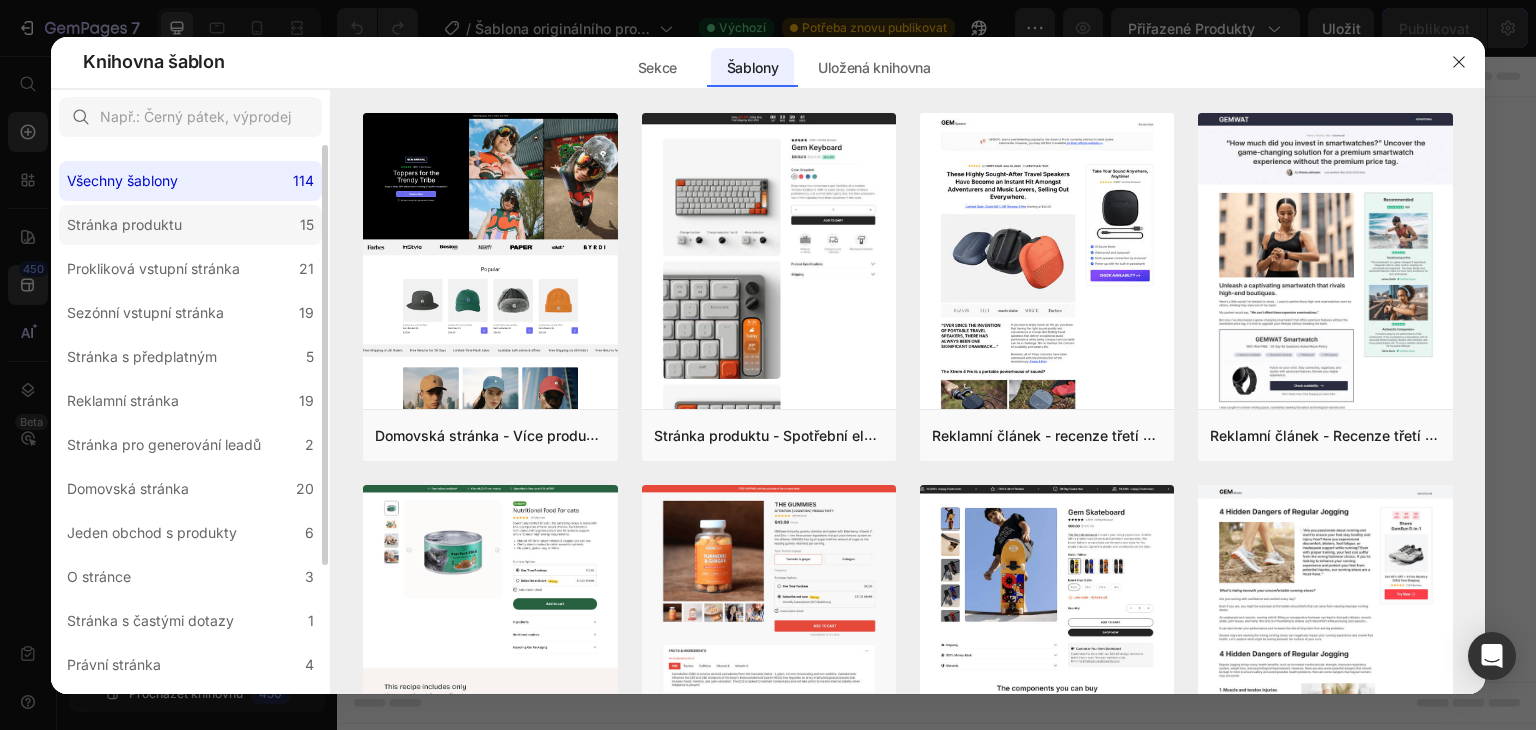 click on "Stránka produktu 15" 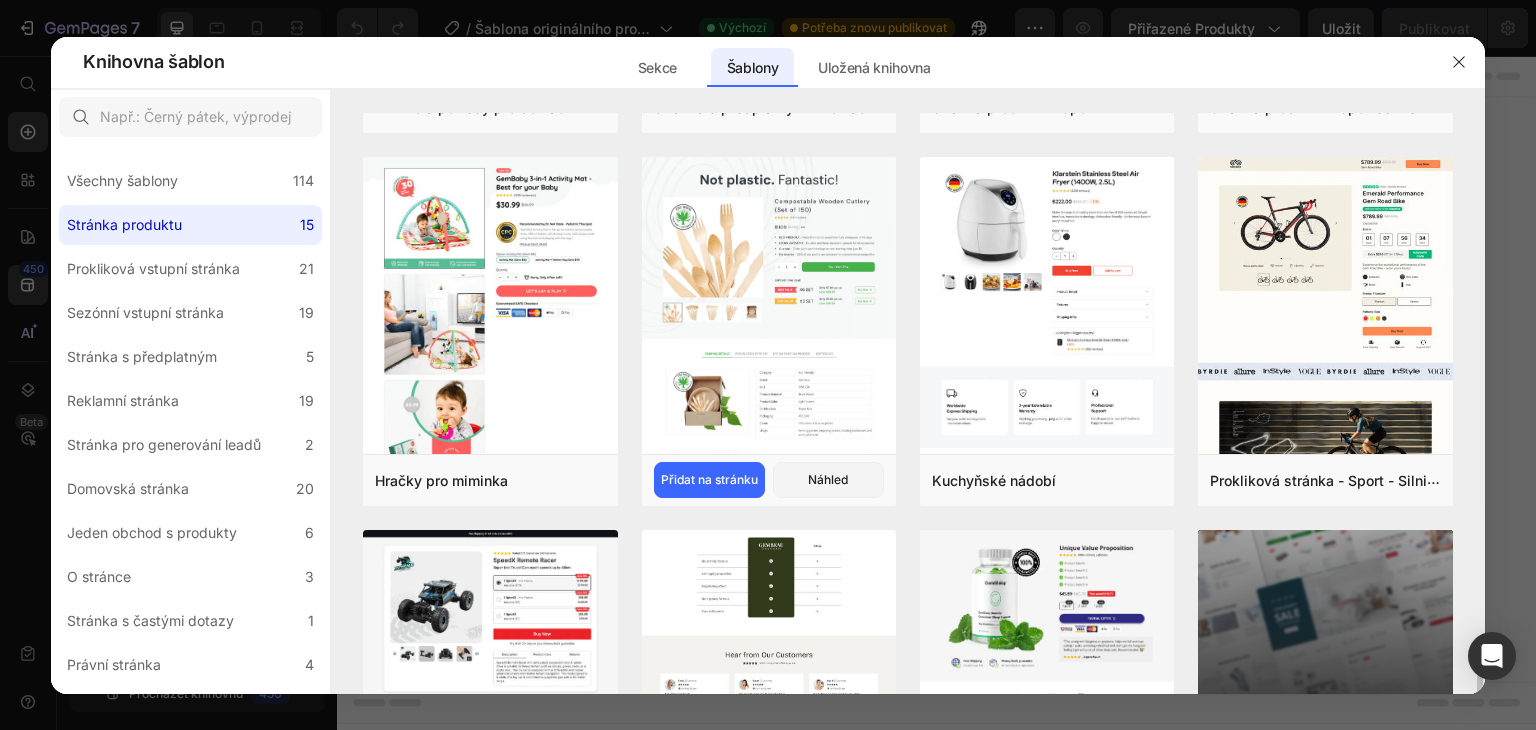 scroll, scrollTop: 908, scrollLeft: 0, axis: vertical 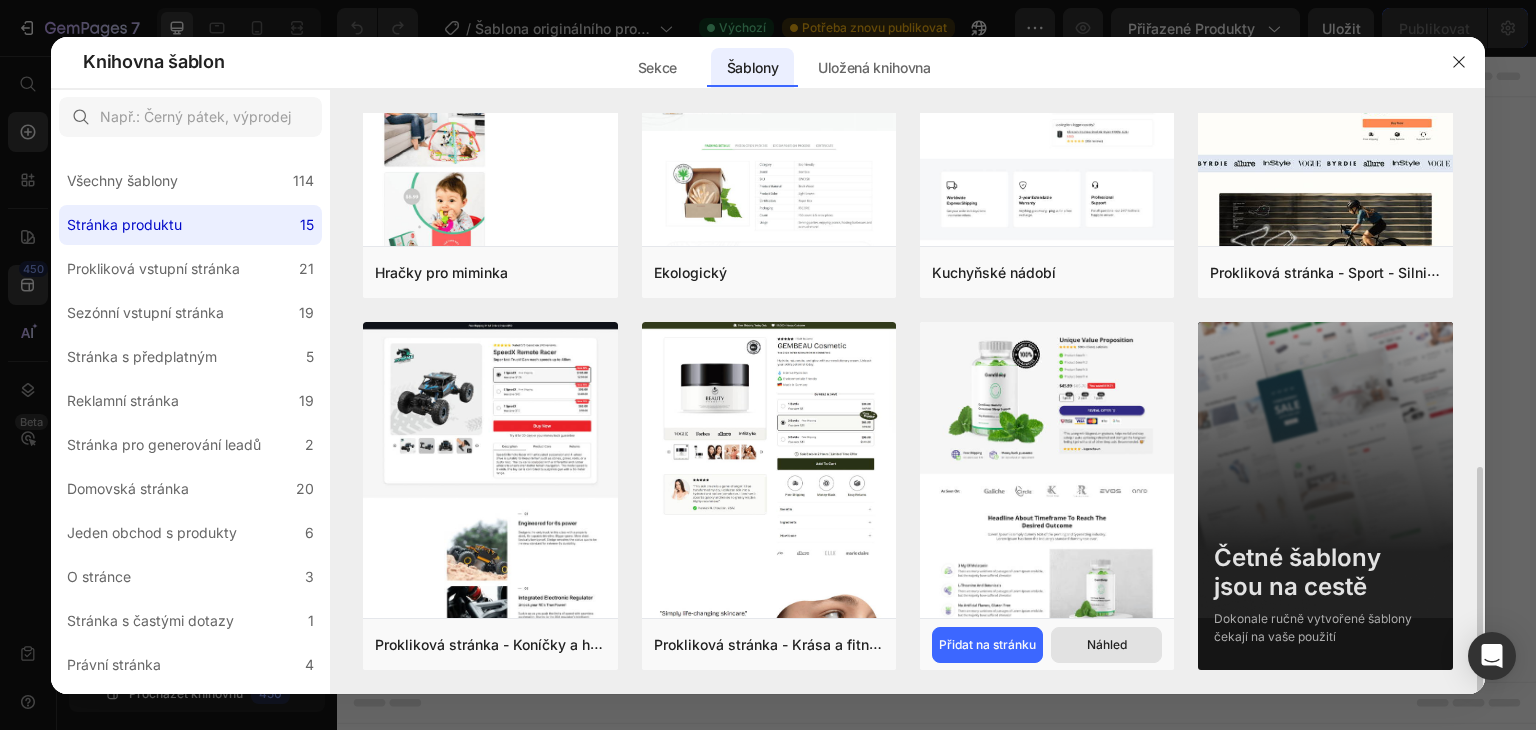 click on "Náhled" at bounding box center [1107, 644] 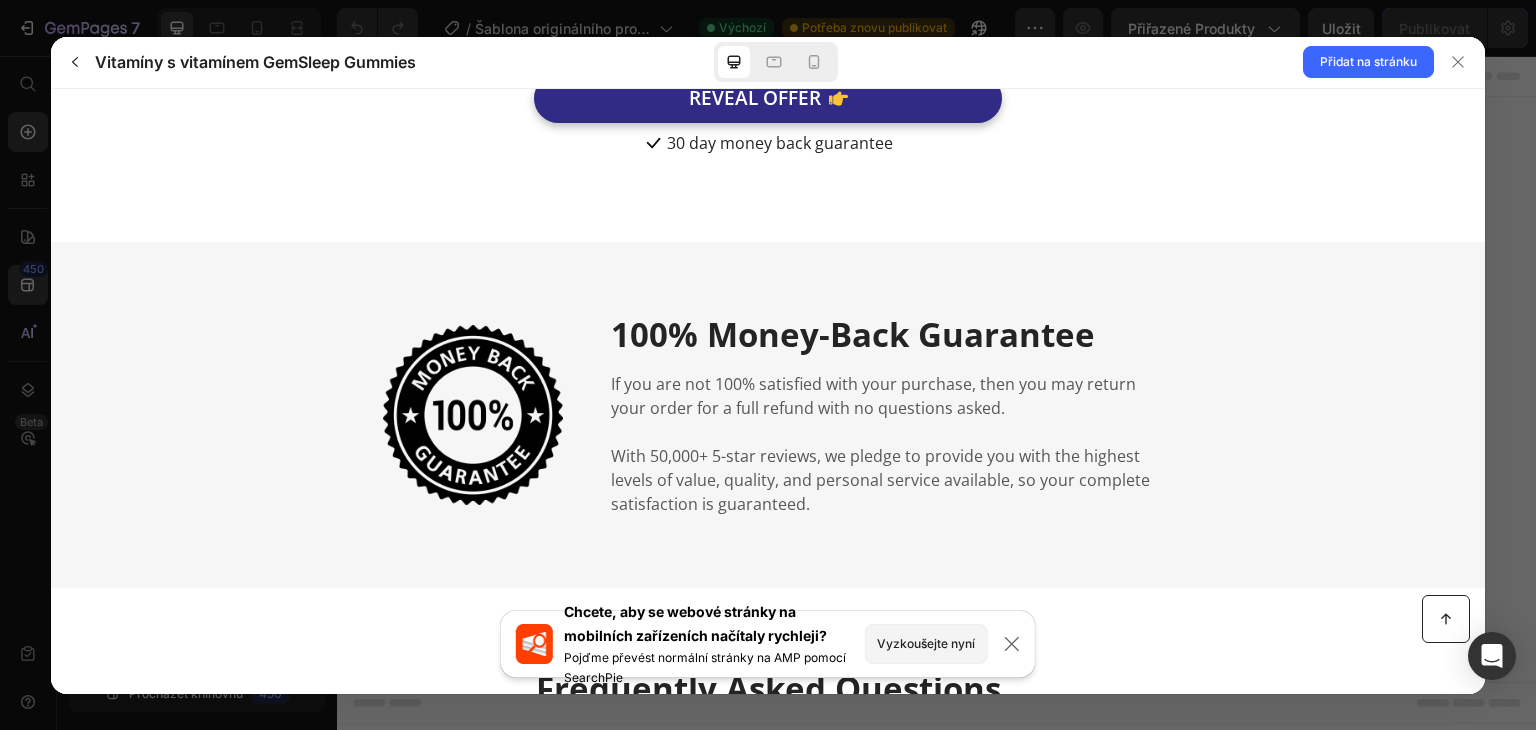 scroll, scrollTop: 6900, scrollLeft: 0, axis: vertical 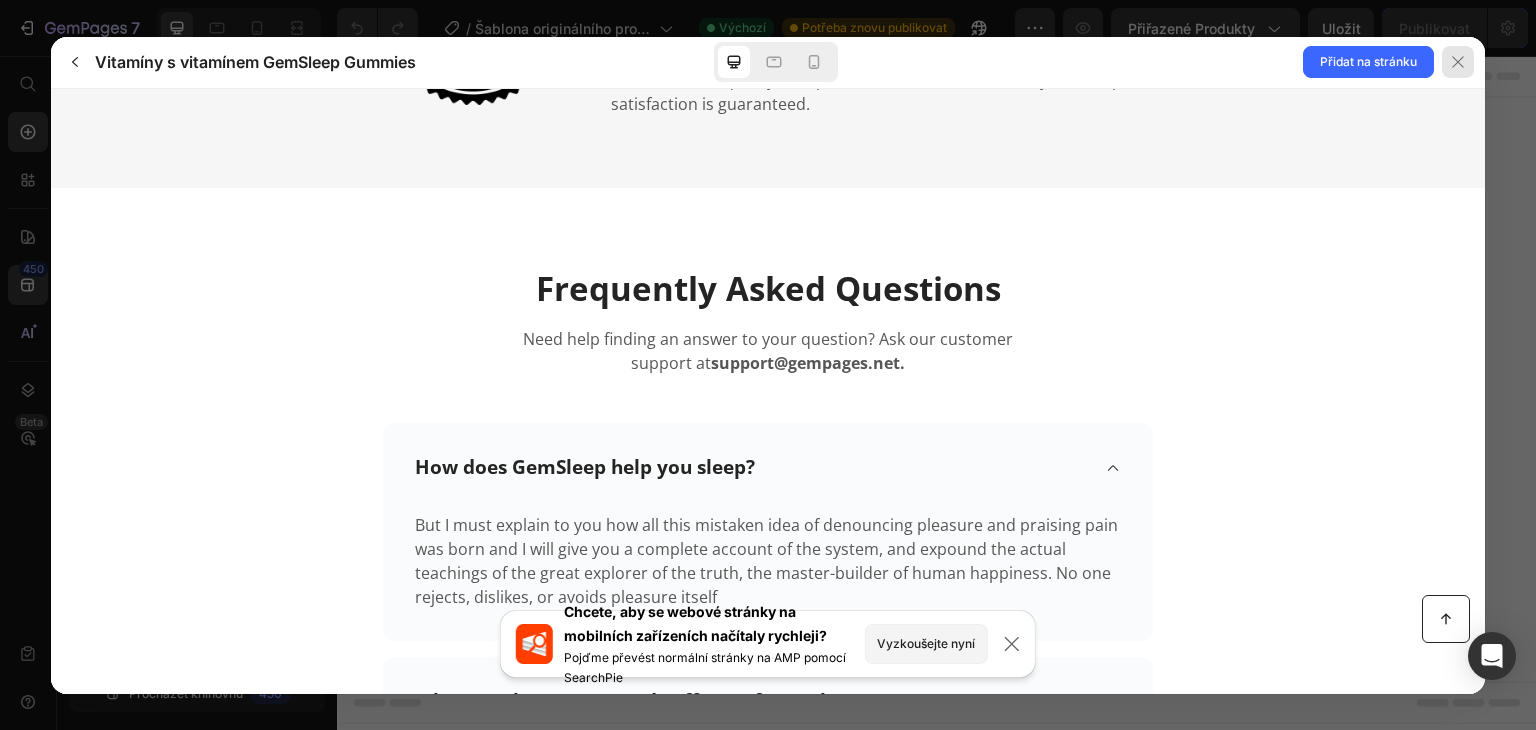 click 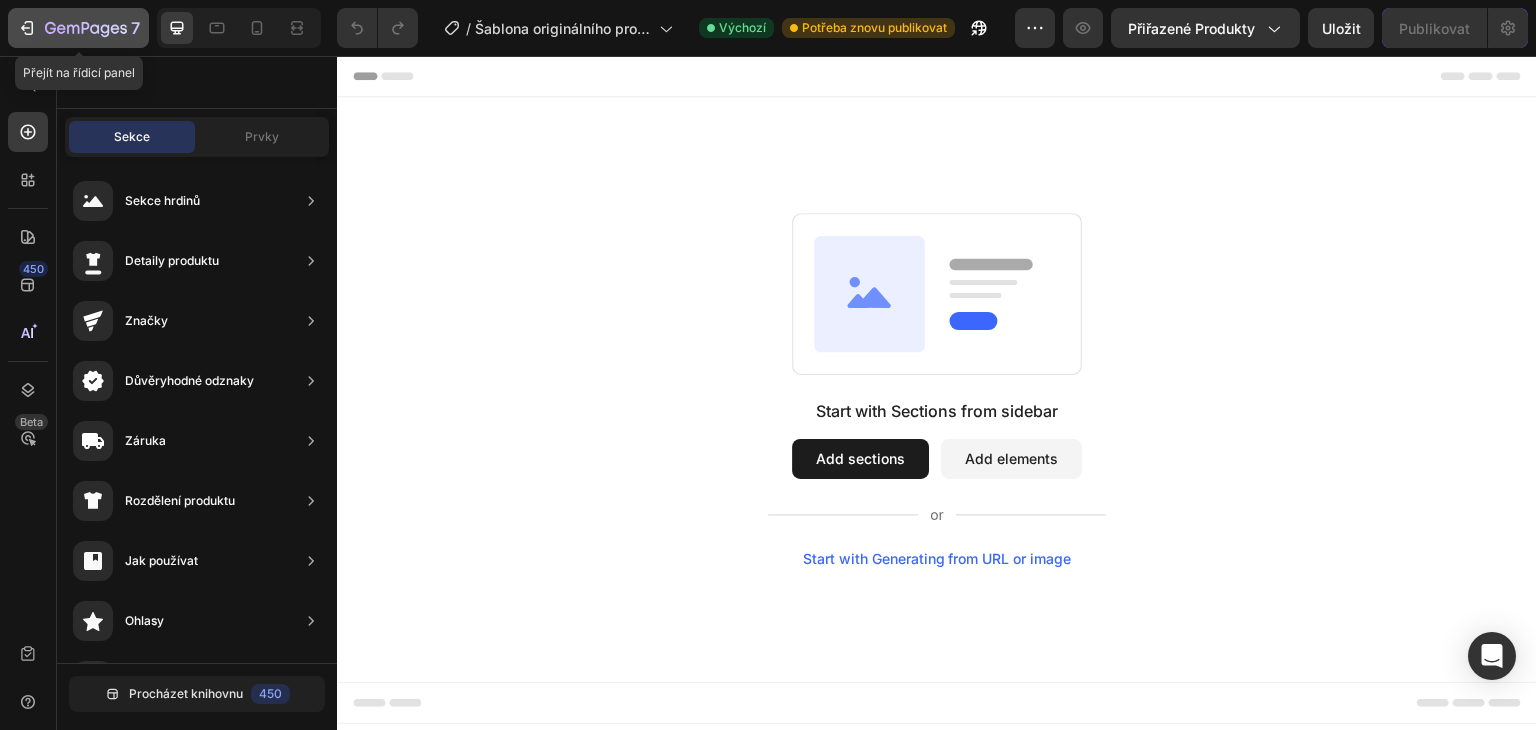 click 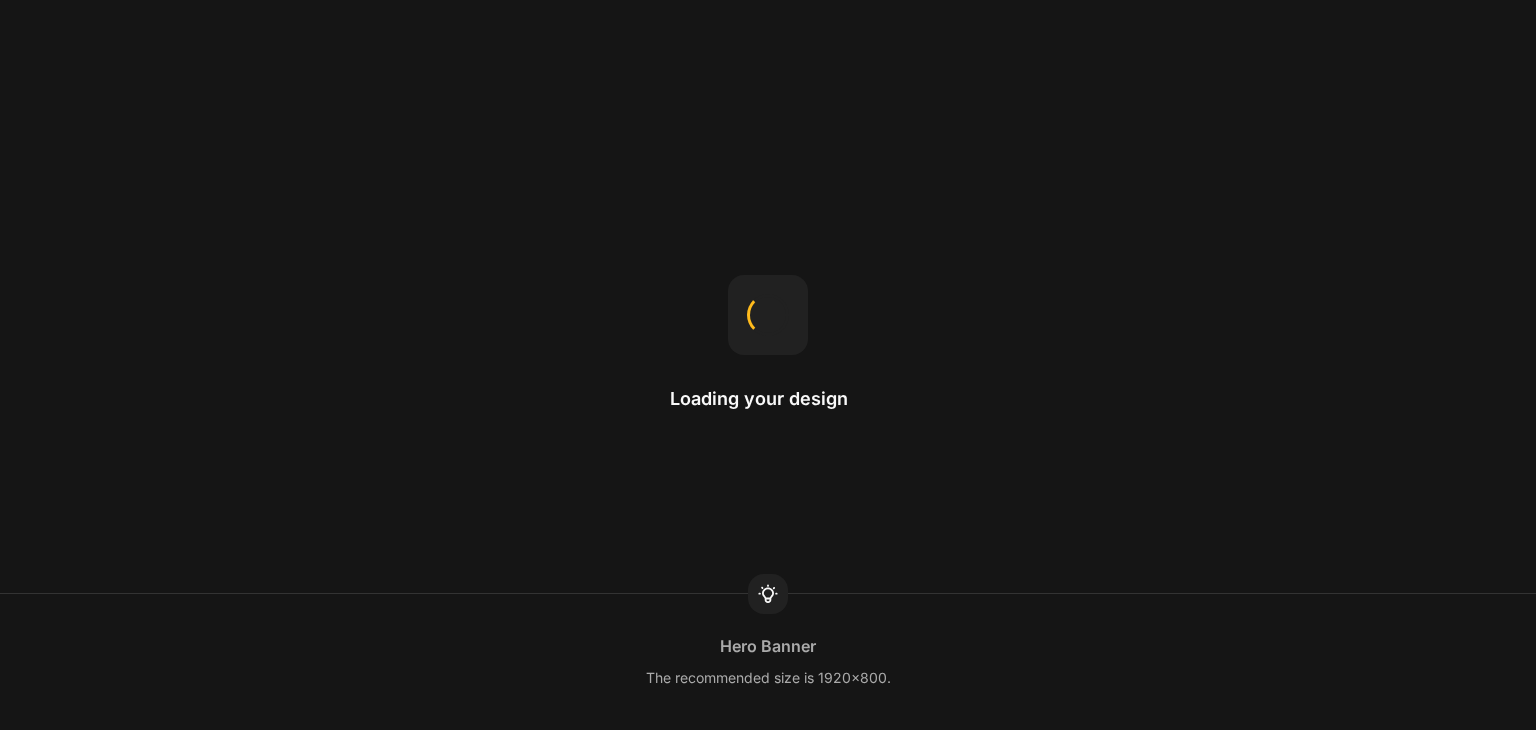 scroll, scrollTop: 0, scrollLeft: 0, axis: both 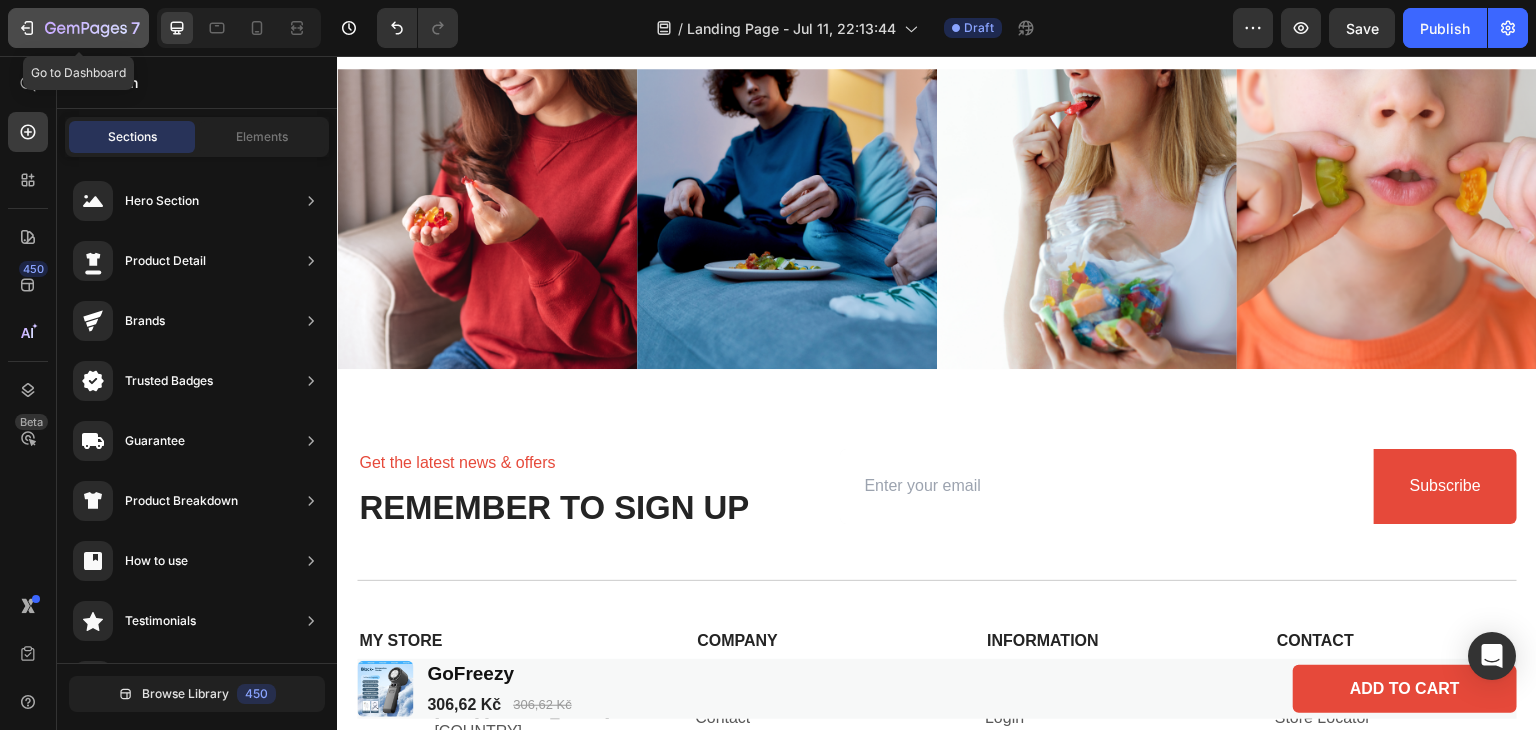 click 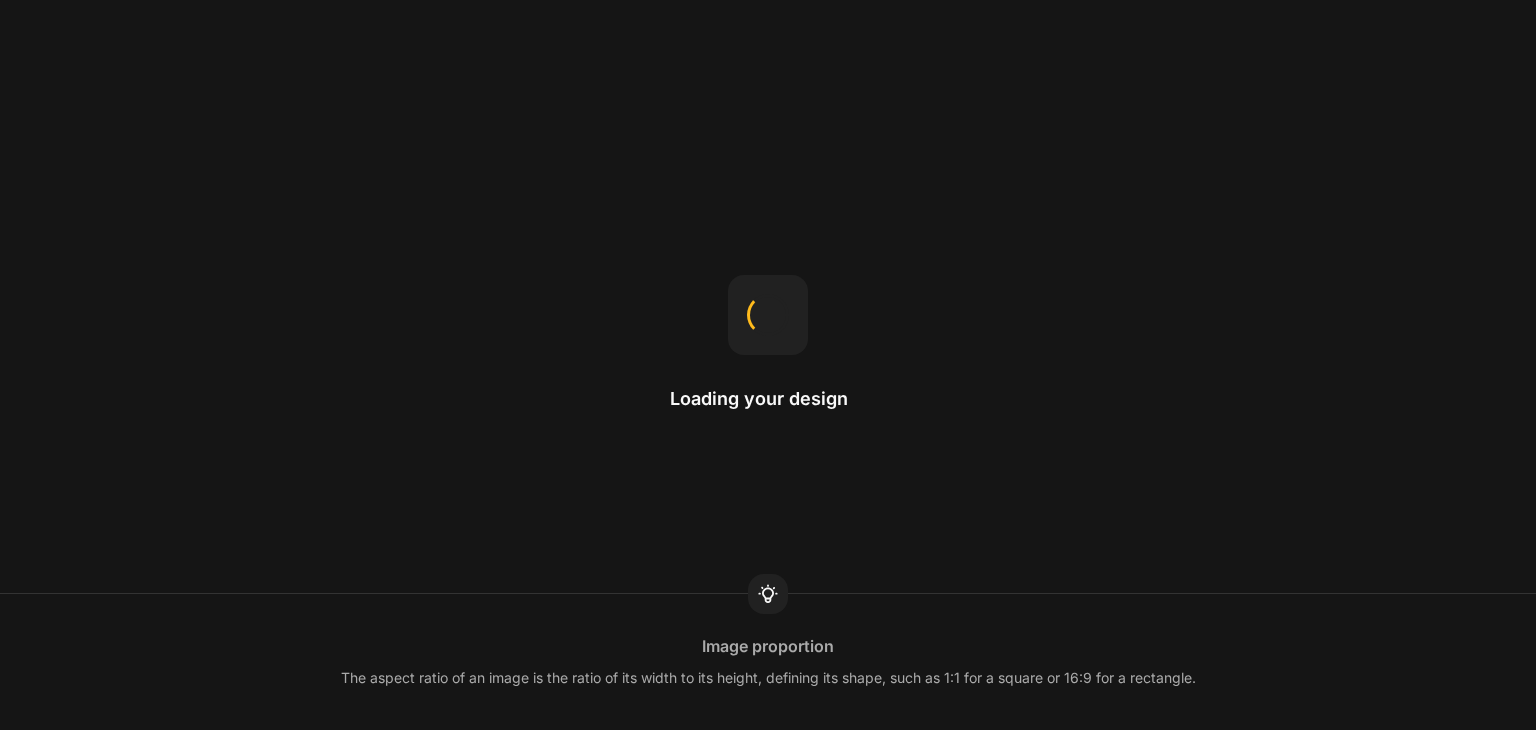 scroll, scrollTop: 0, scrollLeft: 0, axis: both 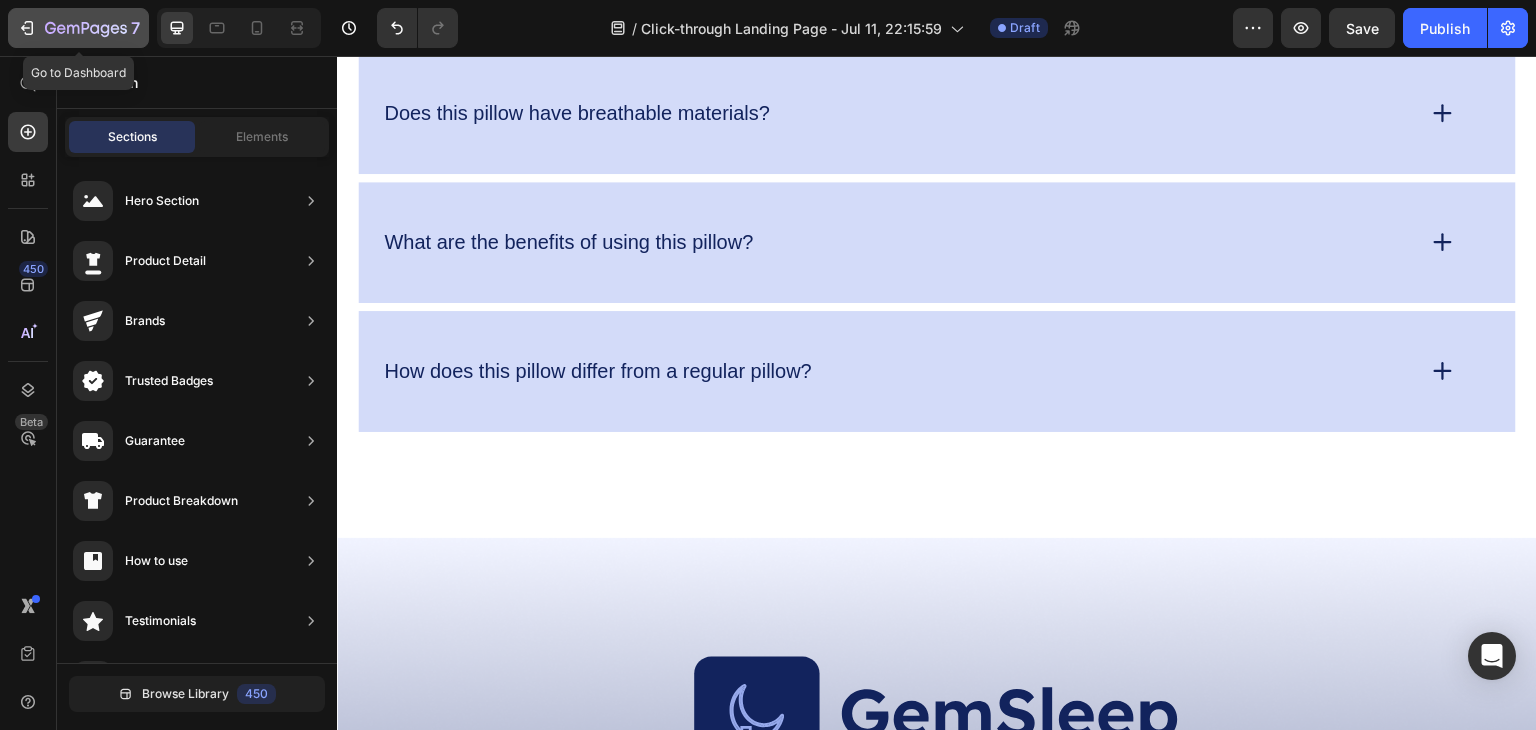 click 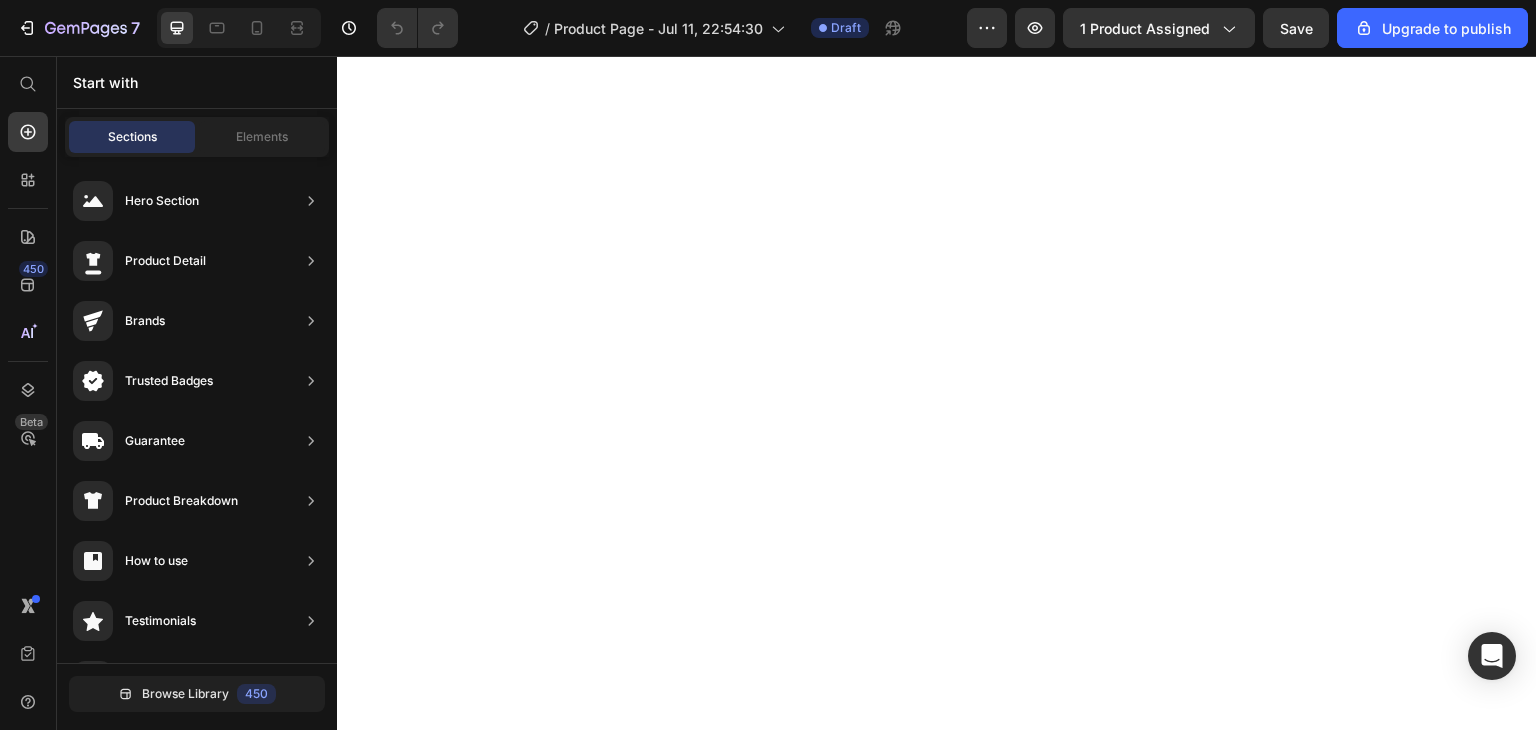 scroll, scrollTop: 0, scrollLeft: 0, axis: both 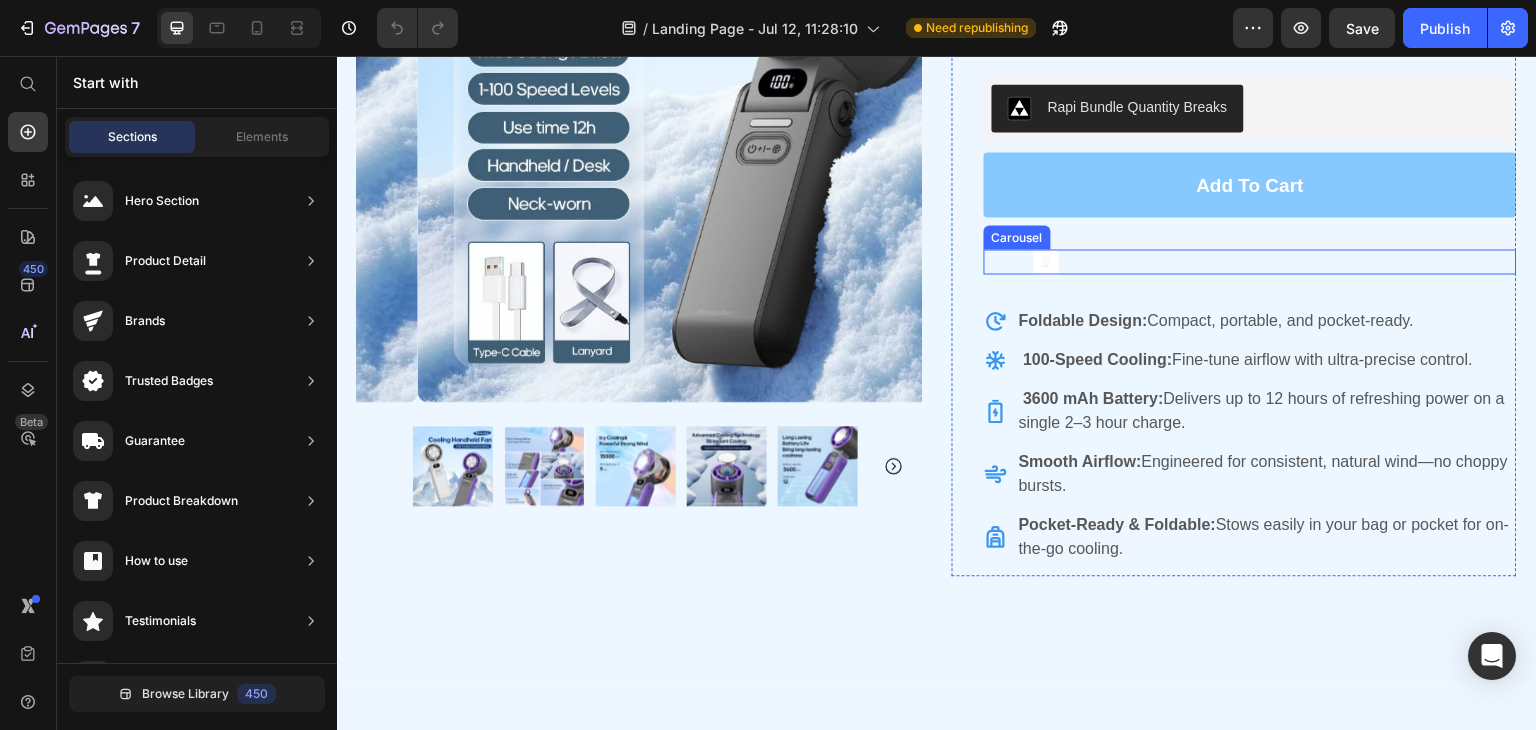 click on "Image Image Image Image Image" at bounding box center (1250, 261) 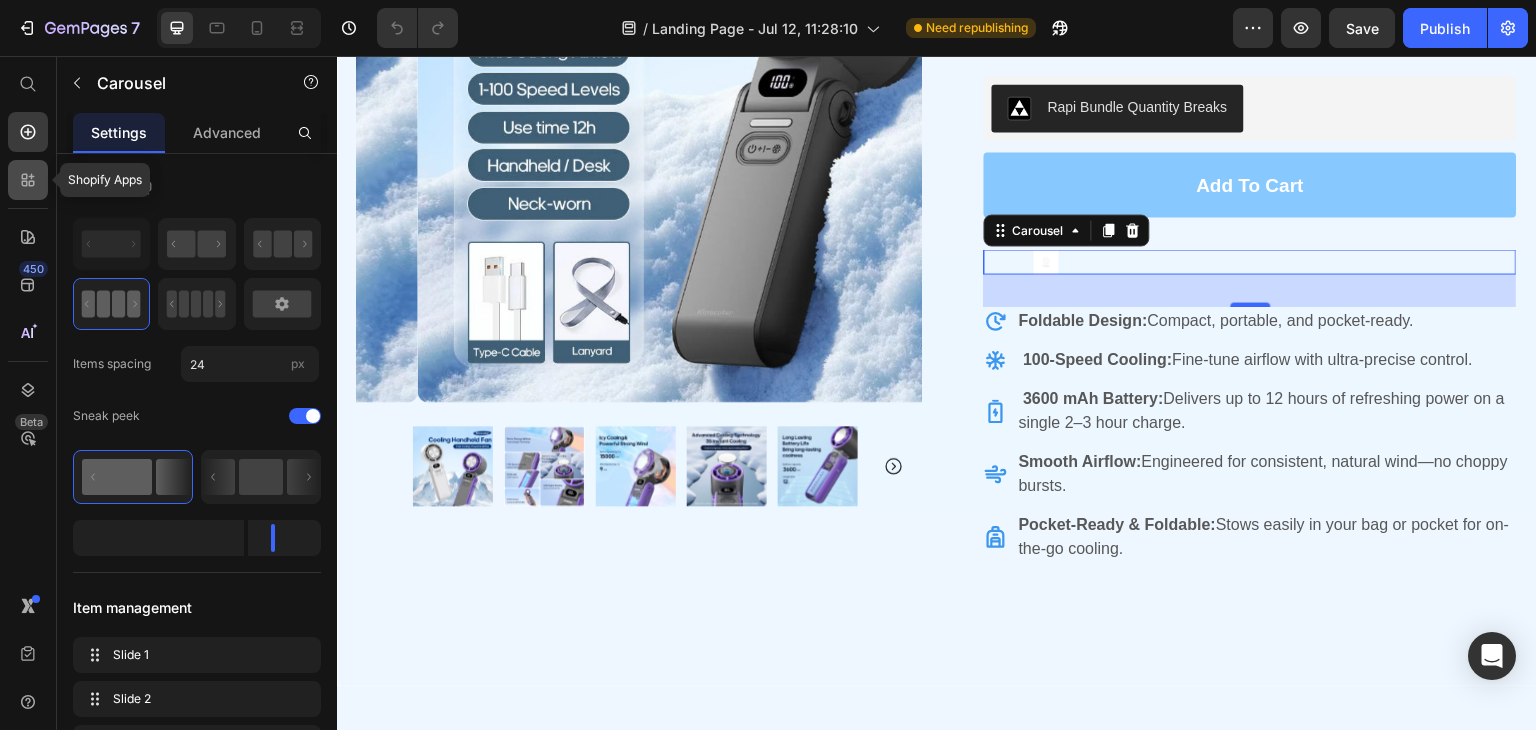 click 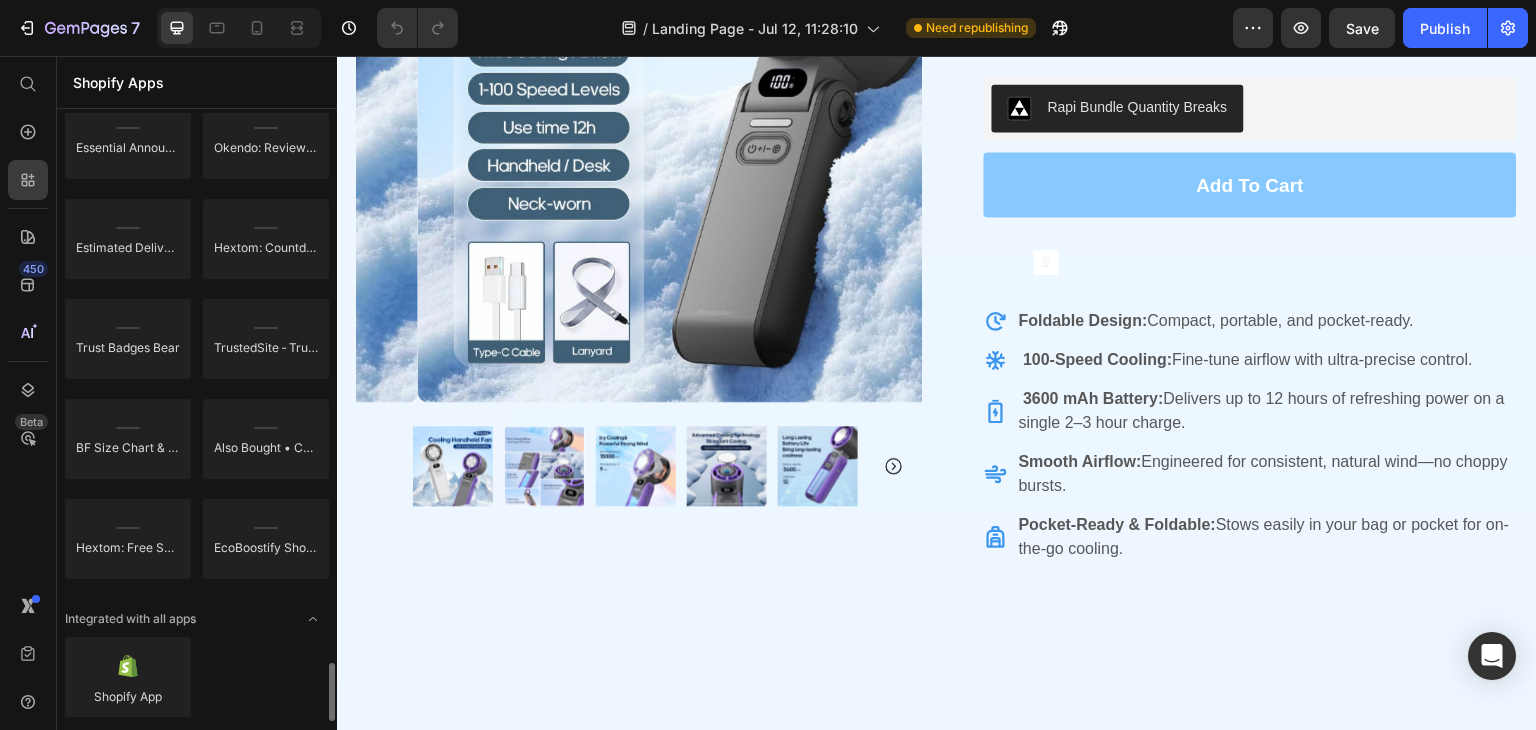 scroll, scrollTop: 5712, scrollLeft: 0, axis: vertical 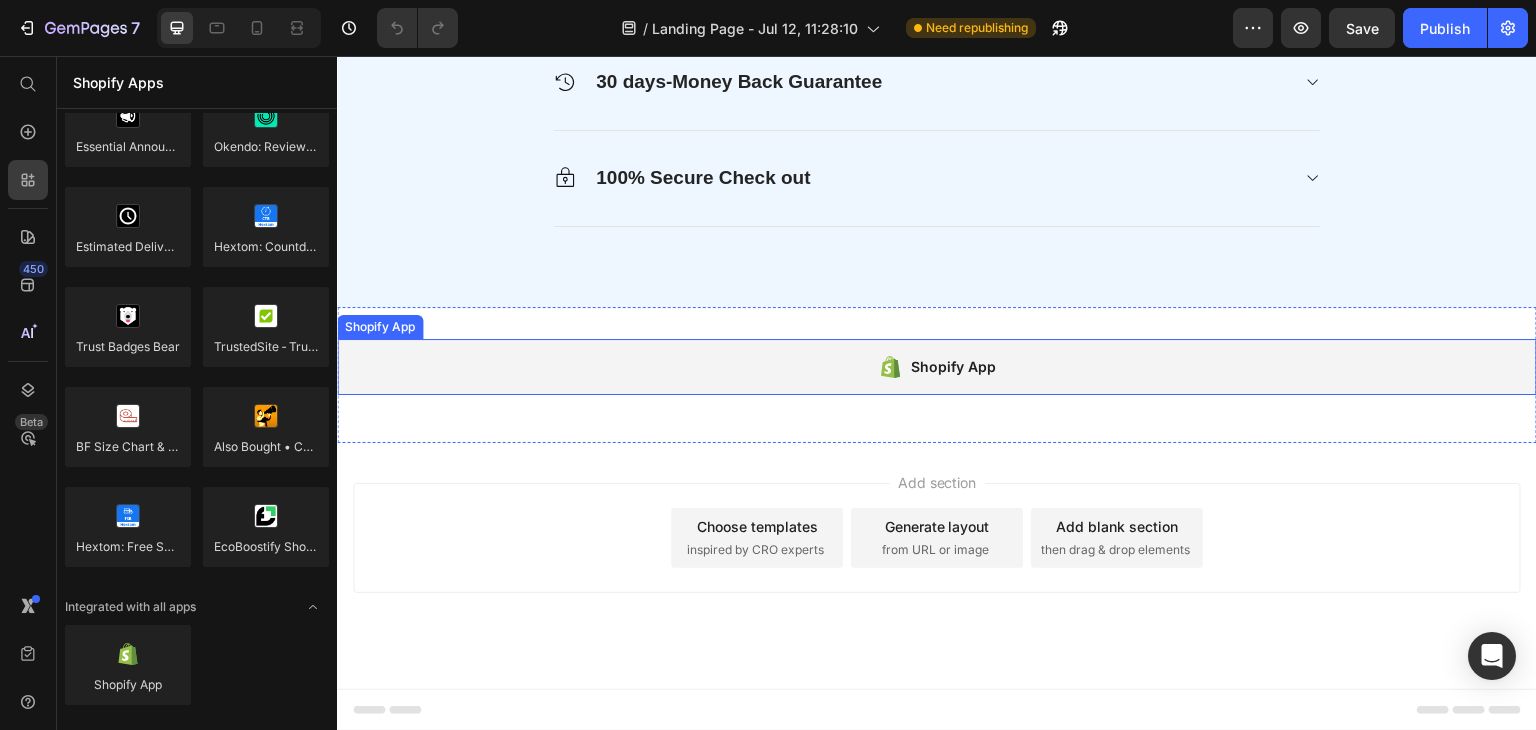 click 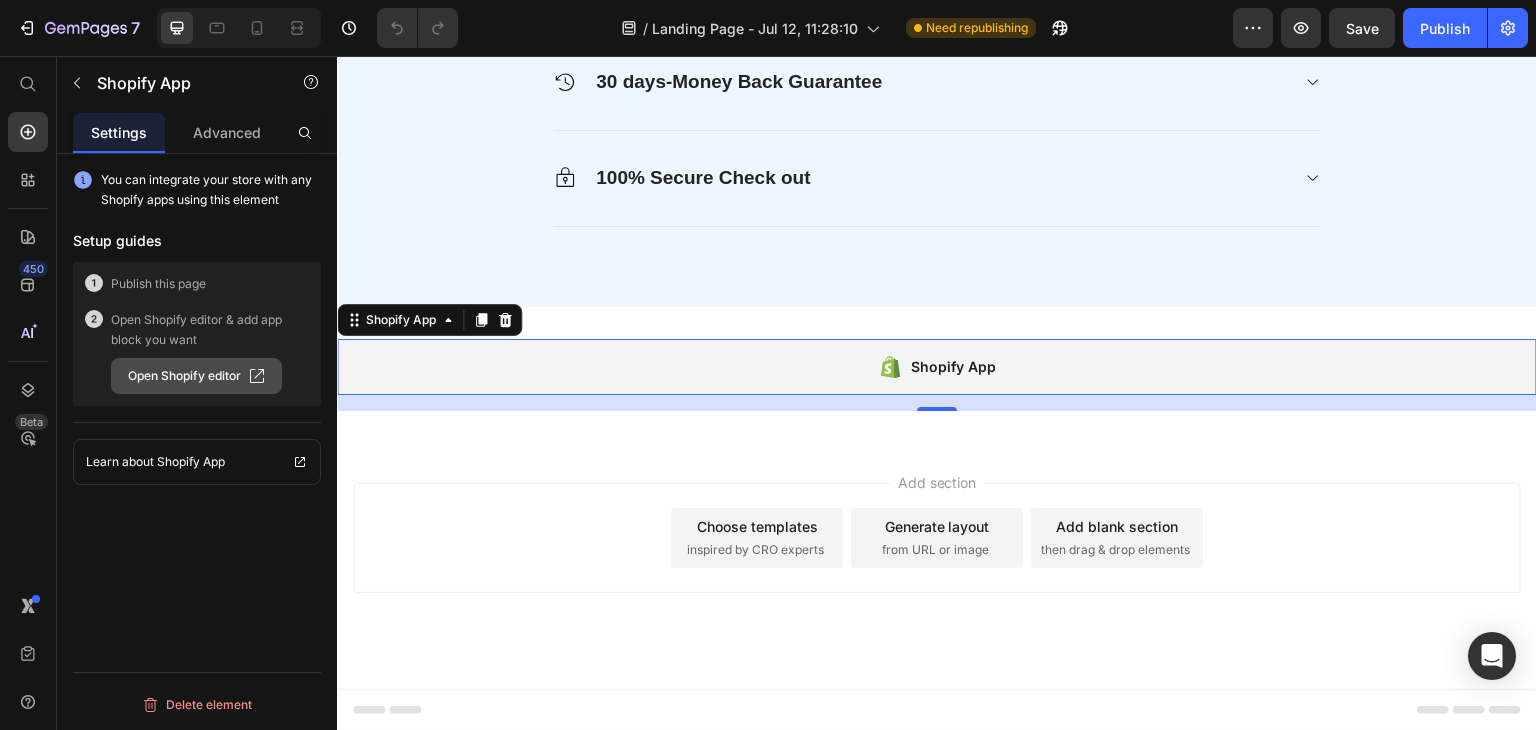 click on "Open Shopify editor" at bounding box center [196, 376] 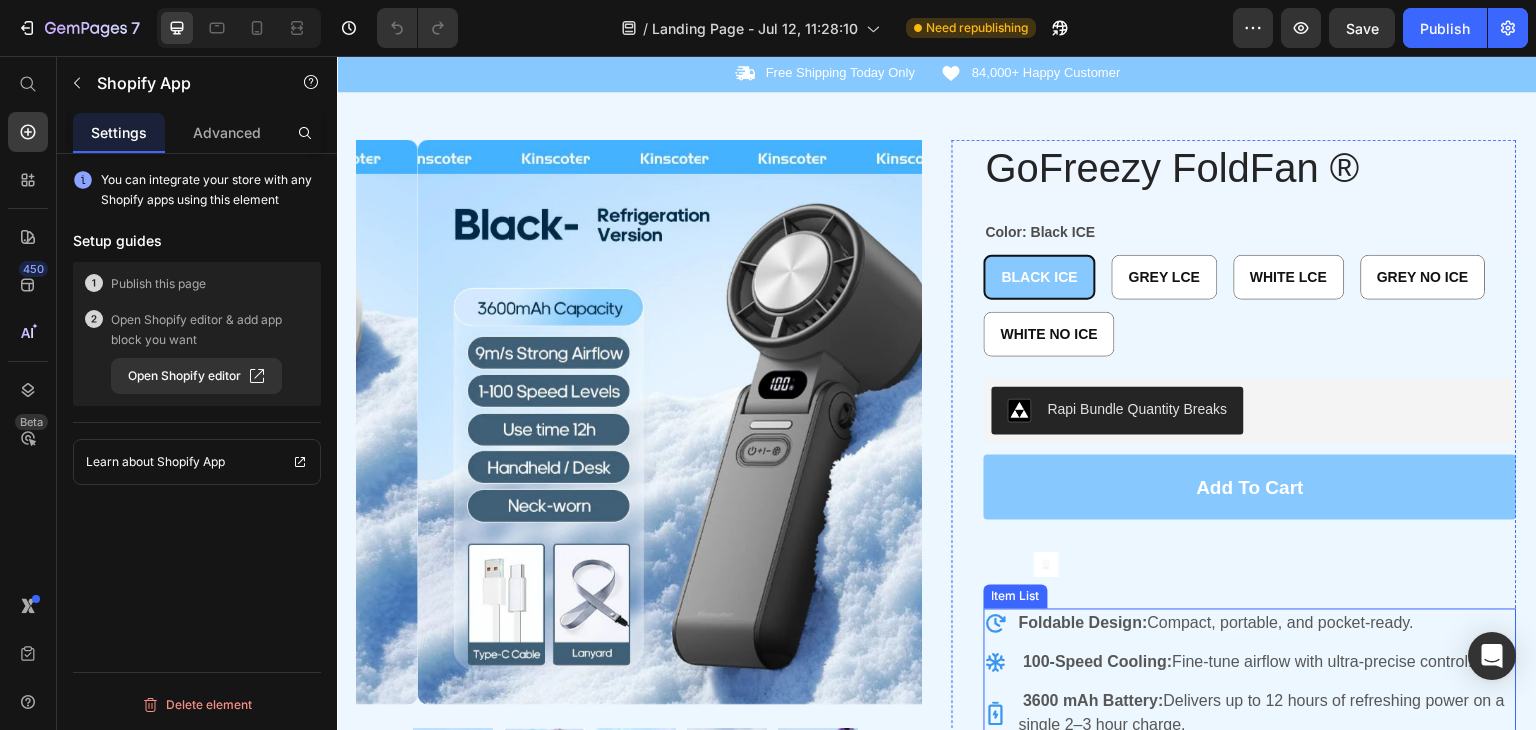 scroll, scrollTop: 0, scrollLeft: 0, axis: both 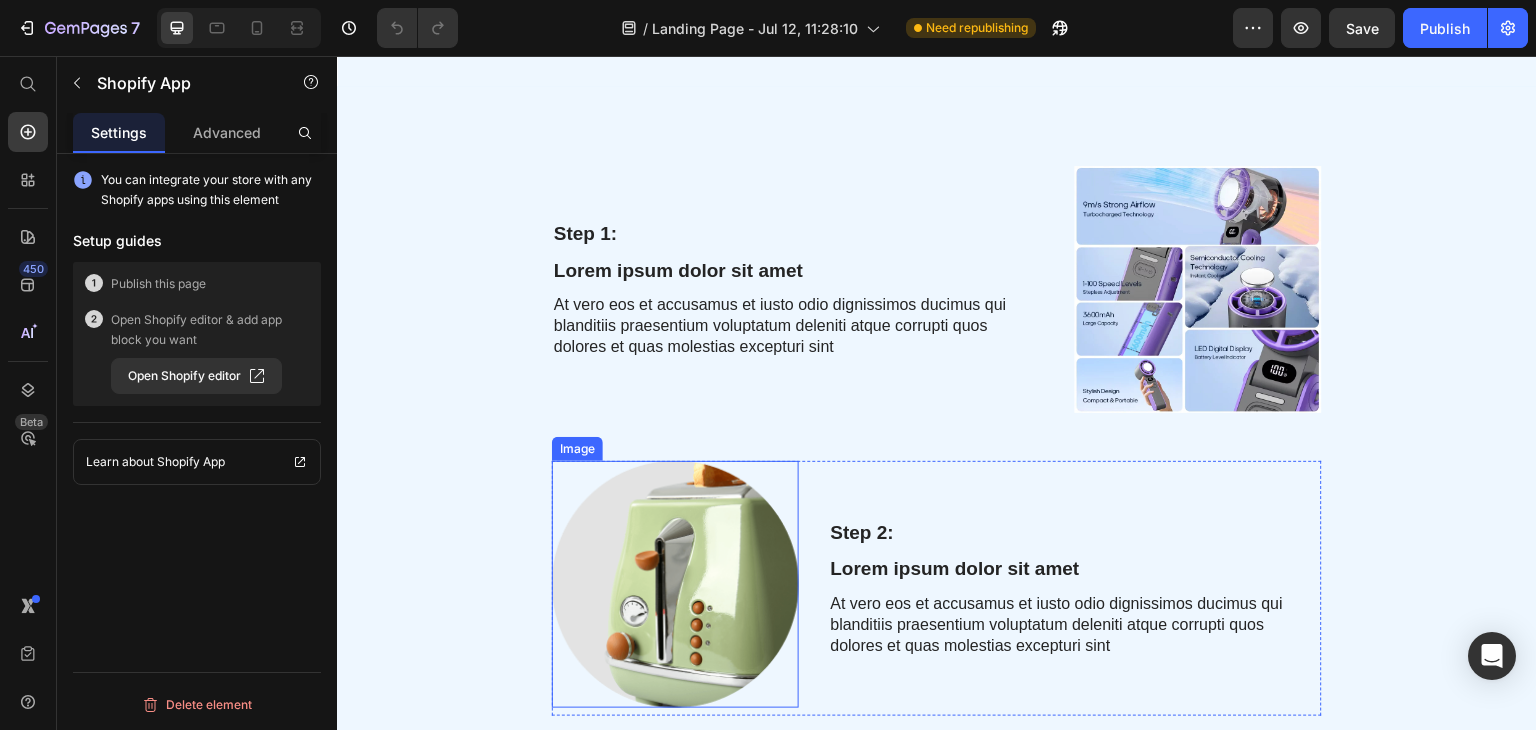 click at bounding box center (675, 584) 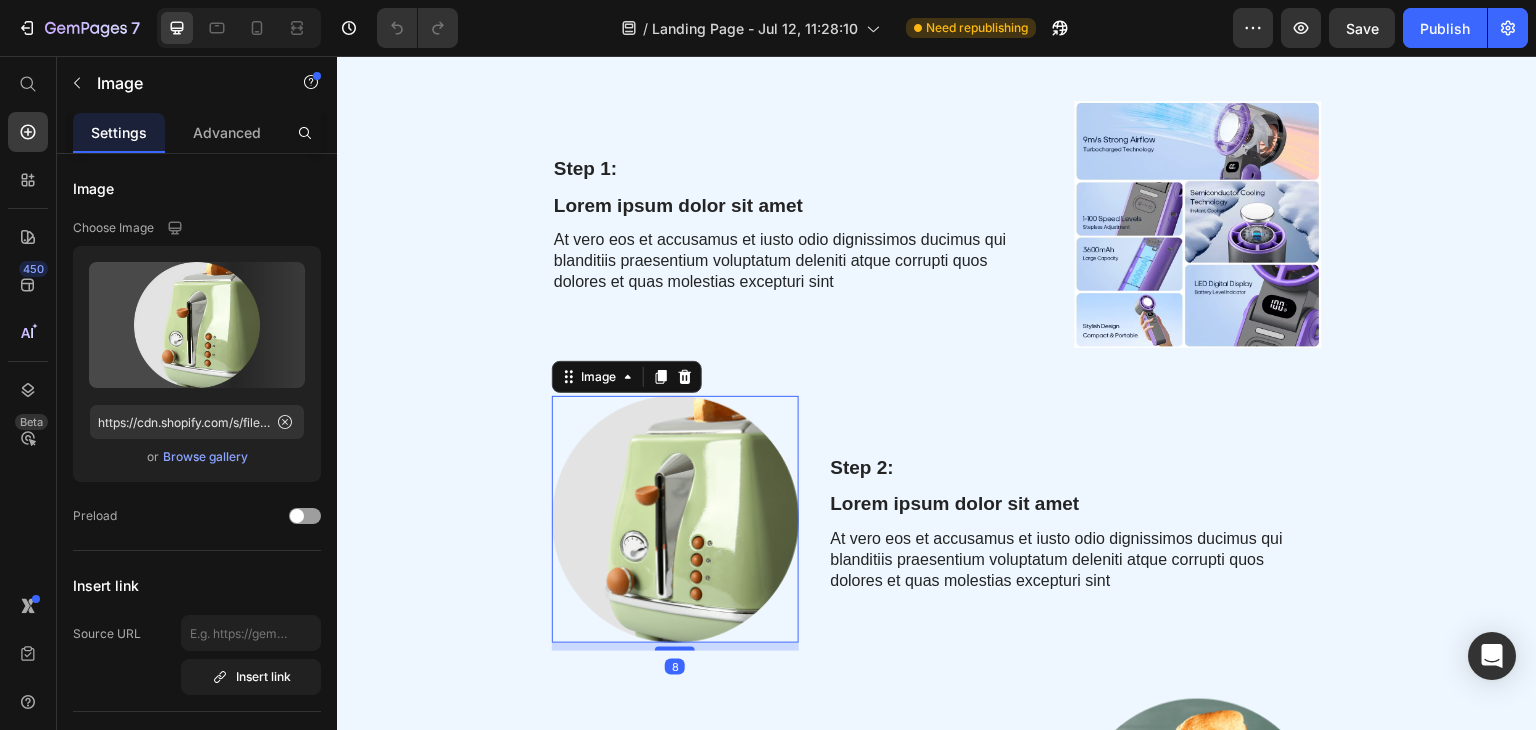scroll, scrollTop: 1100, scrollLeft: 0, axis: vertical 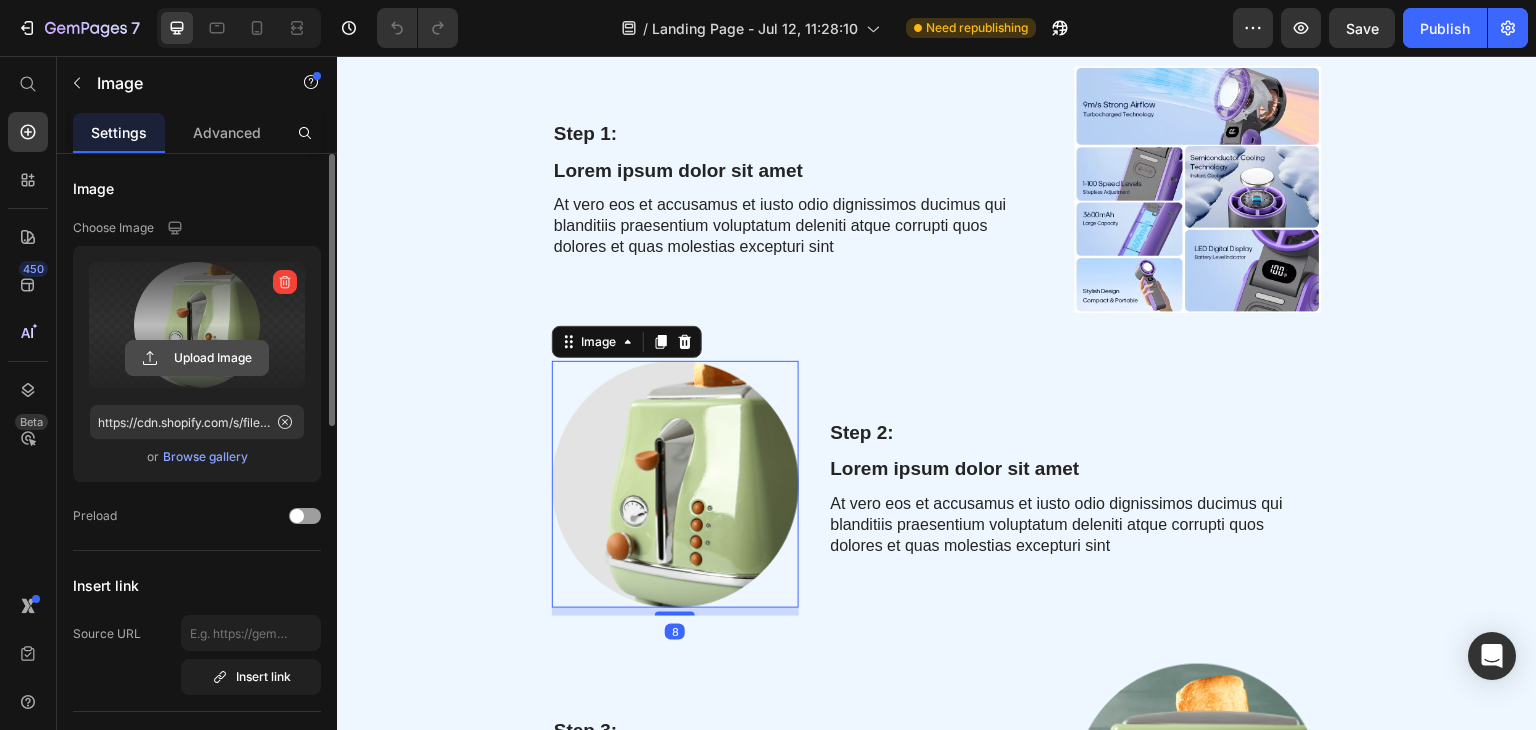 click 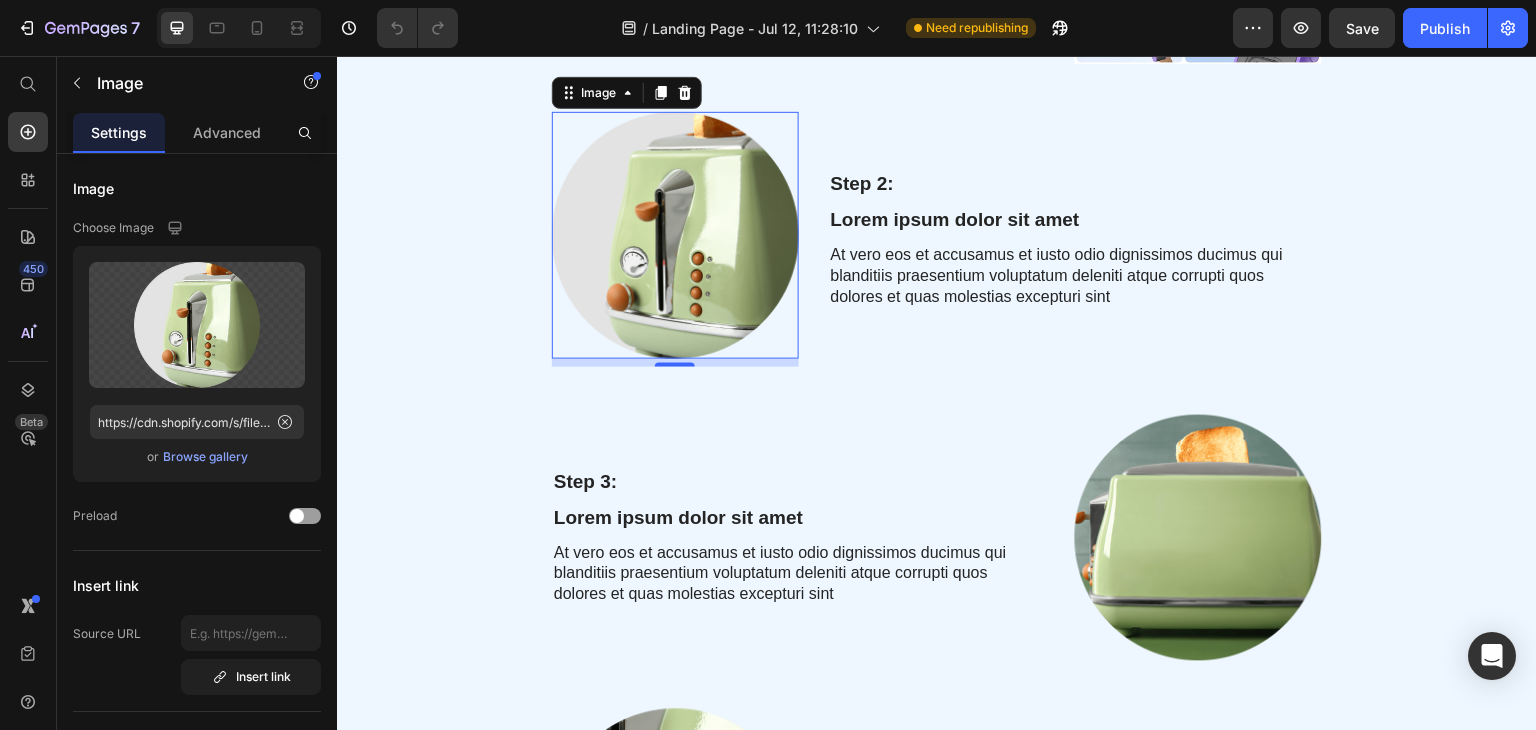scroll, scrollTop: 1200, scrollLeft: 0, axis: vertical 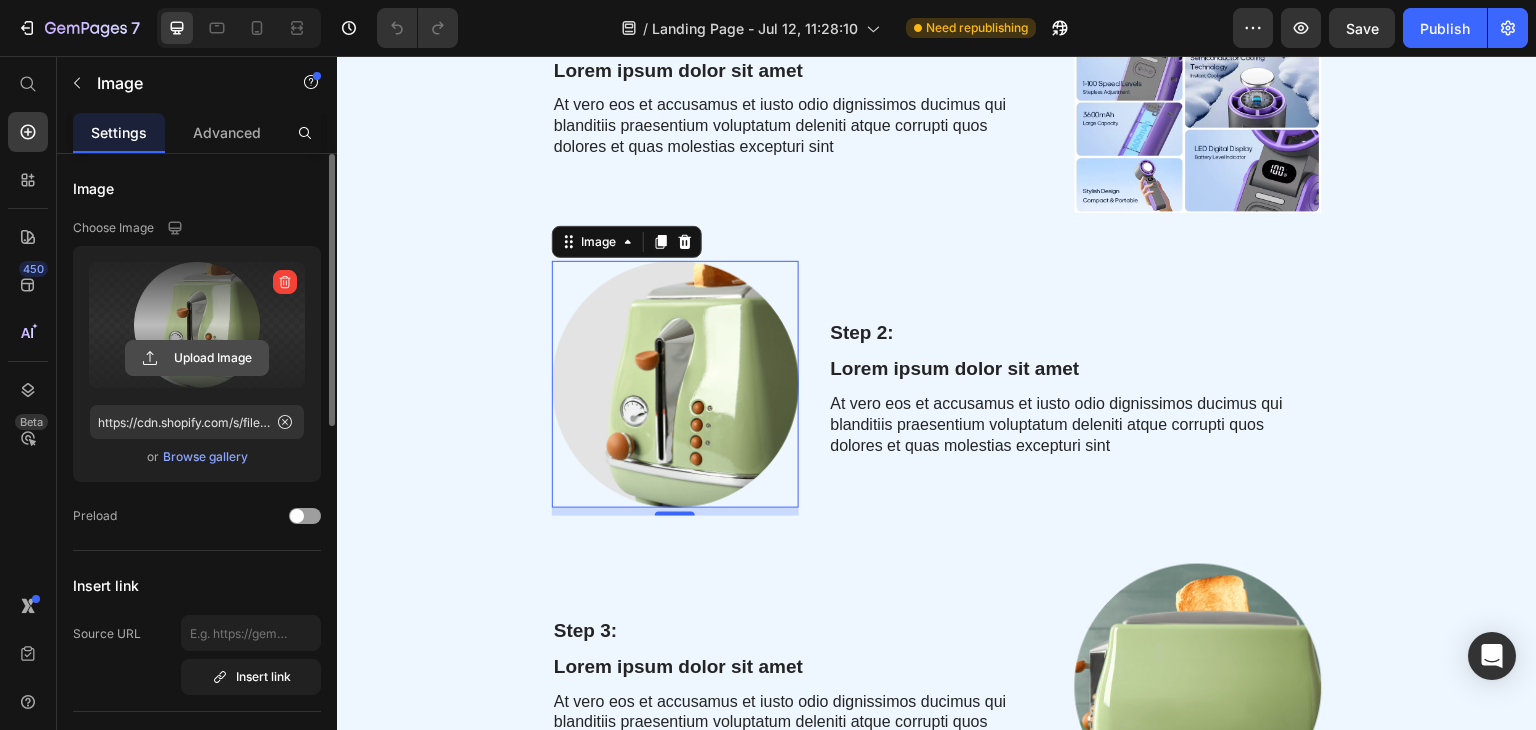 click 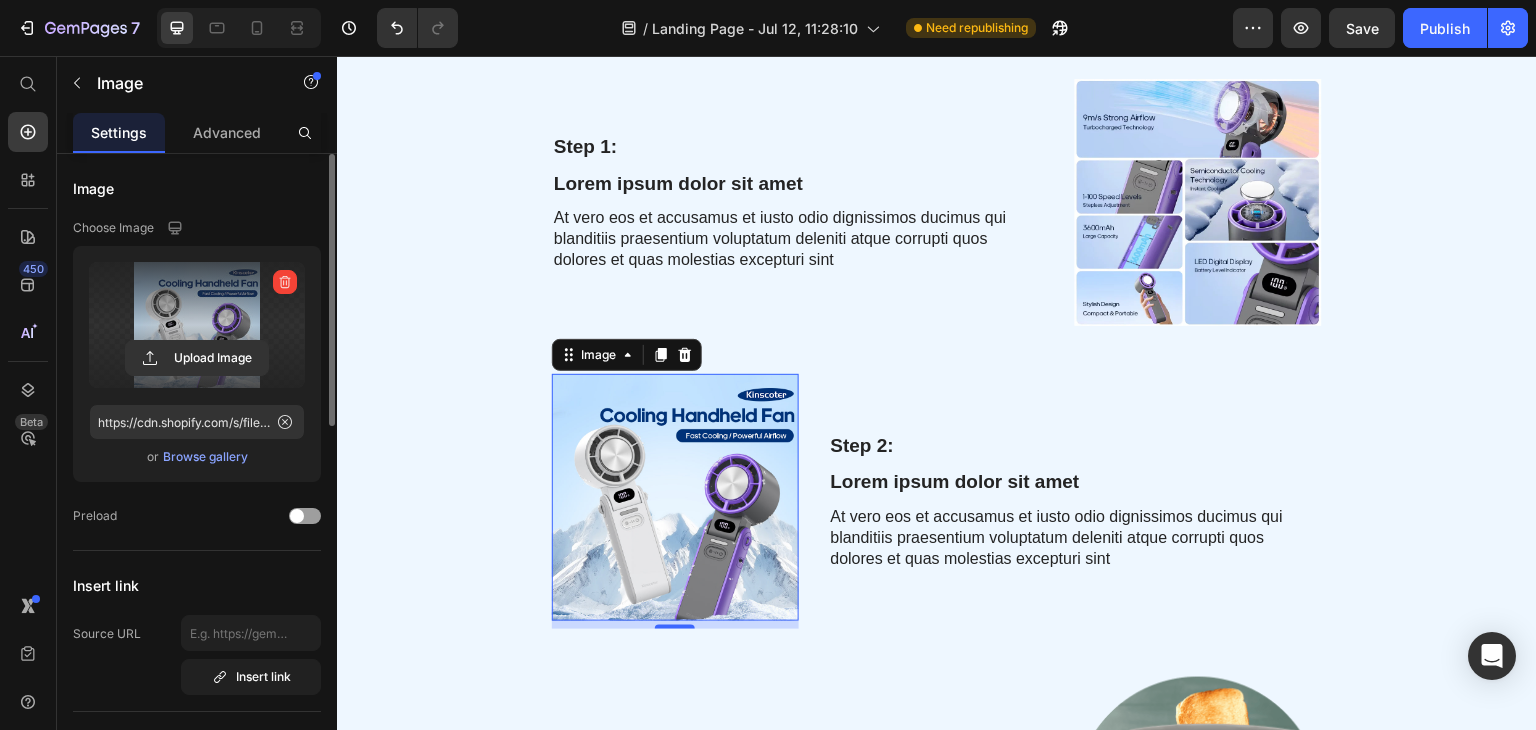 scroll, scrollTop: 1200, scrollLeft: 0, axis: vertical 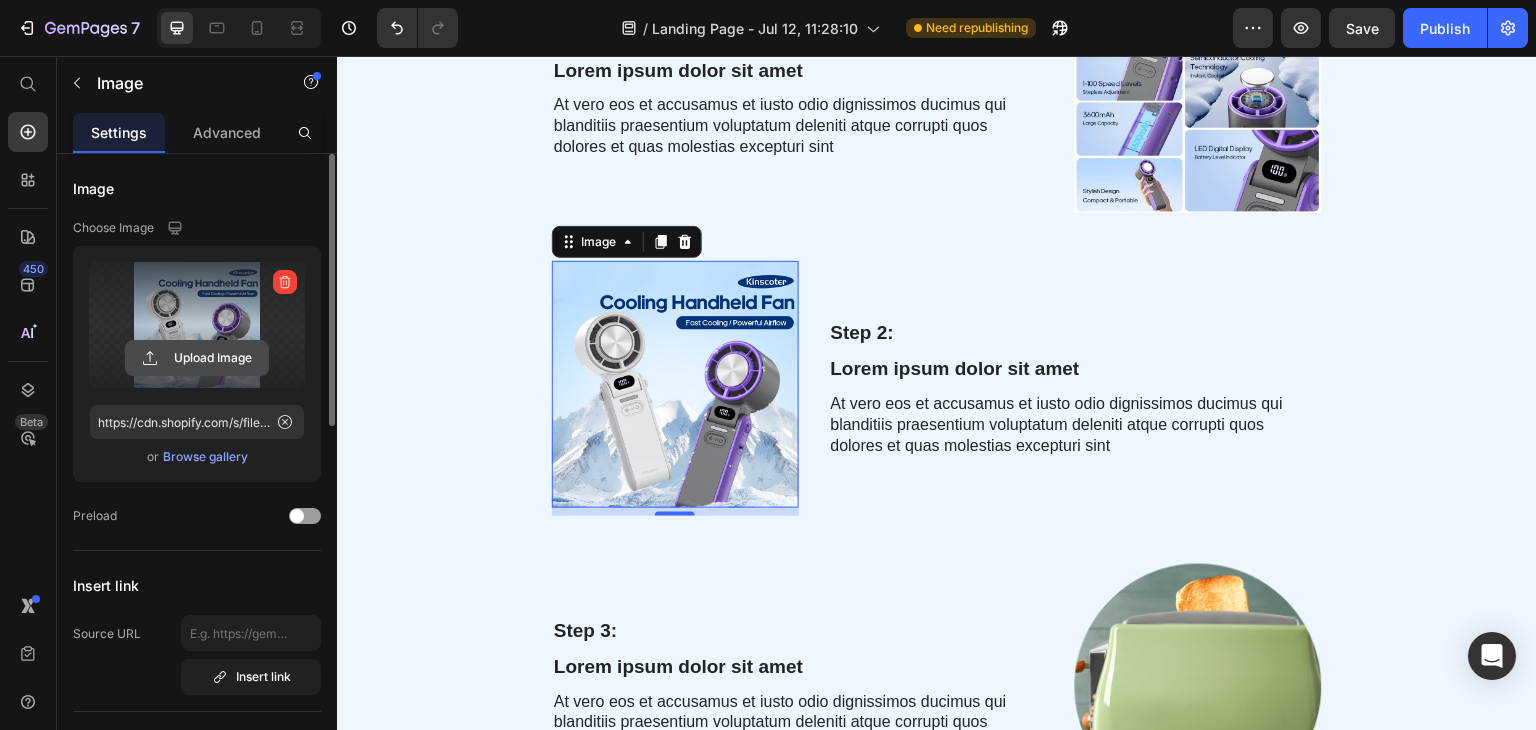 click 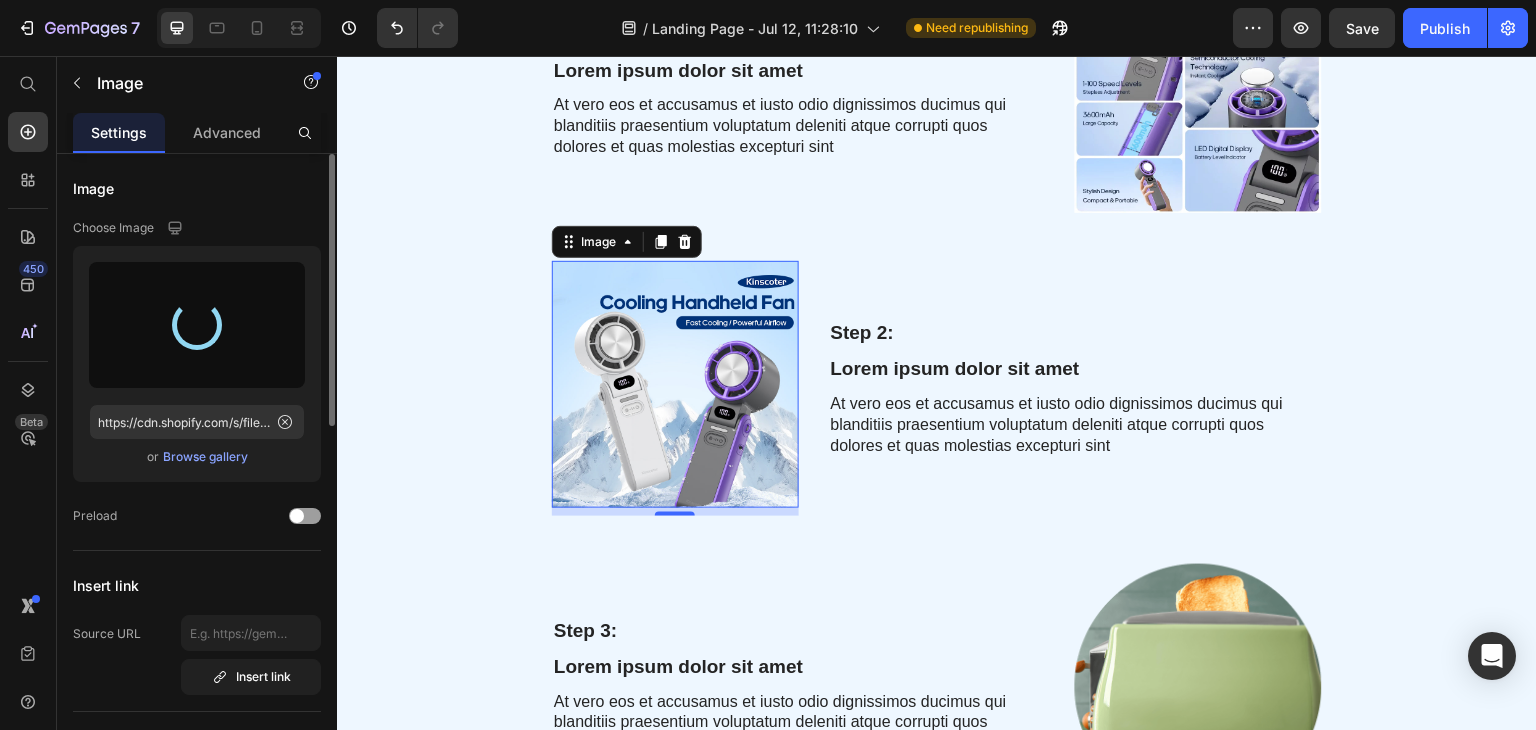 type on "https://cdn.shopify.com/s/files/1/0961/1126/4090/files/gempages_574998900725777637-09fb8e37-e524-4149-b1d0-6cf0b7156283.jpg" 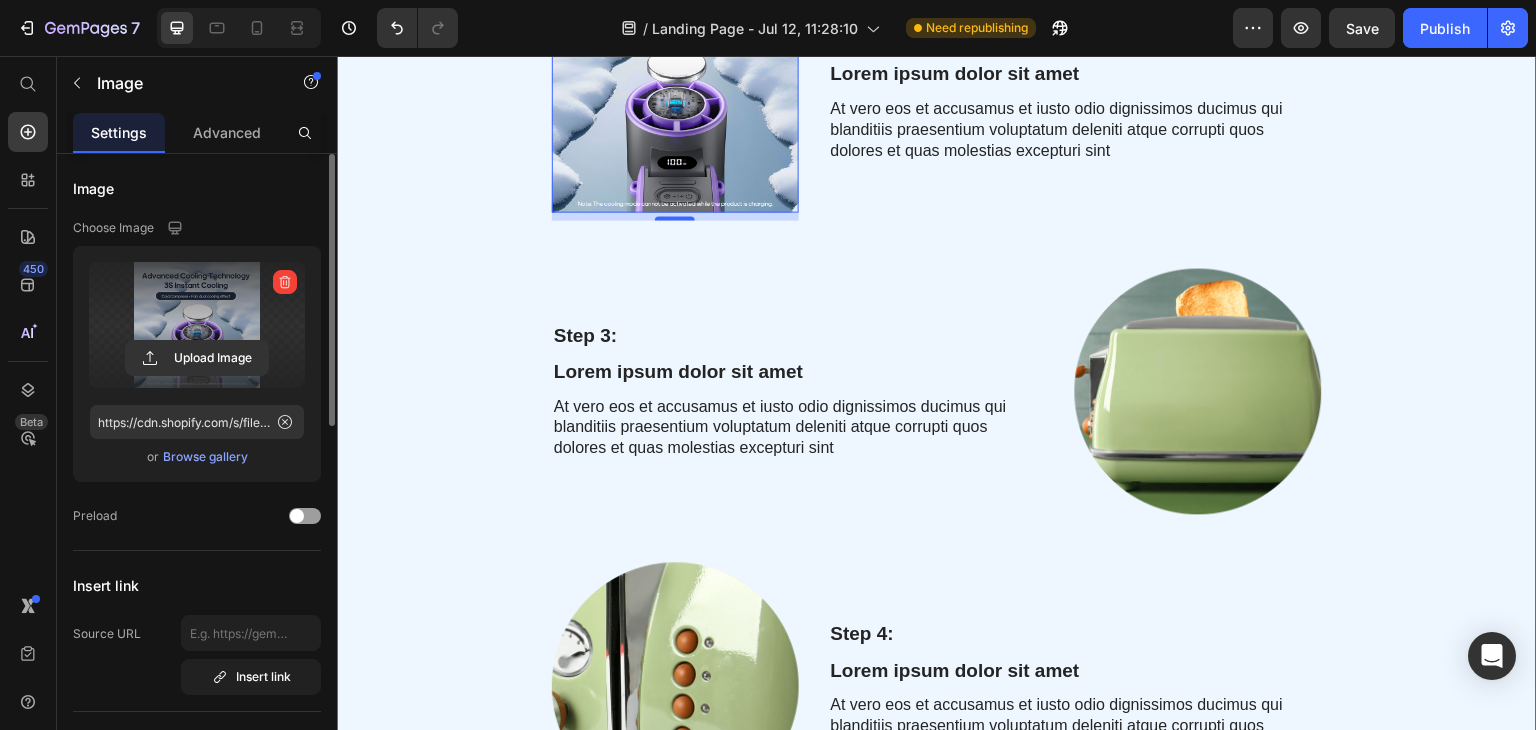 scroll, scrollTop: 1500, scrollLeft: 0, axis: vertical 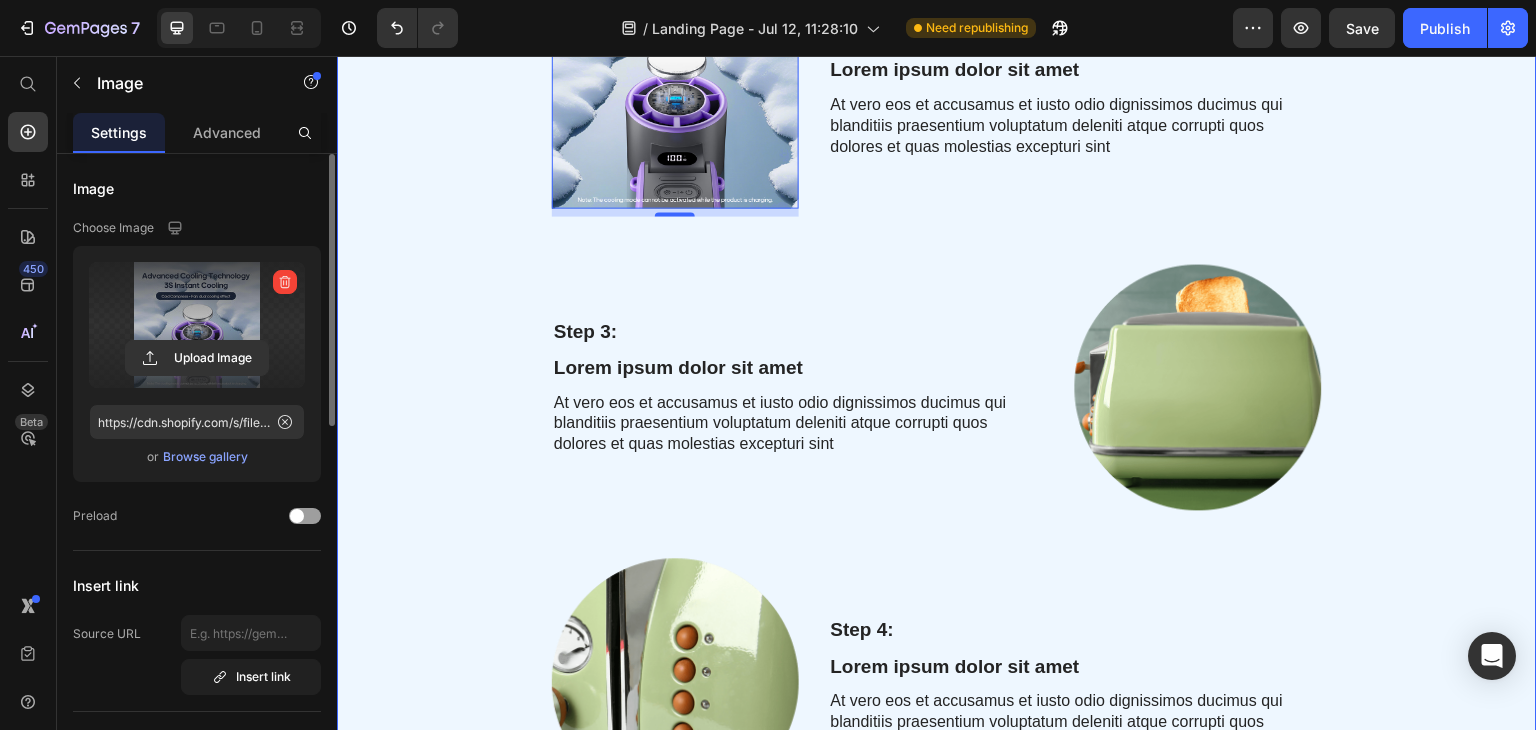 click at bounding box center (1198, 387) 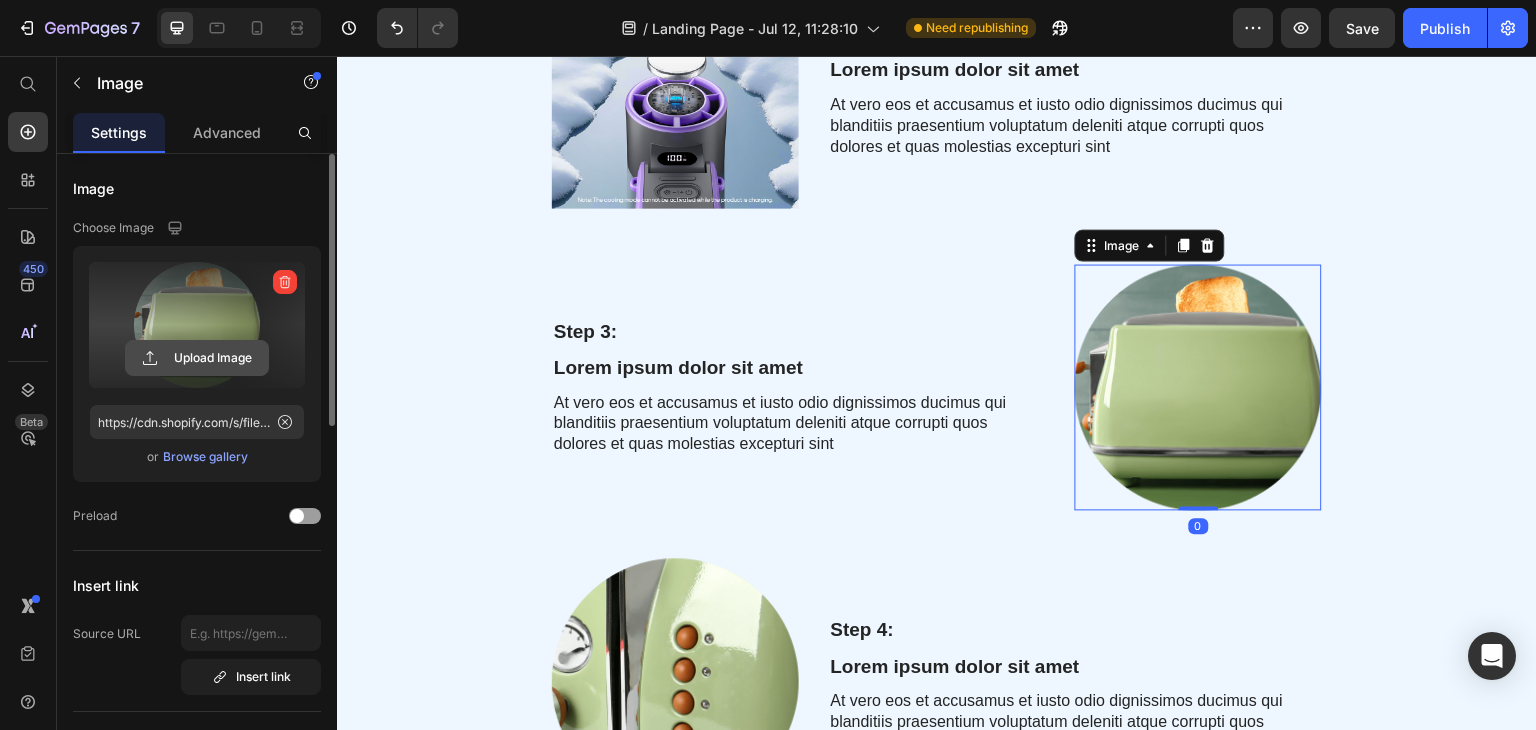 click 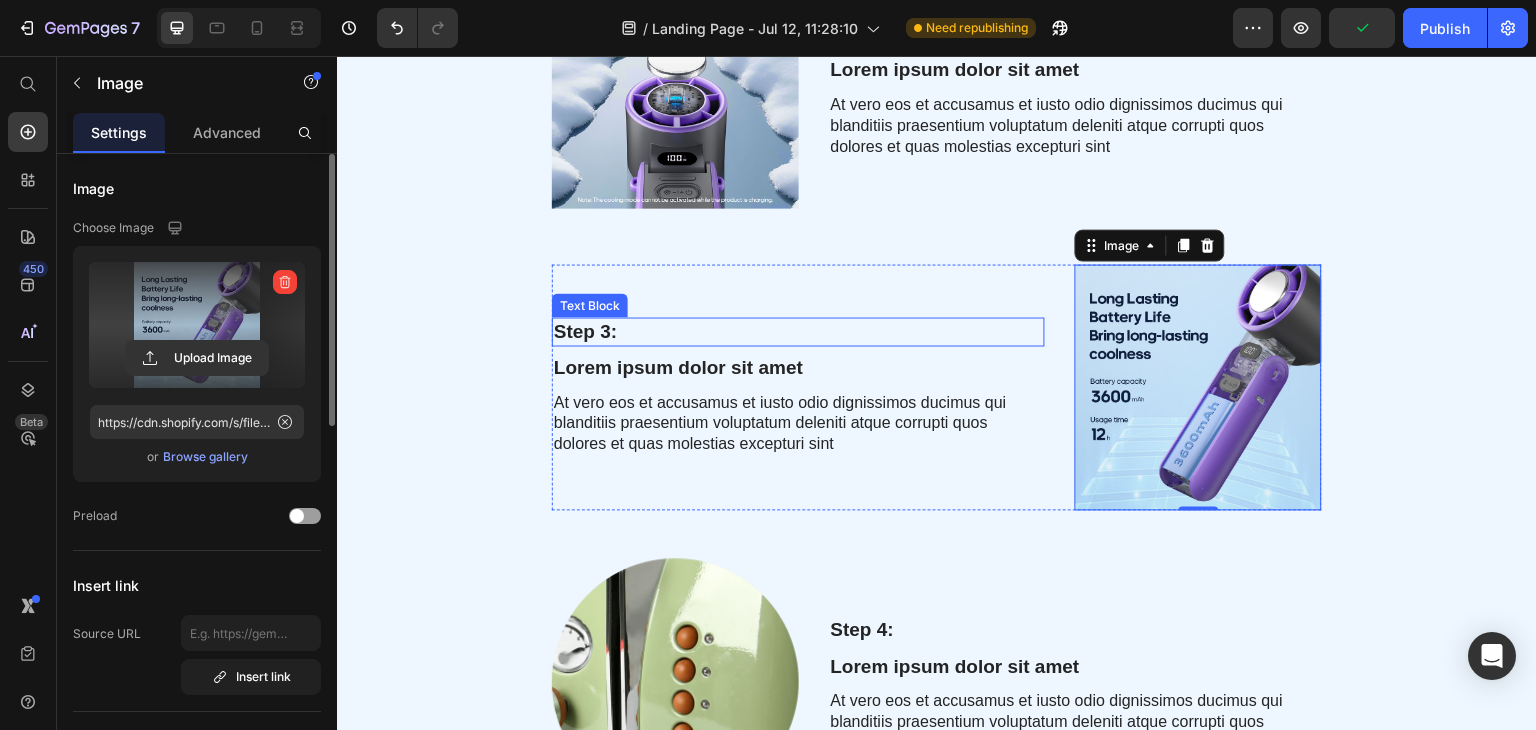 type on "https://cdn.shopify.com/s/files/1/0961/1126/4090/files/gempages_574998900725777637-f364e95c-3b0e-4467-b1f0-73486df25d33.jpg" 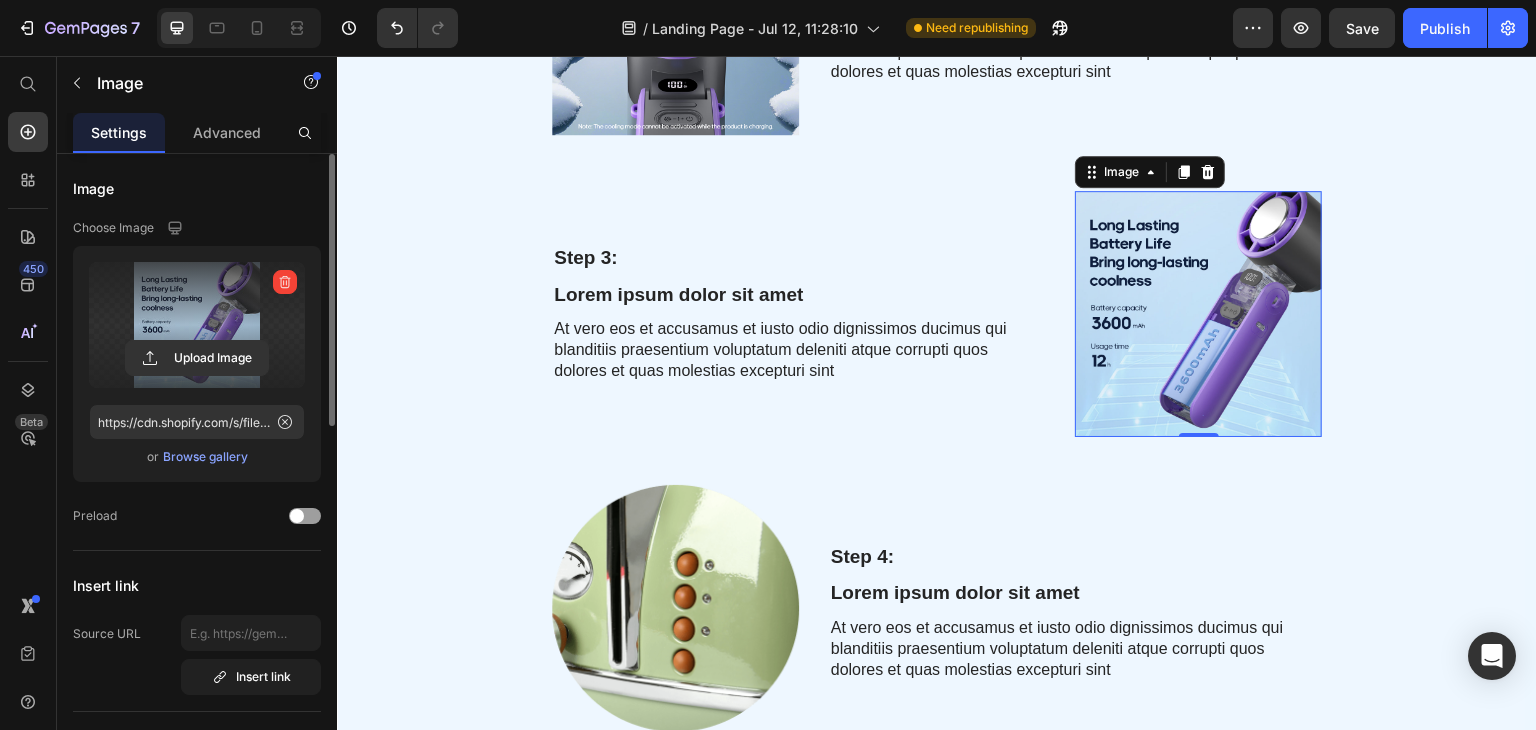 scroll, scrollTop: 1800, scrollLeft: 0, axis: vertical 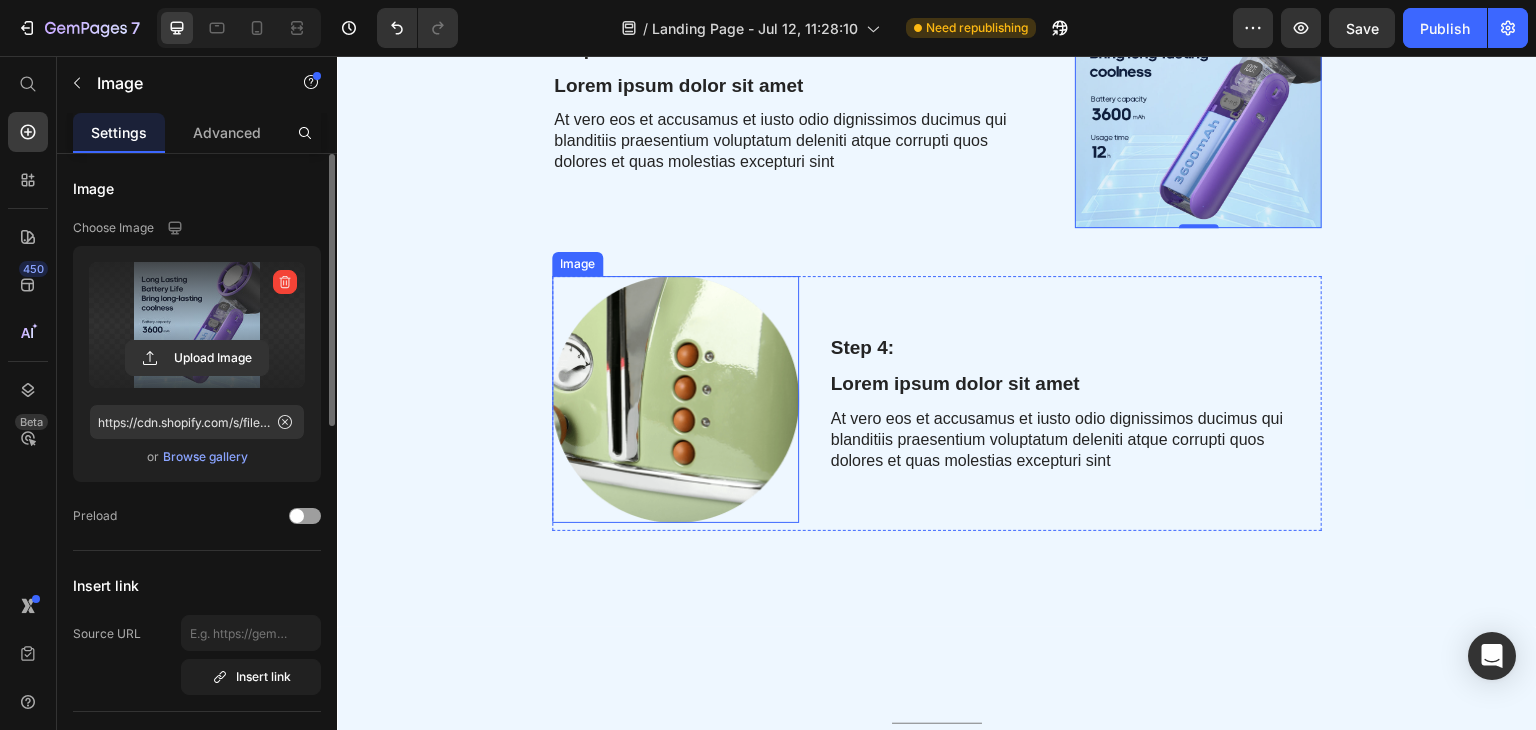 drag, startPoint x: 715, startPoint y: 416, endPoint x: 669, endPoint y: 416, distance: 46 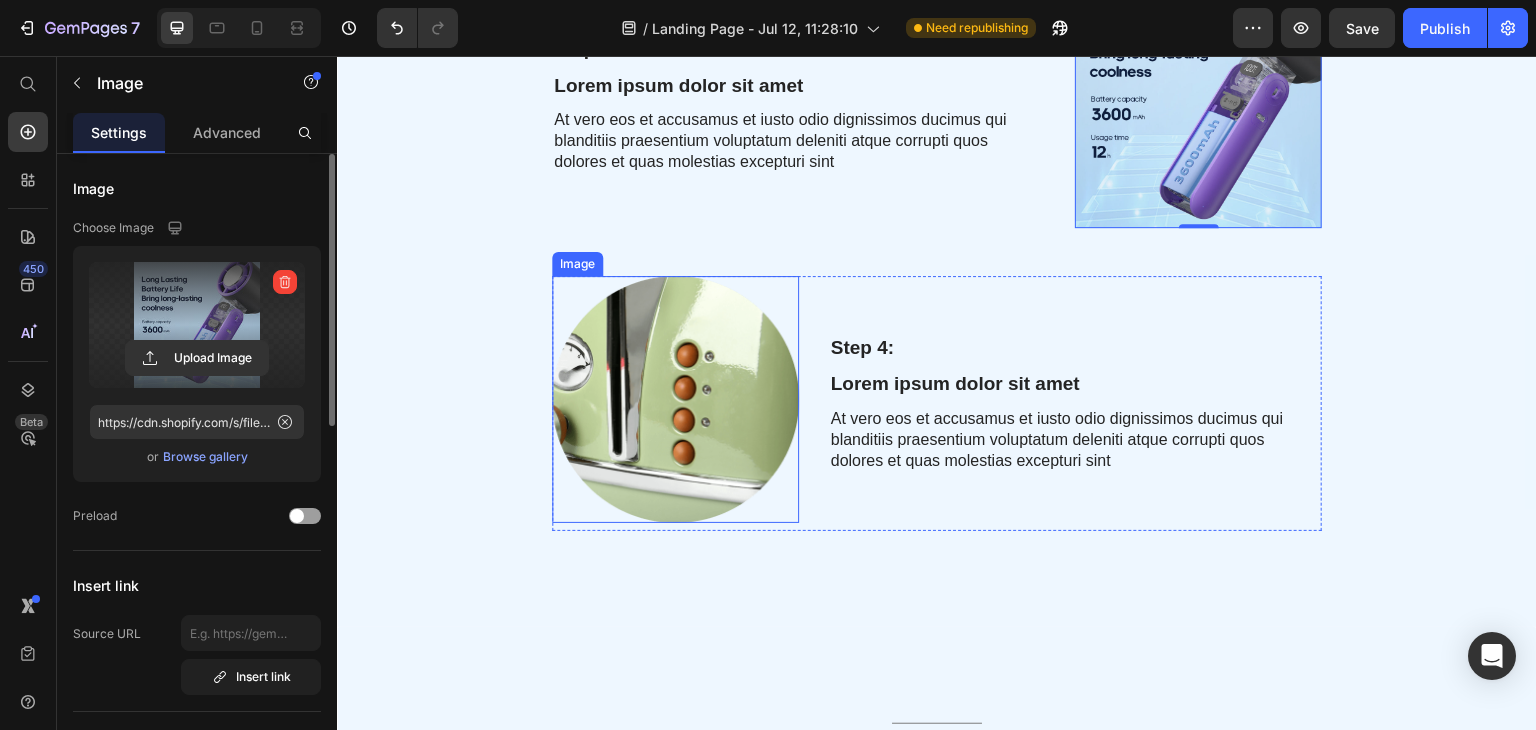 click at bounding box center [675, 399] 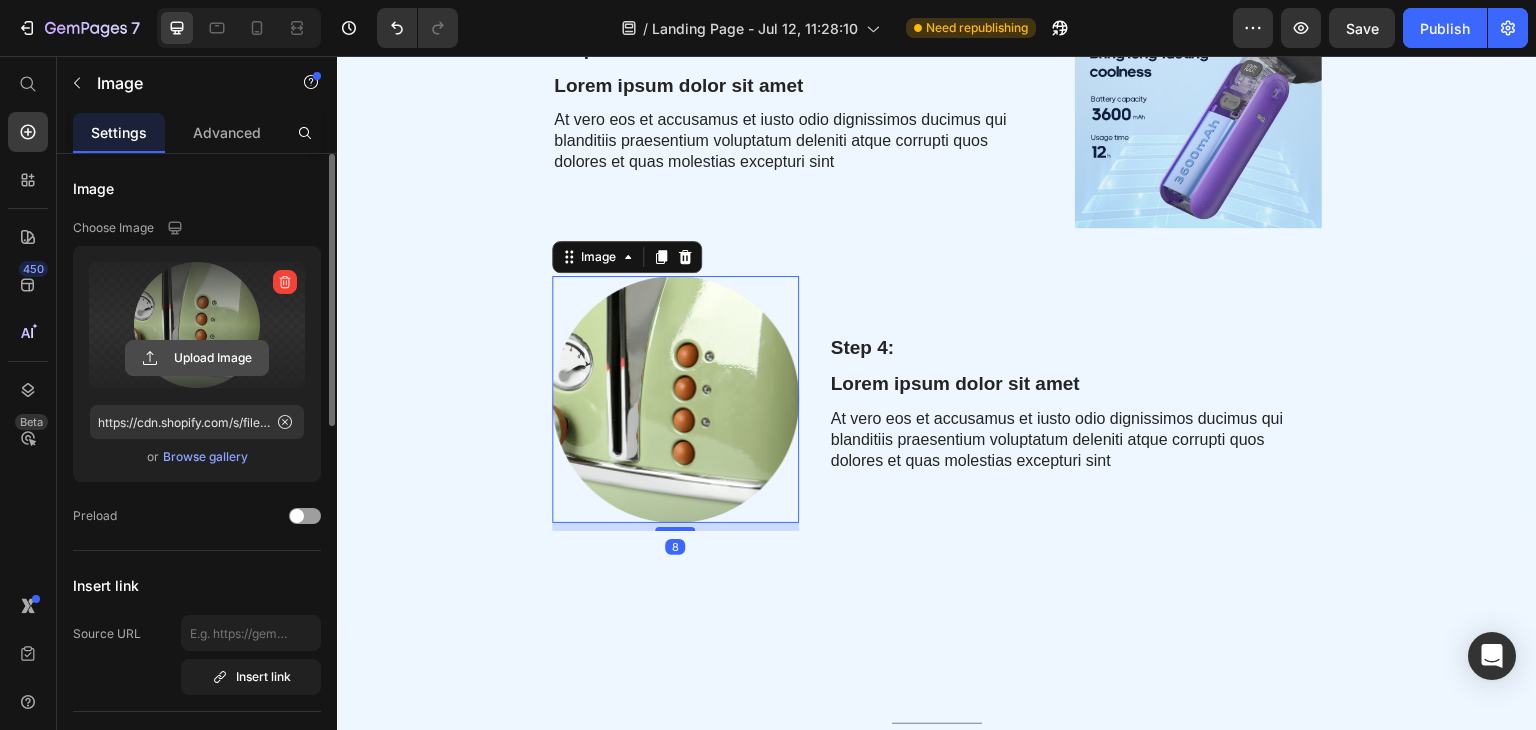 click 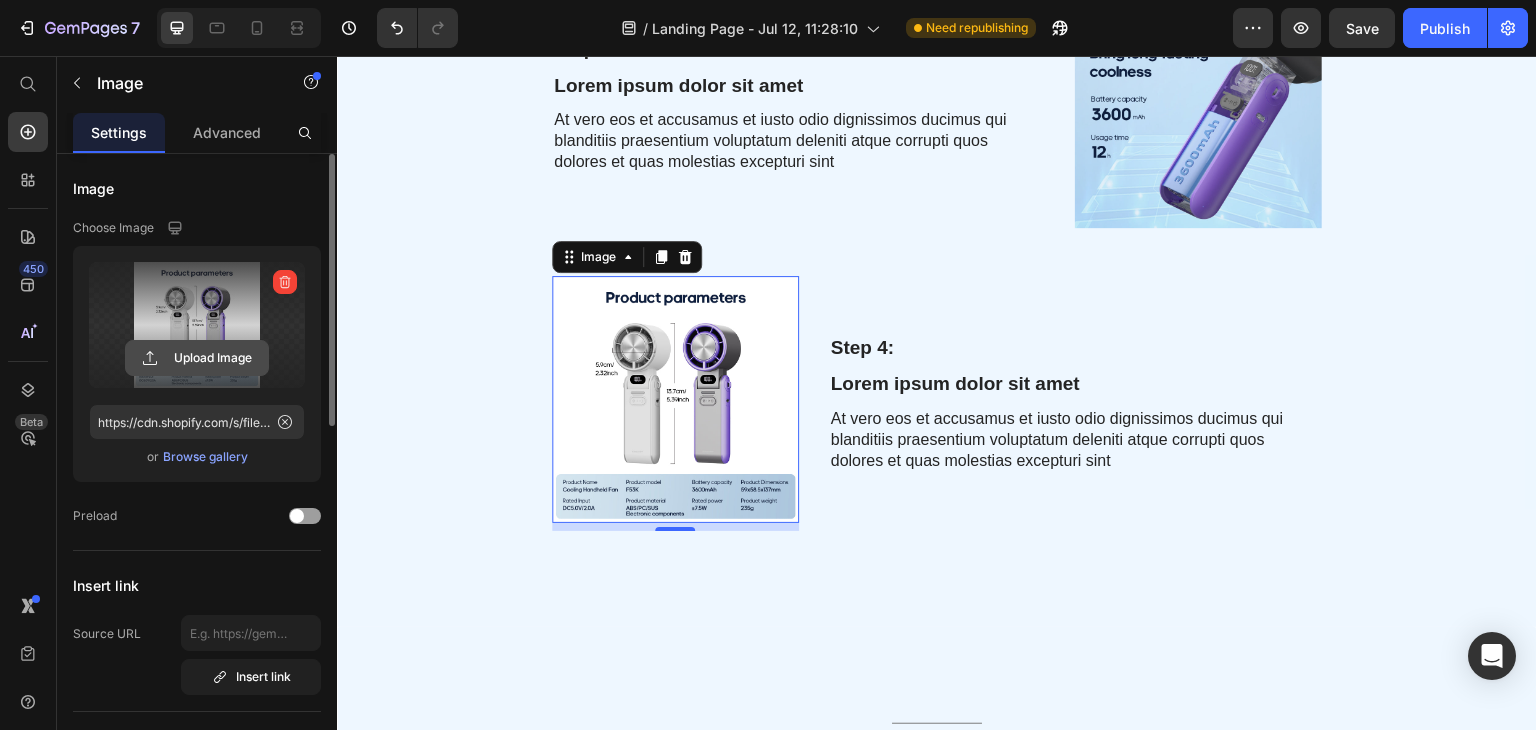 click 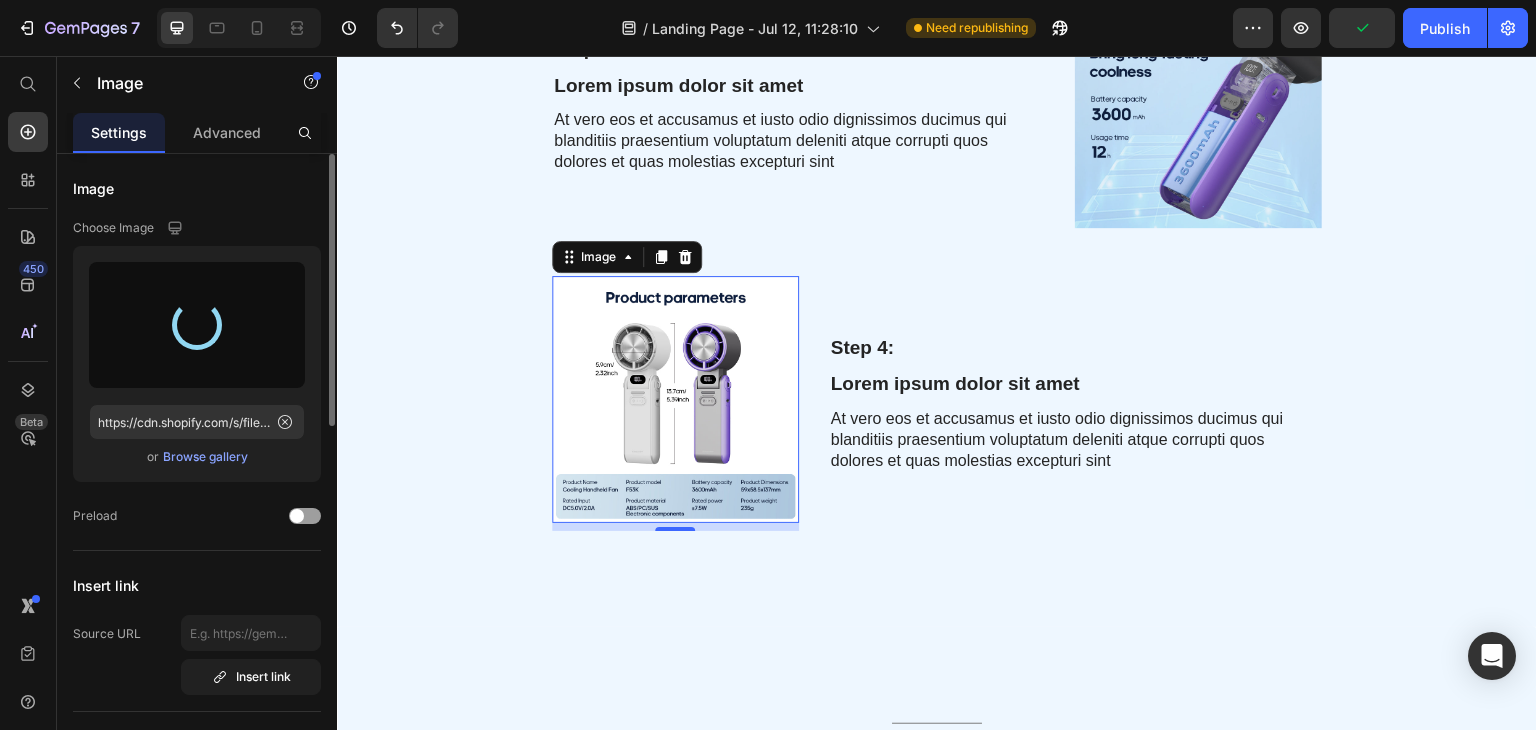 type on "https://cdn.shopify.com/s/files/1/0961/1126/4090/files/gempages_574998900725777637-f1ac3014-9d2b-4a59-913e-1ad0eab2c52c.jpg" 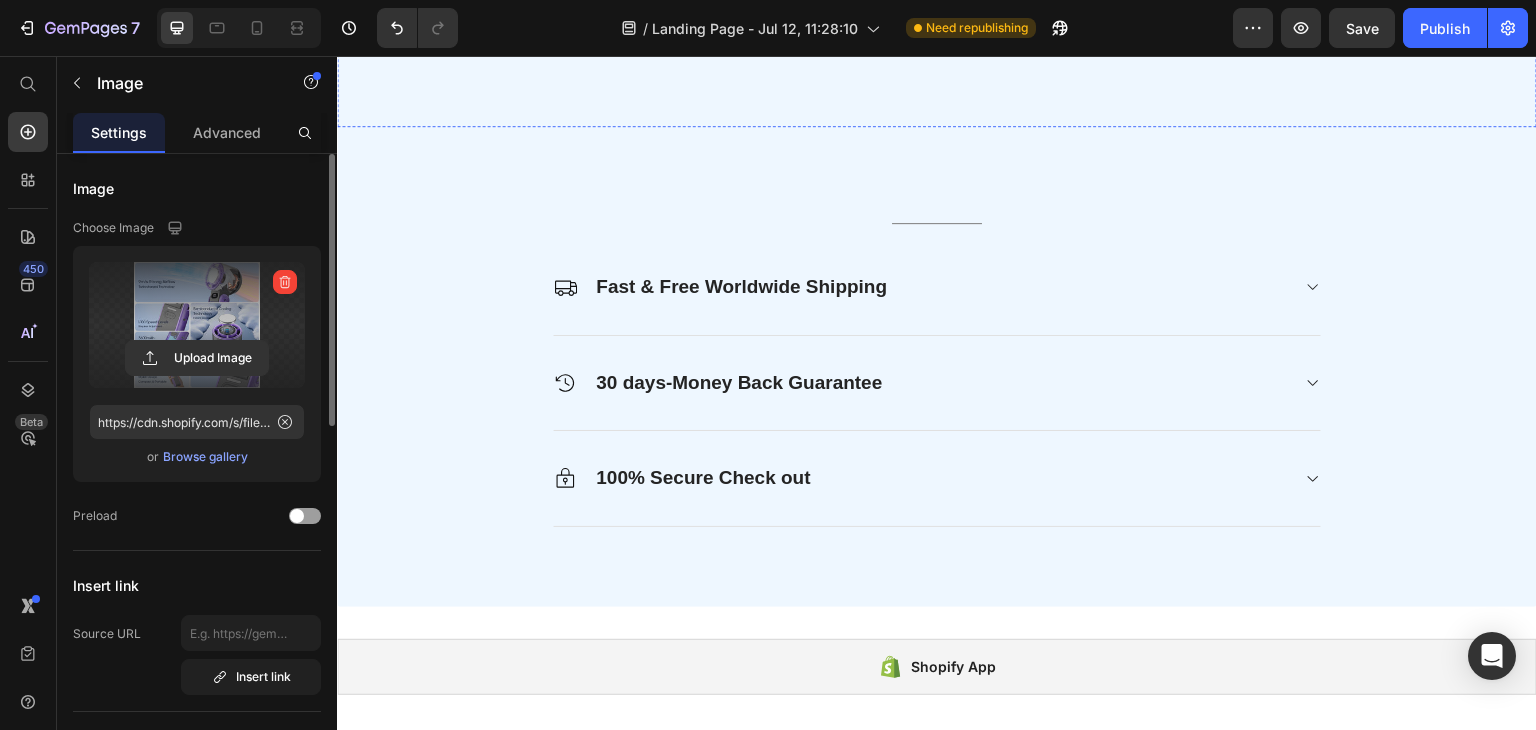 scroll, scrollTop: 2100, scrollLeft: 0, axis: vertical 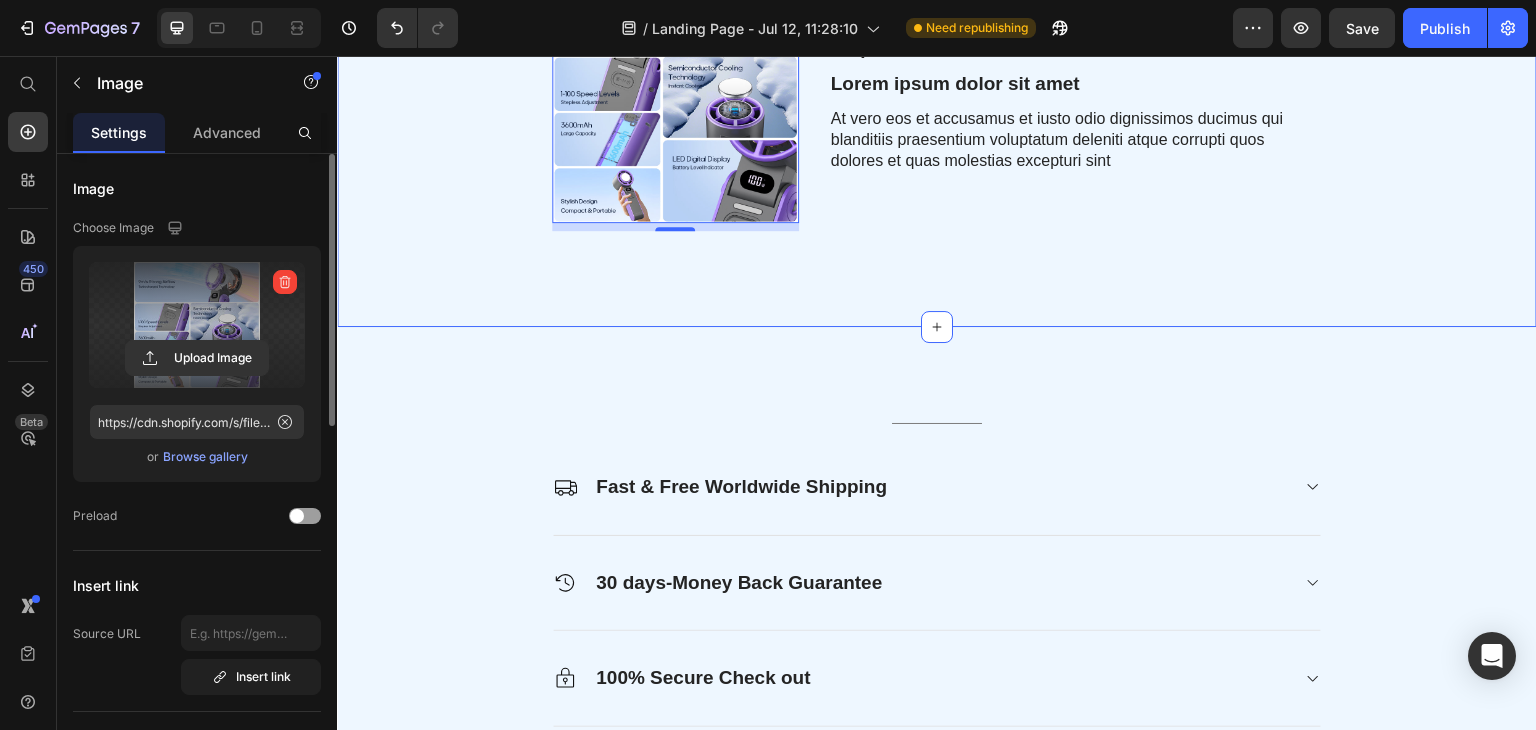 click on "Step 1: Text Block Lorem ipsum dolor sit amet Text Block At vero eos et accusamus et iusto odio dignissimos ducimus qui blanditiis praesentium voluptatum deleniti atque corrupti quos dolores et quas molestias excepturi sint Text Block Image Row Image Step 2: Text Block Lorem ipsum dolor sit amet Text Block At vero eos et accusamus et iusto odio dignissimos ducimus qui blanditiis praesentium voluptatum deleniti atque corrupti quos dolores et quas molestias excepturi sint Text Block Row Step 3: Text Block Lorem ipsum dolor sit amet Text Block At vero eos et accusamus et iusto odio dignissimos ducimus qui blanditiis praesentium voluptatum deleniti atque corrupti quos dolores et quas molestias excepturi sint Text Block Image Row Image   8 Step 4: Text Block Lorem ipsum dolor sit amet Text Block At vero eos et accusamus et iusto odio dignissimos ducimus qui blanditiis praesentium voluptatum deleniti atque corrupti quos dolores et quas molestias excepturi sint Text Block Row" at bounding box center [937, -319] 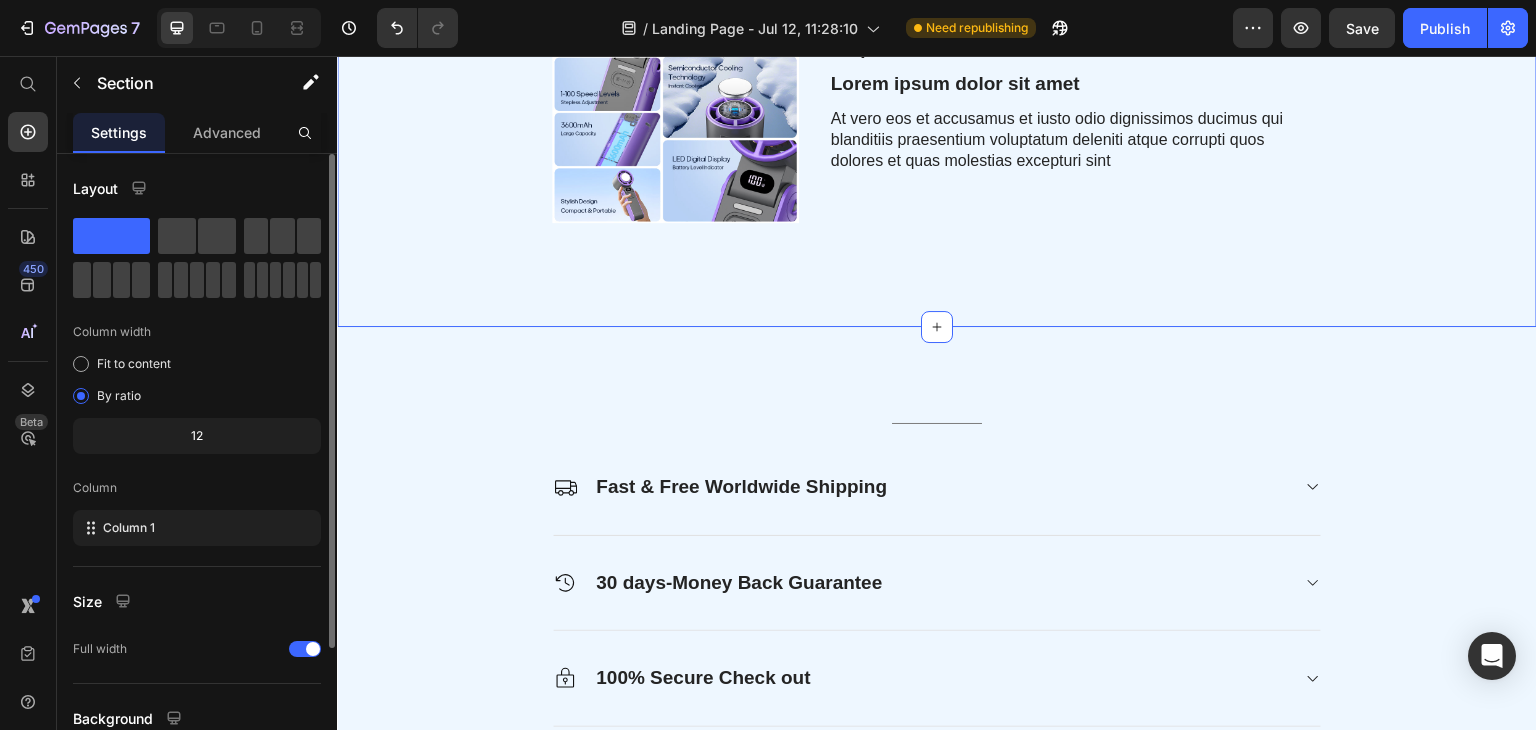 click on "Step 1: Text Block Lorem ipsum dolor sit amet Text Block At vero eos et accusamus et iusto odio dignissimos ducimus qui blanditiis praesentium voluptatum deleniti atque corrupti quos dolores et quas molestias excepturi sint Text Block Image Row Image Step 2: Text Block Lorem ipsum dolor sit amet Text Block At vero eos et accusamus et iusto odio dignissimos ducimus qui blanditiis praesentium voluptatum deleniti atque corrupti quos dolores et quas molestias excepturi sint Text Block Row Step 3: Text Block Lorem ipsum dolor sit amet Text Block At vero eos et accusamus et iusto odio dignissimos ducimus qui blanditiis praesentium voluptatum deleniti atque corrupti quos dolores et quas molestias excepturi sint Text Block Image Row Image Step 4: Text Block Lorem ipsum dolor sit amet Text Block At vero eos et accusamus et iusto odio dignissimos ducimus qui blanditiis praesentium voluptatum deleniti atque corrupti quos dolores et quas molestias excepturi sint Text Block Row" at bounding box center [937, -319] 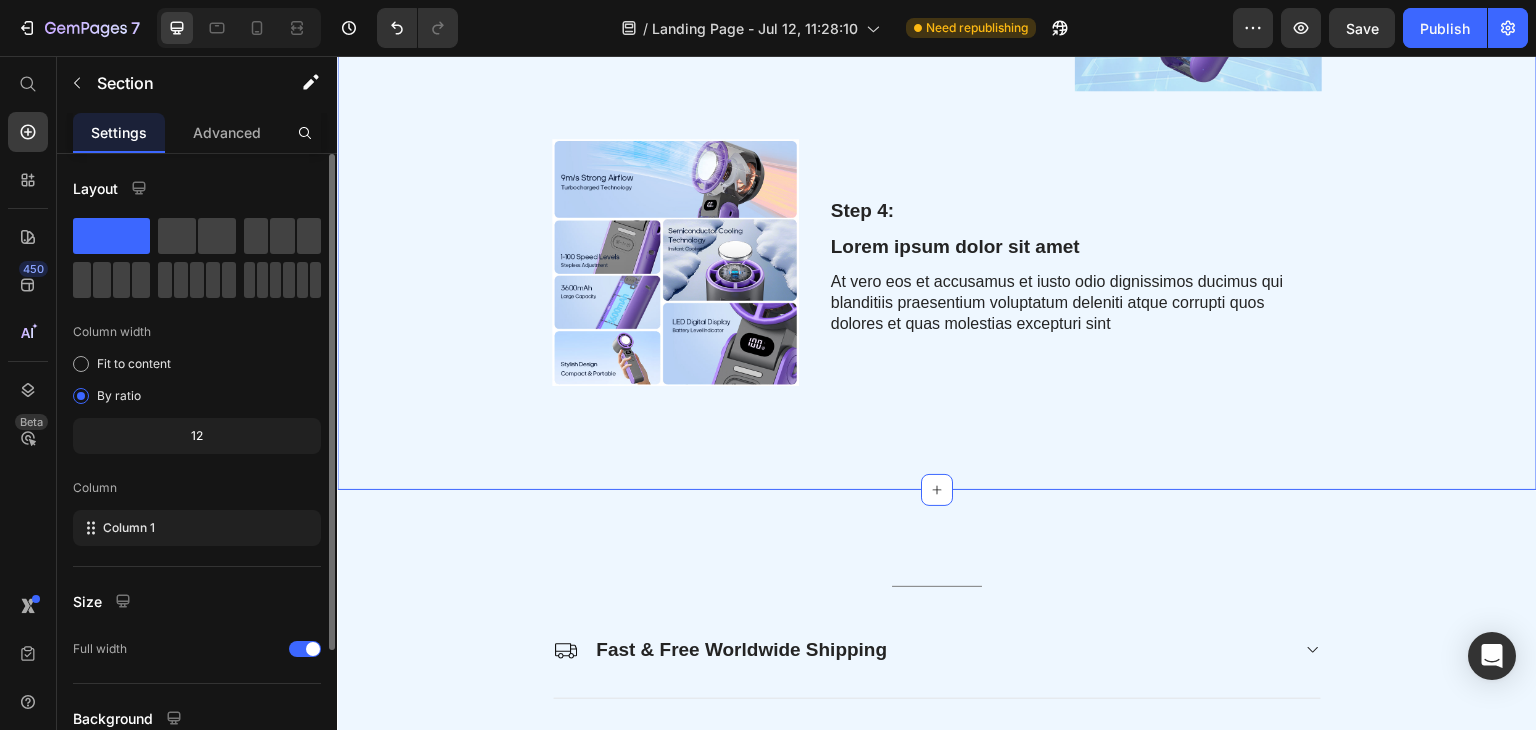 scroll, scrollTop: 1900, scrollLeft: 0, axis: vertical 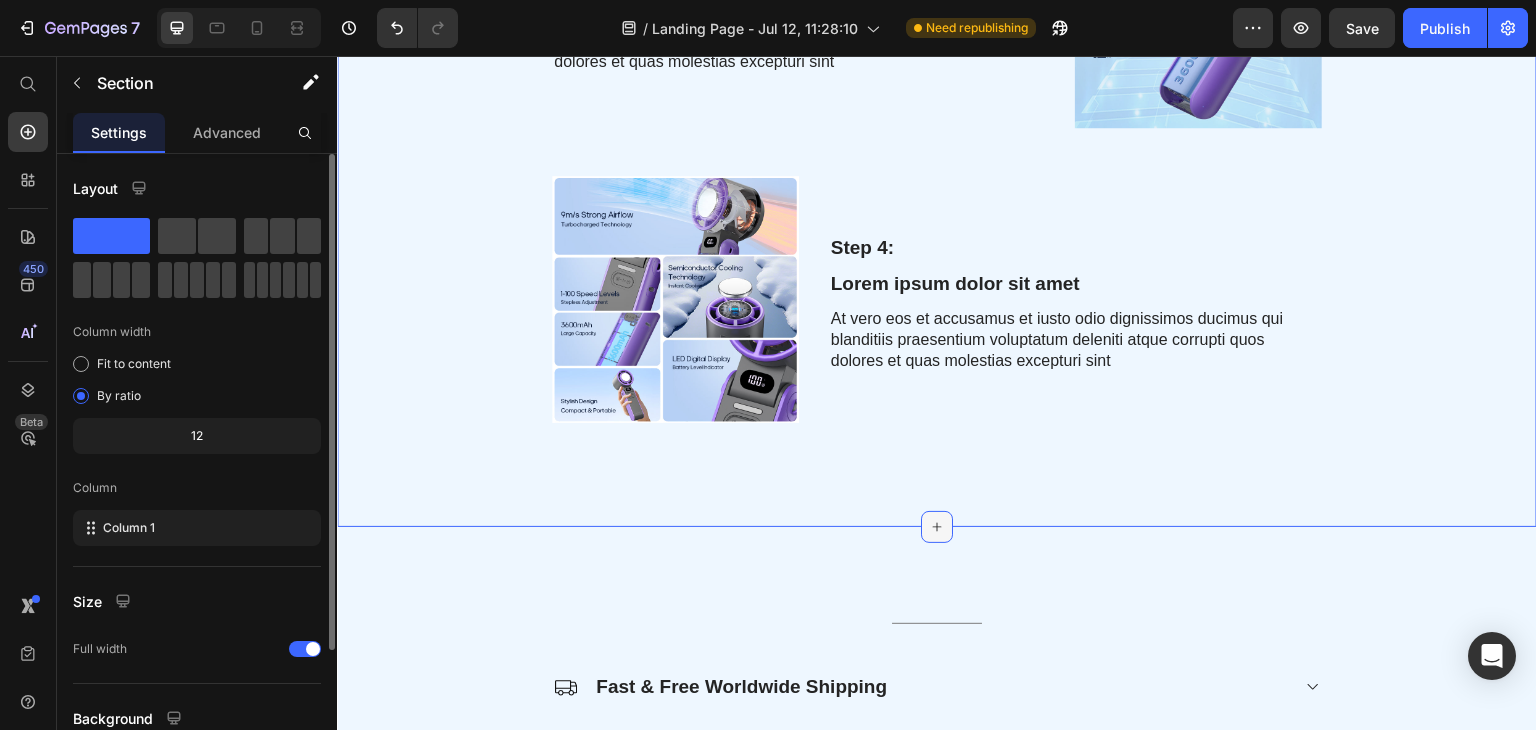 click 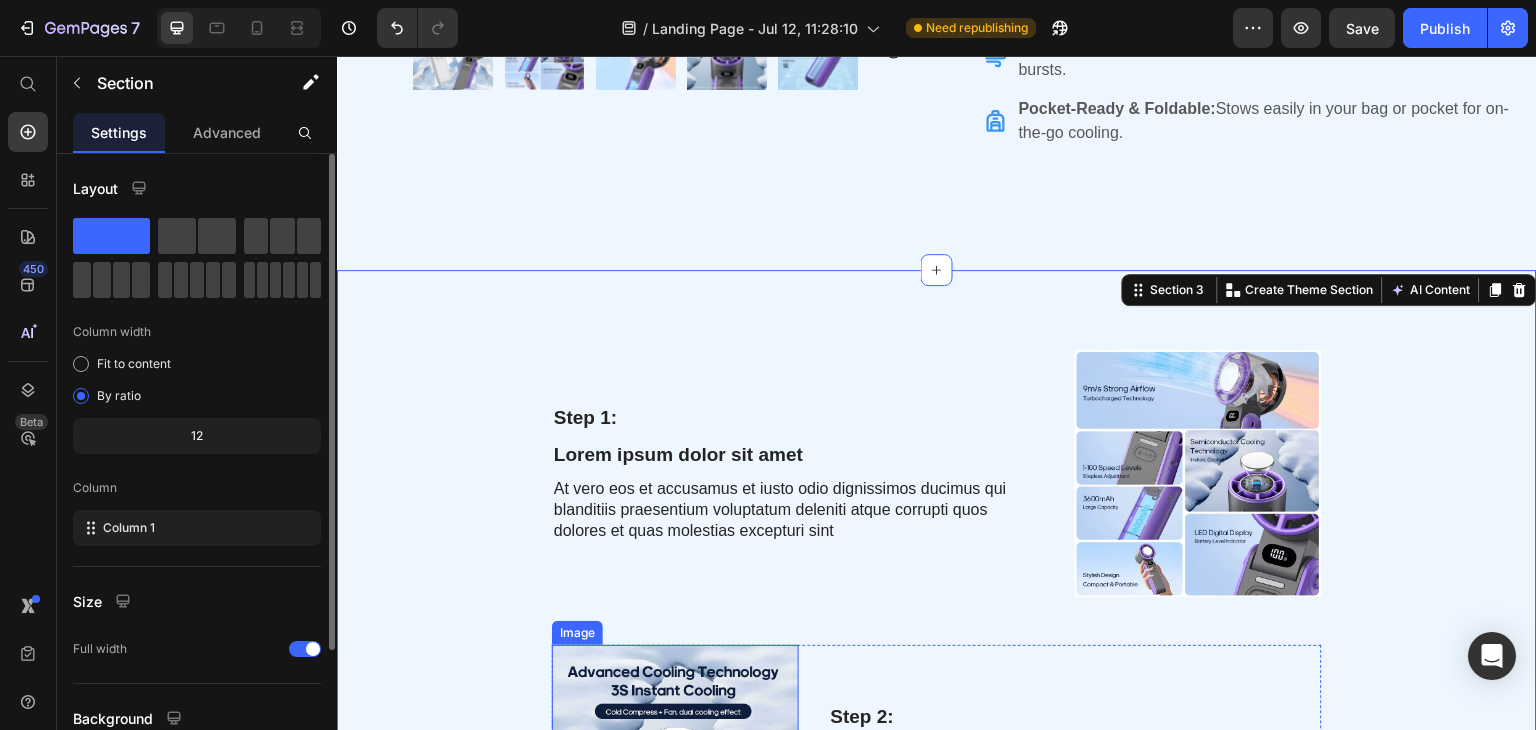 scroll, scrollTop: 800, scrollLeft: 0, axis: vertical 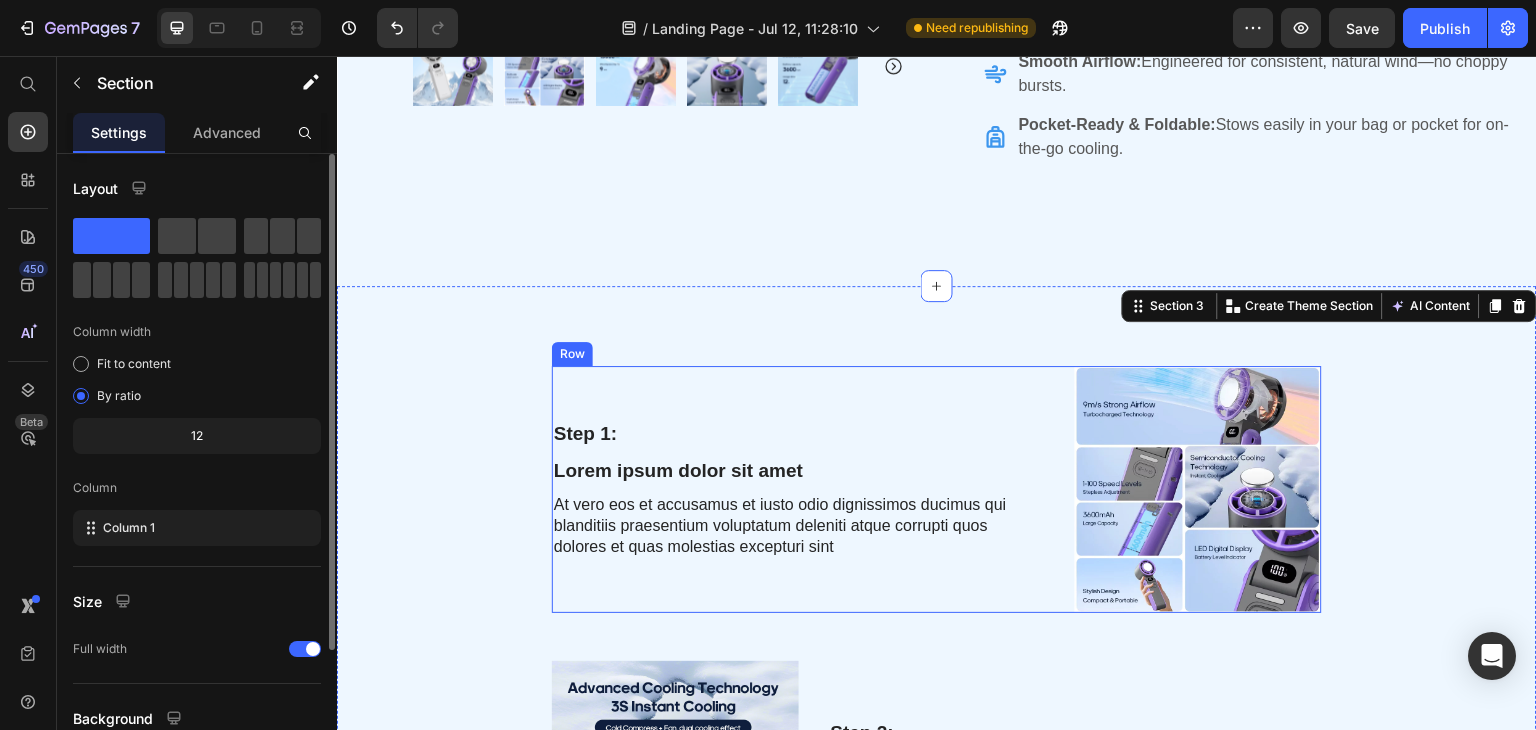 click on "Step 1: Text Block Lorem ipsum dolor sit amet Text Block At vero eos et accusamus et iusto odio dignissimos ducimus qui blanditiis praesentium voluptatum deleniti atque corrupti quos dolores et quas molestias excepturi sint Text Block" at bounding box center [798, 489] 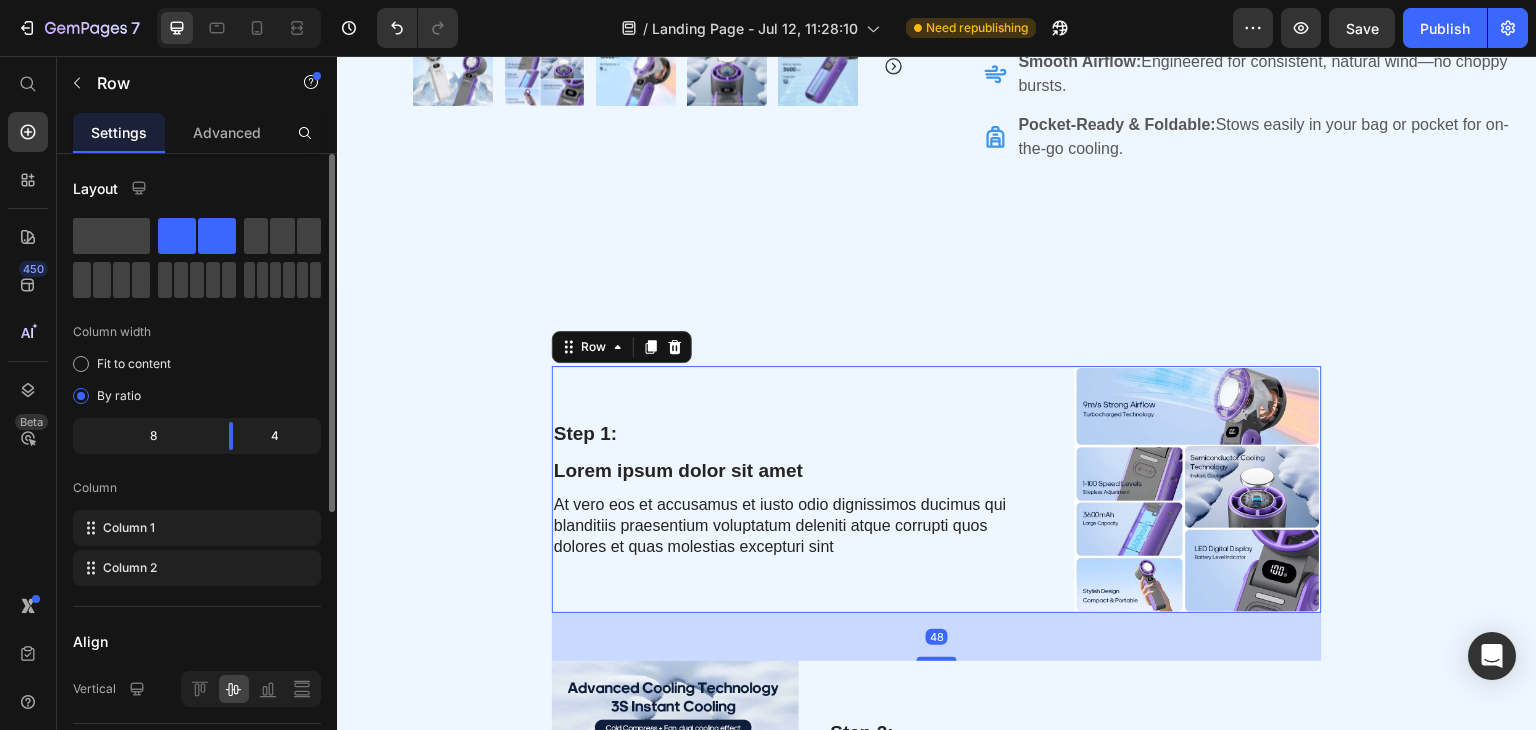 click on "Step 1: Text Block Lorem ipsum dolor sit amet Text Block At vero eos et accusamus et iusto odio dignissimos ducimus qui blanditiis praesentium voluptatum deleniti atque corrupti quos dolores et quas molestias excepturi sint Text Block Image Row   48 Image Step 2: Text Block Lorem ipsum dolor sit amet Text Block At vero eos et accusamus et iusto odio dignissimos ducimus qui blanditiis praesentium voluptatum deleniti atque corrupti quos dolores et quas molestias excepturi sint Text Block Row Step 3: Text Block Lorem ipsum dolor sit amet Text Block At vero eos et accusamus et iusto odio dignissimos ducimus qui blanditiis praesentium voluptatum deleniti atque corrupti quos dolores et quas molestias excepturi sint Text Block Image Row Image Step 4: Text Block Lorem ipsum dolor sit amet Text Block At vero eos et accusamus et iusto odio dignissimos ducimus qui blanditiis praesentium voluptatum deleniti atque corrupti quos dolores et quas molestias excepturi sint Text Block Row Section 3" at bounding box center (937, 947) 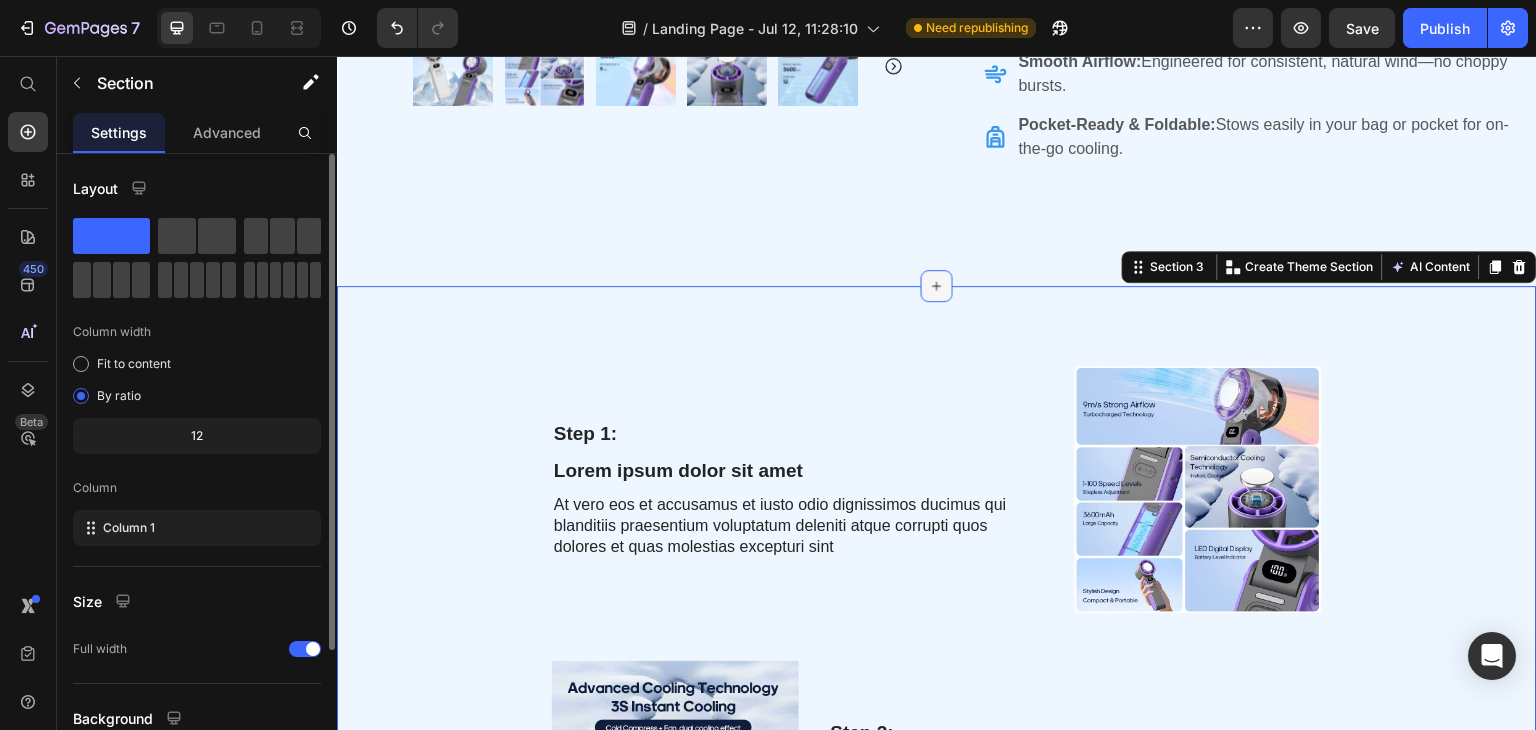 click at bounding box center (937, 286) 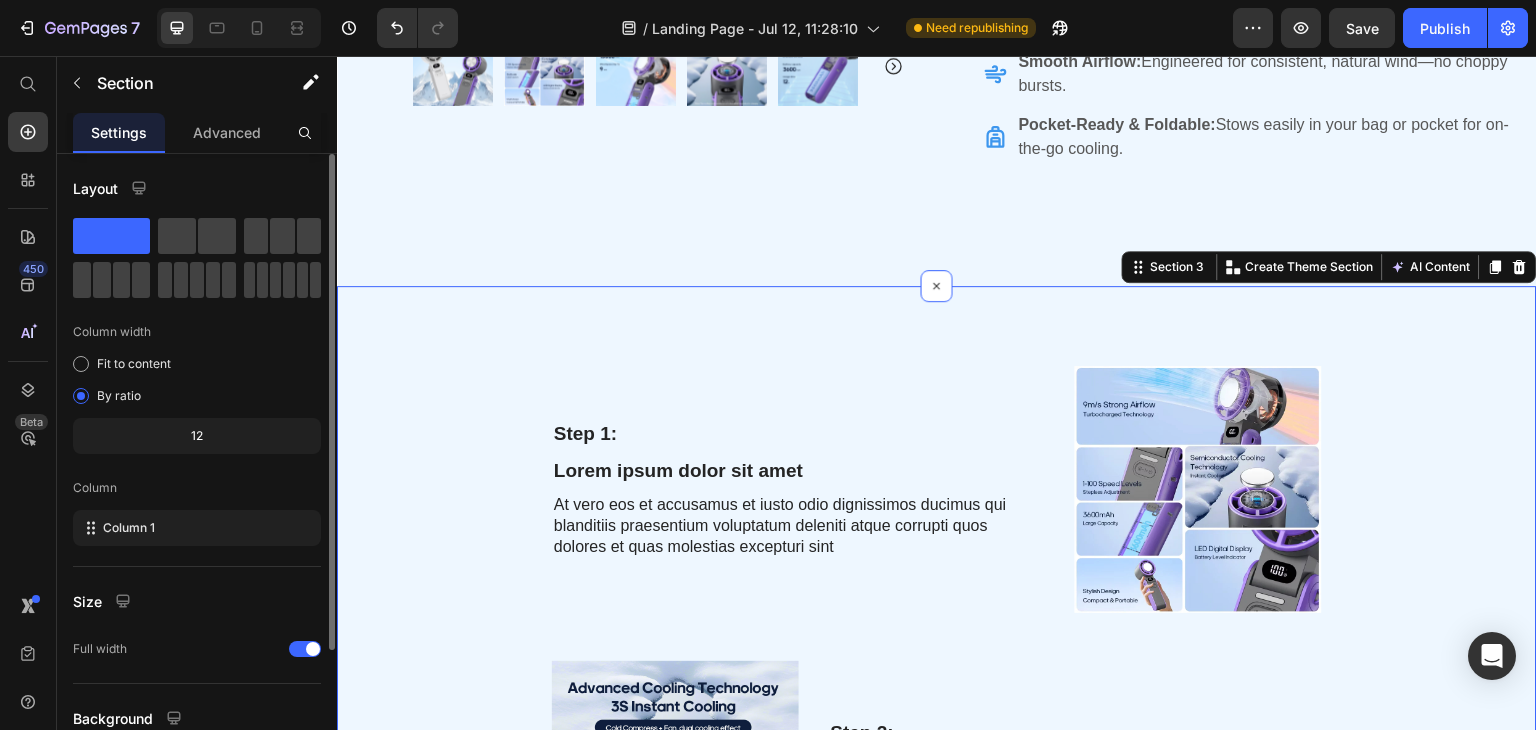 click on "Step 1: Text Block Lorem ipsum dolor sit amet Text Block At vero eos et accusamus et iusto odio dignissimos ducimus qui blanditiis praesentium voluptatum deleniti atque corrupti quos dolores et quas molestias excepturi sint Text Block Image Row Image Step 2: Text Block Lorem ipsum dolor sit amet Text Block At vero eos et accusamus et iusto odio dignissimos ducimus qui blanditiis praesentium voluptatum deleniti atque corrupti quos dolores et quas molestias excepturi sint Text Block Row Step 3: Text Block Lorem ipsum dolor sit amet Text Block At vero eos et accusamus et iusto odio dignissimos ducimus qui blanditiis praesentium voluptatum deleniti atque corrupti quos dolores et quas molestias excepturi sint Text Block Image Row Image Step 4: Text Block Lorem ipsum dolor sit amet Text Block At vero eos et accusamus et iusto odio dignissimos ducimus qui blanditiis praesentium voluptatum deleniti atque corrupti quos dolores et quas molestias excepturi sint Text Block Row Section 3   You can create reusable sections" at bounding box center [937, 947] 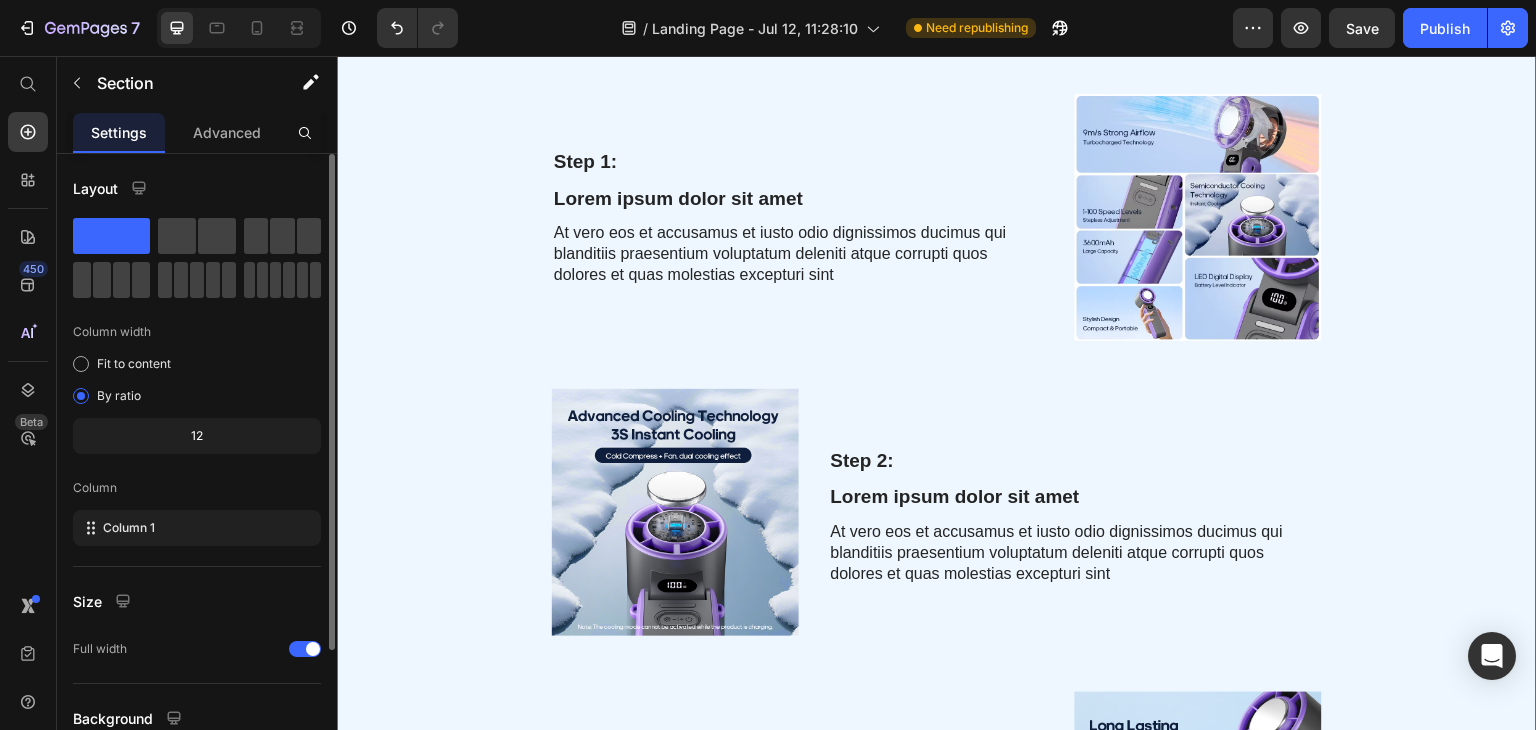 scroll, scrollTop: 1100, scrollLeft: 0, axis: vertical 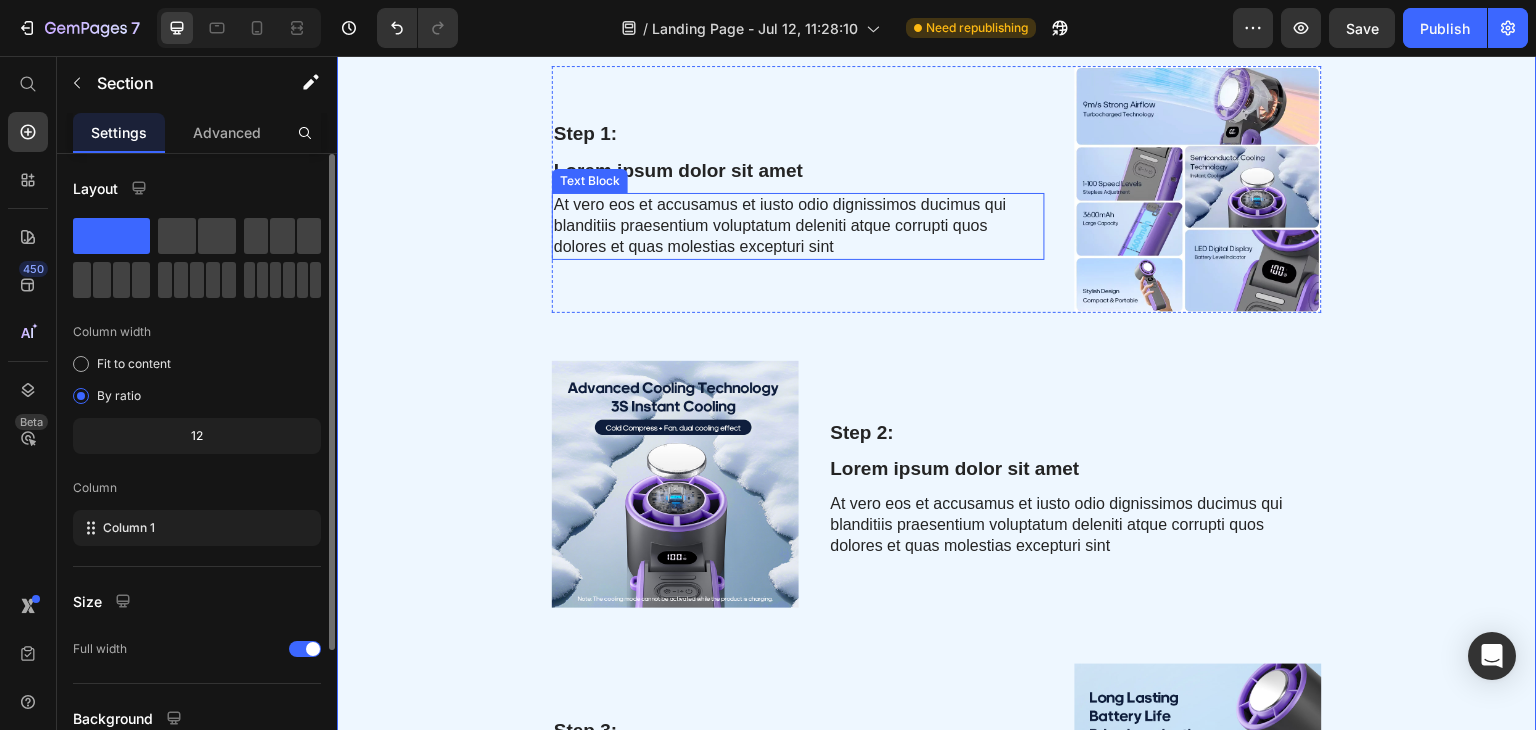 click on "At vero eos et accusamus et iusto odio dignissimos ducimus qui blanditiis praesentium voluptatum deleniti atque corrupti quos dolores et quas molestias excepturi sint" at bounding box center (798, 226) 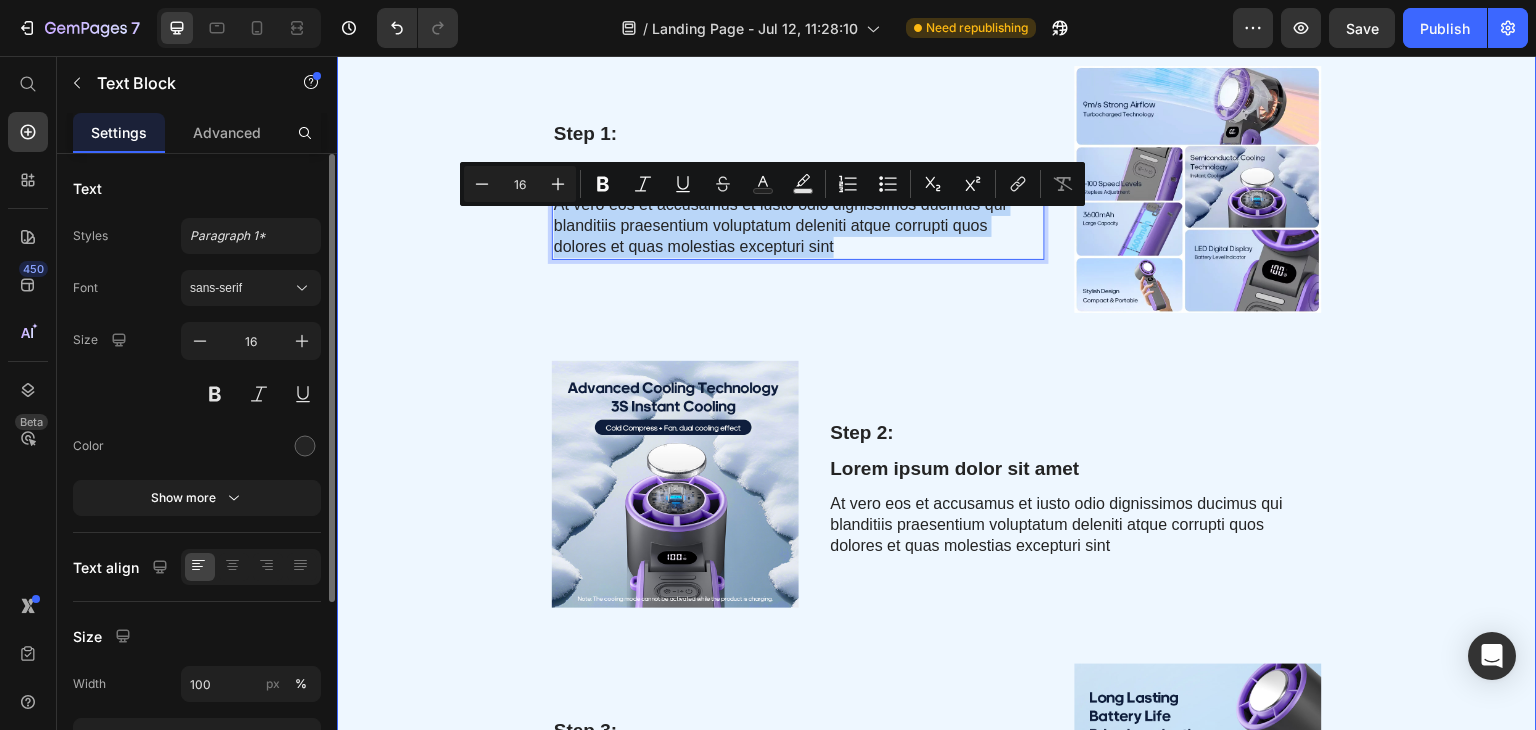 drag, startPoint x: 922, startPoint y: 263, endPoint x: 500, endPoint y: 205, distance: 425.96713 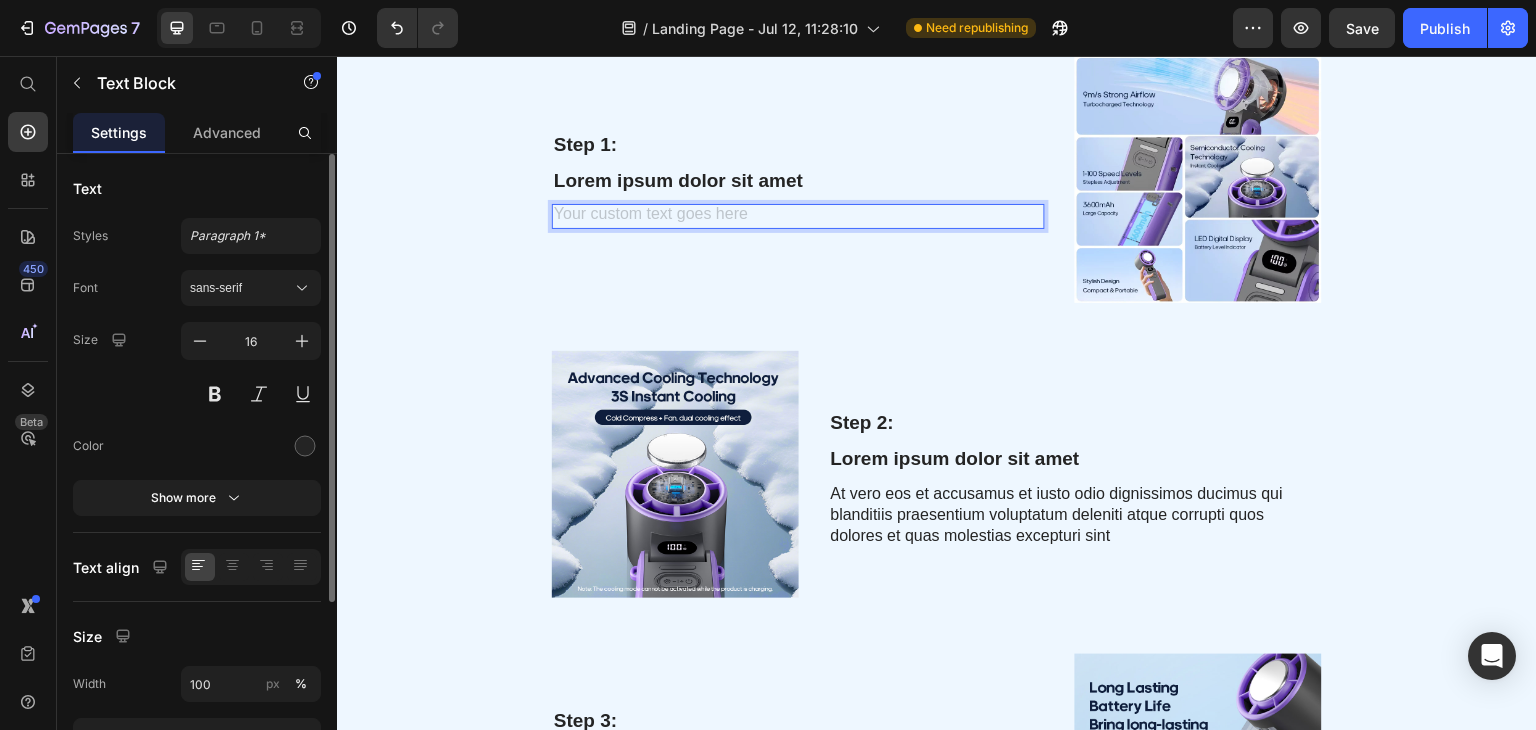 scroll, scrollTop: 1079, scrollLeft: 0, axis: vertical 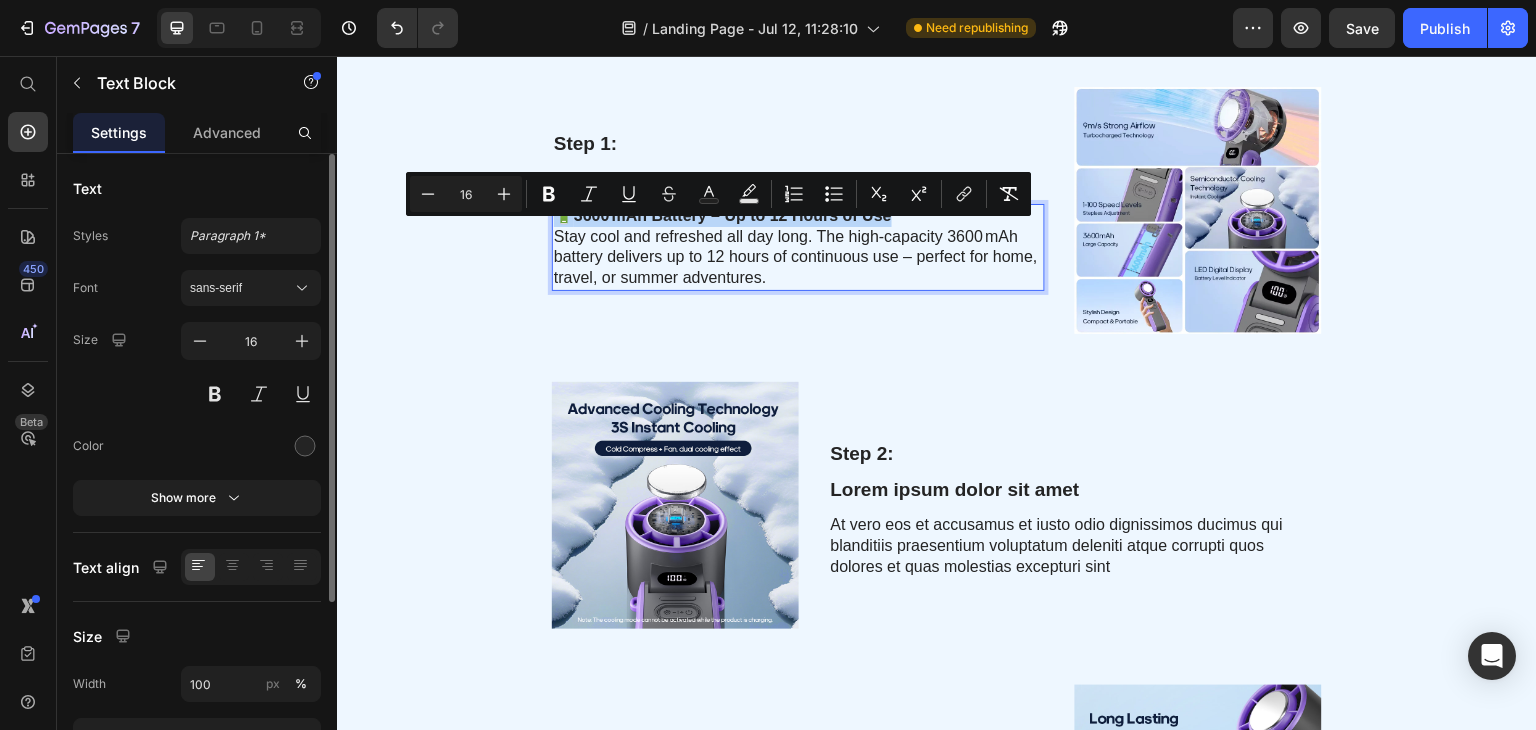 drag, startPoint x: 898, startPoint y: 229, endPoint x: 552, endPoint y: 237, distance: 346.09247 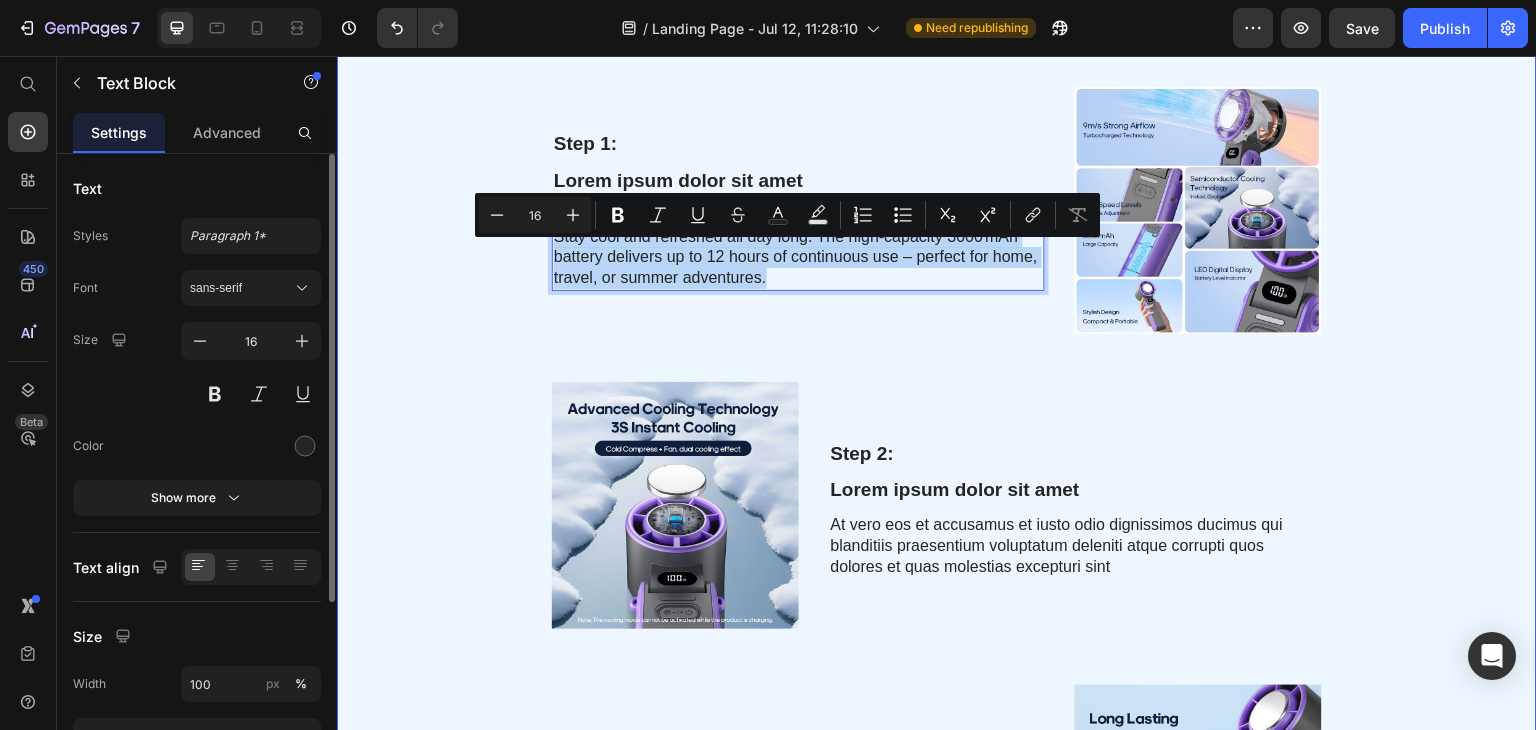 drag, startPoint x: 785, startPoint y: 297, endPoint x: 522, endPoint y: 245, distance: 268.0914 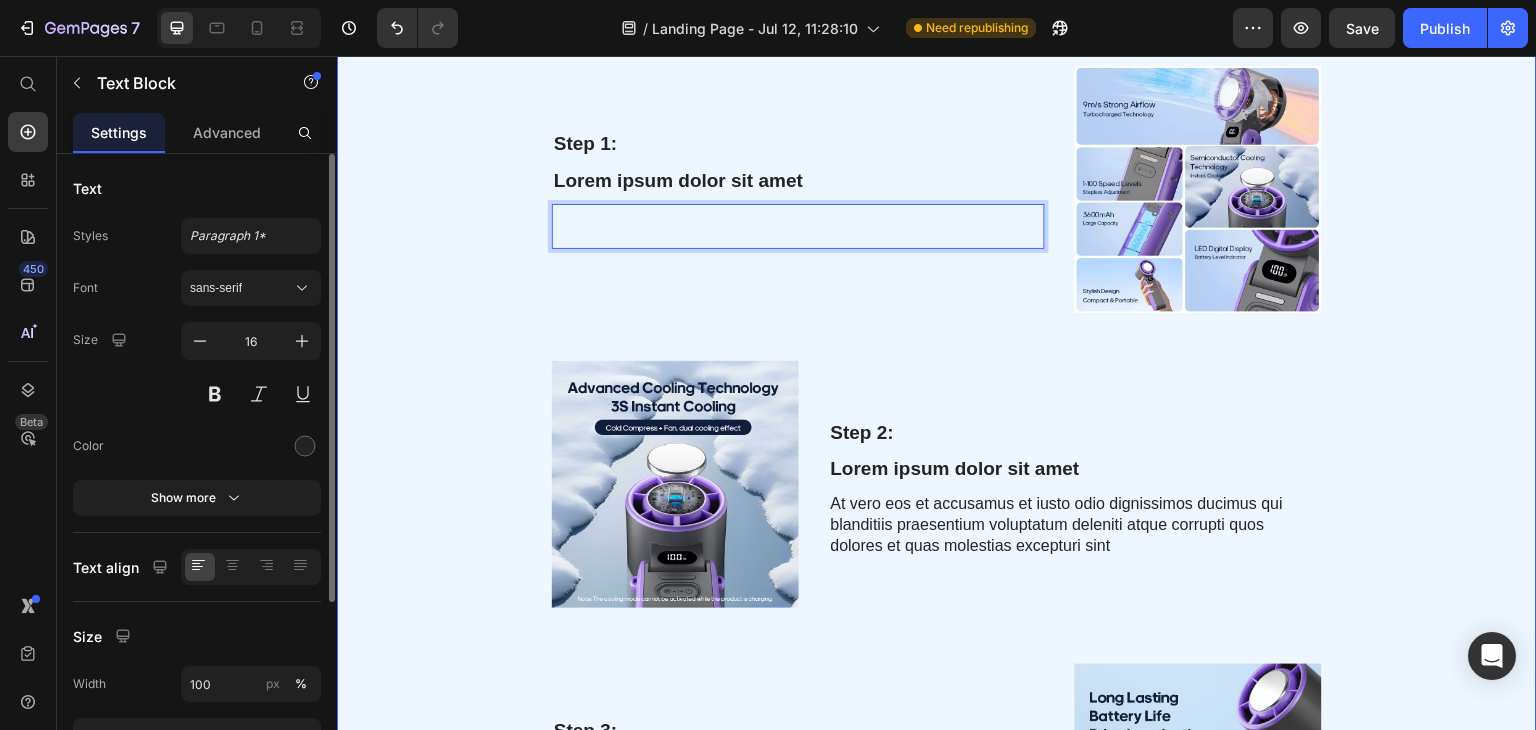 scroll, scrollTop: 1079, scrollLeft: 0, axis: vertical 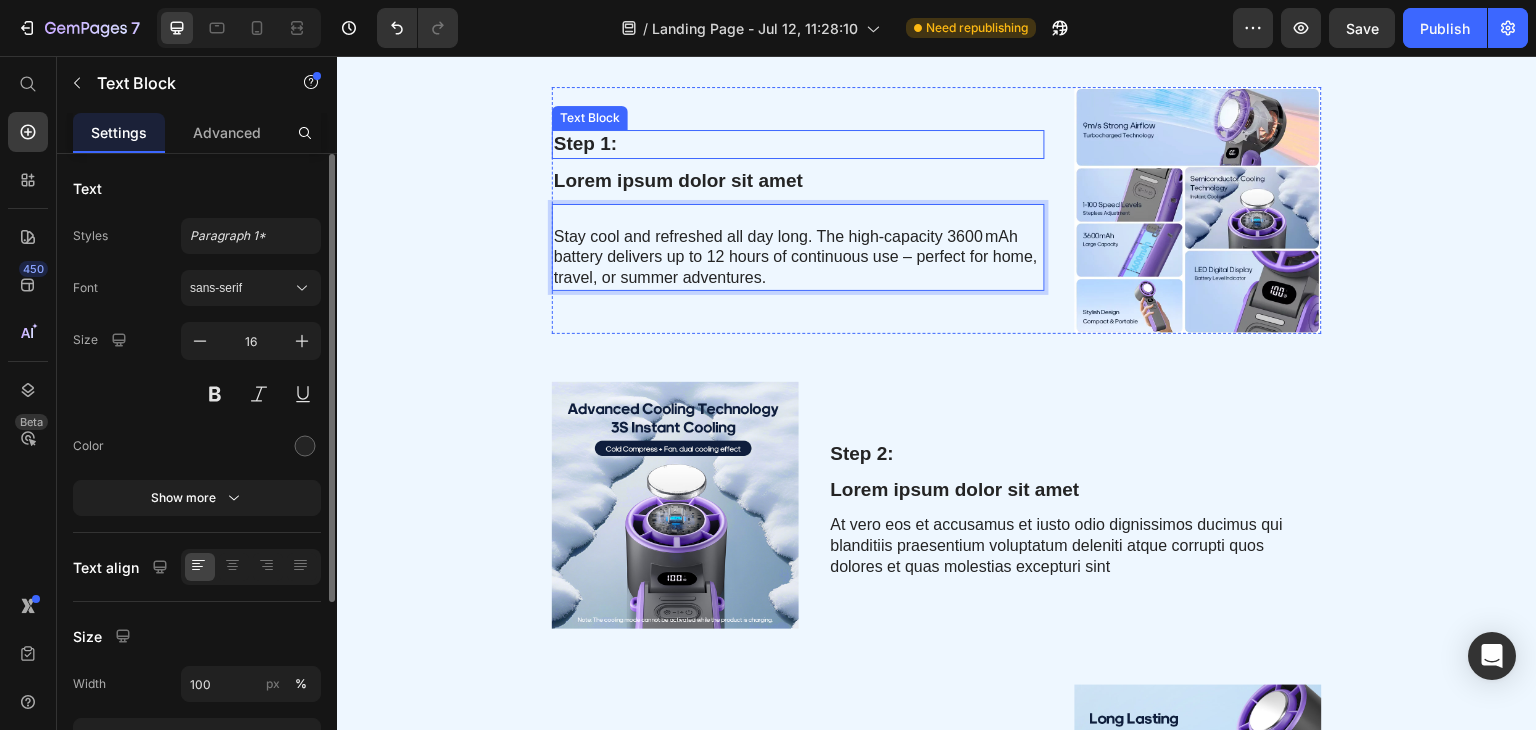 click on "Lorem ipsum dolor sit amet" at bounding box center [798, 181] 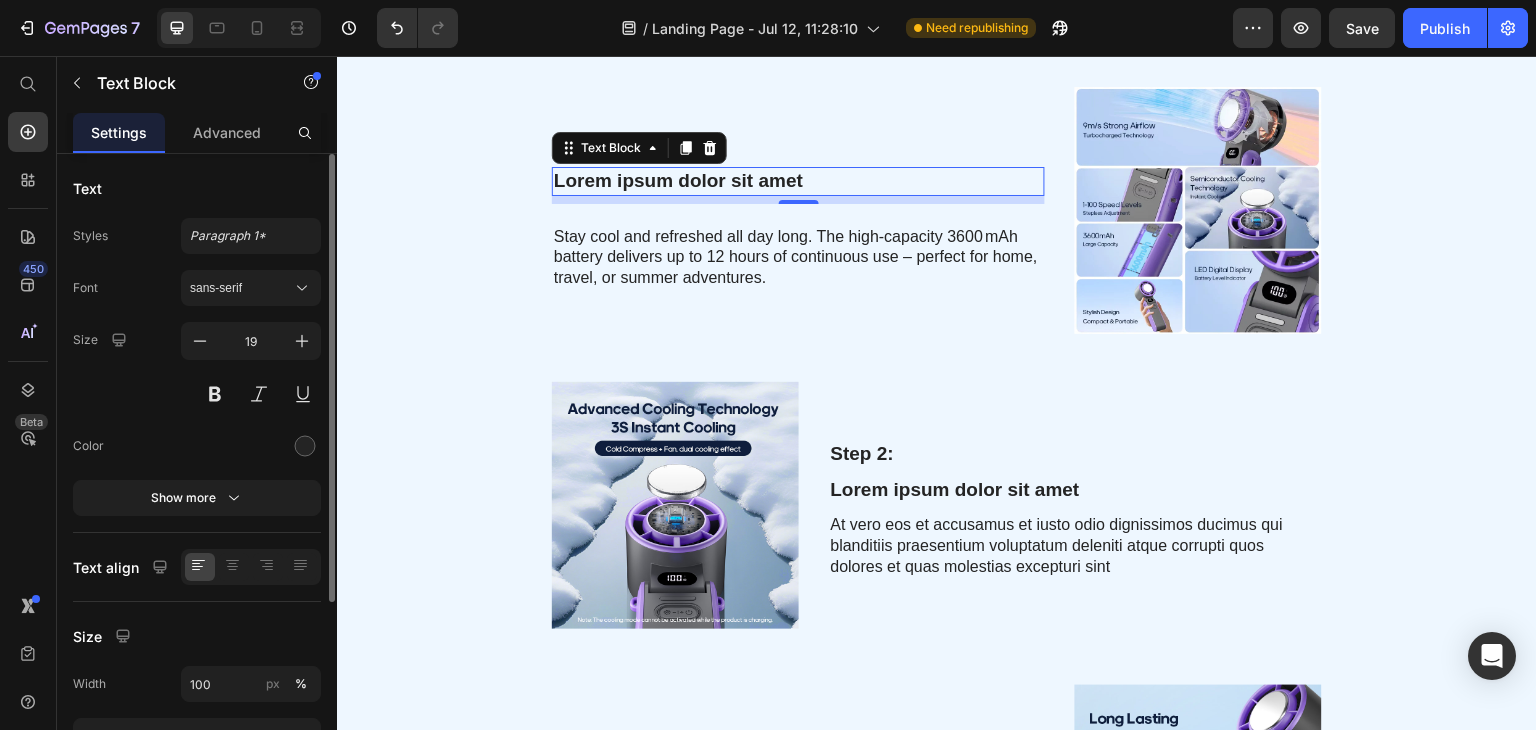 click on "Lorem ipsum dolor sit amet" at bounding box center [798, 181] 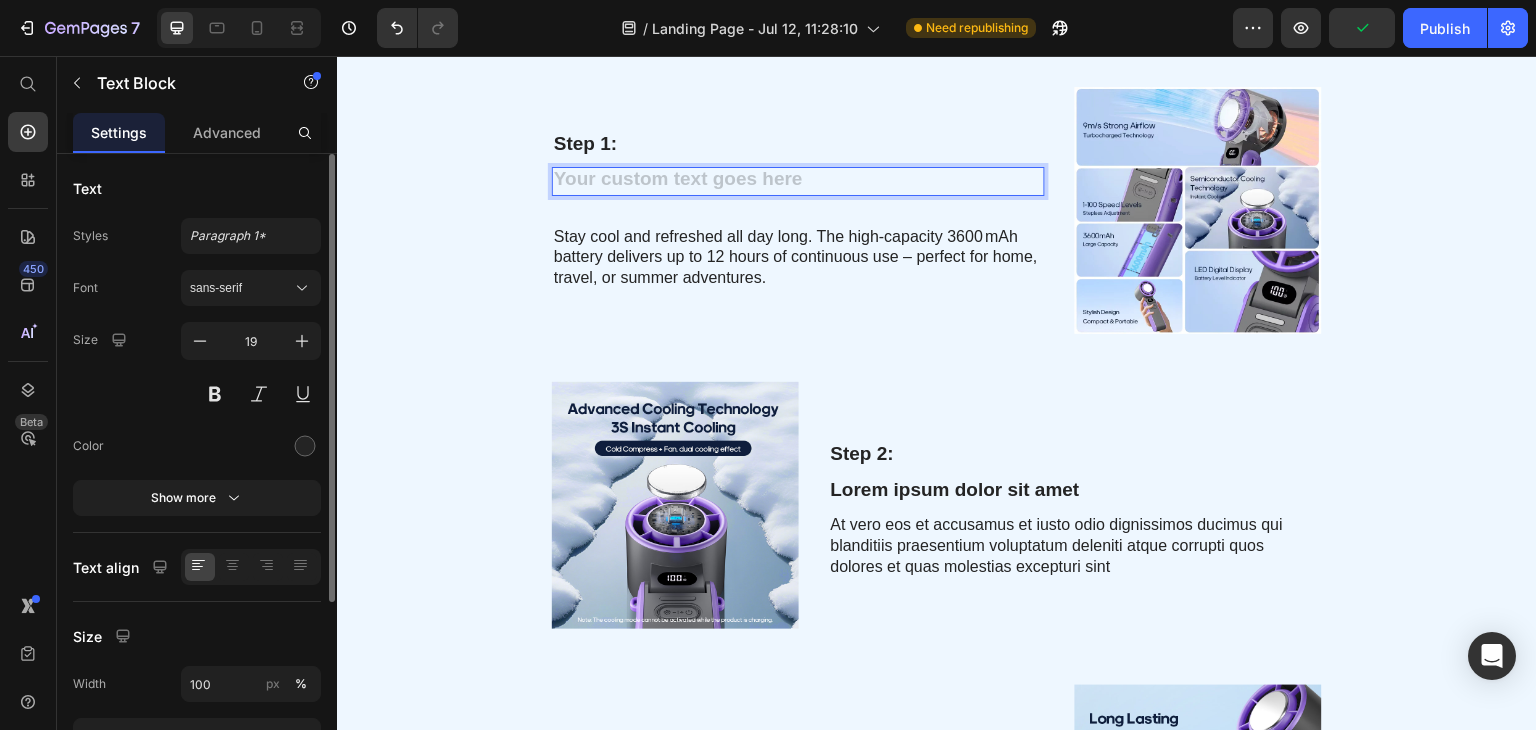 scroll, scrollTop: 1067, scrollLeft: 0, axis: vertical 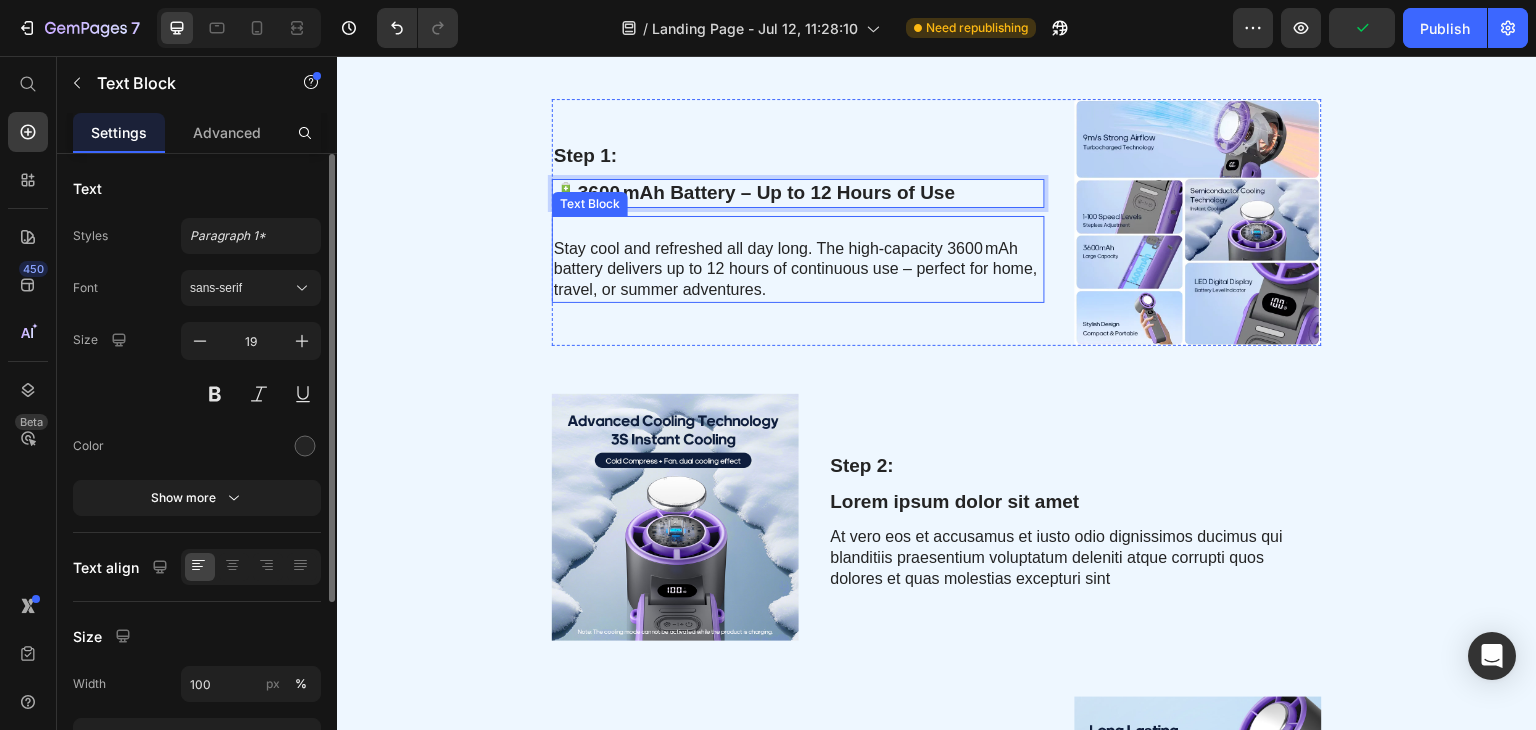 click on "Stay cool and refreshed all day long. The high-capacity 3600 mAh battery delivers up to 12 hours of continuous use – perfect for home, travel, or summer adventures." at bounding box center (798, 259) 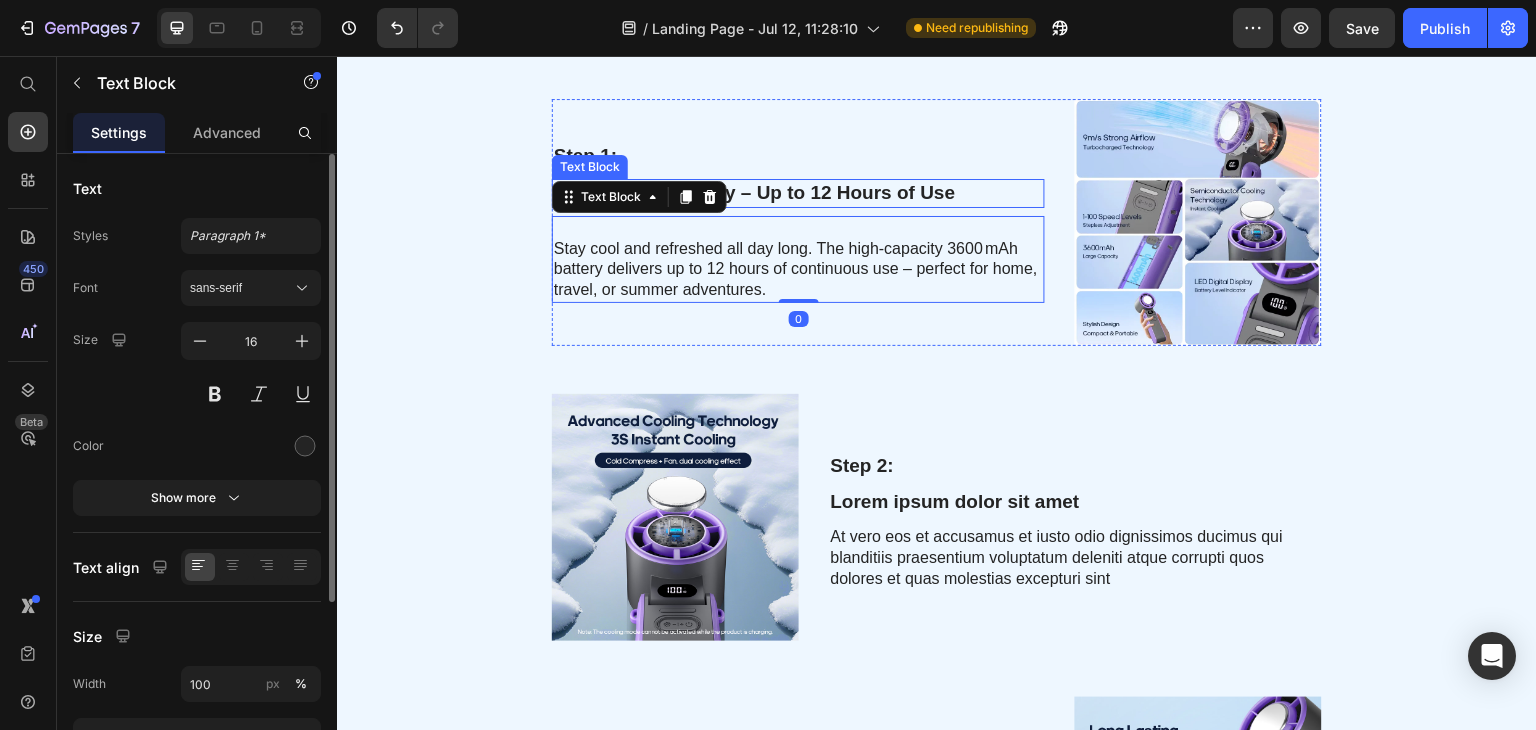 click on "3600 mAh Battery – Up to 12 Hours of Use" at bounding box center (766, 192) 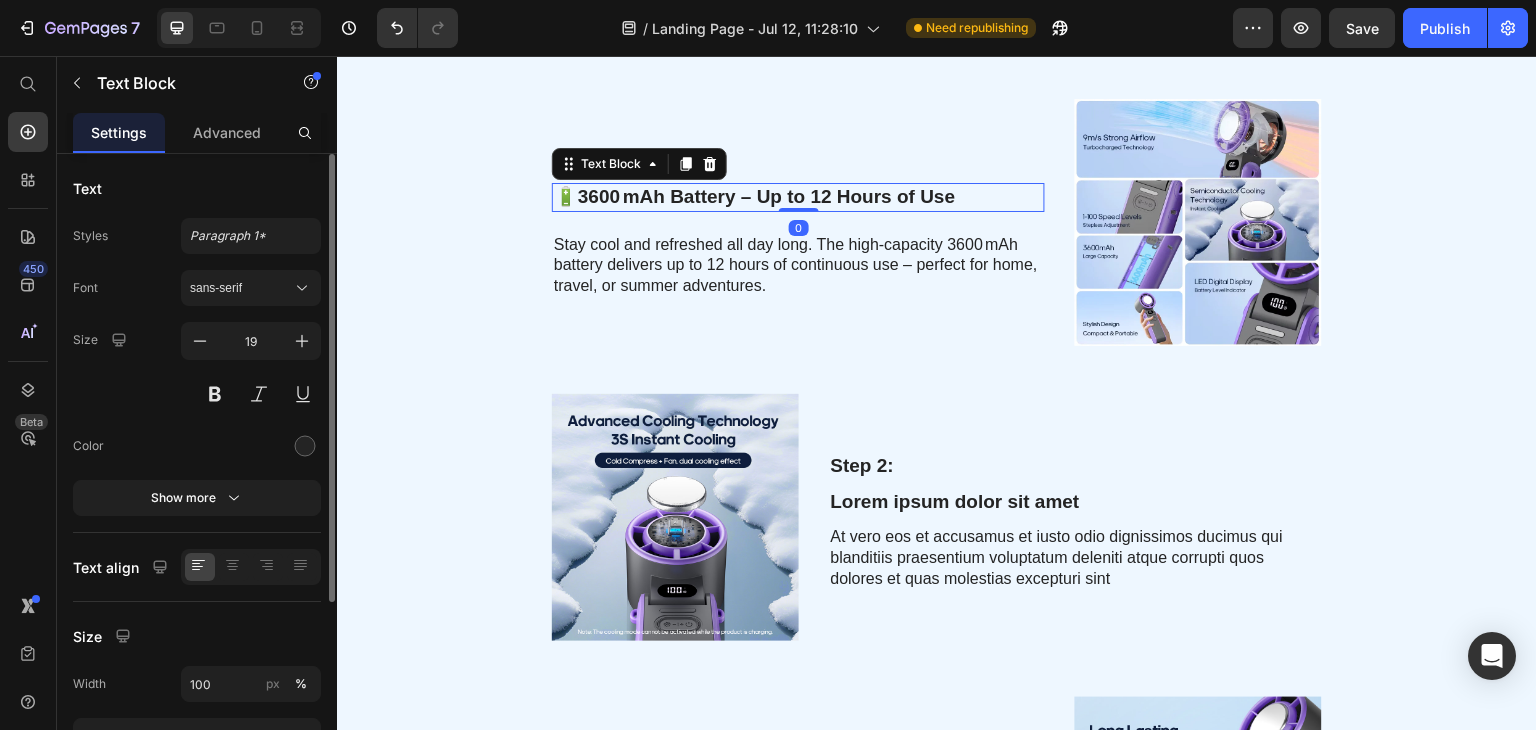 drag, startPoint x: 796, startPoint y: 230, endPoint x: 801, endPoint y: 209, distance: 21.587032 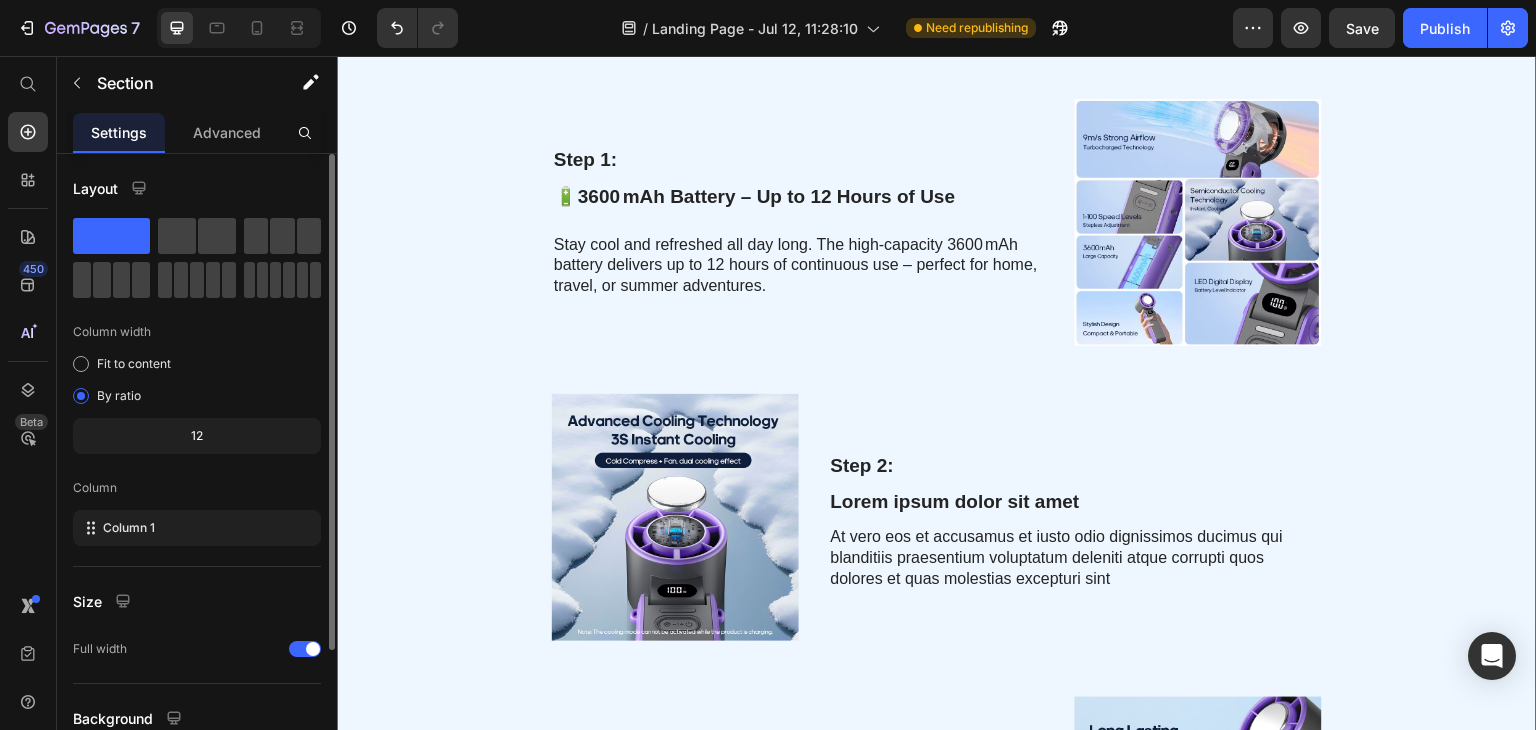 click on "Step 1: Text Block 🔋  3600 mAh Battery – Up to 12 Hours of Use Text Block Stay cool and refreshed all day long. The high-capacity 3600 mAh battery delivers up to 12 hours of continuous use – perfect for home, travel, or summer adventures. Text Block Image Row Image Step 2: Text Block Lorem ipsum dolor sit amet Text Block At vero eos et accusamus et iusto odio dignissimos ducimus qui blanditiis praesentium voluptatum deleniti atque corrupti quos dolores et quas molestias excepturi sint Text Block Row Step 3: Text Block Lorem ipsum dolor sit amet Text Block At vero eos et accusamus et iusto odio dignissimos ducimus qui blanditiis praesentium voluptatum deleniti atque corrupti quos dolores et quas molestias excepturi sint Text Block Image Row Image Step 4: Text Block Lorem ipsum dolor sit amet Text Block At vero eos et accusamus et iusto odio dignissimos ducimus qui blanditiis praesentium voluptatum deleniti atque corrupti quos dolores et quas molestias excepturi sint Text Block Row" at bounding box center (937, 696) 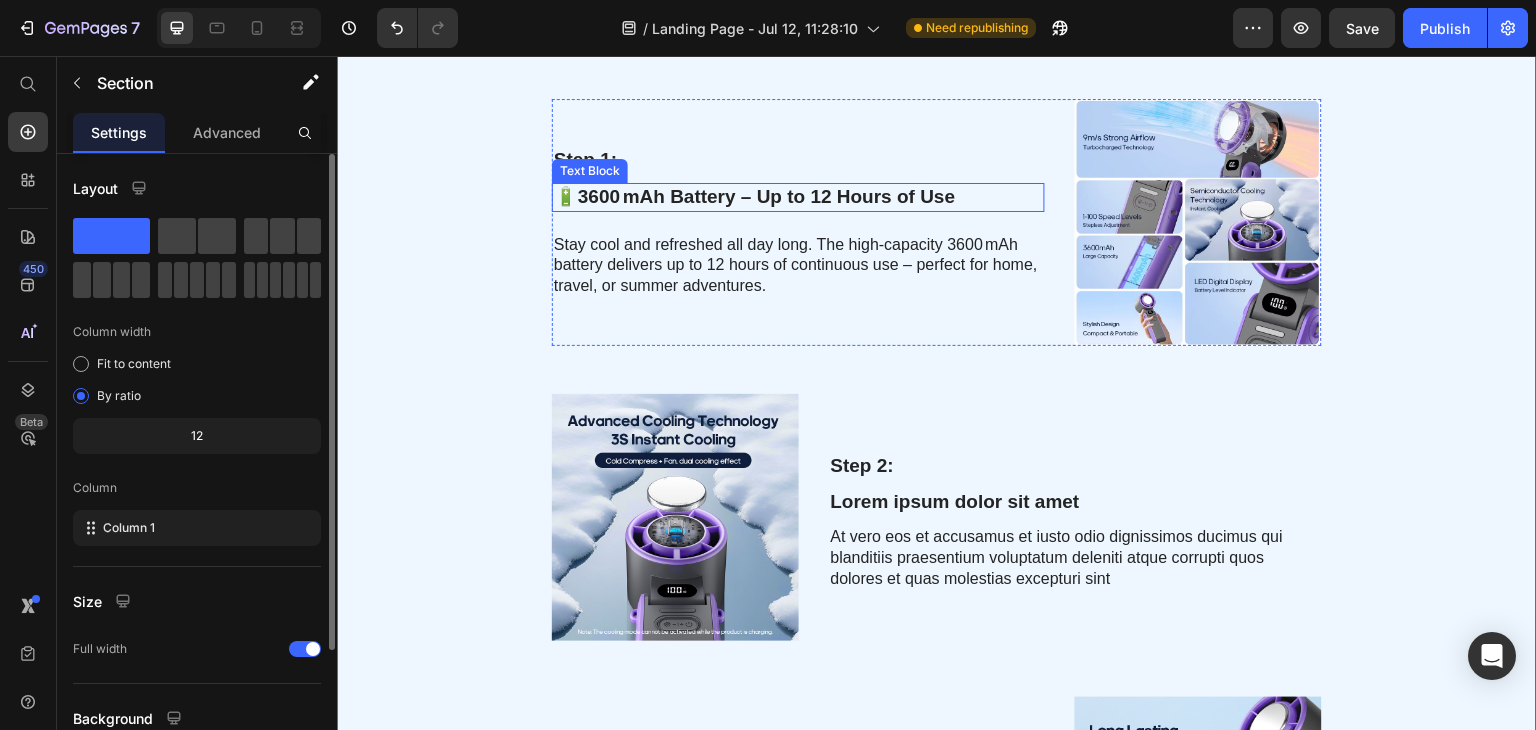click on "Text Block" at bounding box center (590, 171) 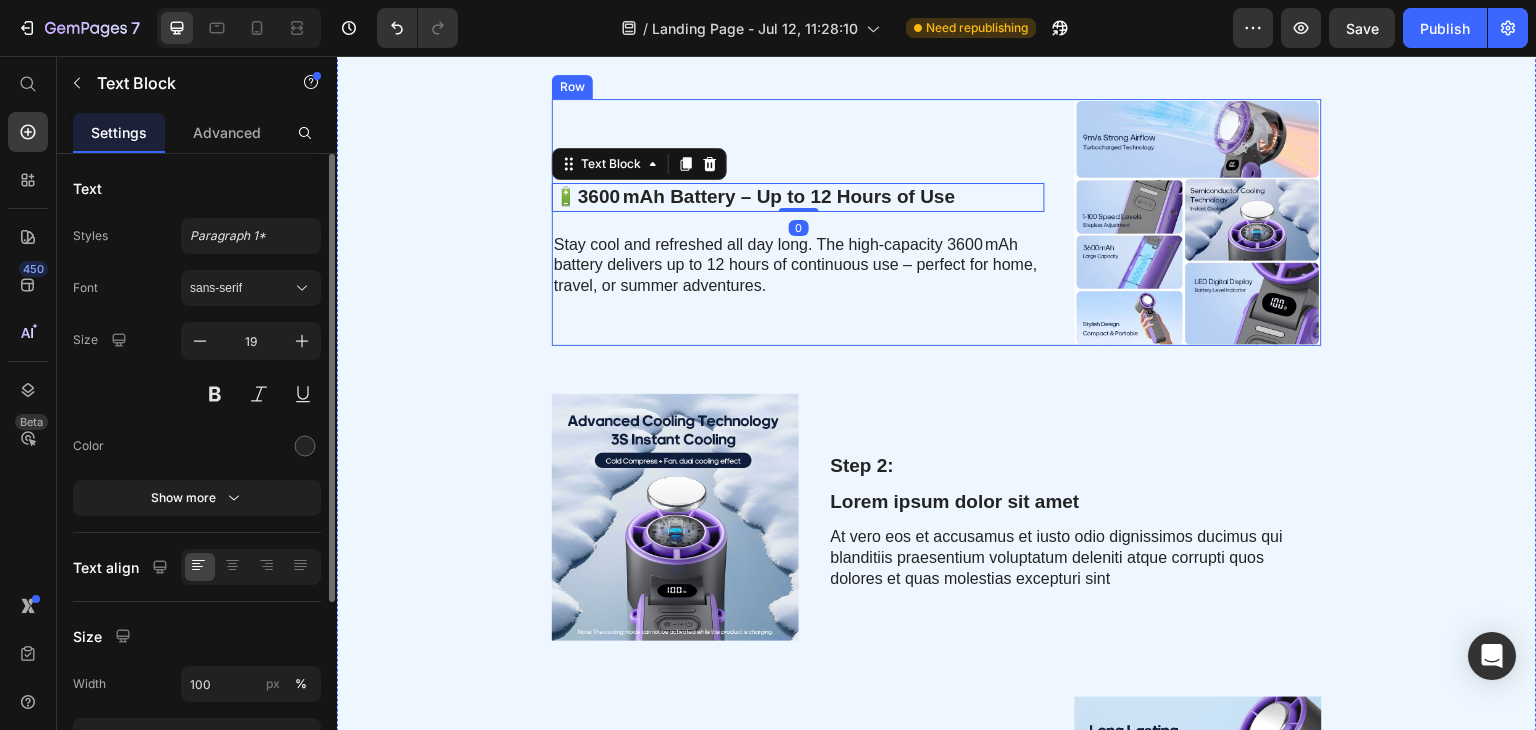 click on "Step 1: Text Block 🔋  3600 mAh Battery – Up to 12 Hours of Use Text Block   0 Stay cool and refreshed all day long. The high-capacity 3600 mAh battery delivers up to 12 hours of continuous use – perfect for home, travel, or summer adventures. Text Block" at bounding box center (798, 222) 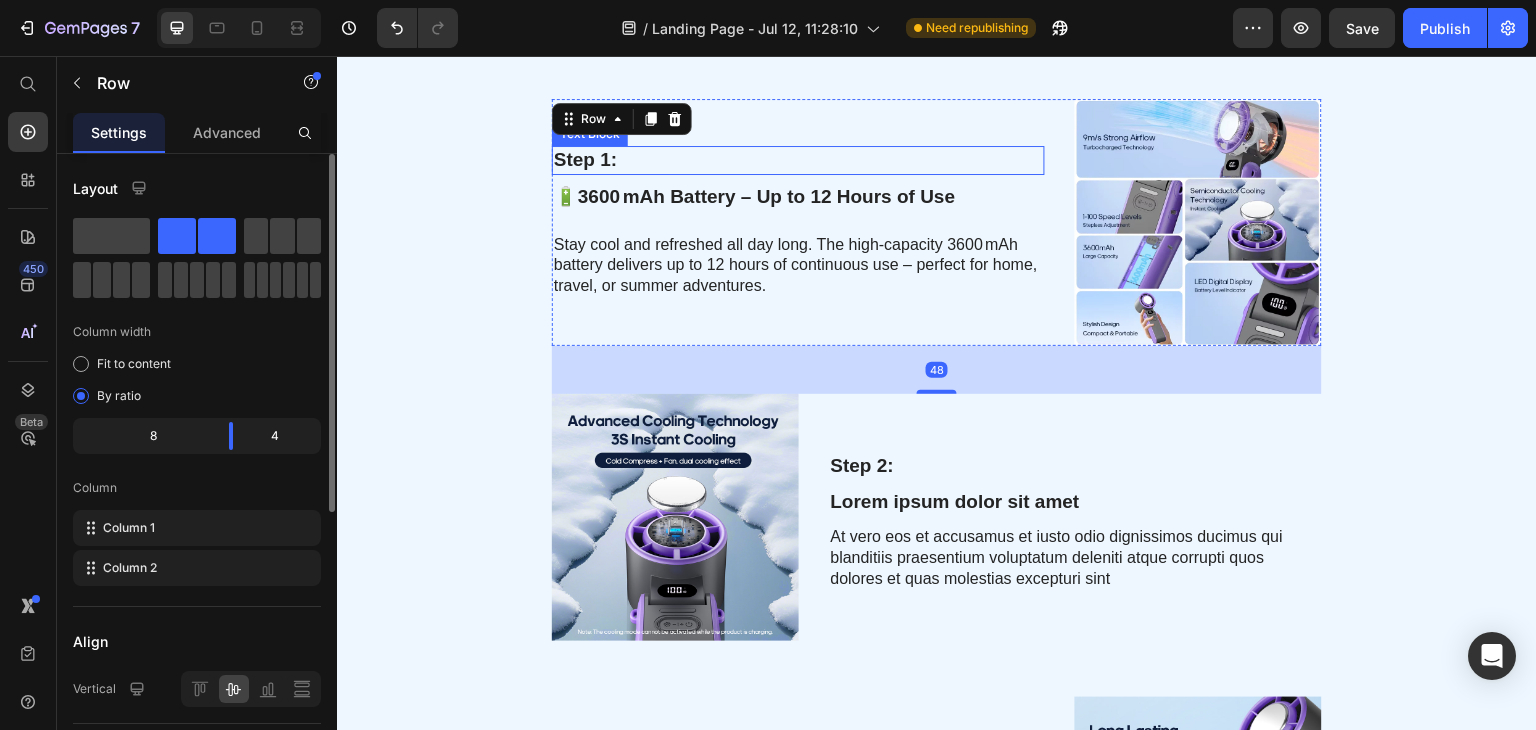 click on "Step 1:" at bounding box center [798, 160] 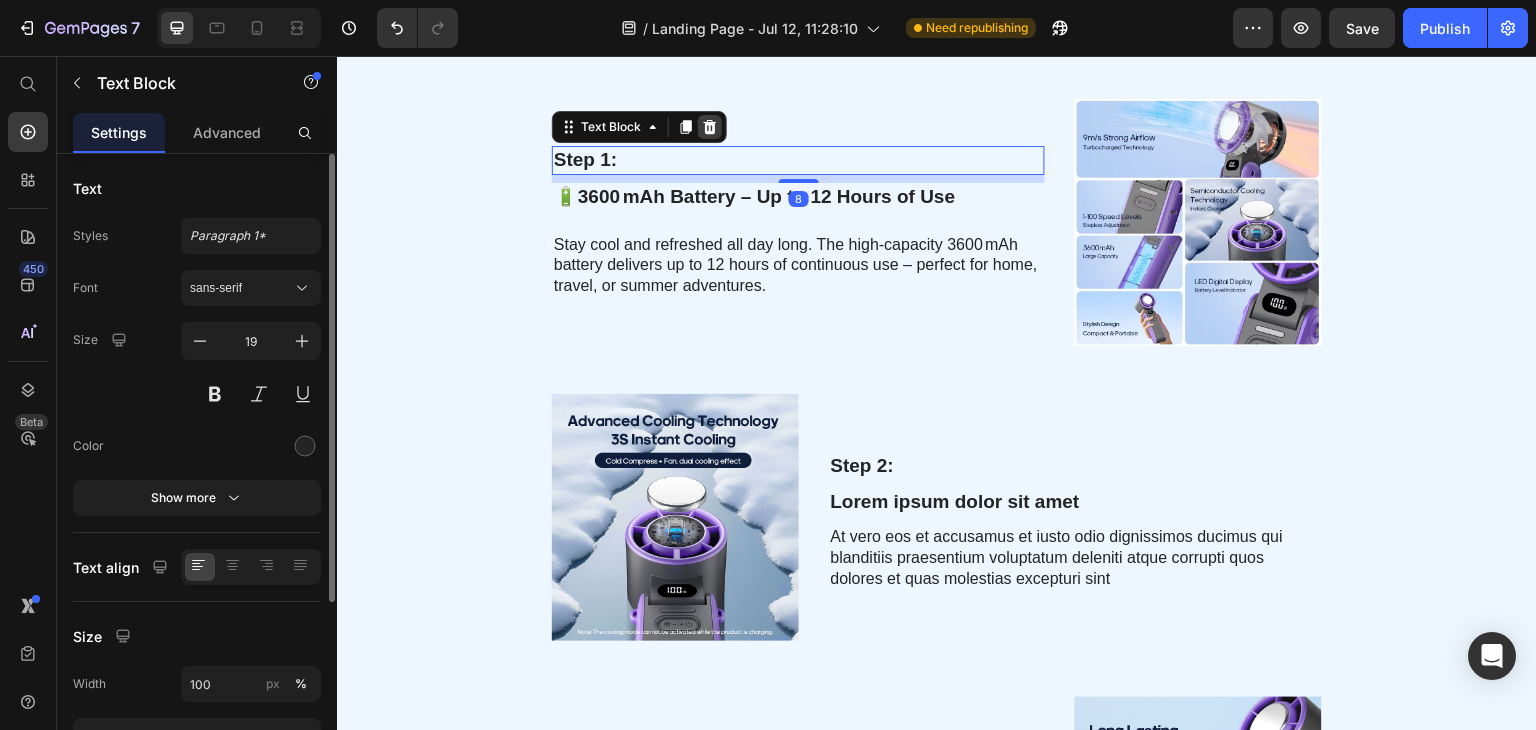 click 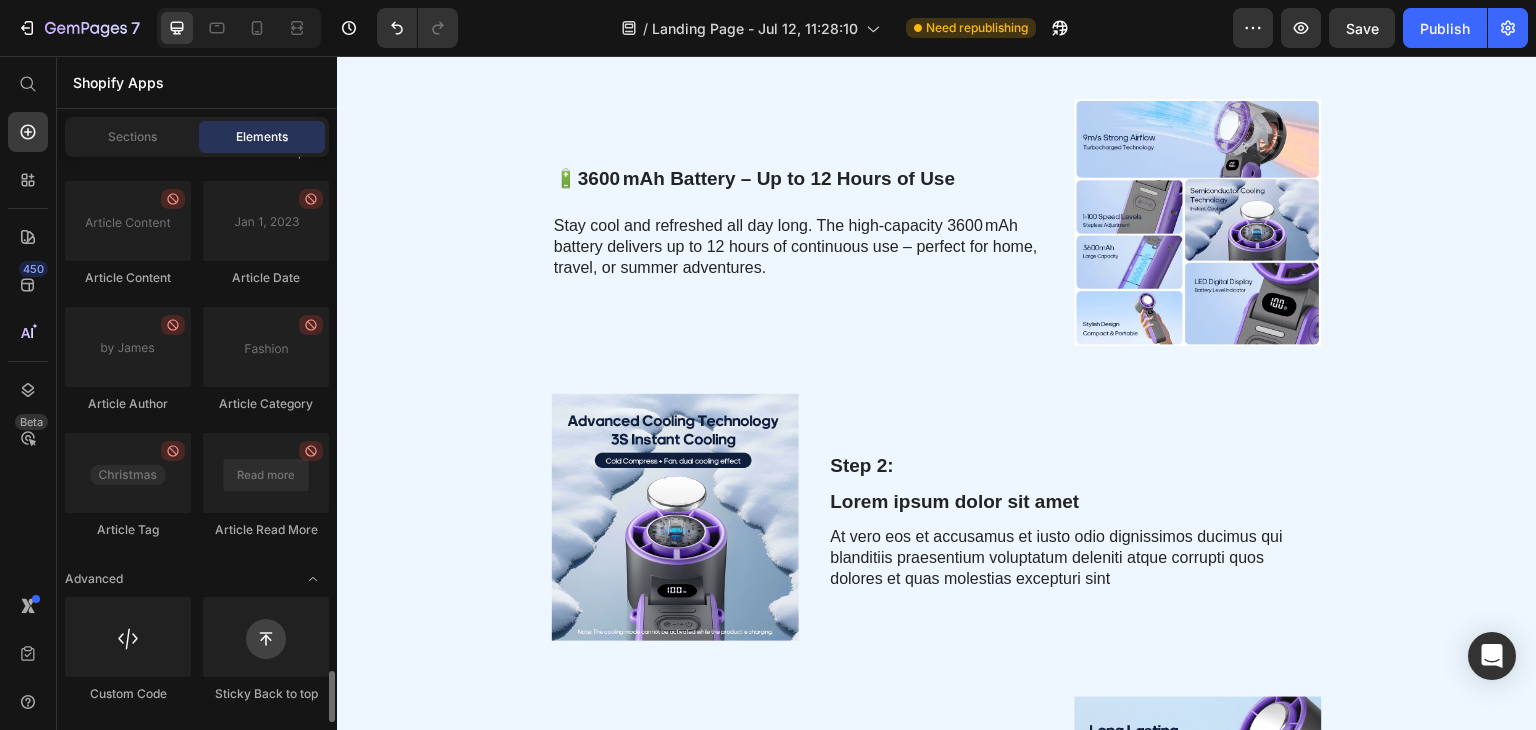 scroll, scrollTop: 5614, scrollLeft: 0, axis: vertical 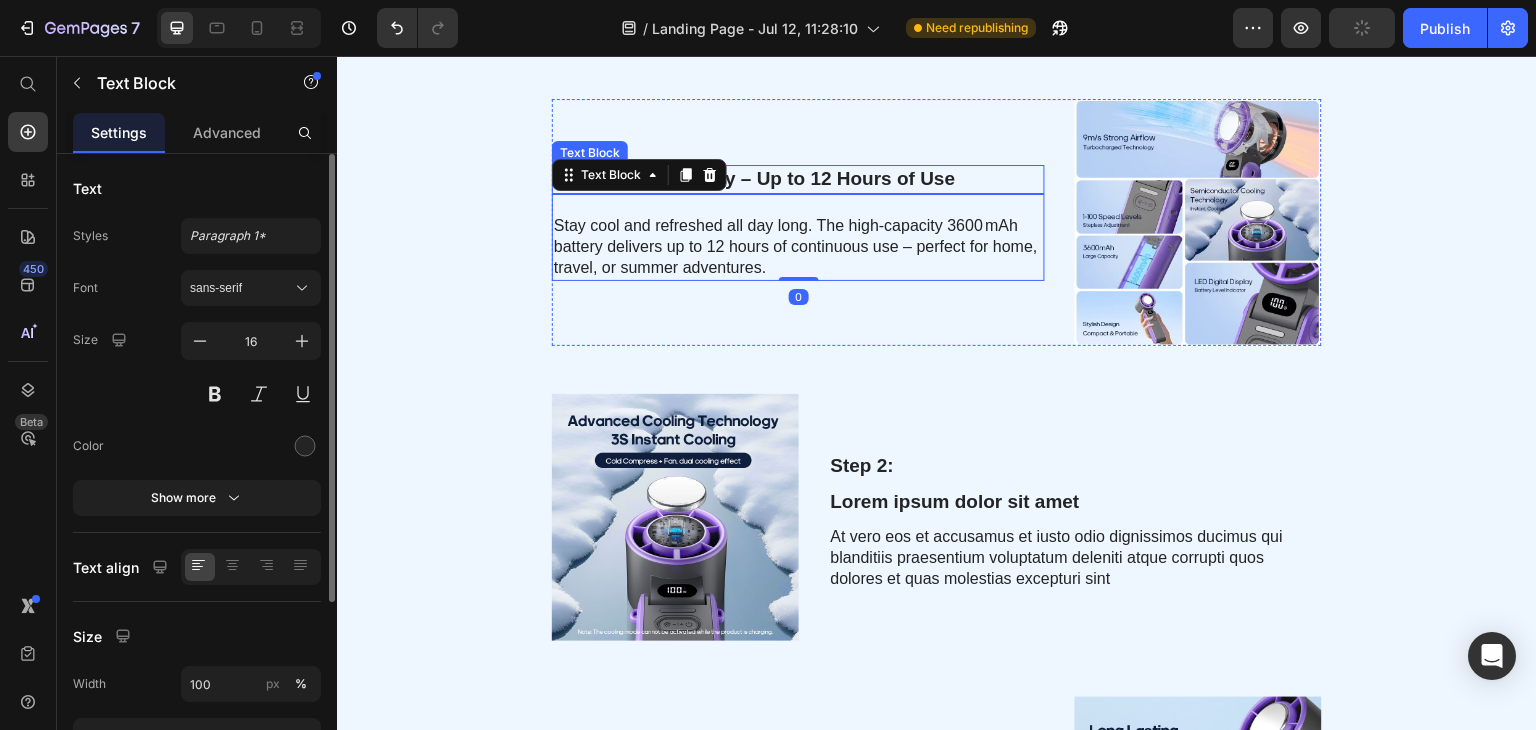 click on "3600 mAh Battery – Up to 12 Hours of Use" at bounding box center [766, 178] 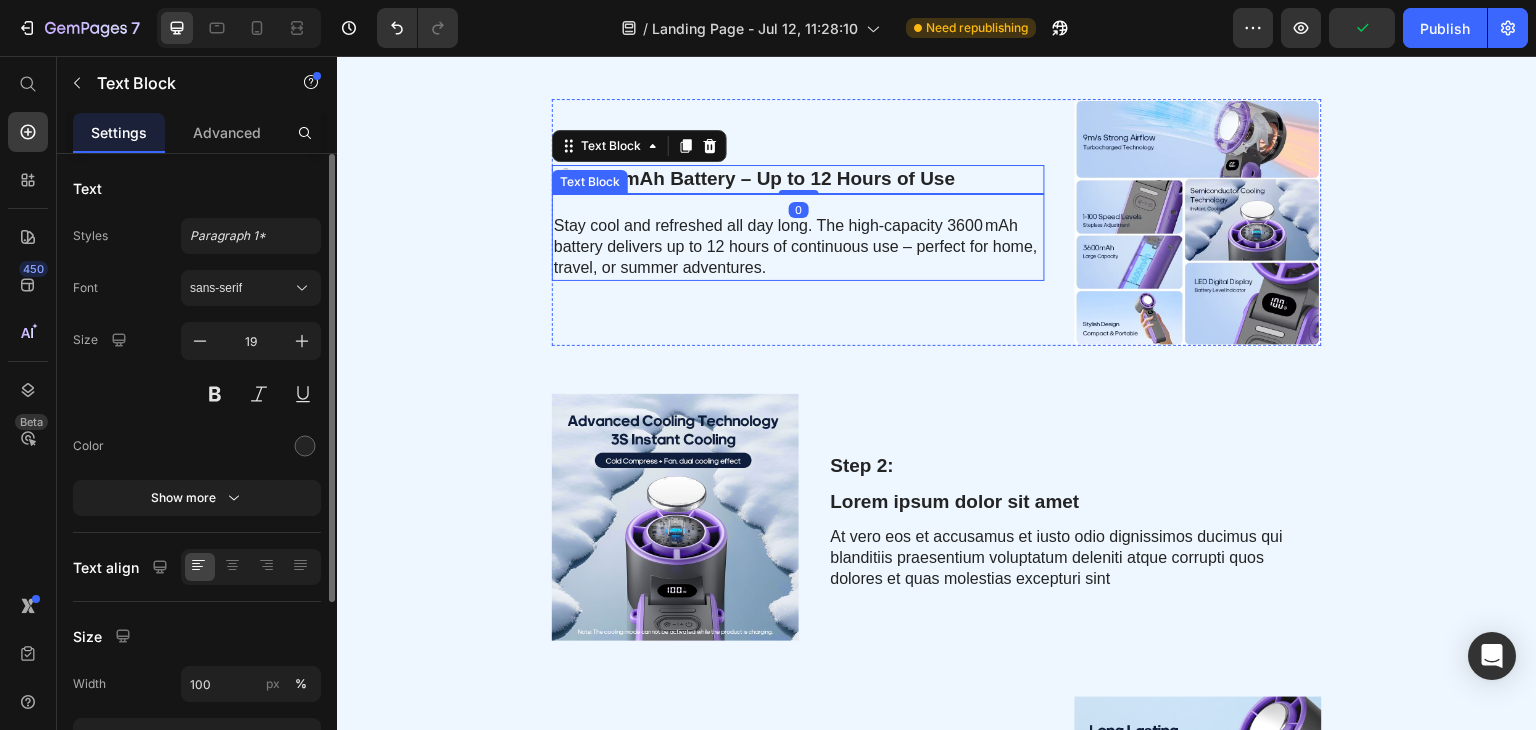 click on "Stay cool and refreshed all day long. The high-capacity 3600 mAh battery delivers up to 12 hours of continuous use – perfect for home, travel, or summer adventures." at bounding box center (798, 237) 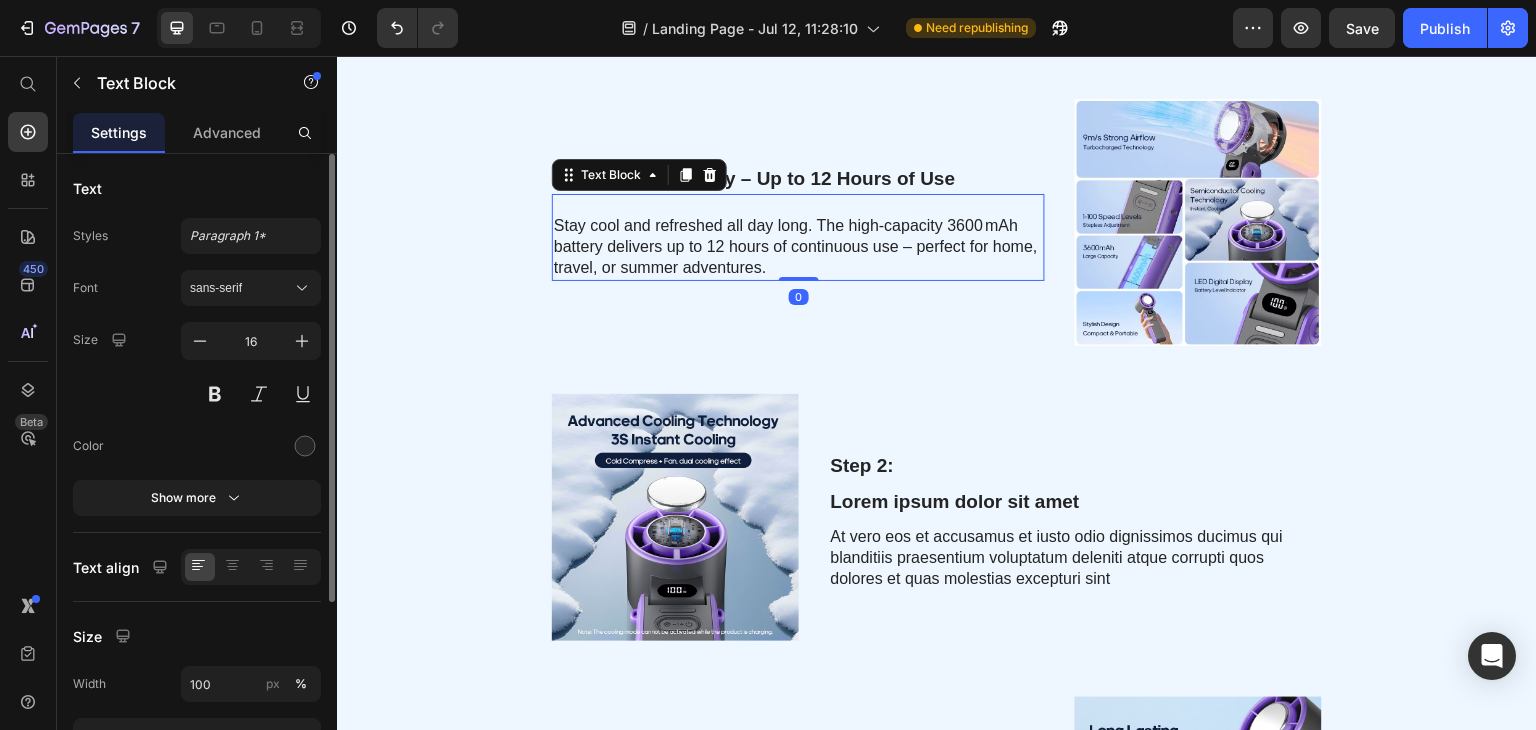 drag, startPoint x: 791, startPoint y: 297, endPoint x: 785, endPoint y: 272, distance: 25.70992 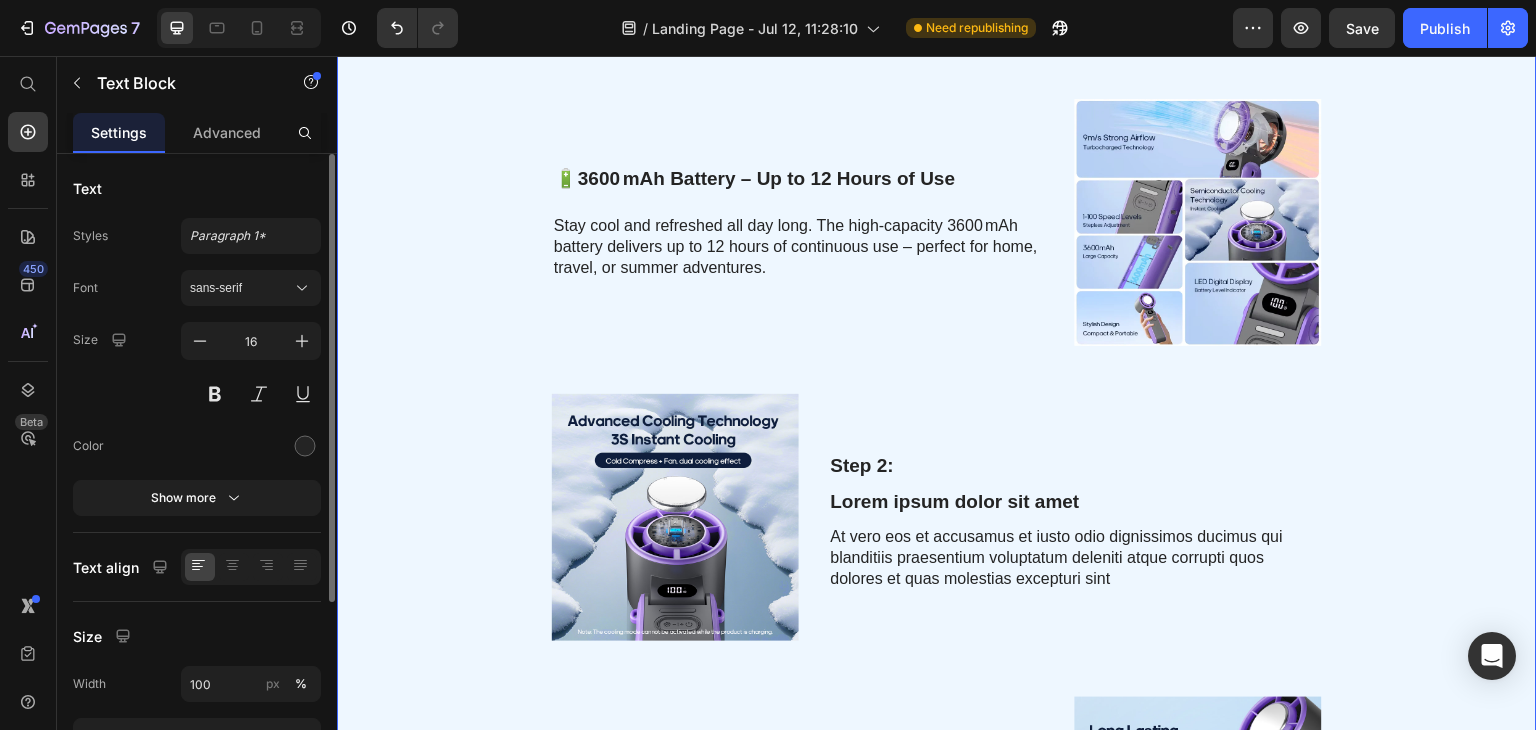 click on "🔋  3600 mAh Battery – Up to 12 Hours of Use Text Block Stay cool and refreshed all day long. The high-capacity 3600 mAh battery delivers up to 12 hours of continuous use – perfect for home, travel, or summer adventures. Text Block Image Row Image Step 2: Text Block Lorem ipsum dolor sit amet Text Block At vero eos et accusamus et iusto odio dignissimos ducimus qui blanditiis praesentium voluptatum deleniti atque corrupti quos dolores et quas molestias excepturi sint Text Block Row Step 3: Text Block Lorem ipsum dolor sit amet Text Block At vero eos et accusamus et iusto odio dignissimos ducimus qui blanditiis praesentium voluptatum deleniti atque corrupti quos dolores et quas molestias excepturi sint Text Block Image Row Image Step 4: Text Block Lorem ipsum dolor sit amet Text Block At vero eos et accusamus et iusto odio dignissimos ducimus qui blanditiis praesentium voluptatum deleniti atque corrupti quos dolores et quas molestias excepturi sint Text Block Row Section 3   Create Theme Section" at bounding box center (937, 680) 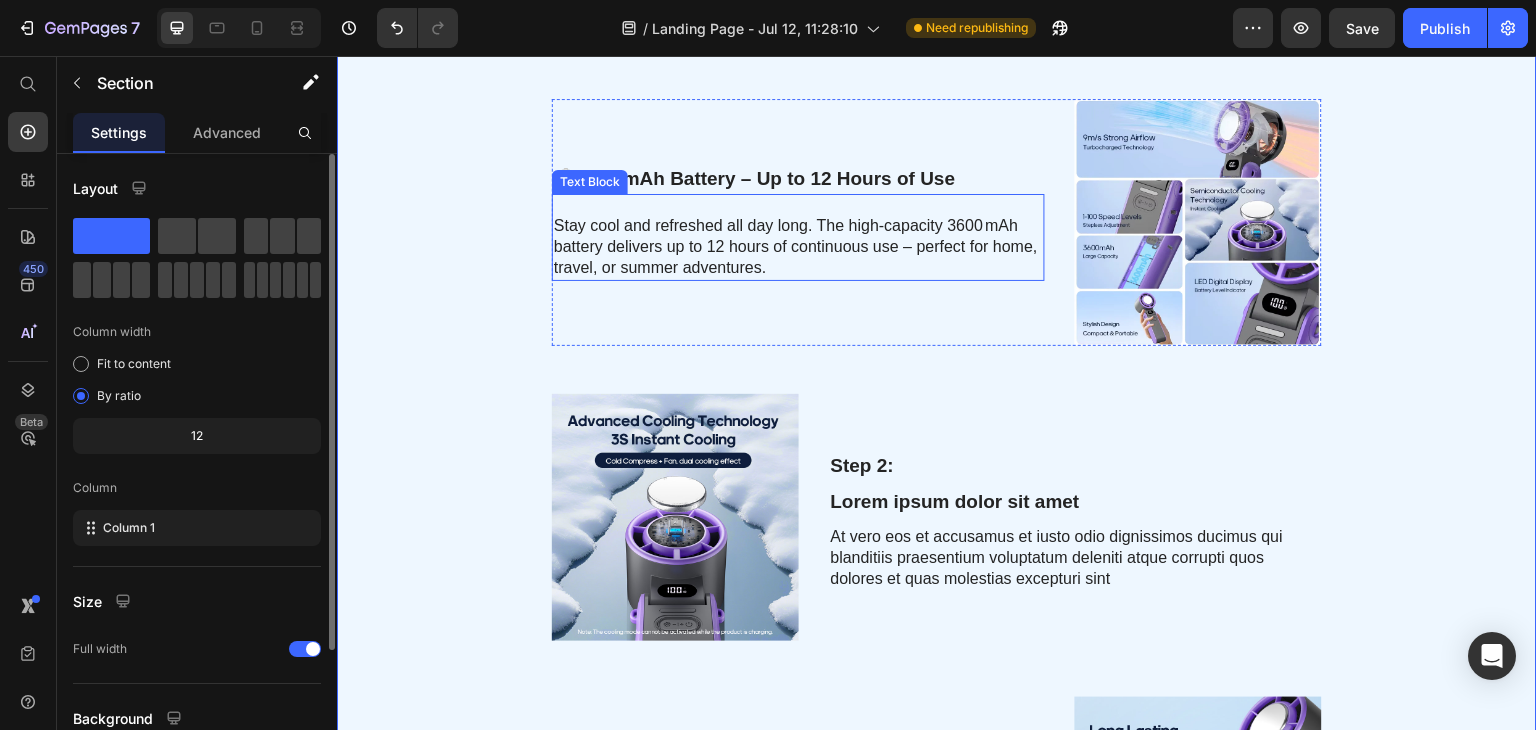 scroll, scrollTop: 867, scrollLeft: 0, axis: vertical 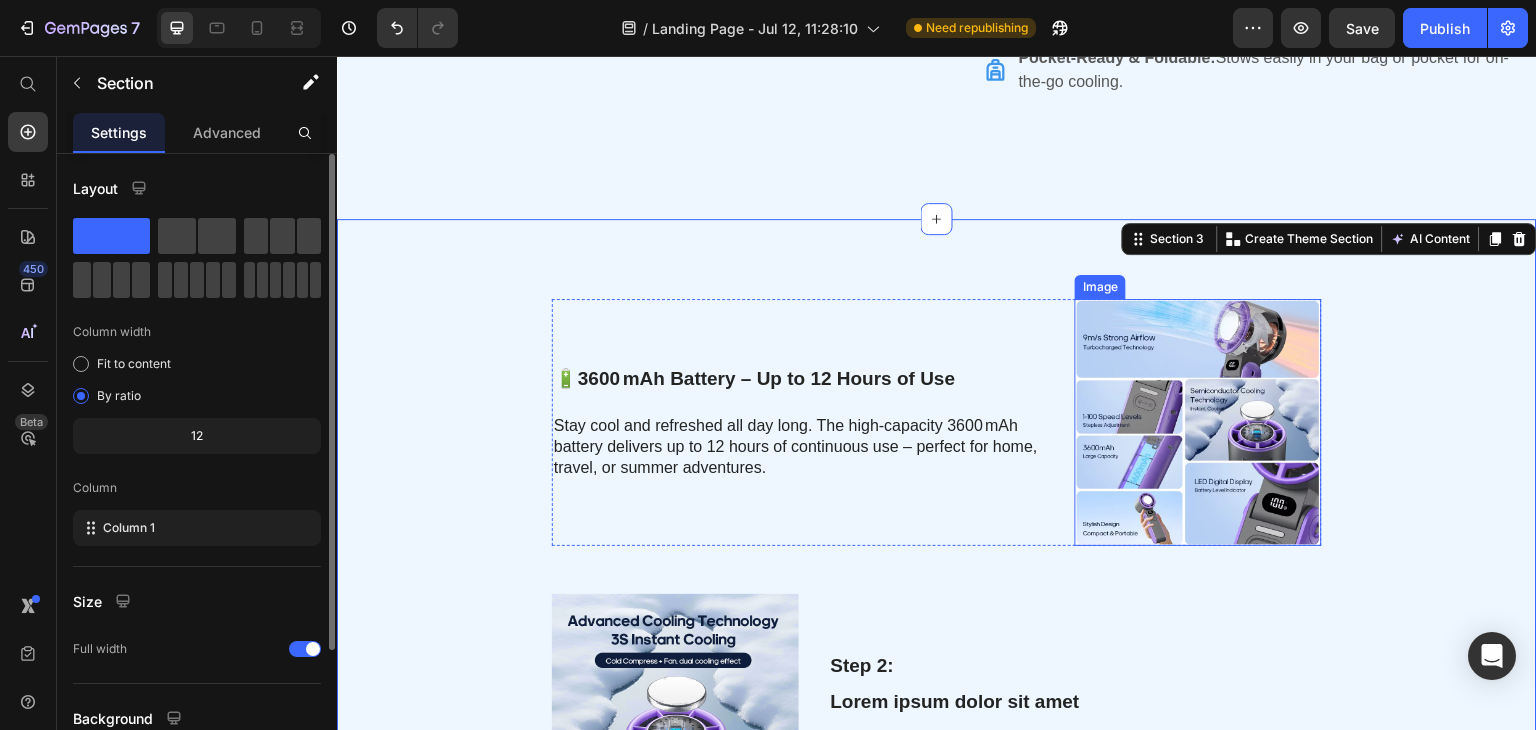 click at bounding box center (1198, 422) 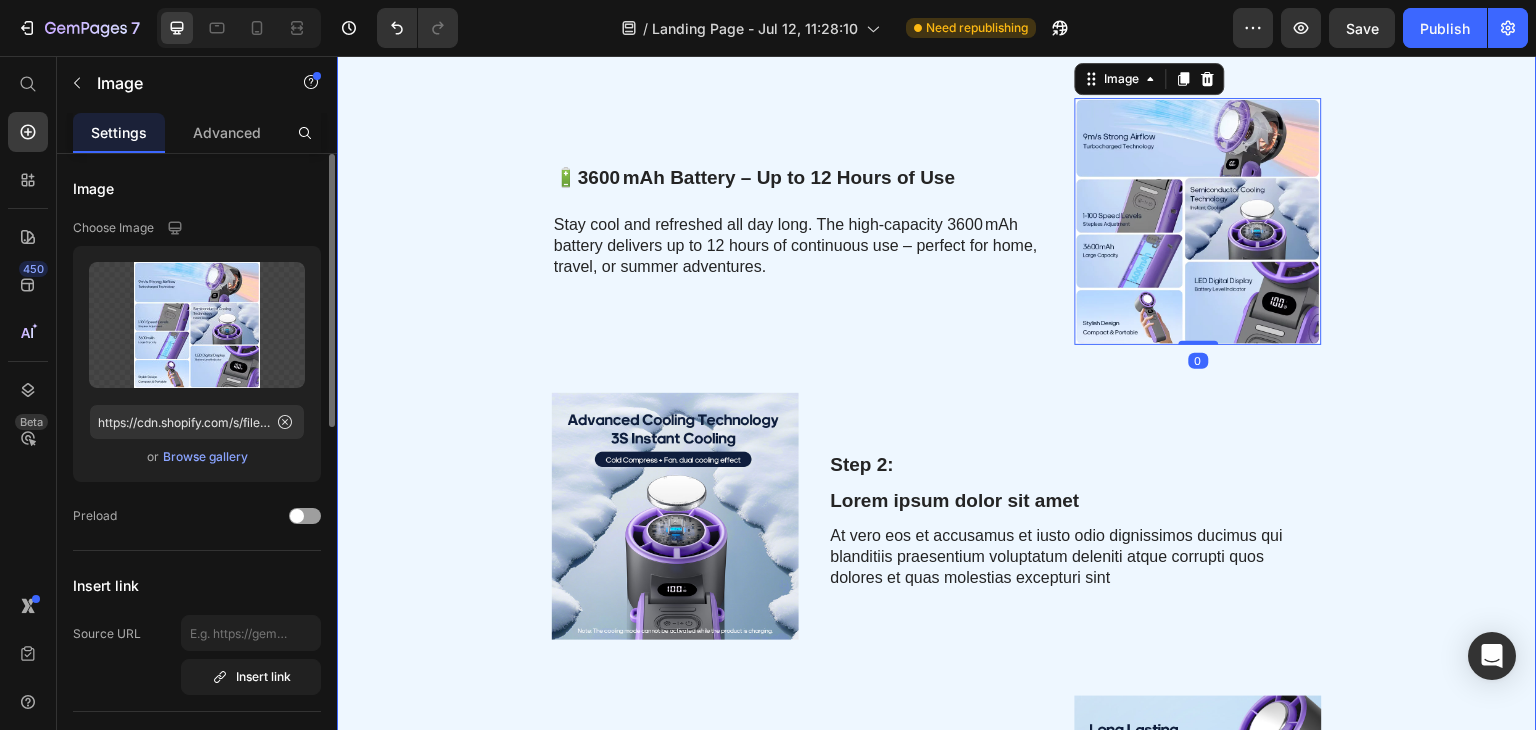 scroll, scrollTop: 1167, scrollLeft: 0, axis: vertical 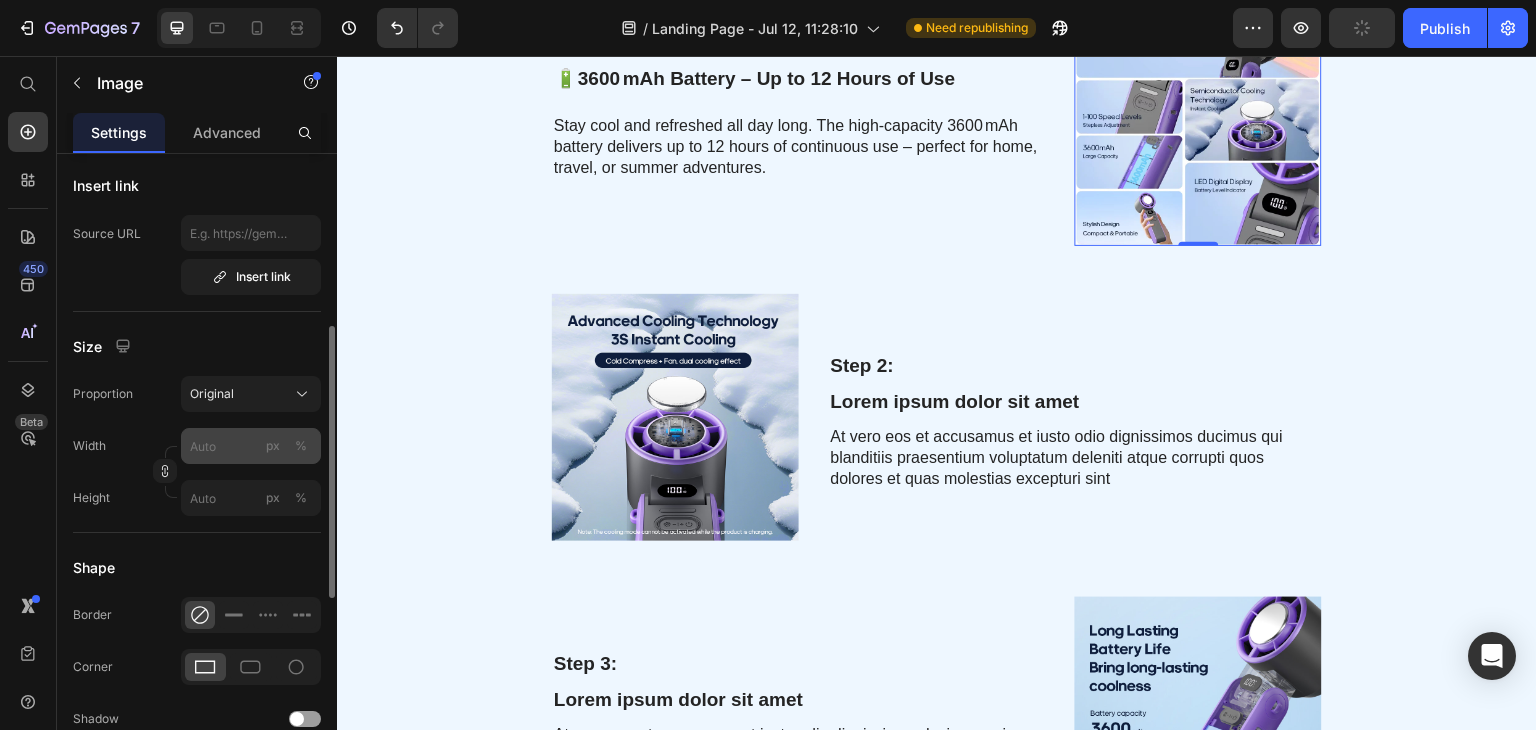 click on "%" 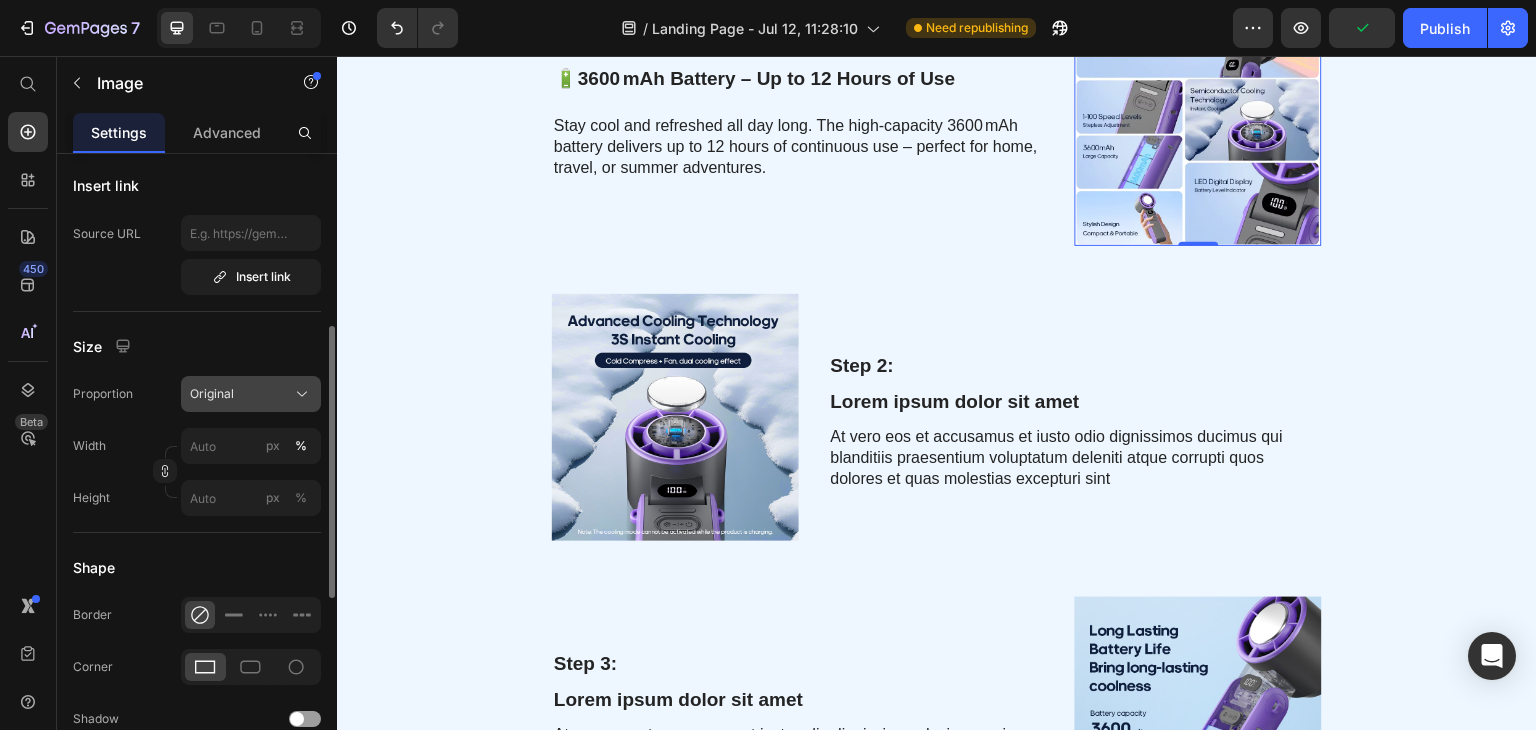 click on "Original" 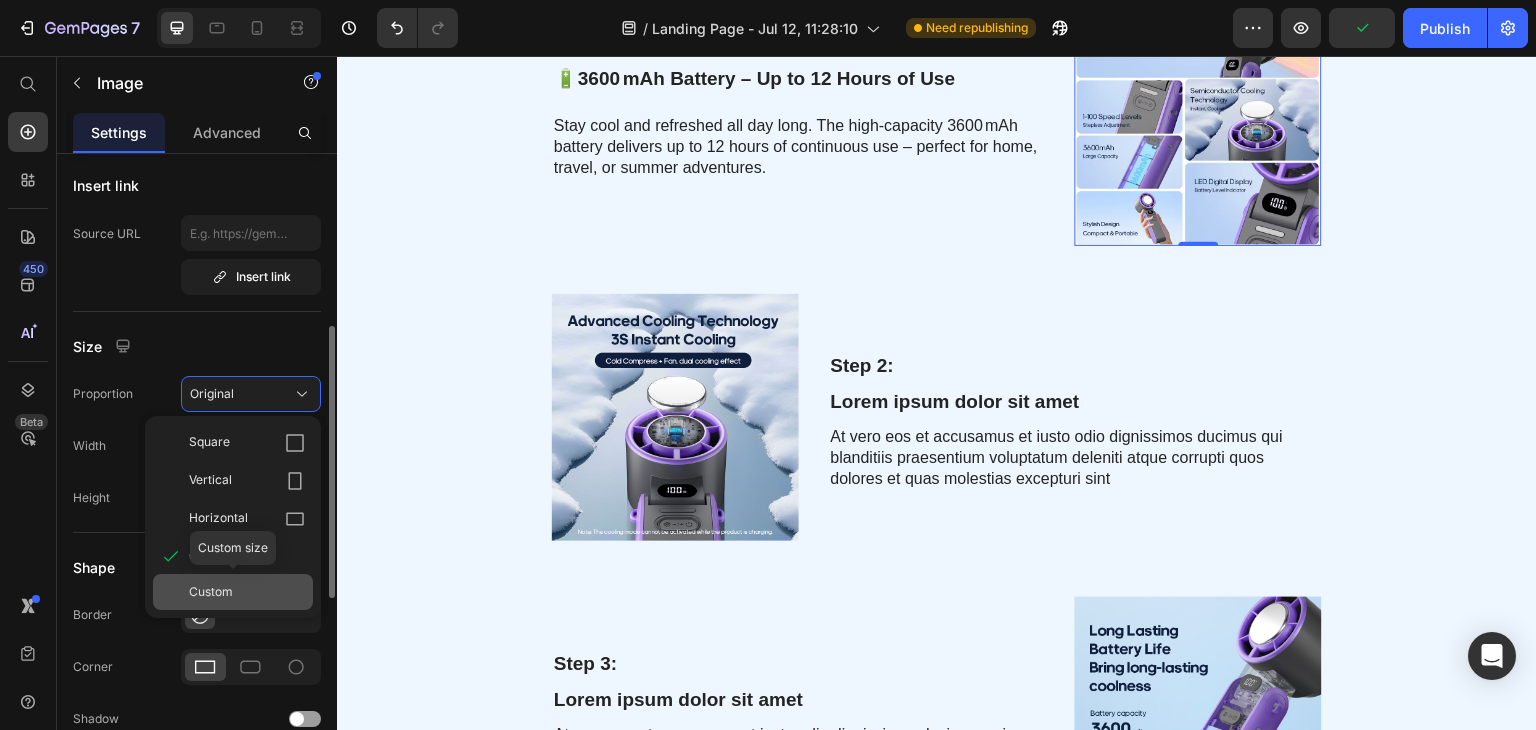click on "Custom" at bounding box center (247, 592) 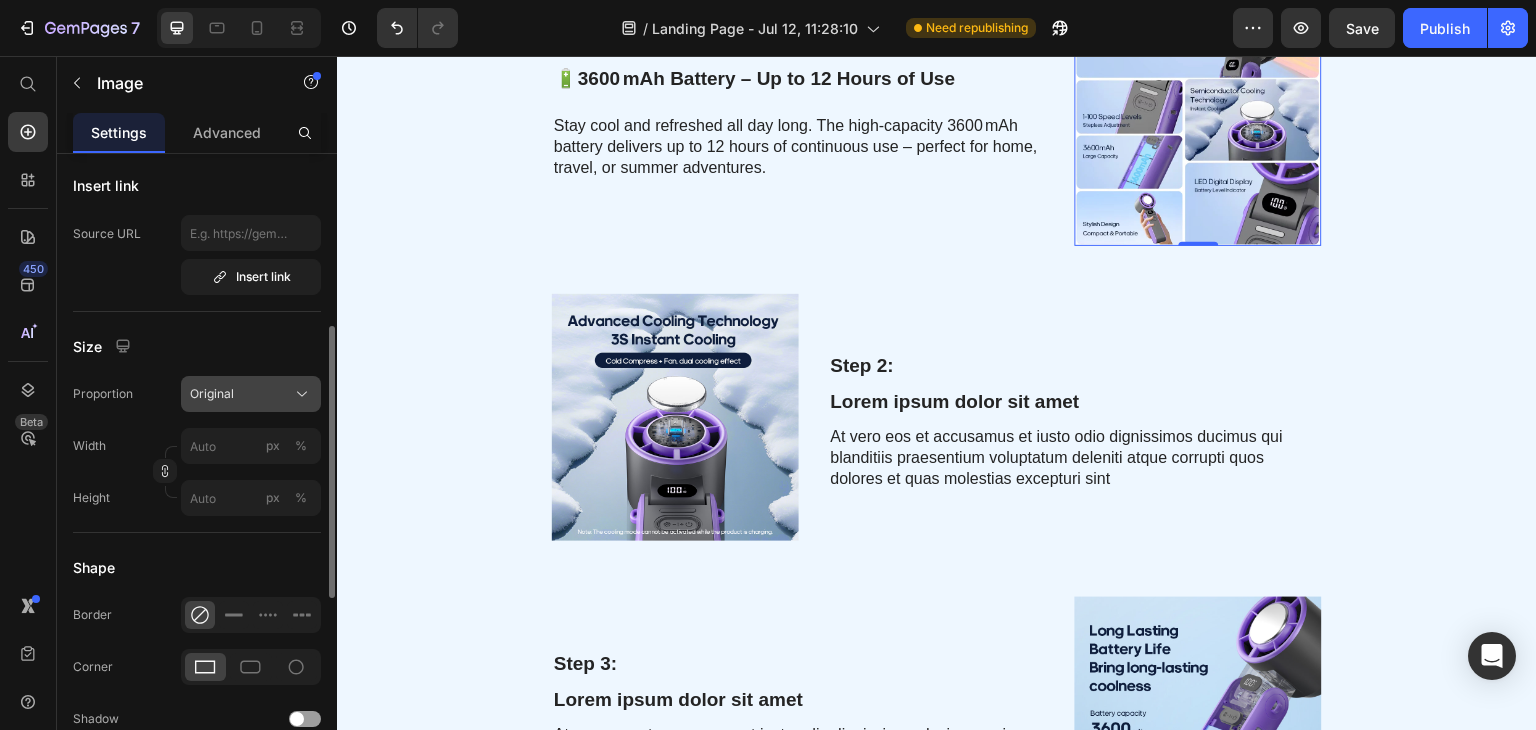 click on "Original" 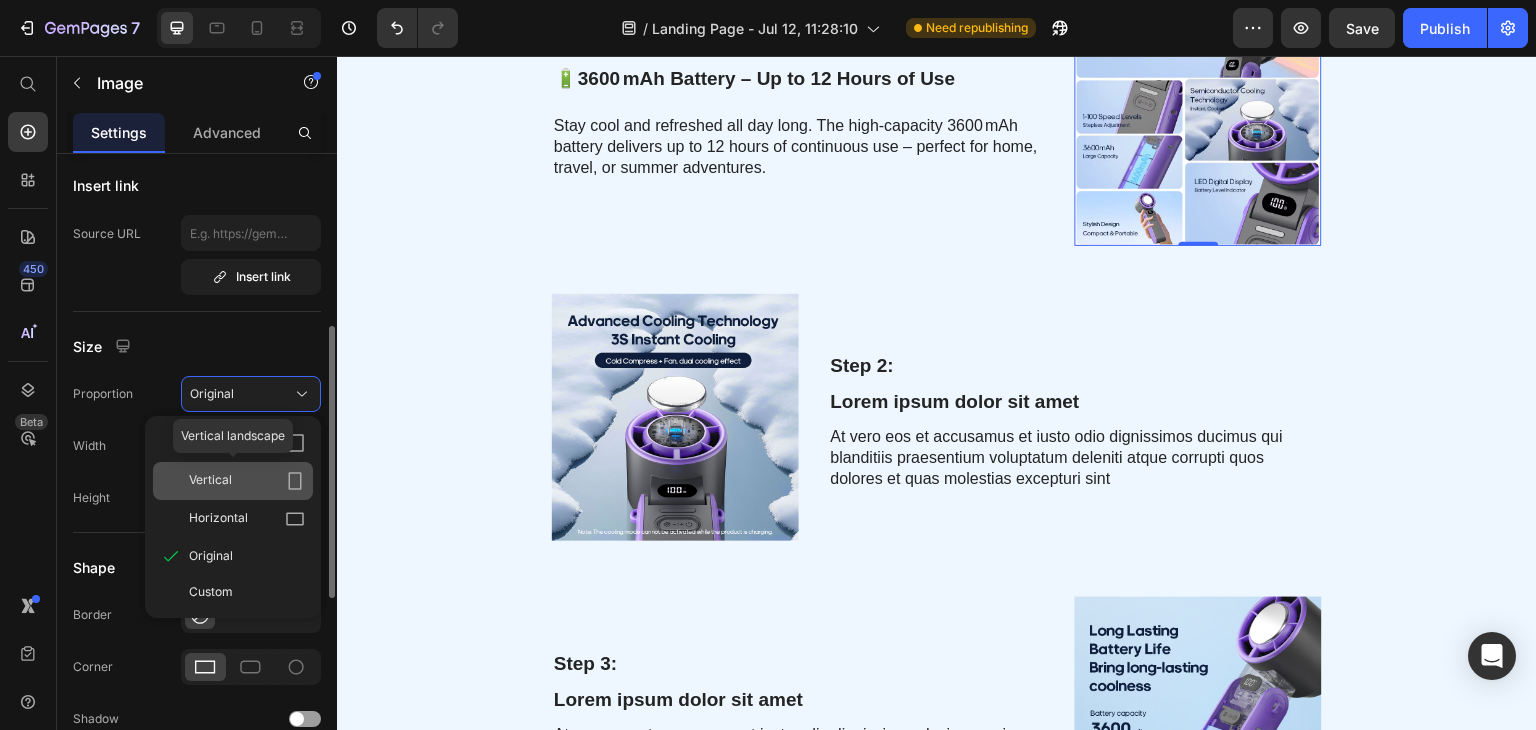 click on "Vertical" at bounding box center (247, 481) 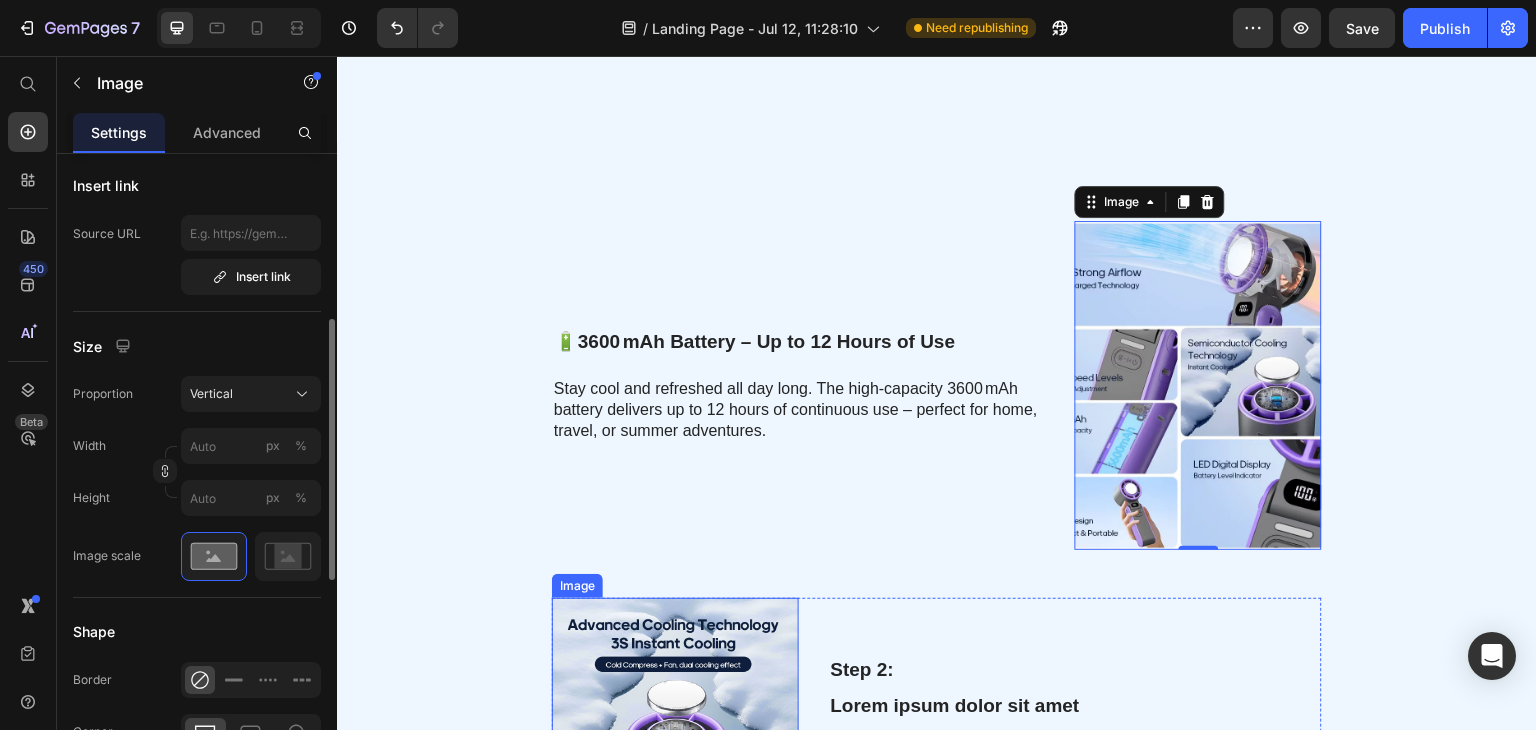 scroll, scrollTop: 908, scrollLeft: 0, axis: vertical 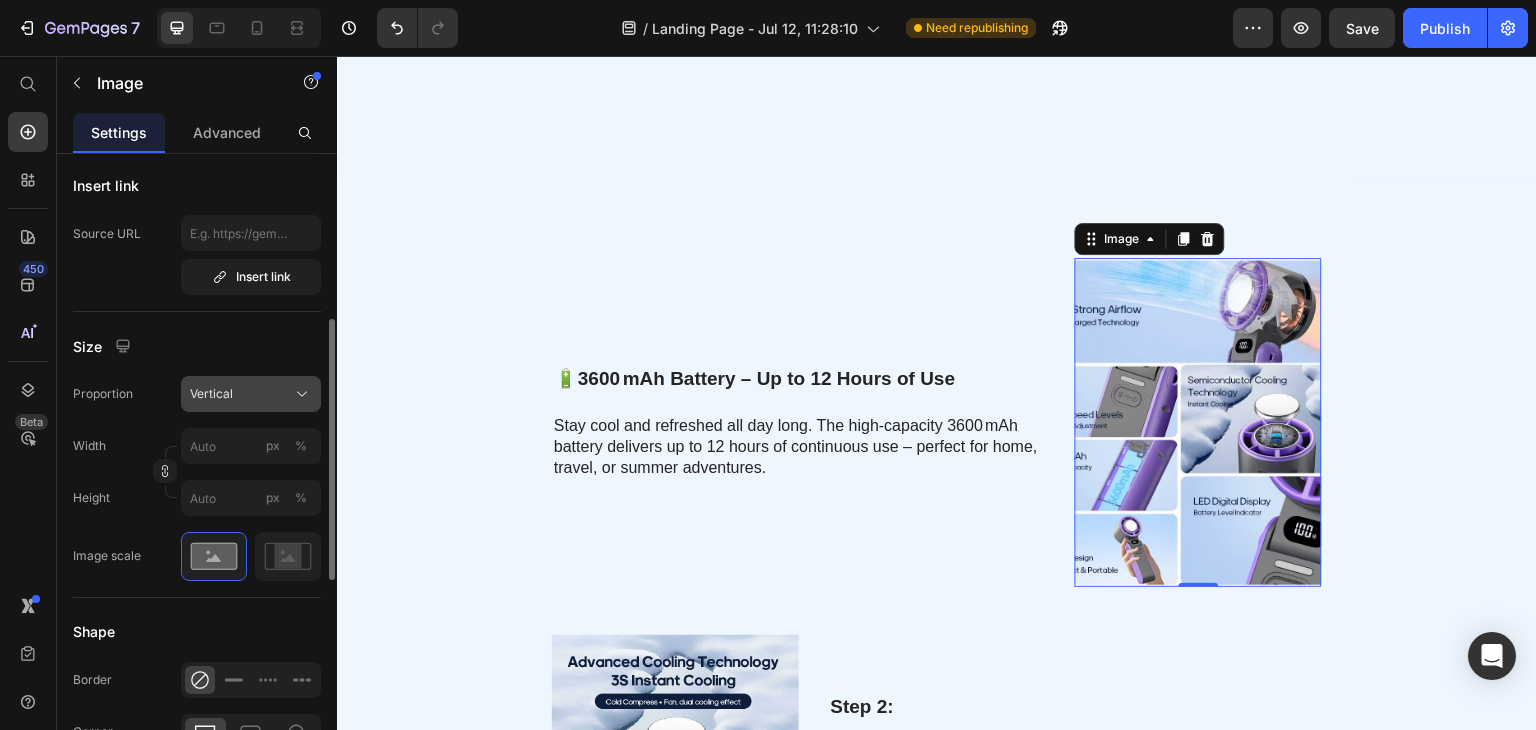 click on "Vertical" 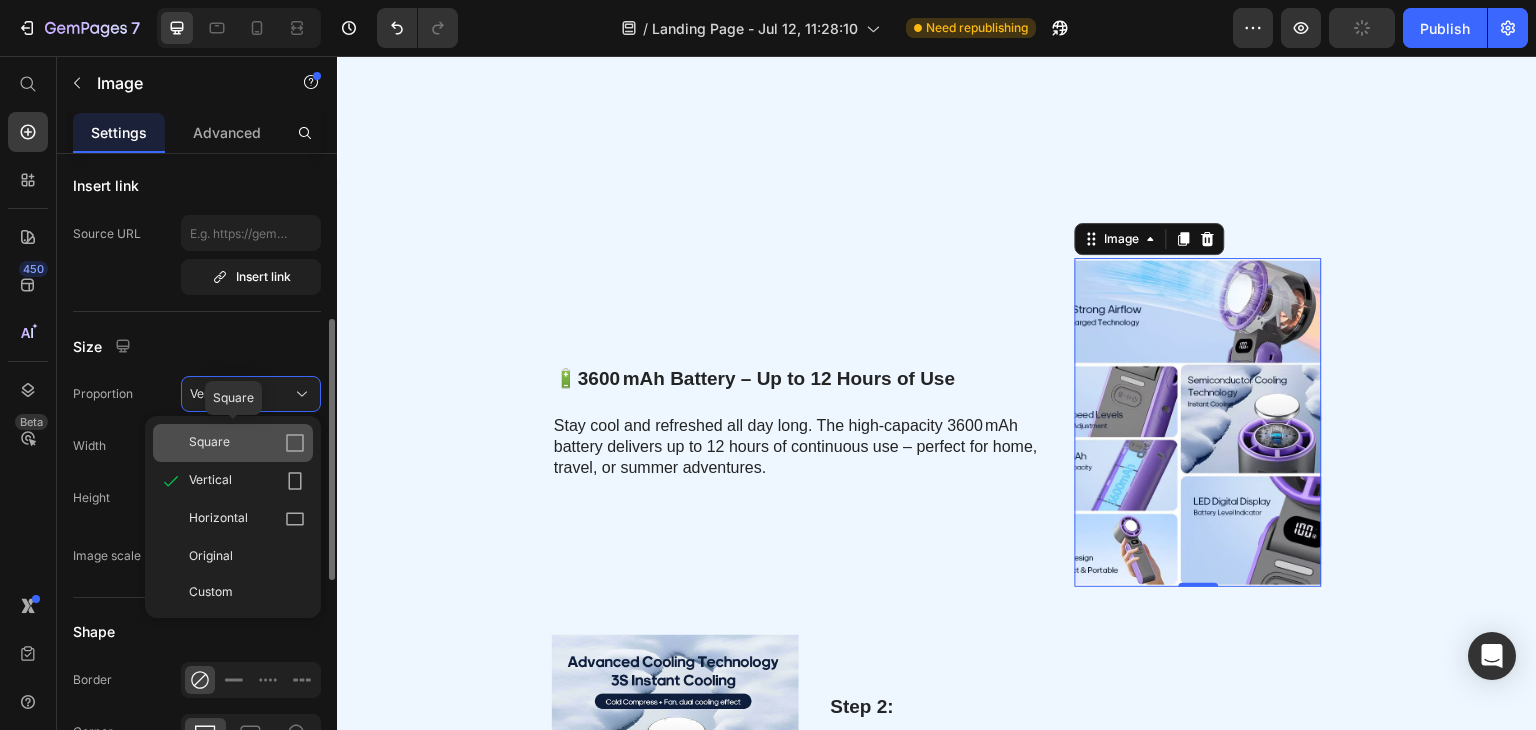 click on "Square" at bounding box center [247, 443] 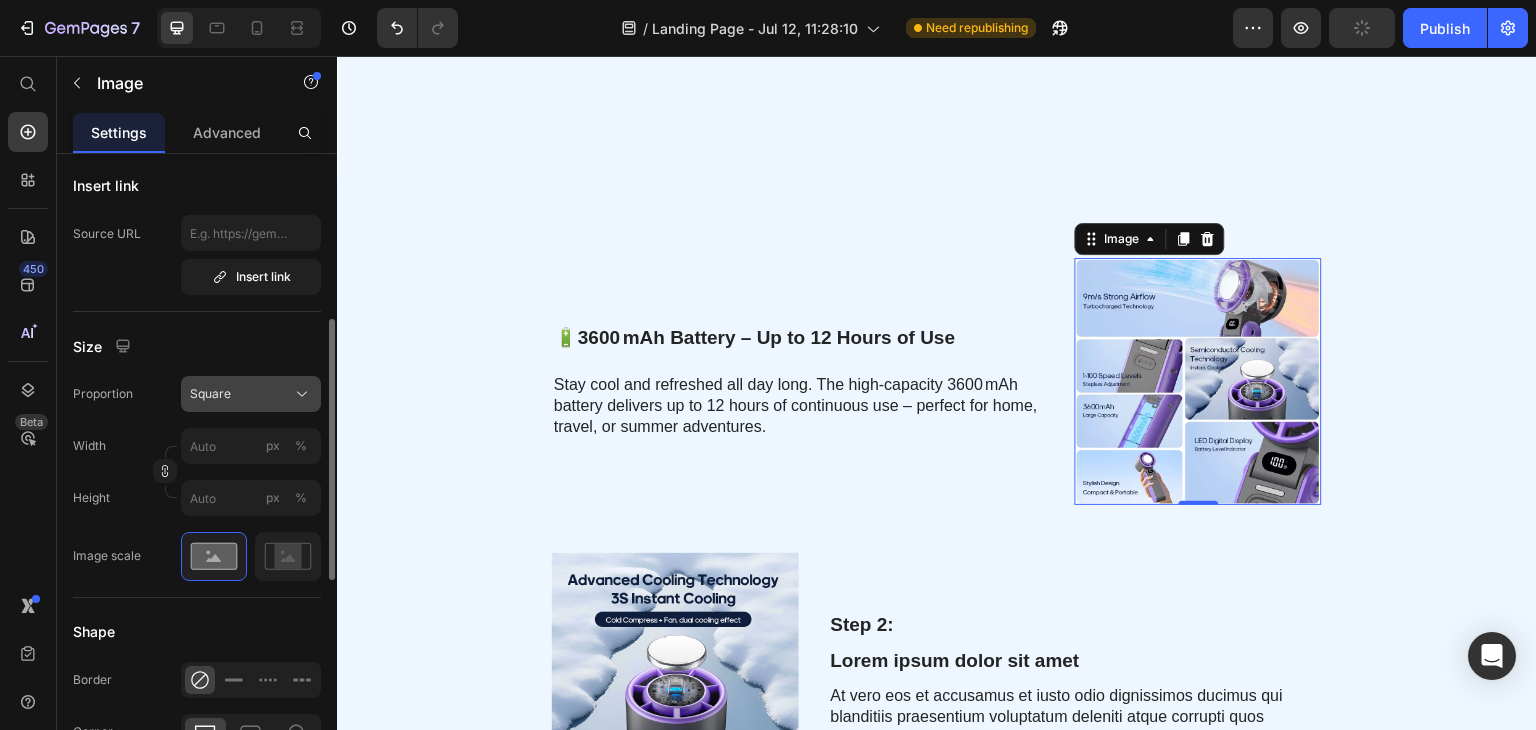 click 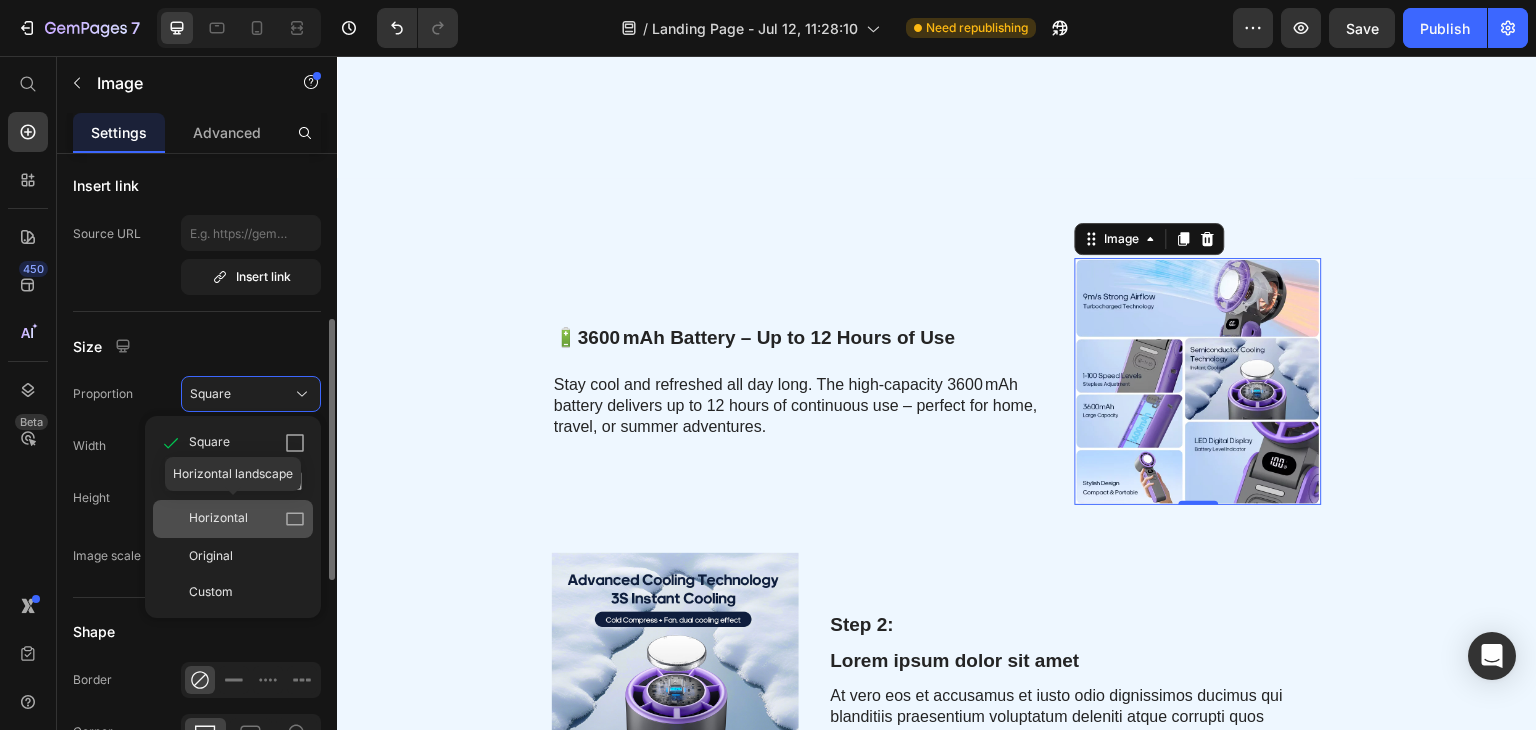 click on "Horizontal" 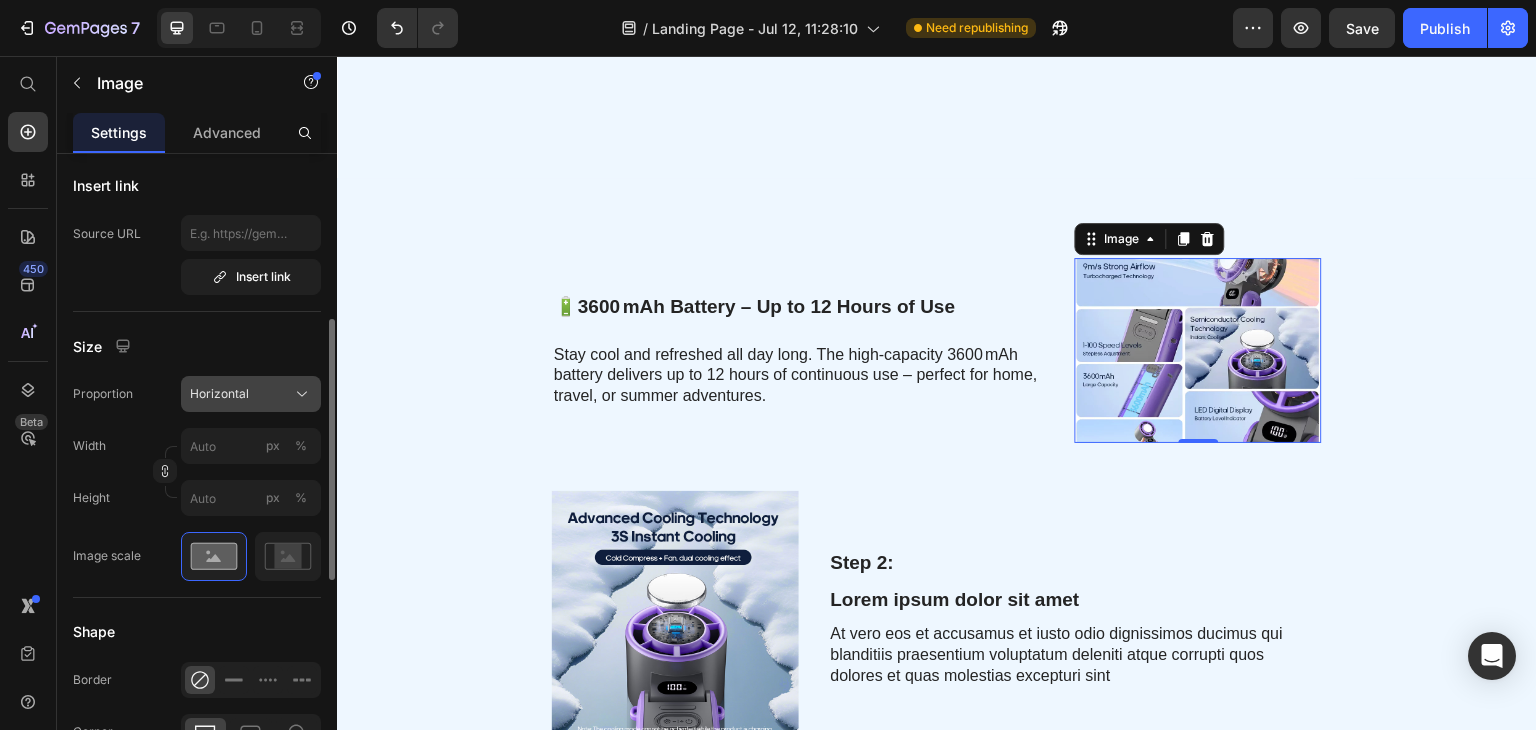 click on "Horizontal" at bounding box center (251, 394) 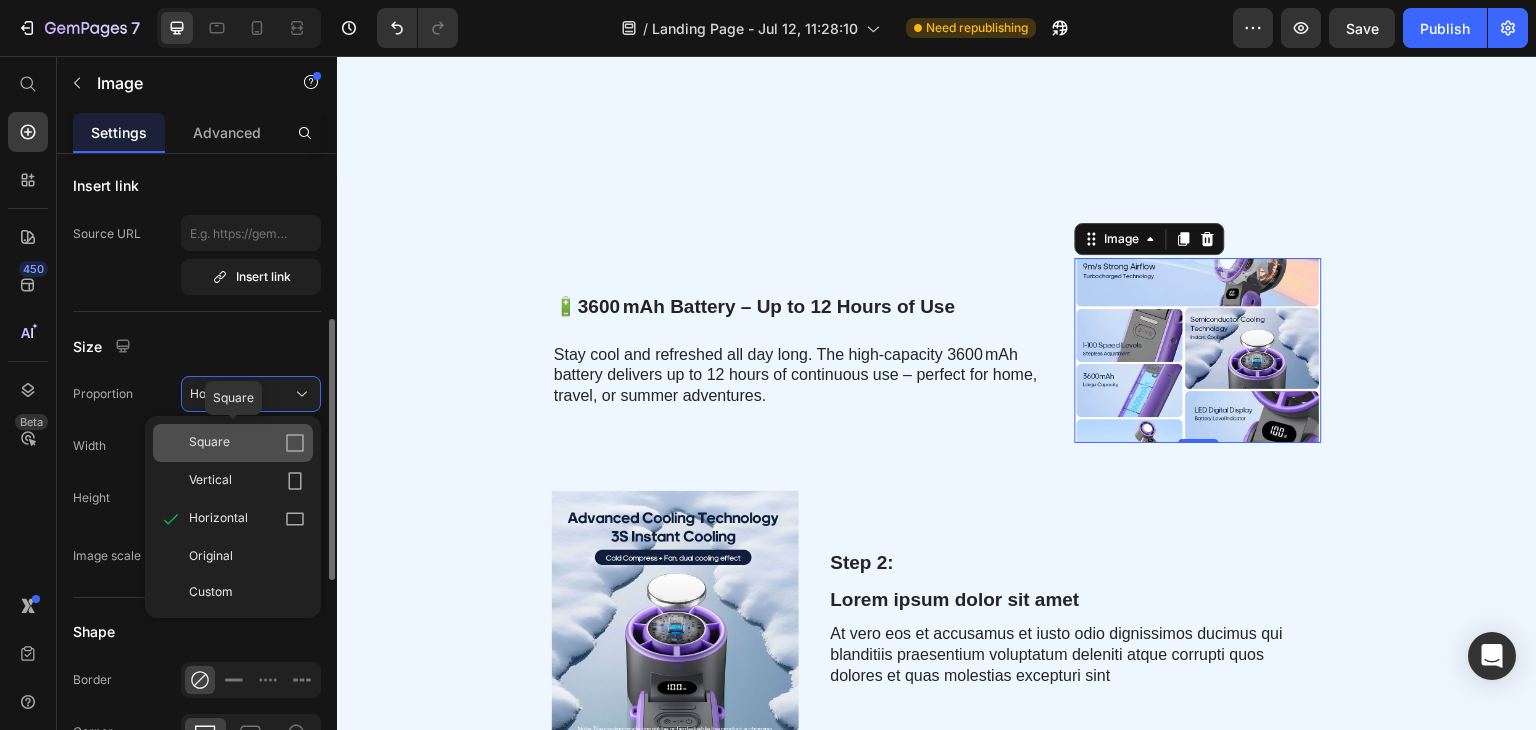 drag, startPoint x: 290, startPoint y: 442, endPoint x: 246, endPoint y: 339, distance: 112.00446 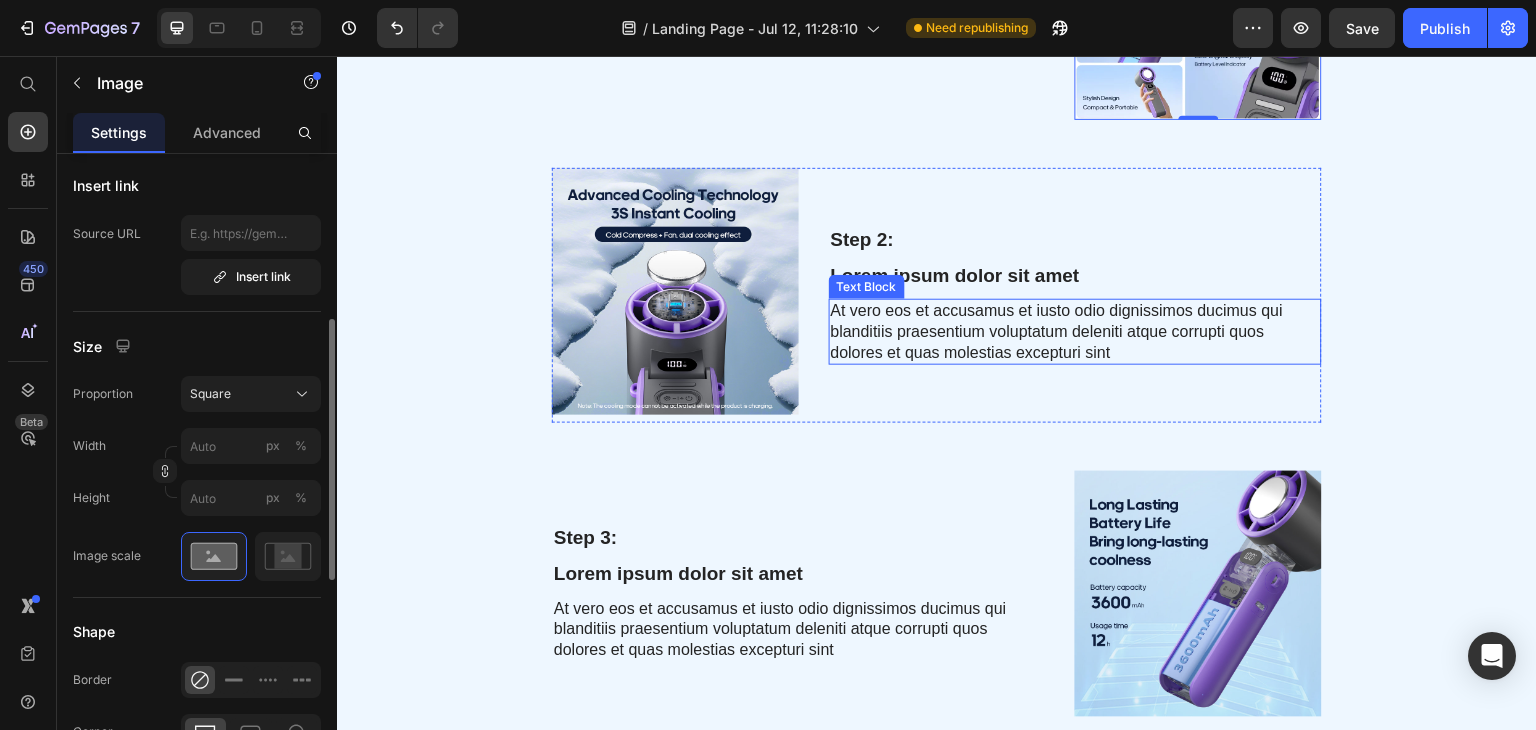 scroll, scrollTop: 1108, scrollLeft: 0, axis: vertical 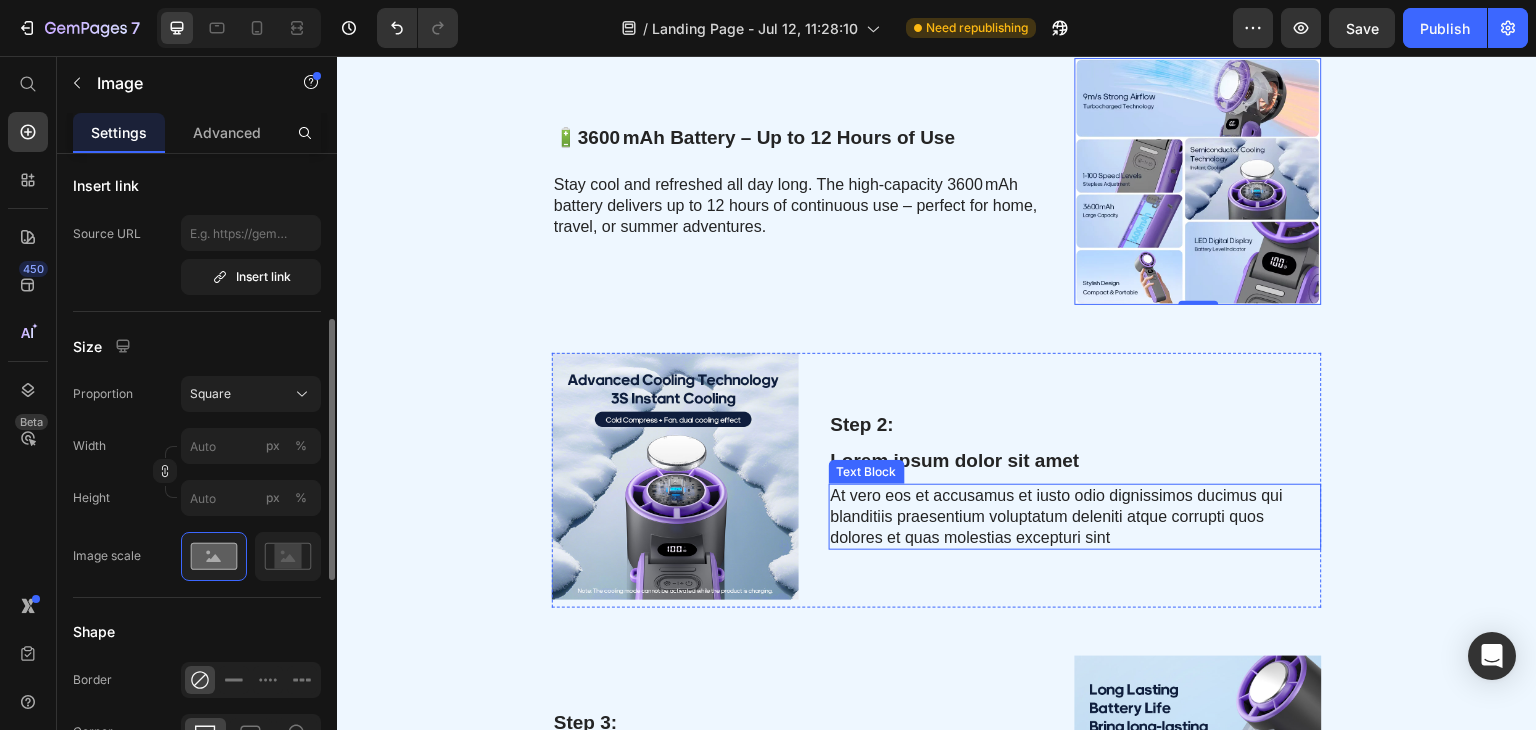 click on "At vero eos et accusamus et iusto odio dignissimos ducimus qui blanditiis praesentium voluptatum deleniti atque corrupti quos dolores et quas molestias excepturi sint" at bounding box center [1075, 517] 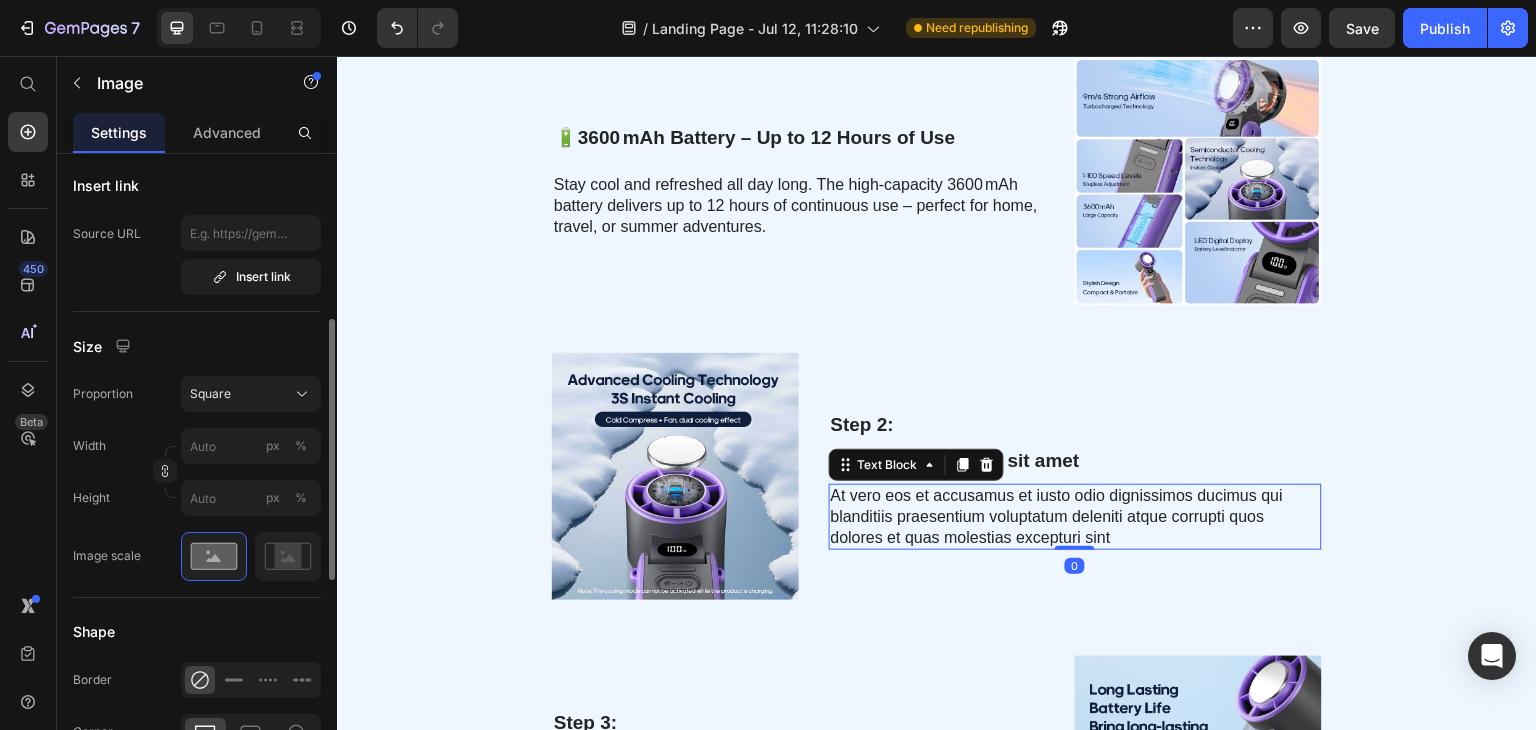 scroll, scrollTop: 0, scrollLeft: 0, axis: both 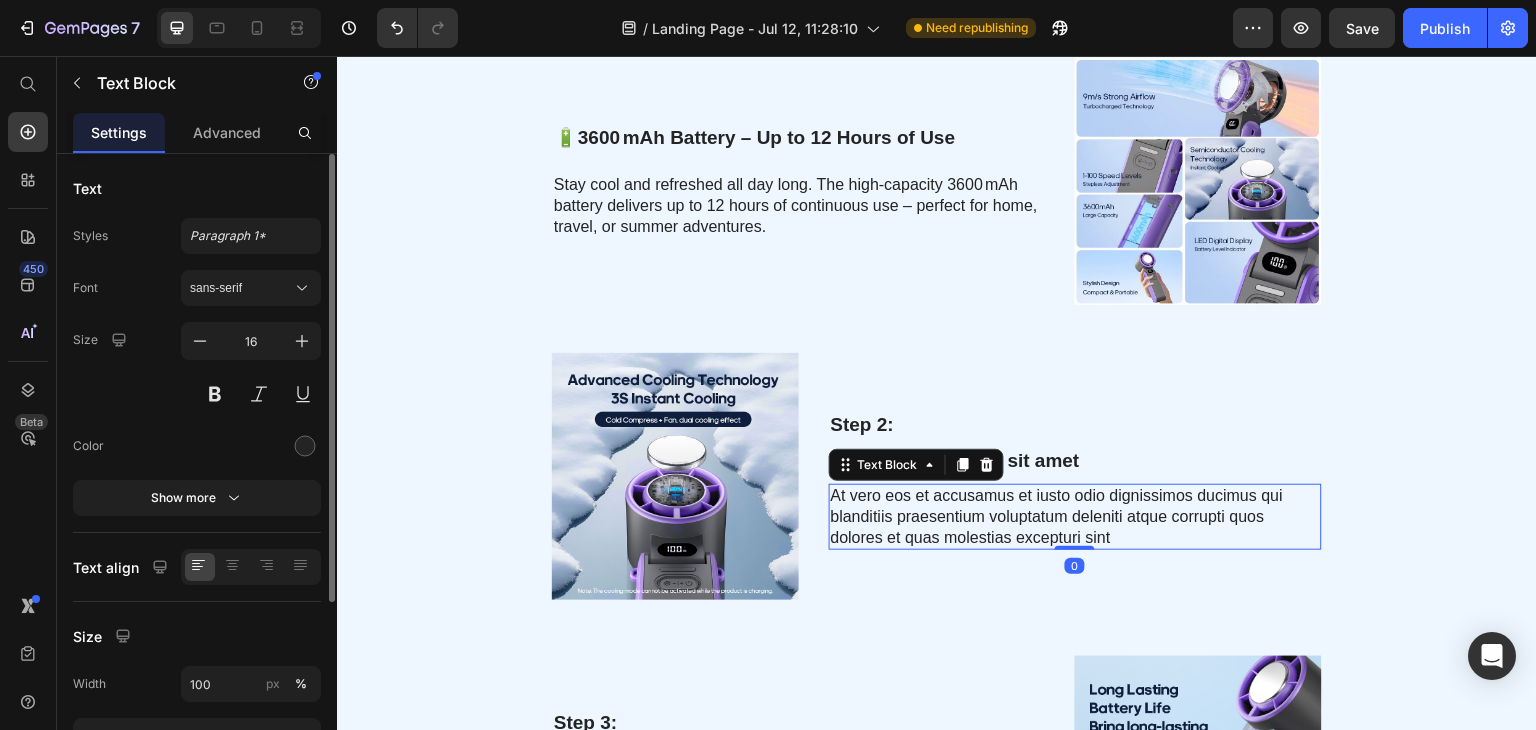 click on "At vero eos et accusamus et iusto odio dignissimos ducimus qui blanditiis praesentium voluptatum deleniti atque corrupti quos dolores et quas molestias excepturi sint" at bounding box center [1075, 517] 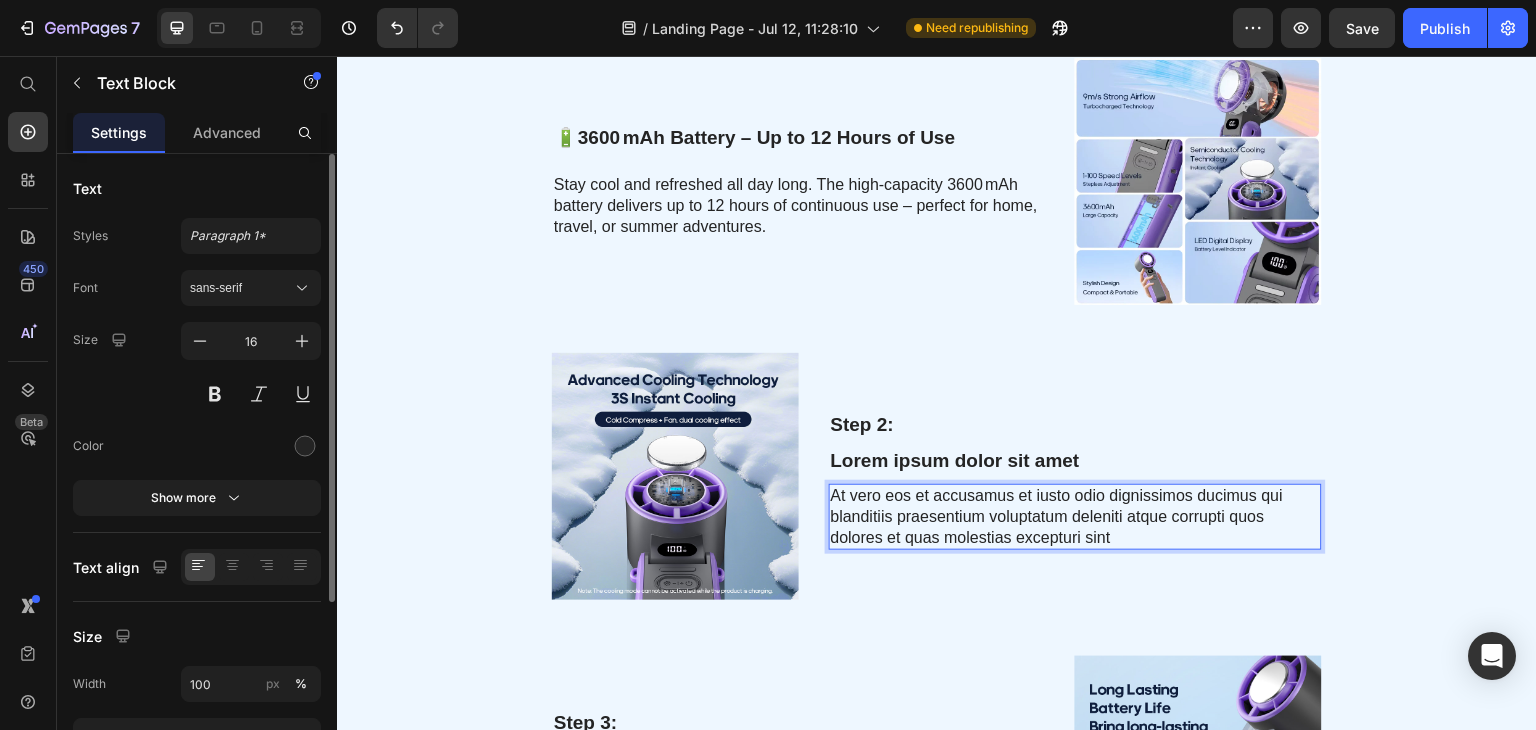 click on "At vero eos et accusamus et iusto odio dignissimos ducimus qui blanditiis praesentium voluptatum deleniti atque corrupti quos dolores et quas molestias excepturi sint" at bounding box center [1075, 517] 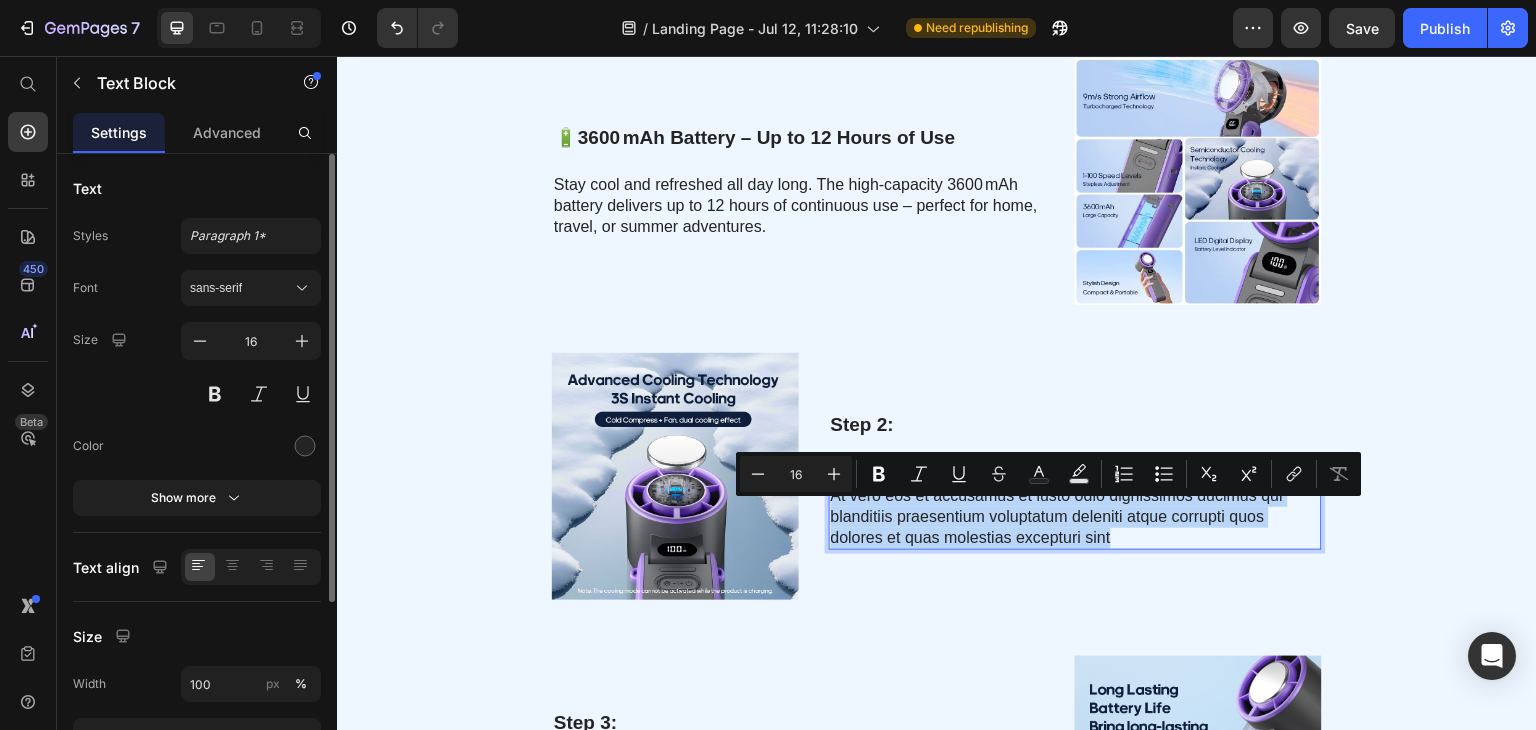 drag, startPoint x: 1127, startPoint y: 551, endPoint x: 1065, endPoint y: 547, distance: 62.1289 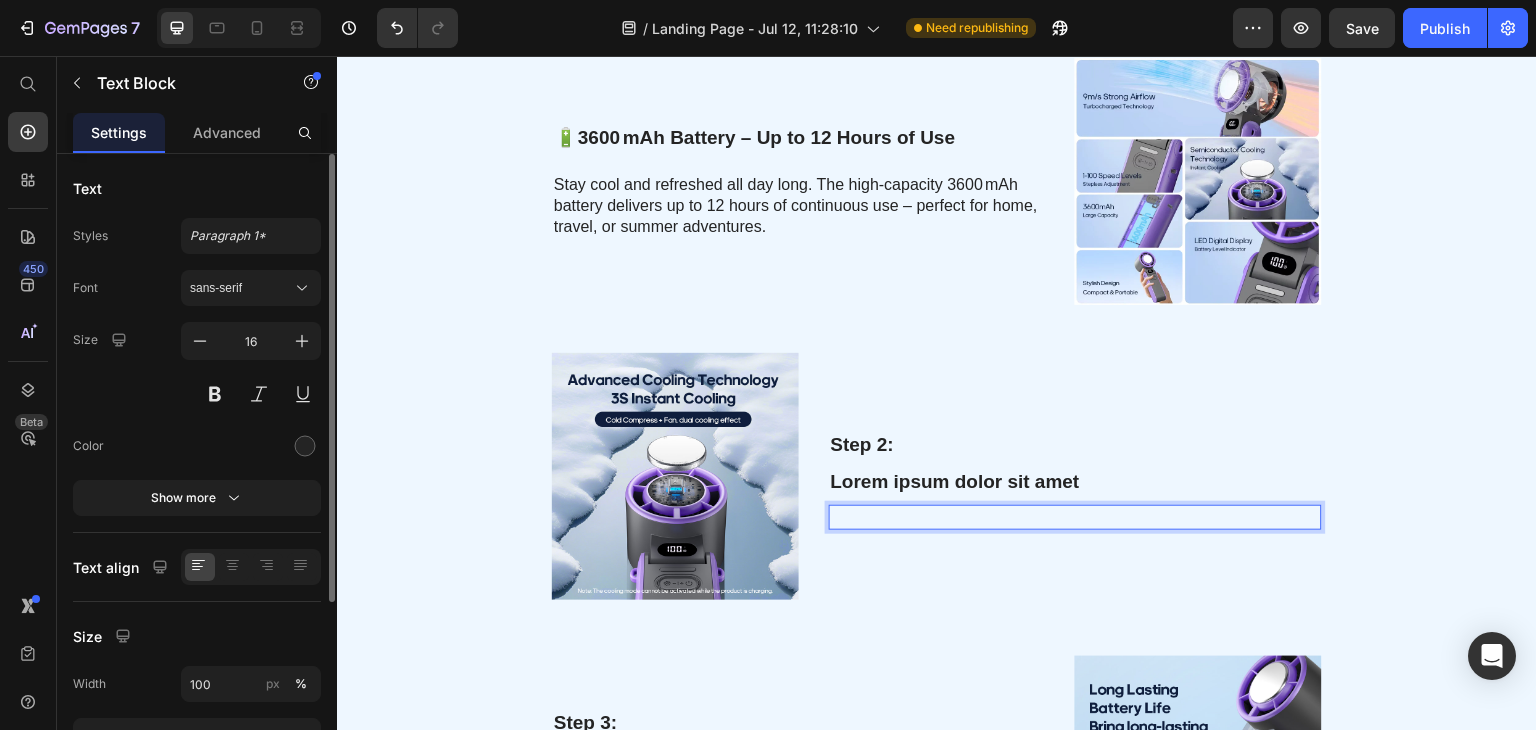 scroll, scrollTop: 1097, scrollLeft: 0, axis: vertical 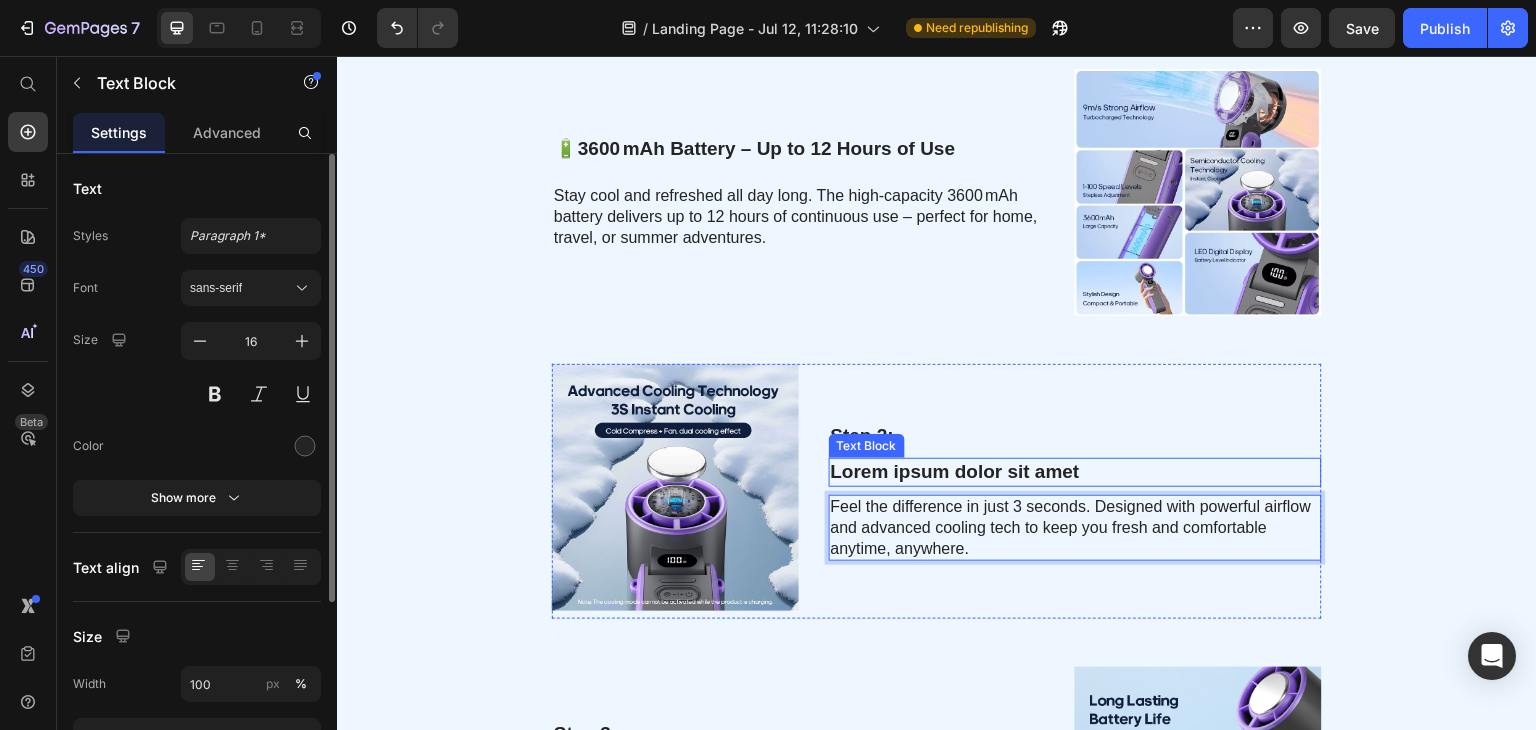 click on "Lorem ipsum dolor sit amet" at bounding box center [1075, 472] 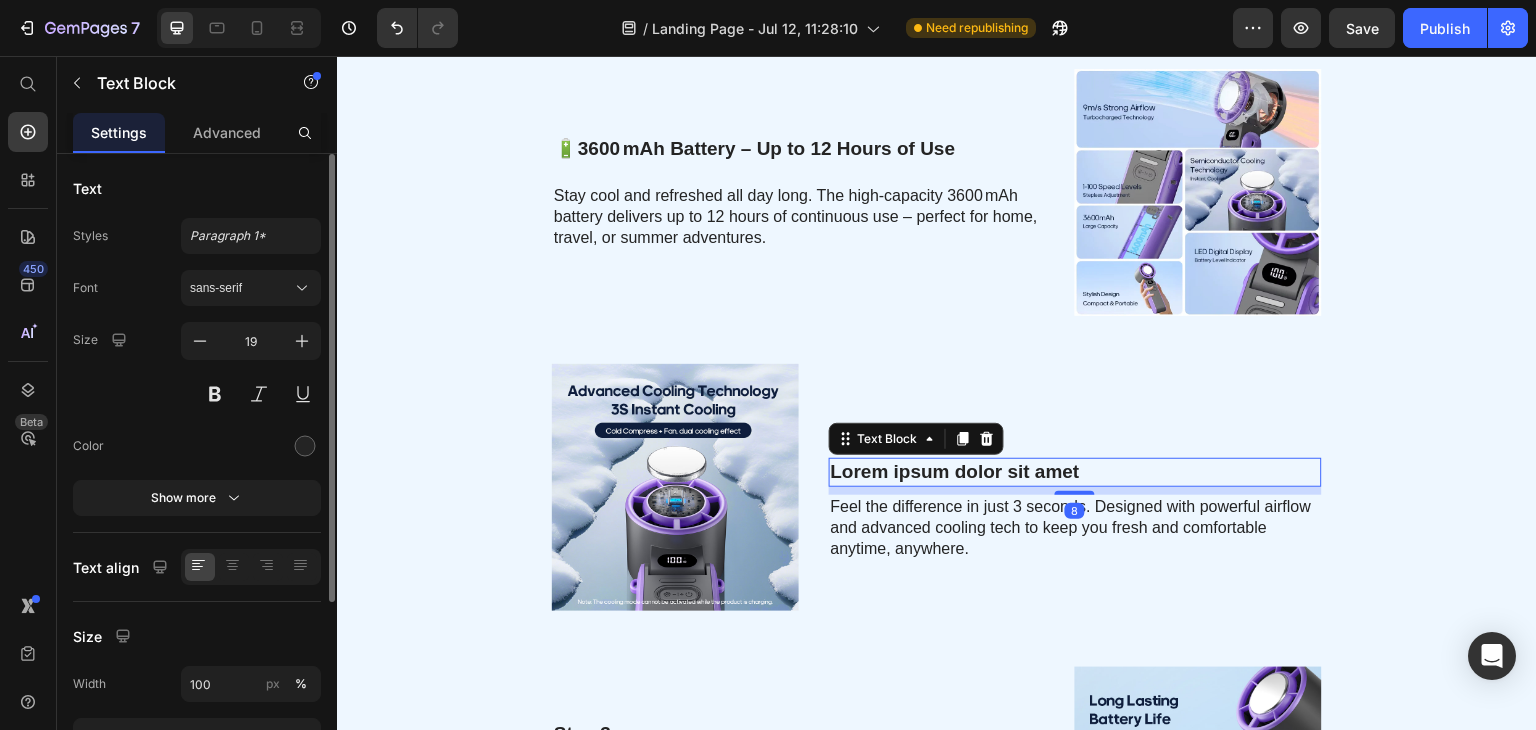 click on "Lorem ipsum dolor sit amet" at bounding box center [1075, 472] 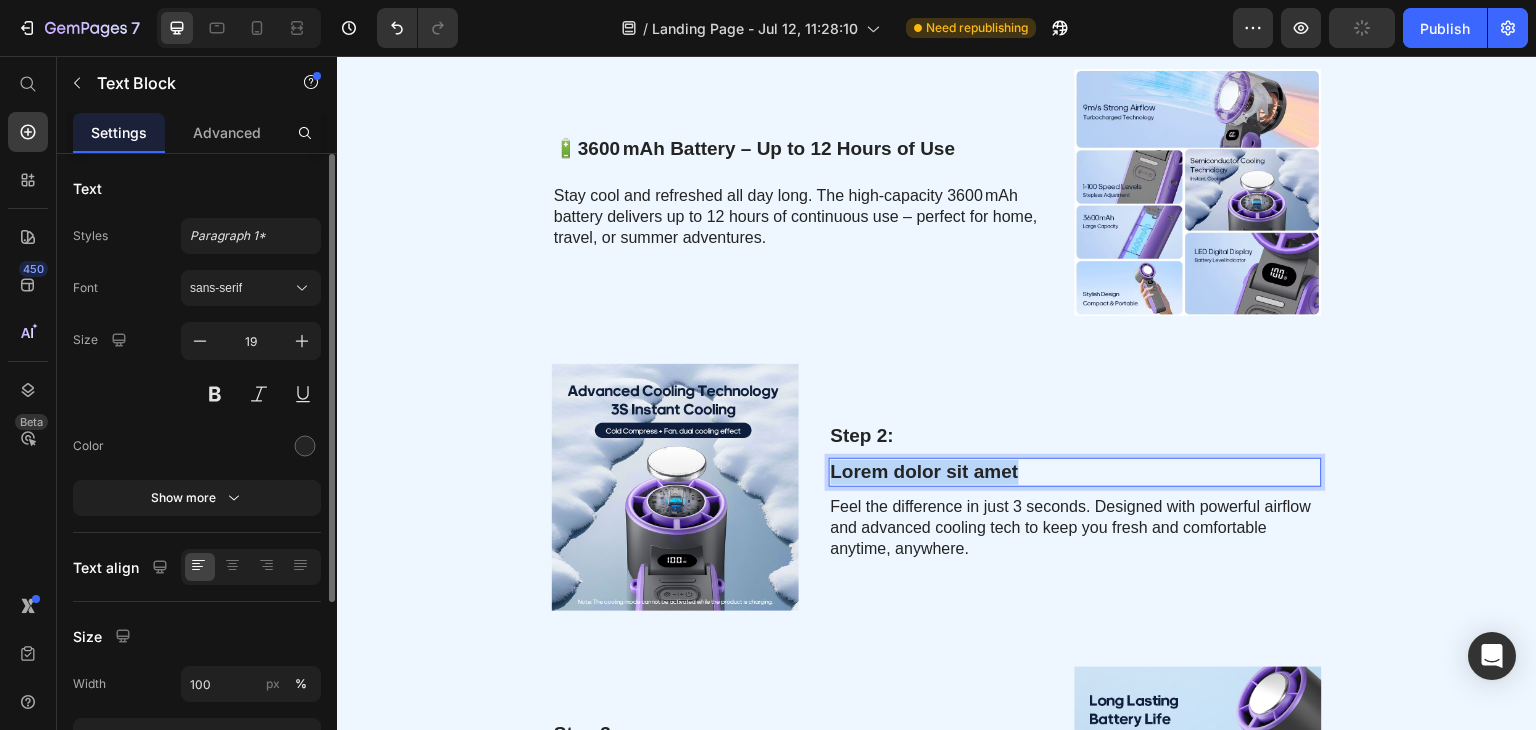 drag, startPoint x: 1028, startPoint y: 483, endPoint x: 824, endPoint y: 490, distance: 204.12006 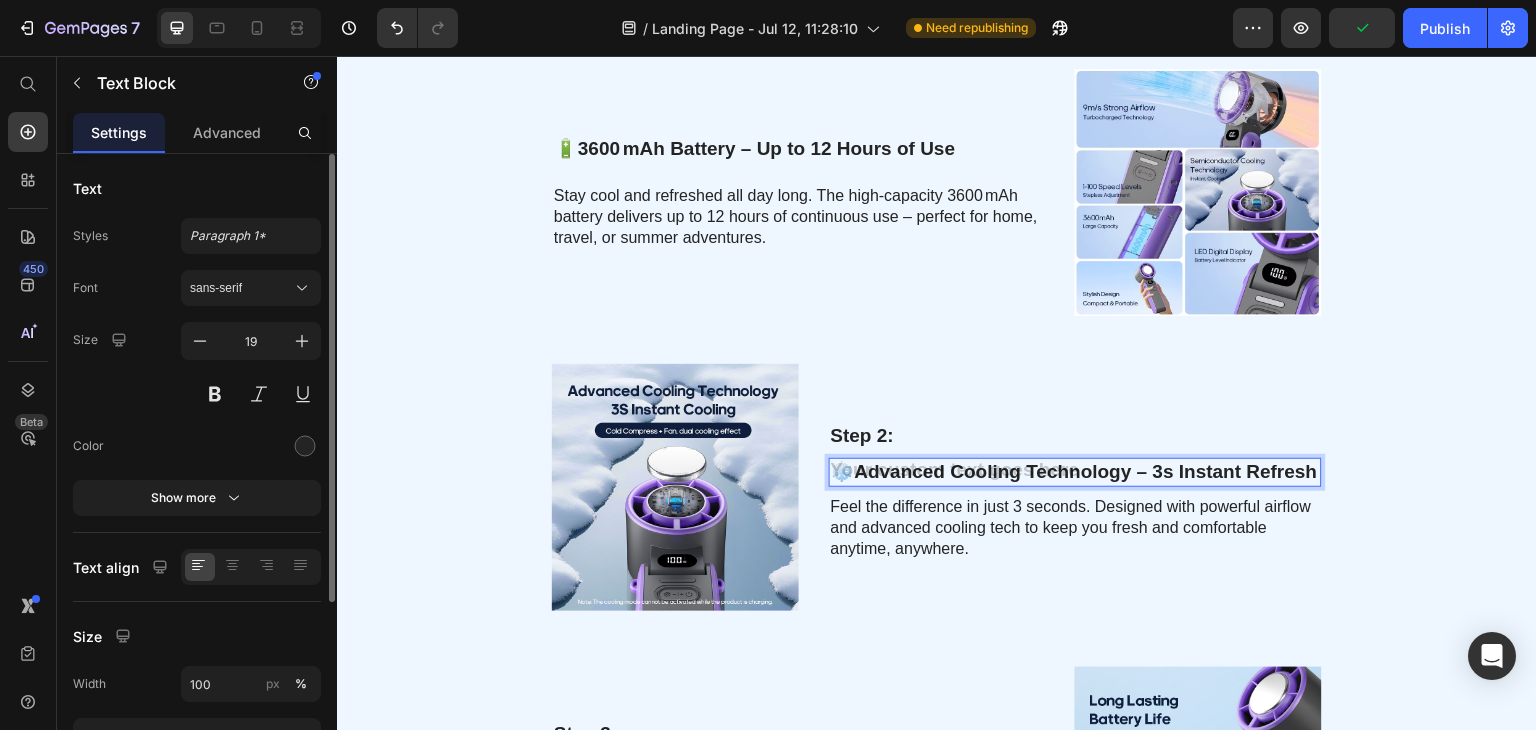 scroll, scrollTop: 1073, scrollLeft: 0, axis: vertical 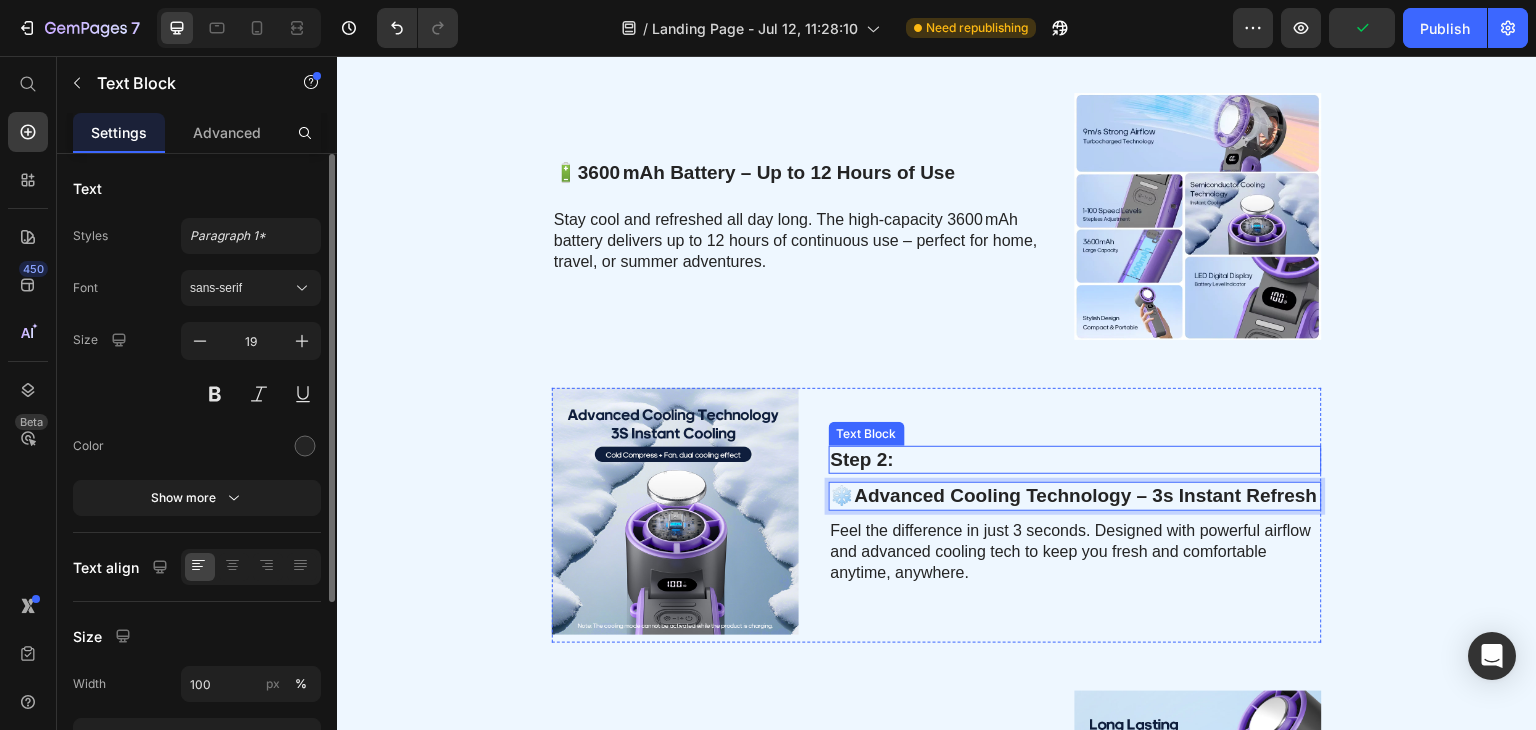 click on "Step 2:" at bounding box center [1075, 460] 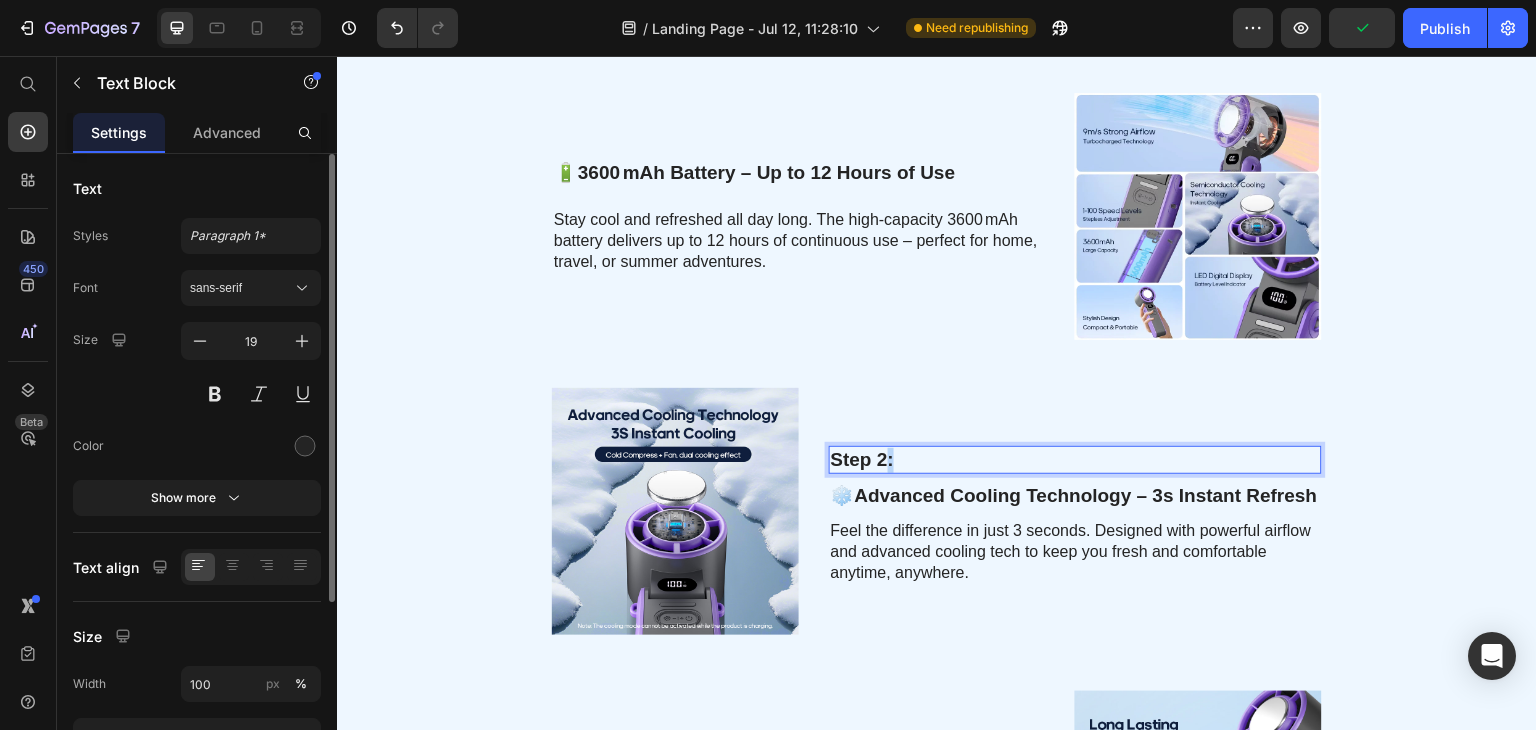 click on "Step 2:" at bounding box center (1075, 460) 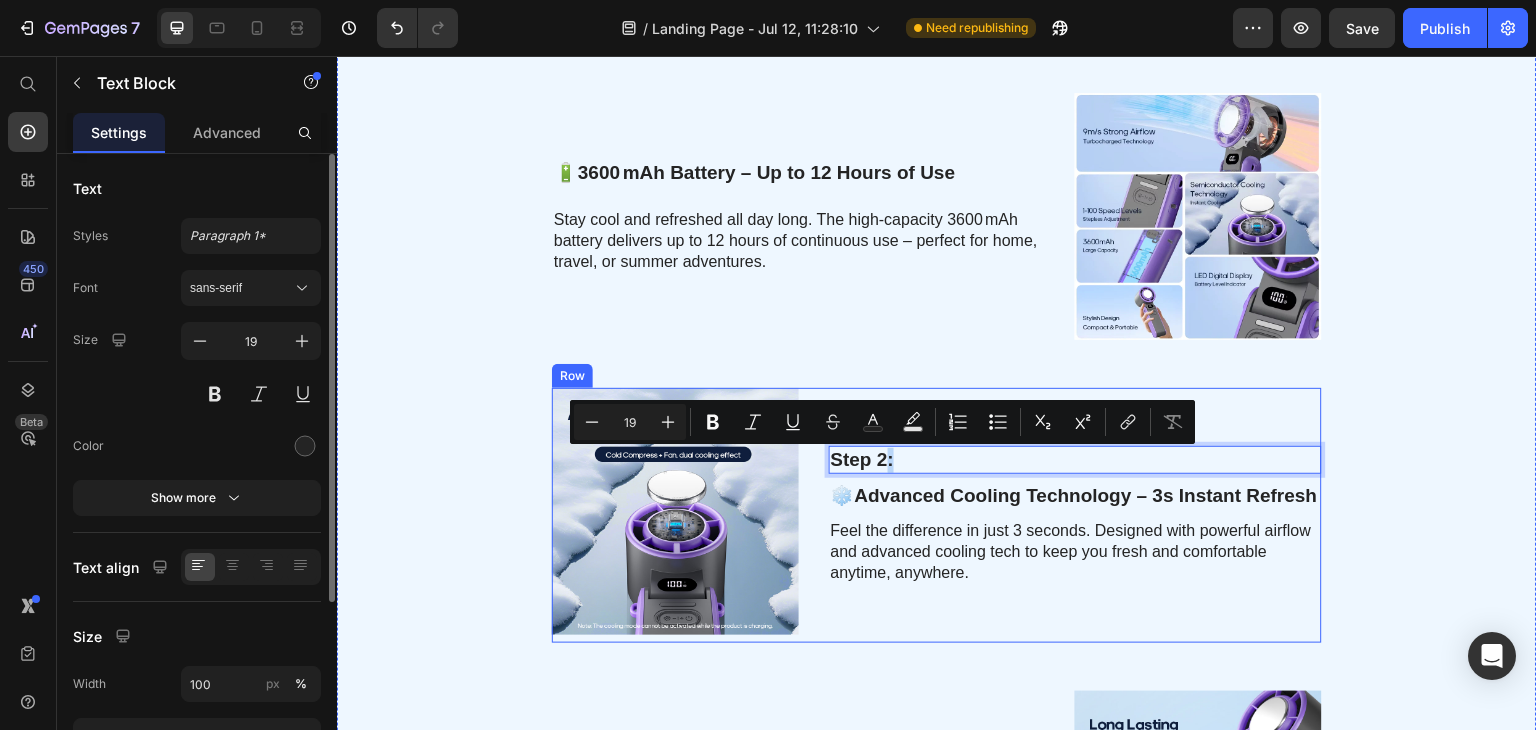 click on "🔋  3600 mAh Battery – Up to 12 Hours of Use Text Block Stay cool and refreshed all day long. The high-capacity 3600 mAh battery delivers up to 12 hours of continuous use – perfect for home, travel, or summer adventures. Text Block" at bounding box center (798, 216) 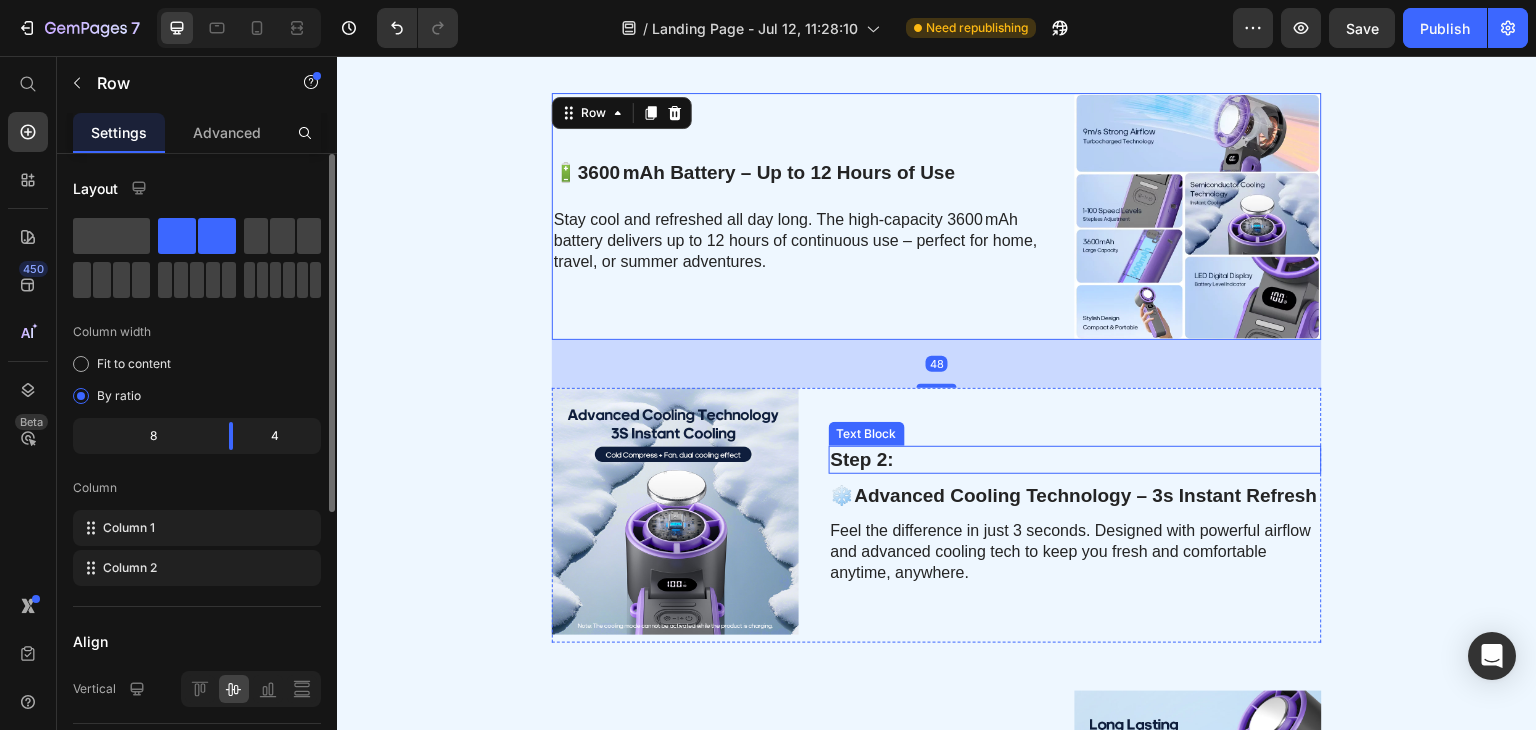 click on "Step 2:" at bounding box center (1075, 460) 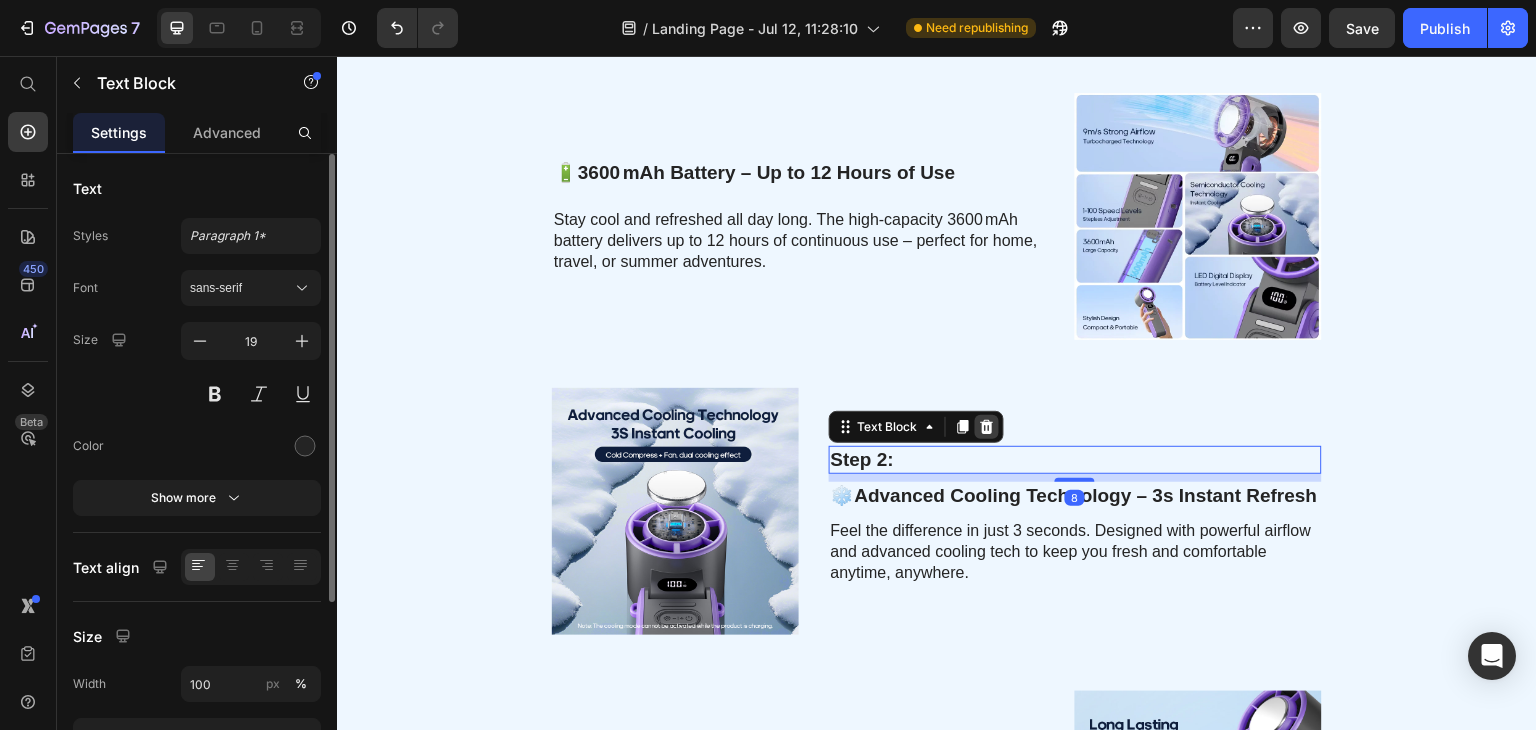 click 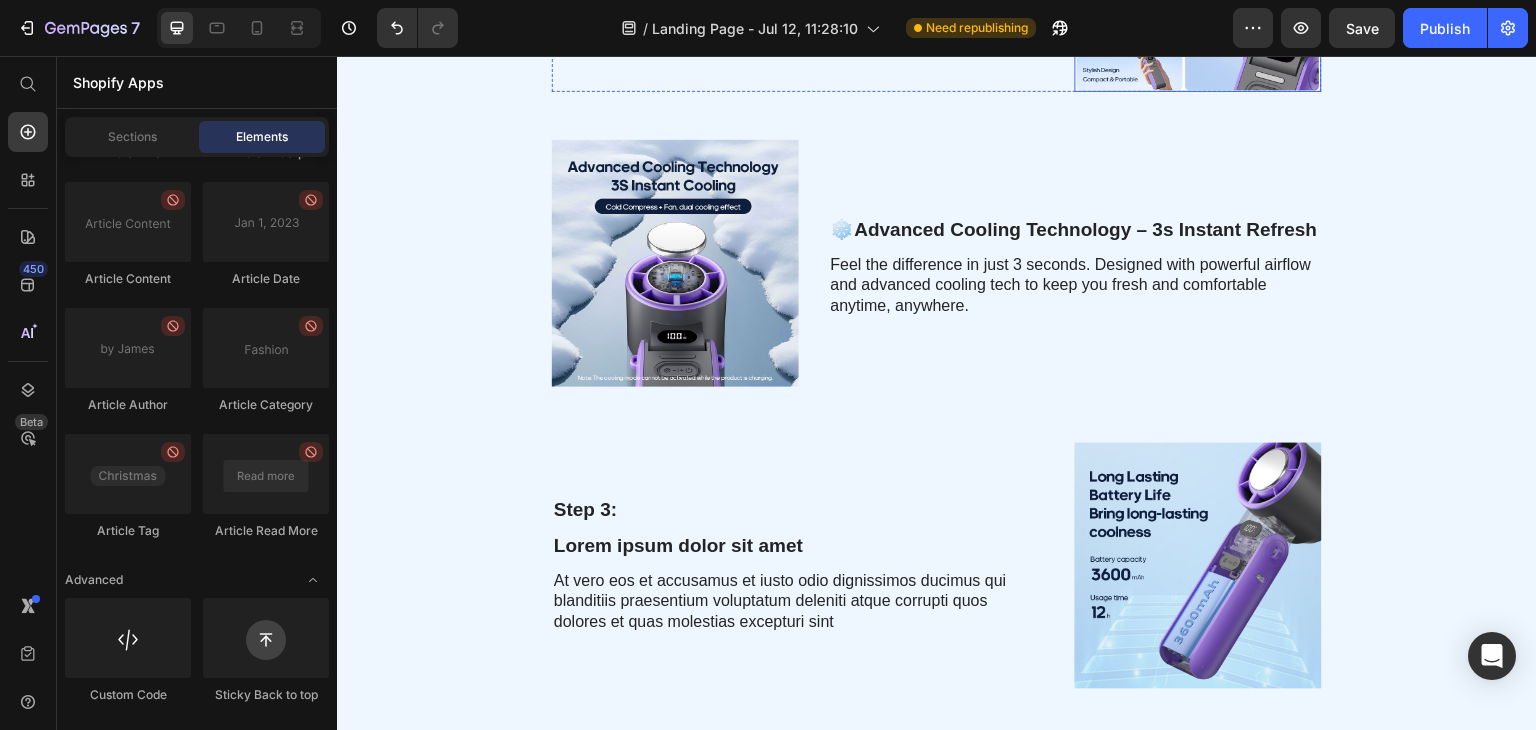 scroll, scrollTop: 1373, scrollLeft: 0, axis: vertical 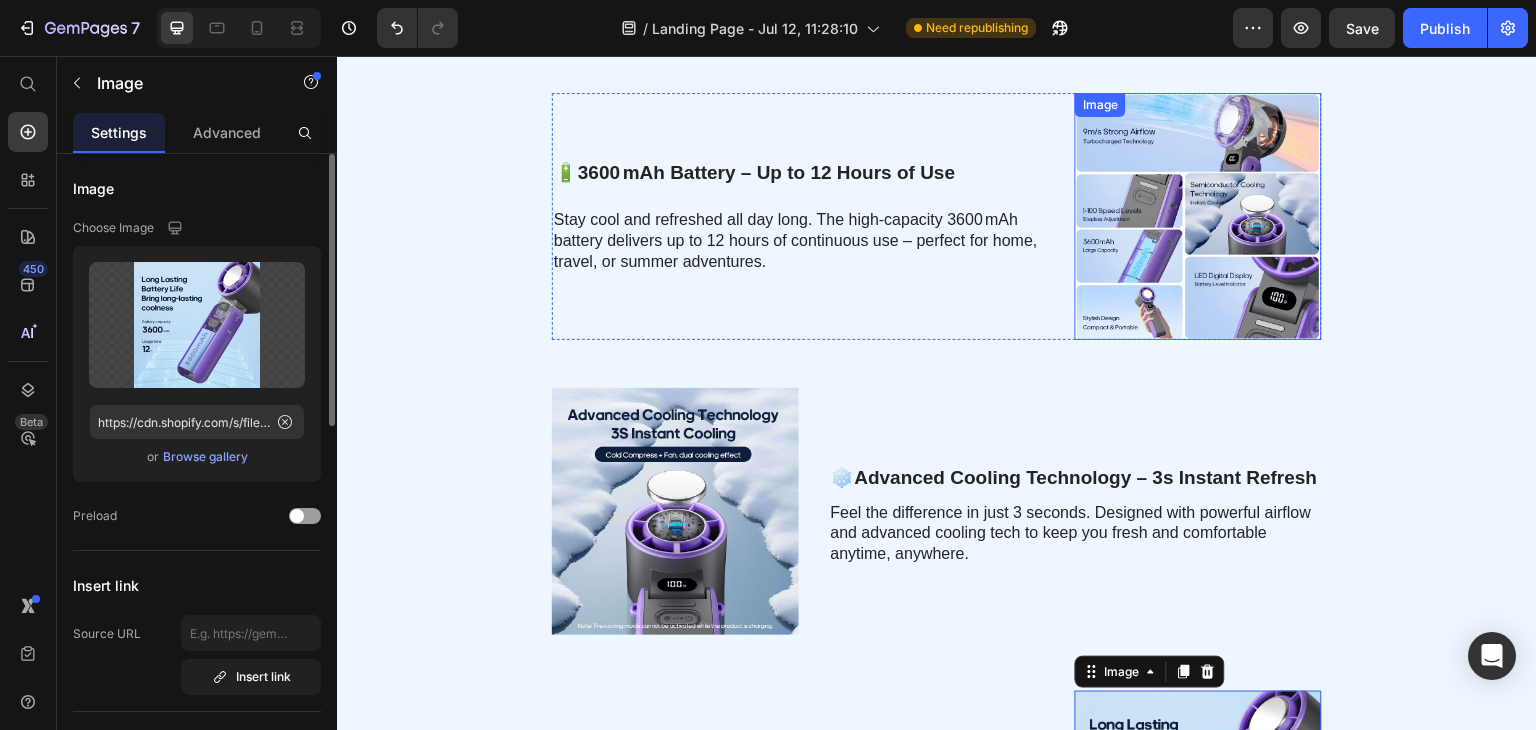 click at bounding box center (1198, 216) 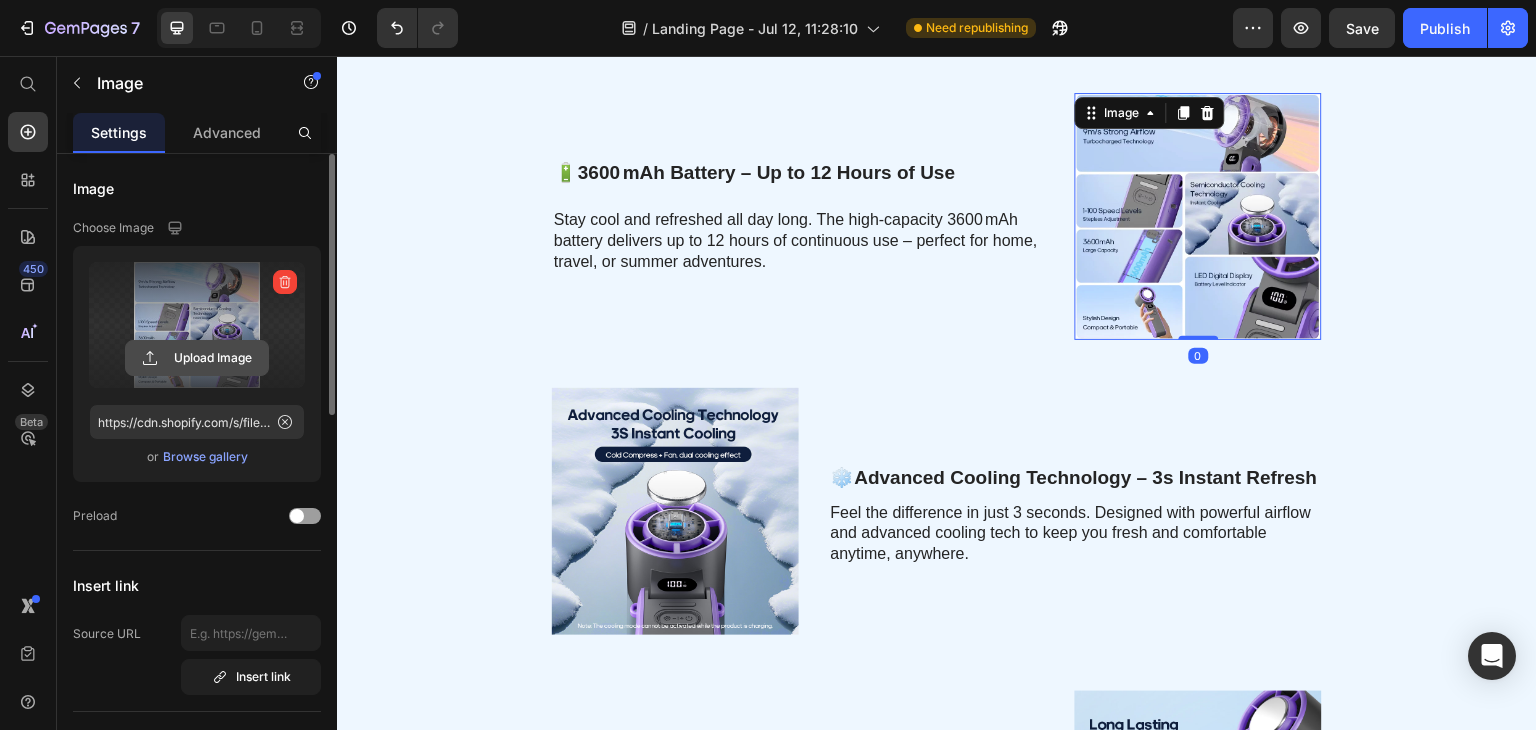 click 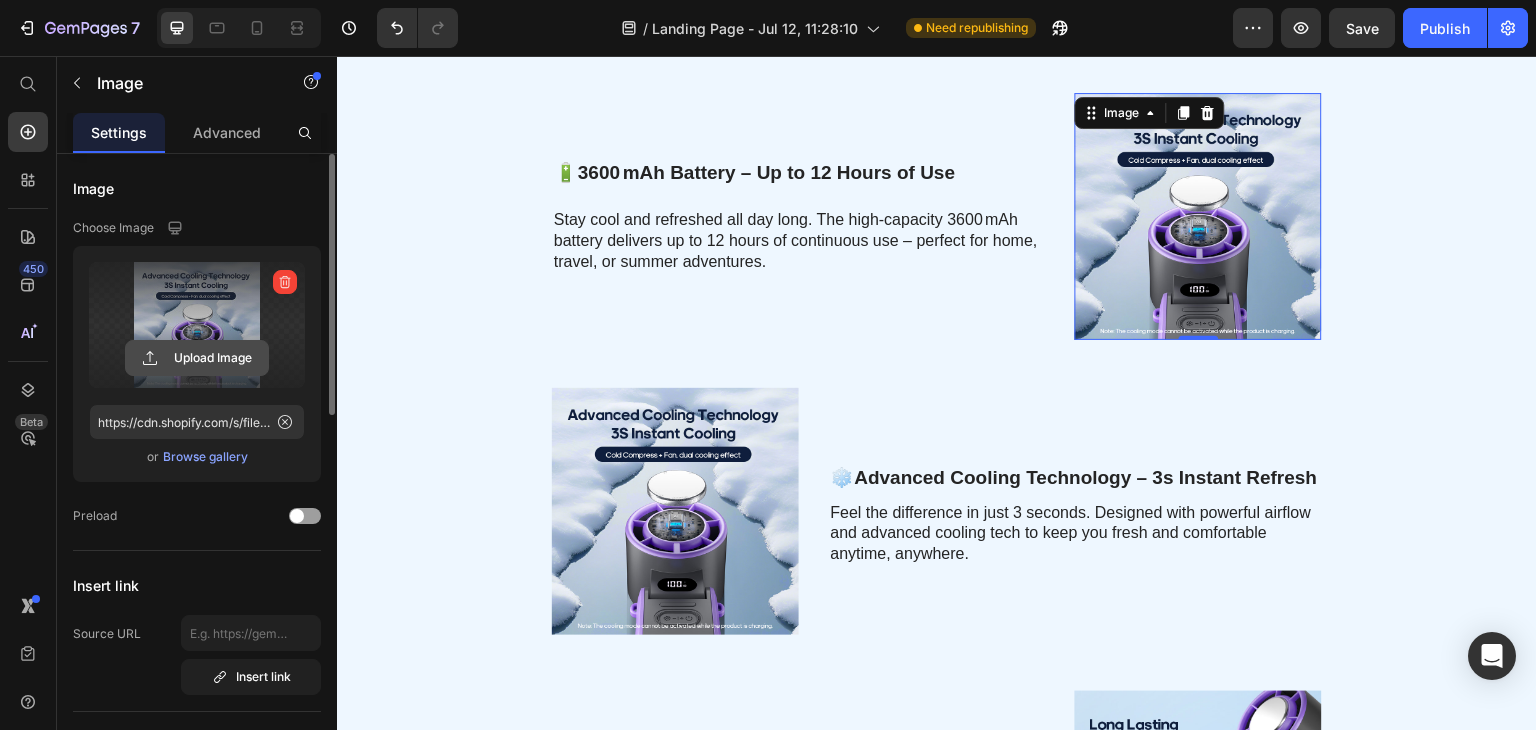 click 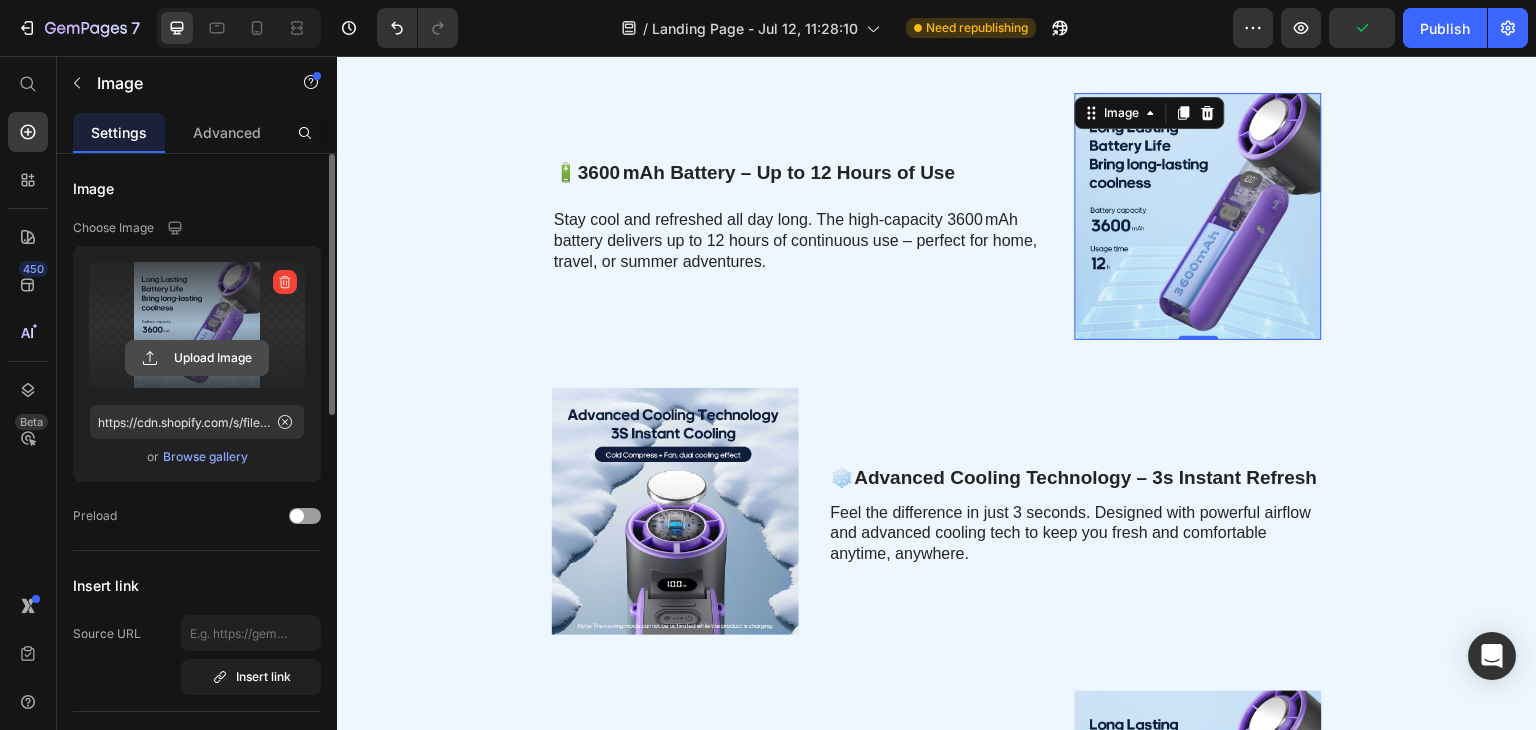 click 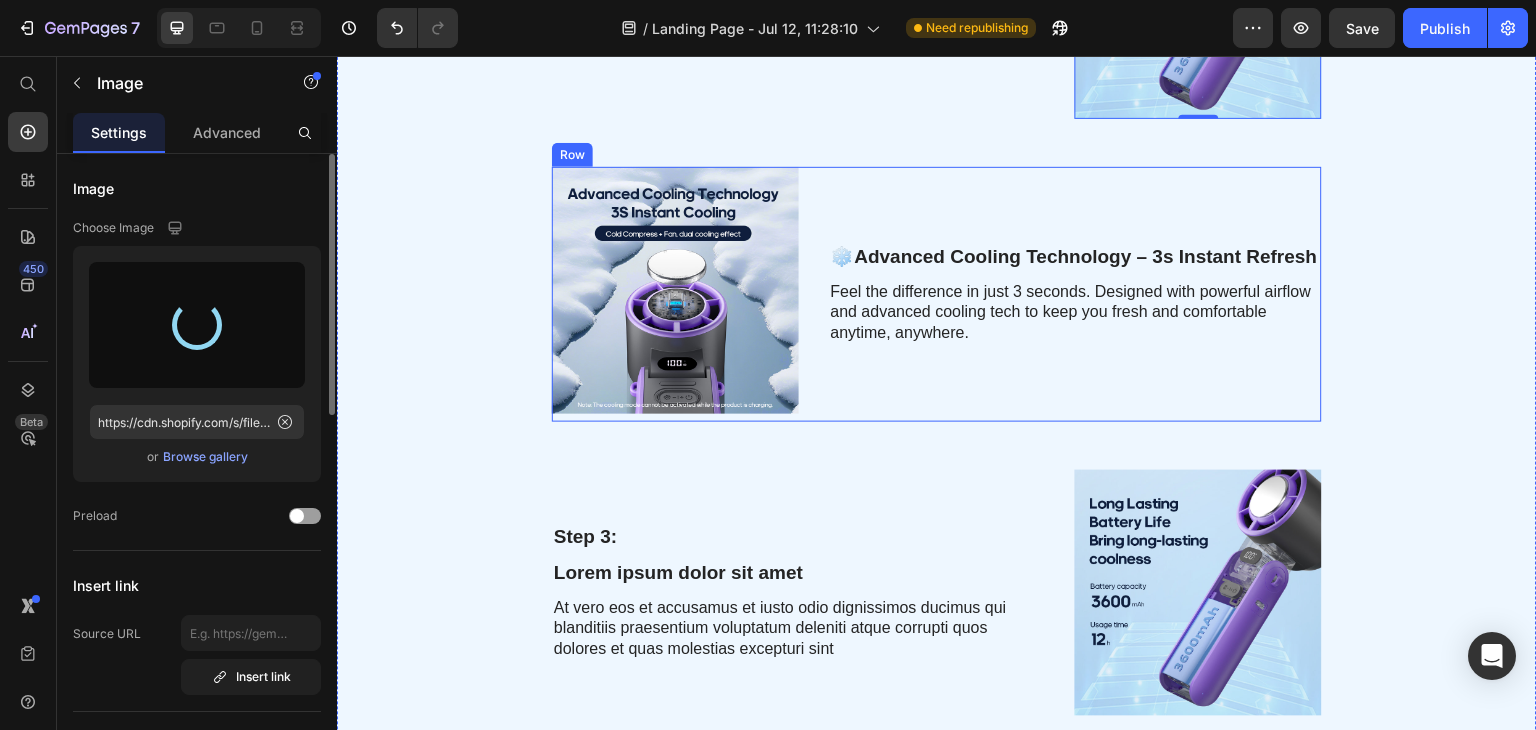 scroll, scrollTop: 1073, scrollLeft: 0, axis: vertical 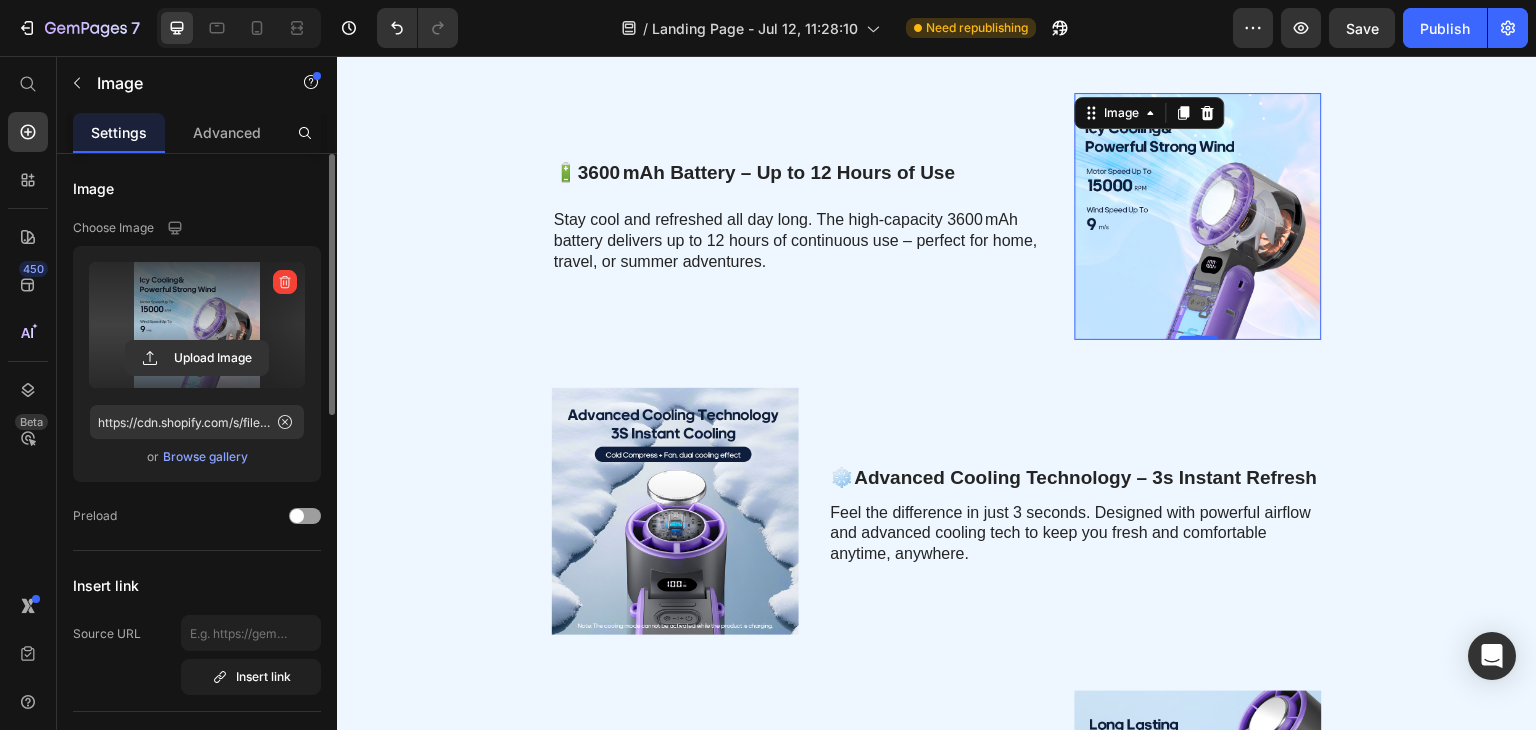click at bounding box center (197, 325) 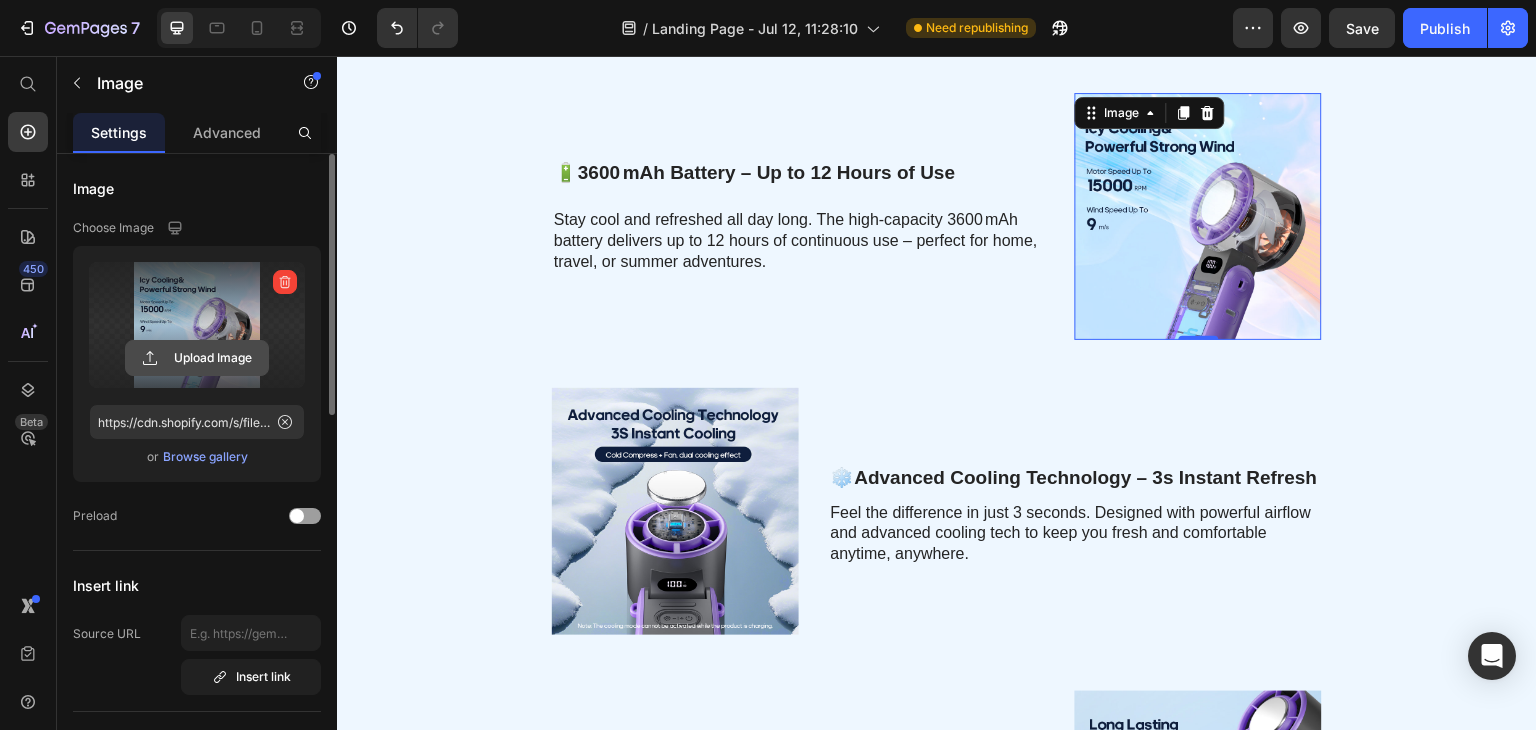 click 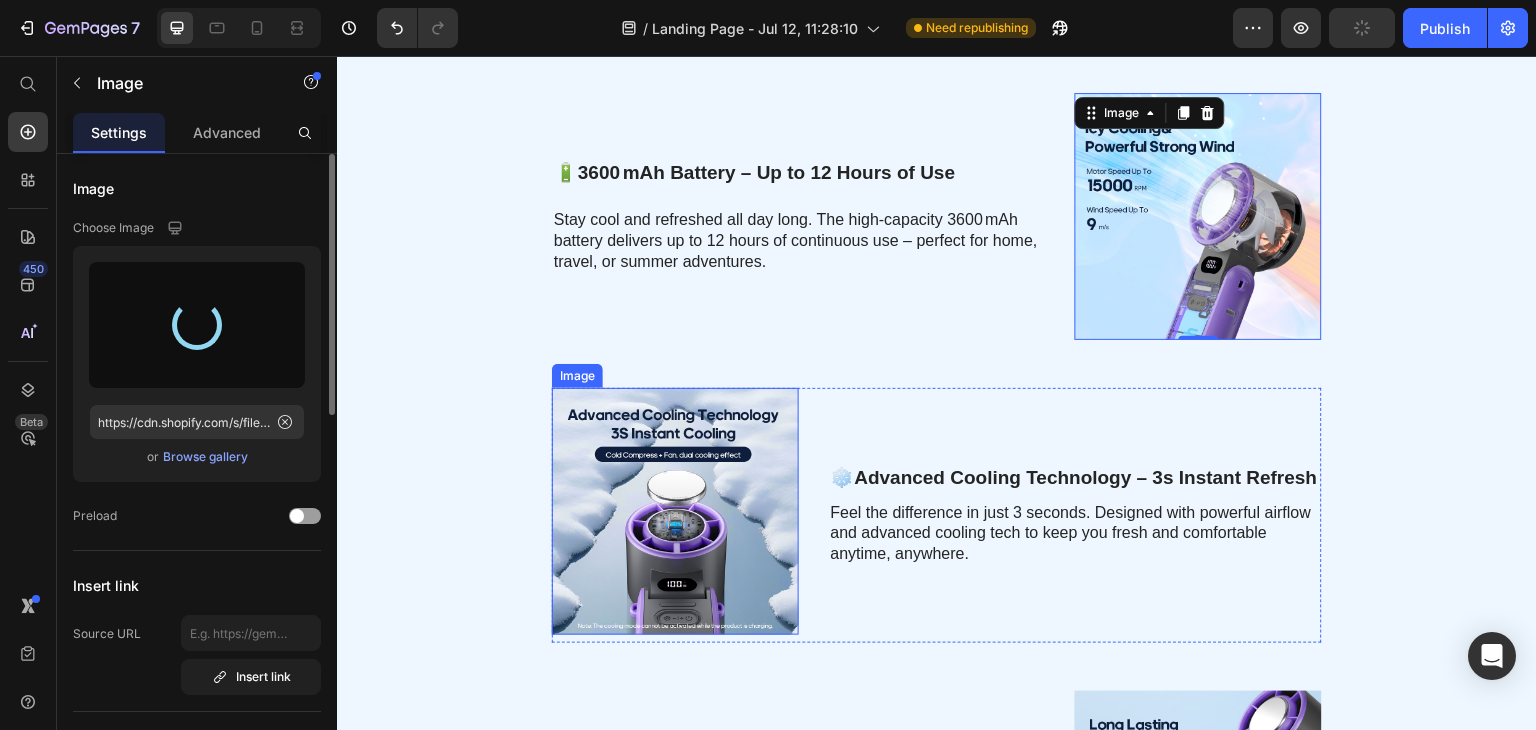type on "https://cdn.shopify.com/s/files/1/0961/1126/4090/files/gempages_574998900725777637-f364e95c-3b0e-4467-b1f0-73486df25d33.jpg" 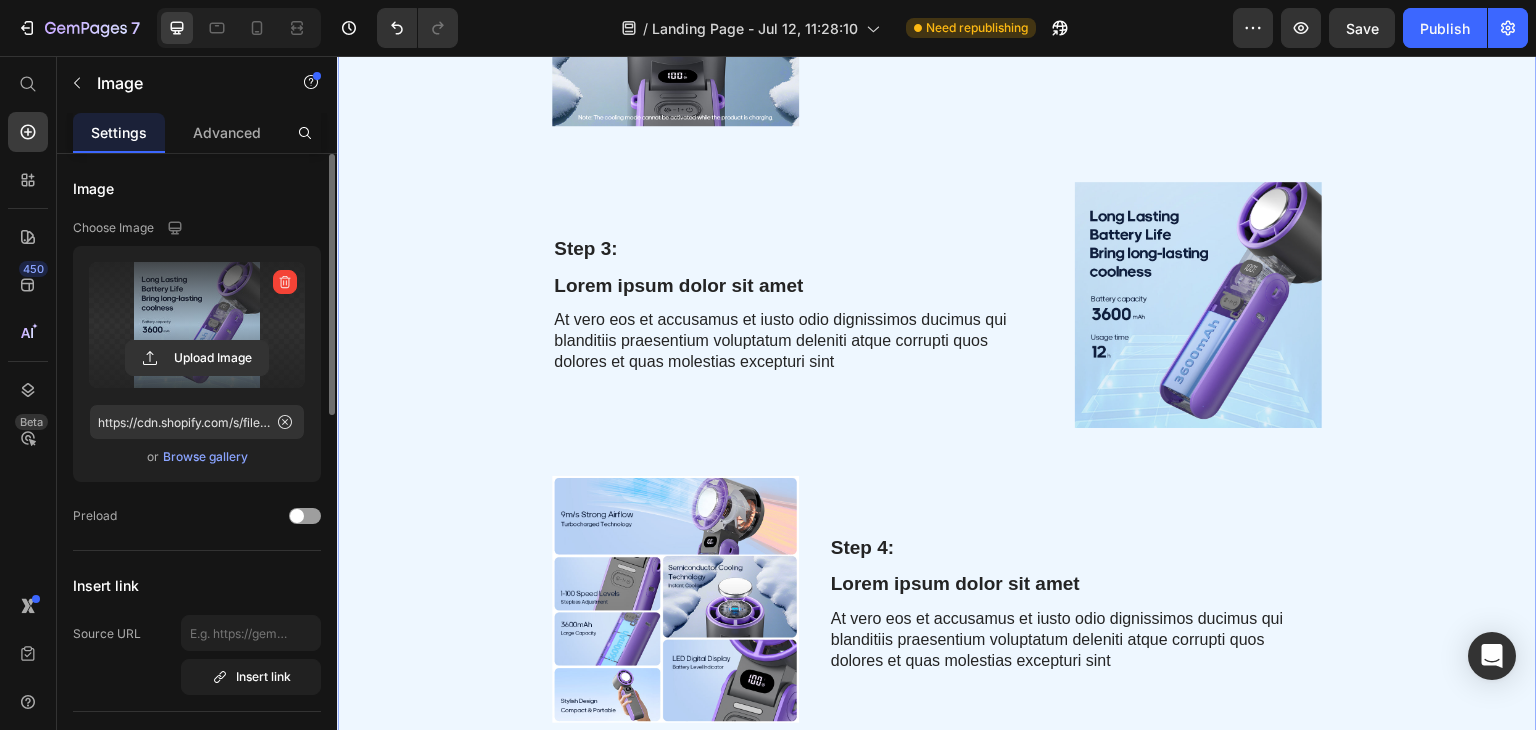 scroll, scrollTop: 1800, scrollLeft: 0, axis: vertical 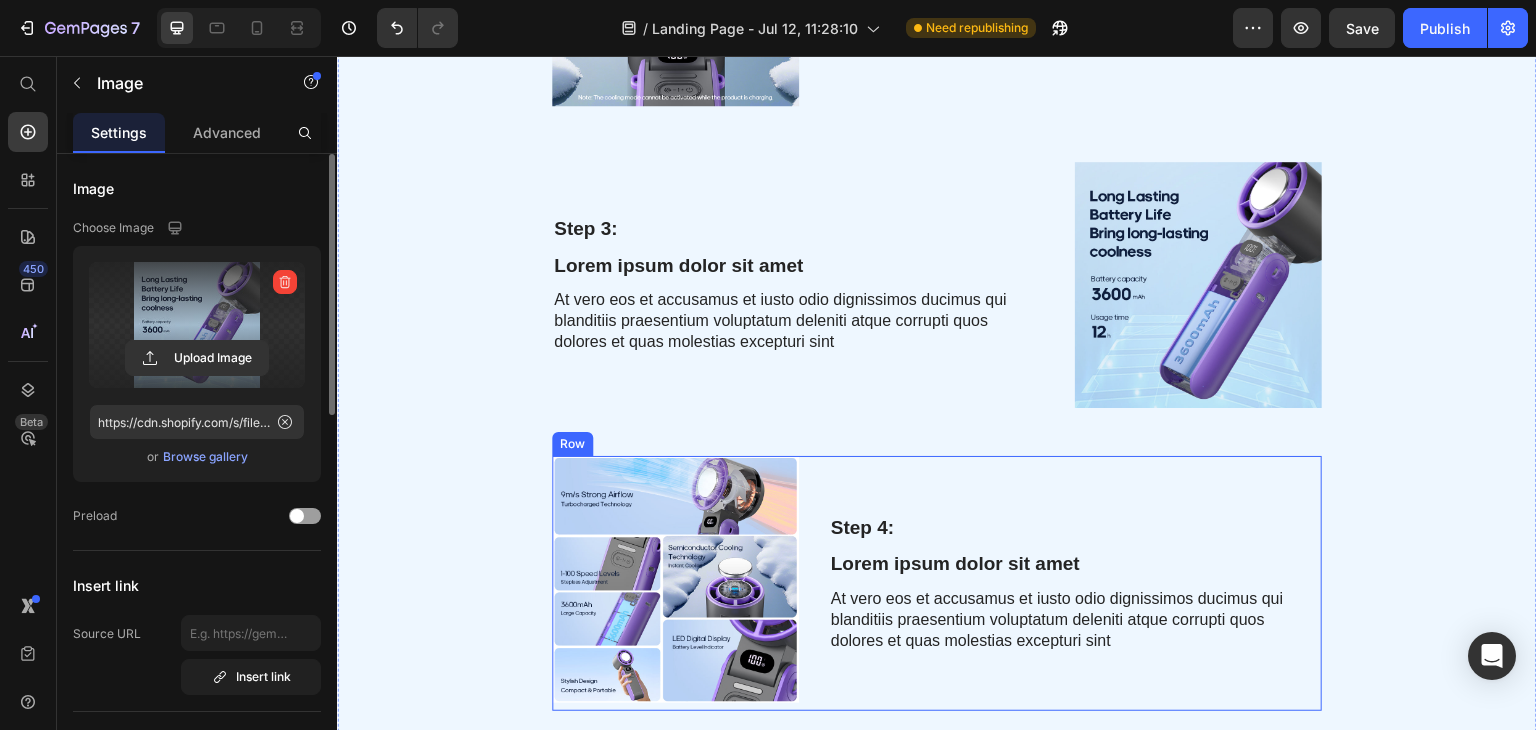 click at bounding box center (1198, 285) 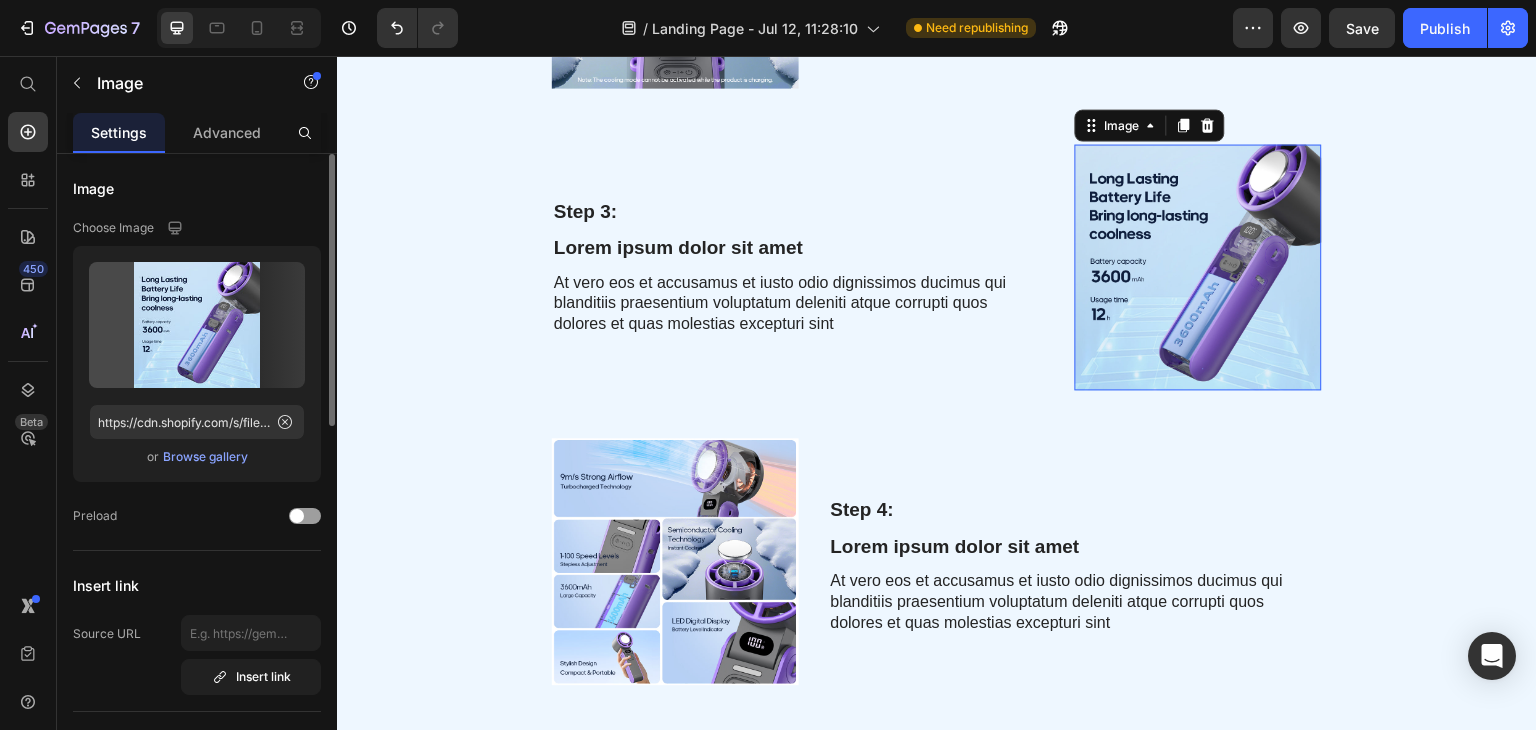 scroll, scrollTop: 1400, scrollLeft: 0, axis: vertical 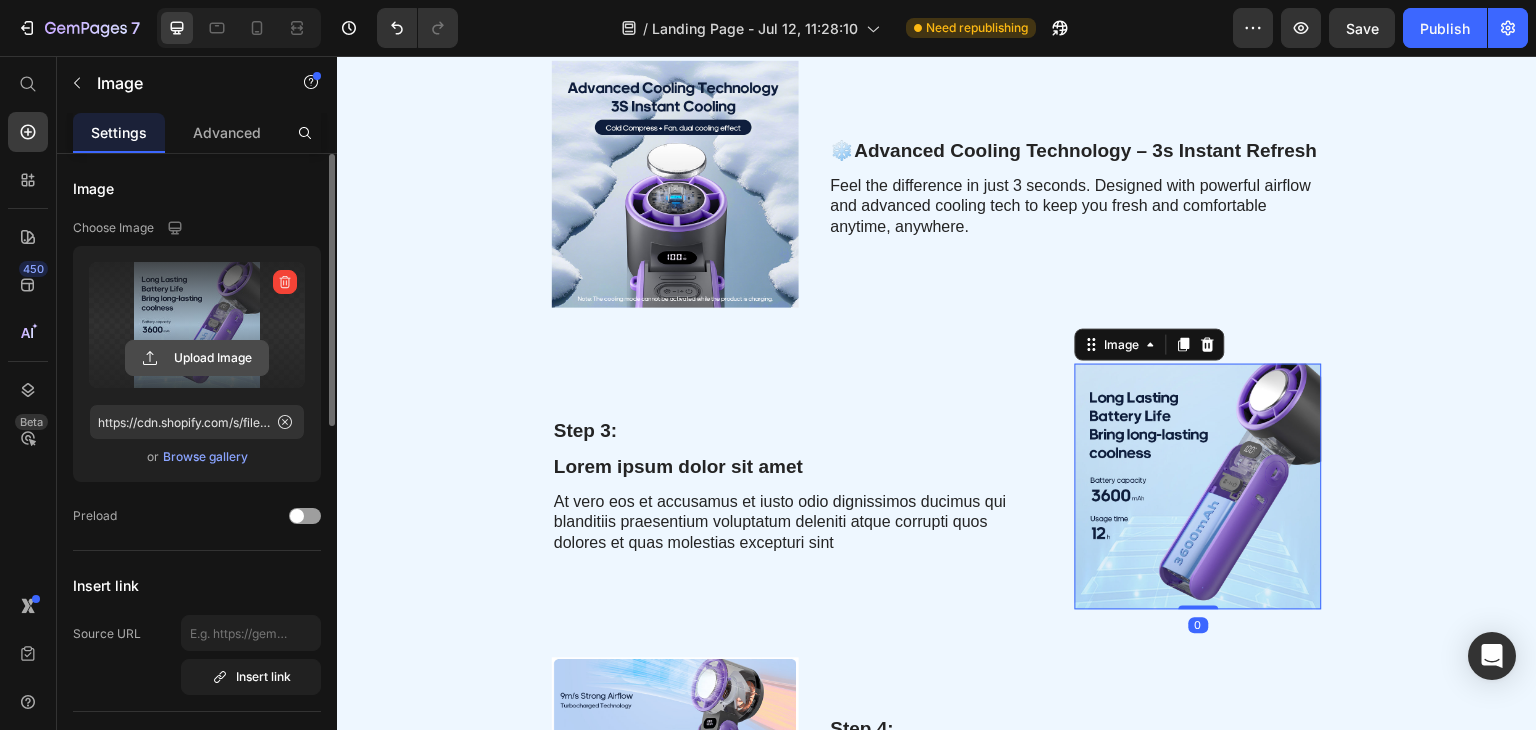 click 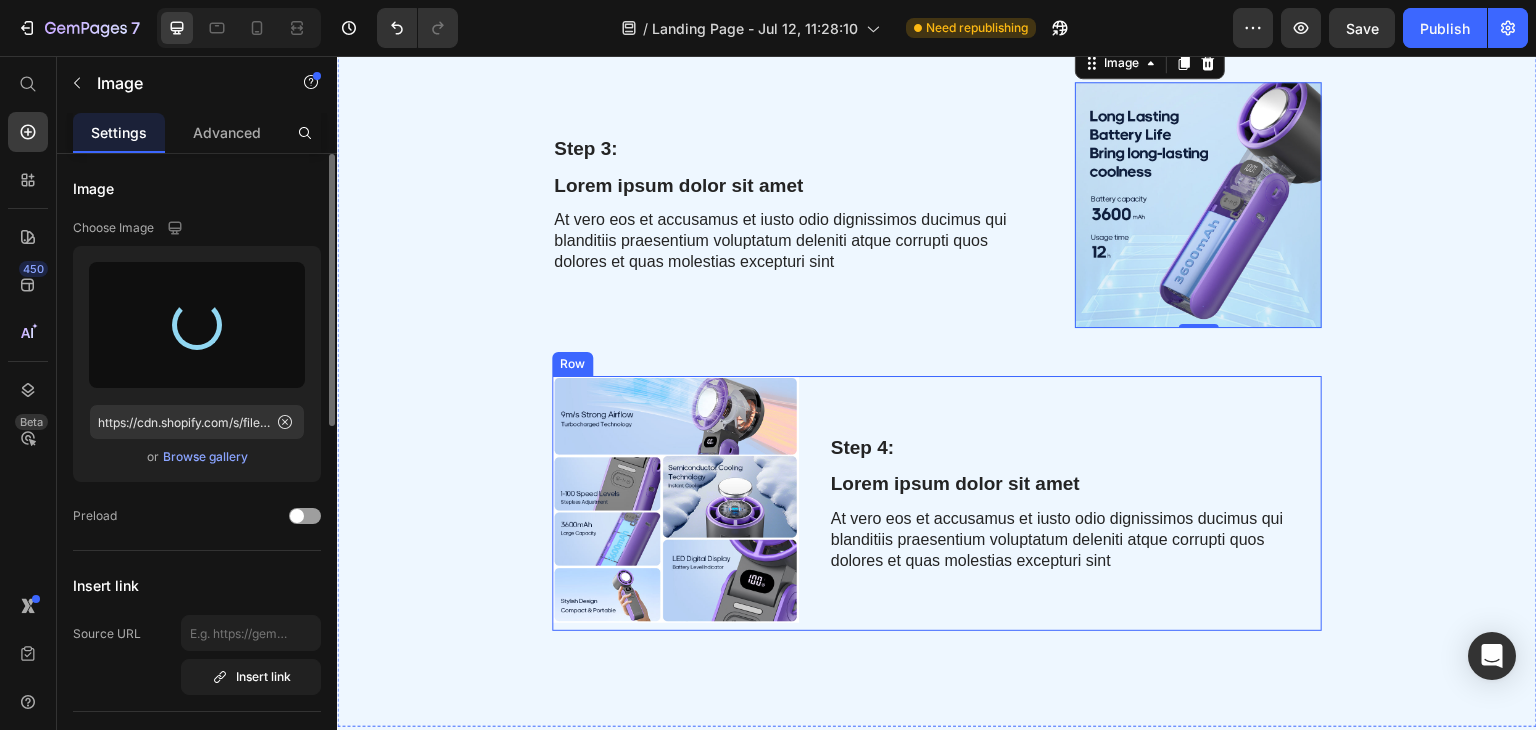 scroll, scrollTop: 1546, scrollLeft: 0, axis: vertical 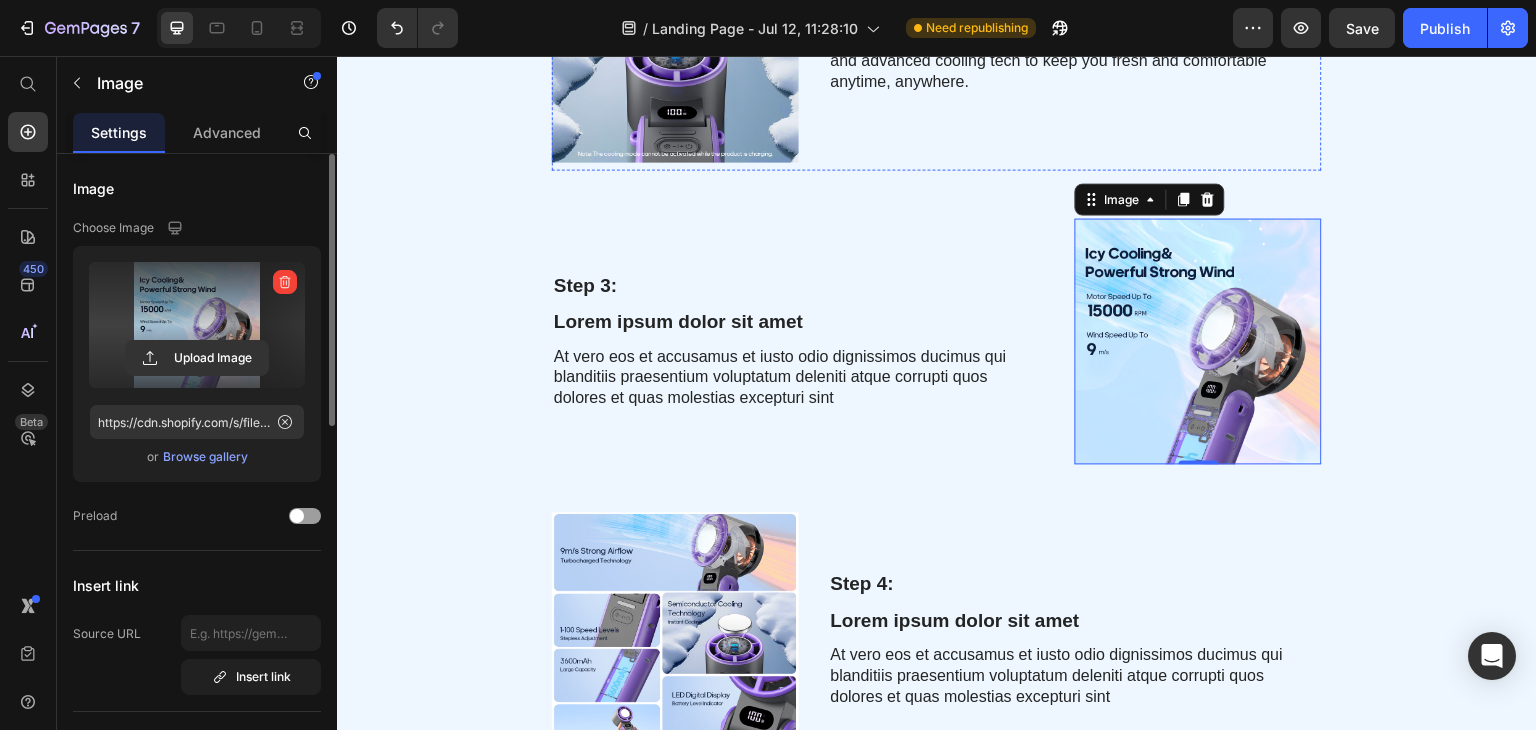 type on "https://cdn.shopify.com/s/files/1/0961/1126/4090/files/gempages_574998900725777637-73072c9e-304a-4d55-9ad0-2d13006b148f.jpg" 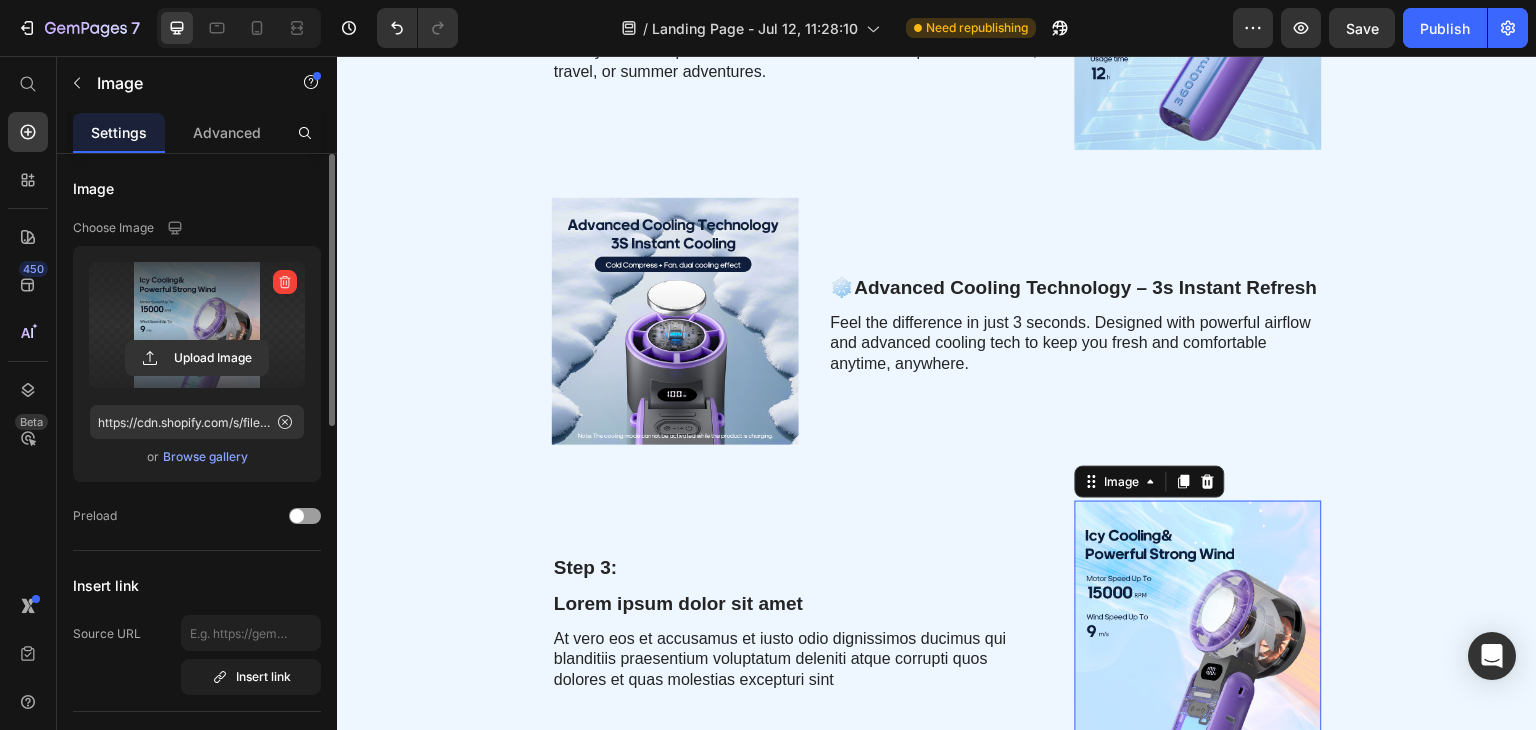 scroll, scrollTop: 1500, scrollLeft: 0, axis: vertical 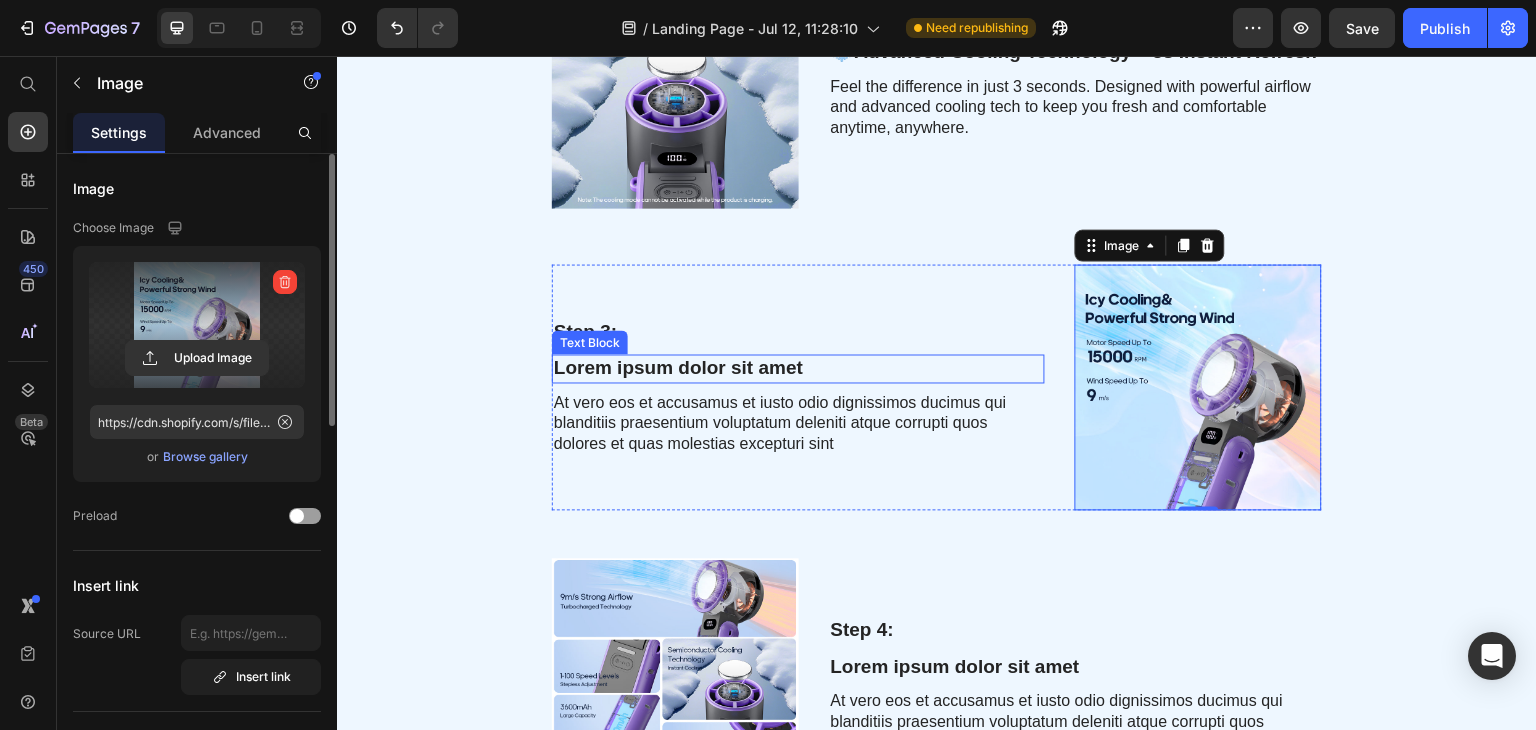 click on "Lorem ipsum dolor sit amet" at bounding box center (798, 368) 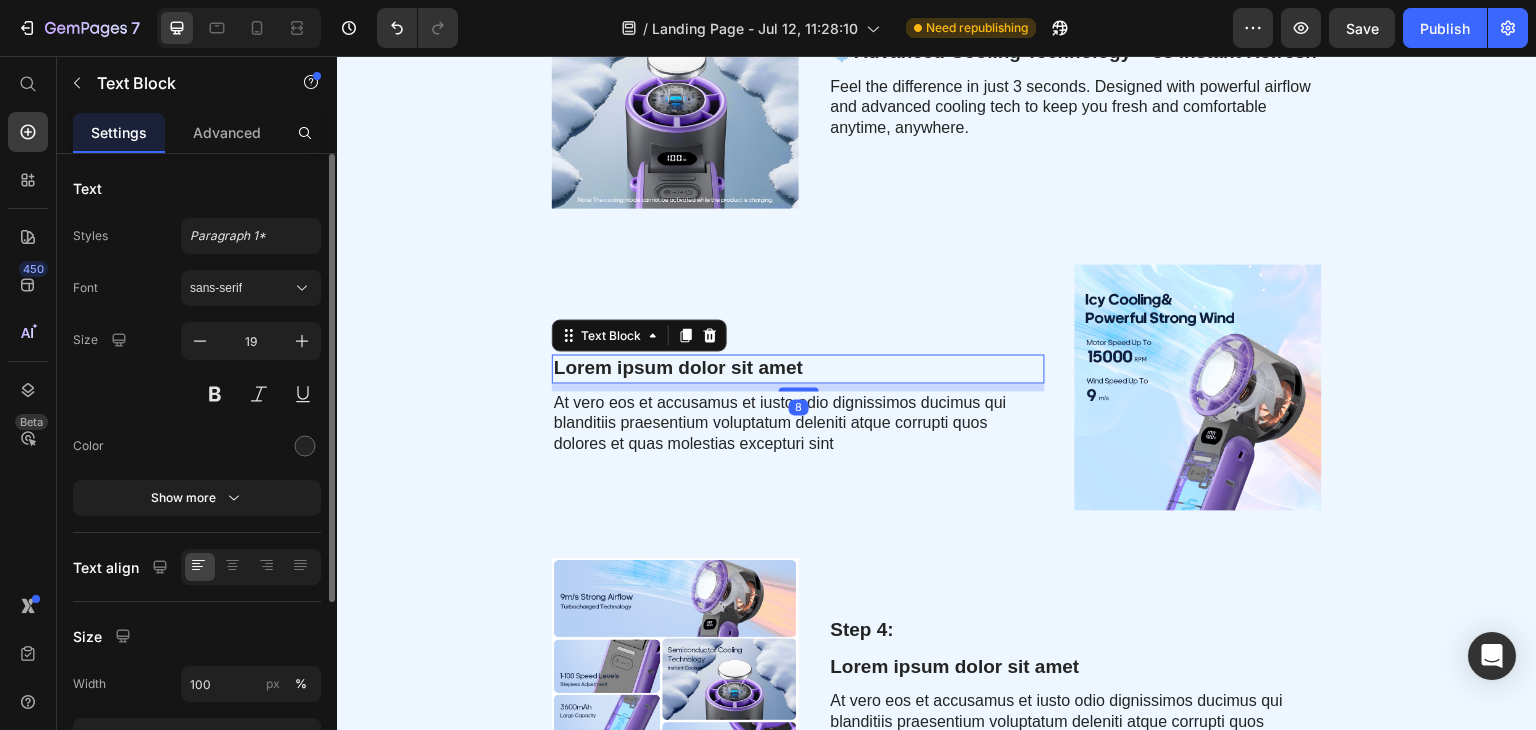 click on "Lorem ipsum dolor sit amet" at bounding box center [798, 368] 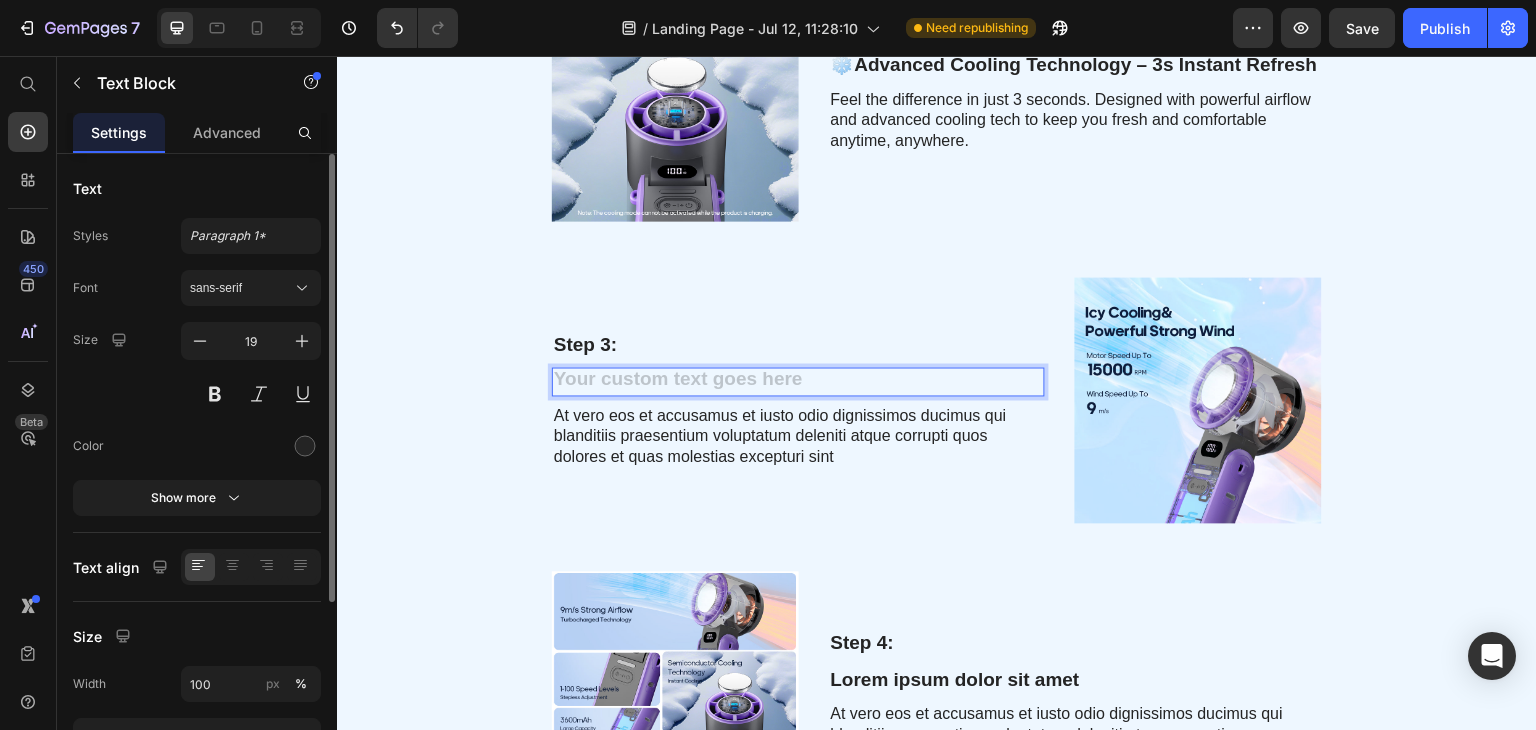 scroll, scrollTop: 1475, scrollLeft: 0, axis: vertical 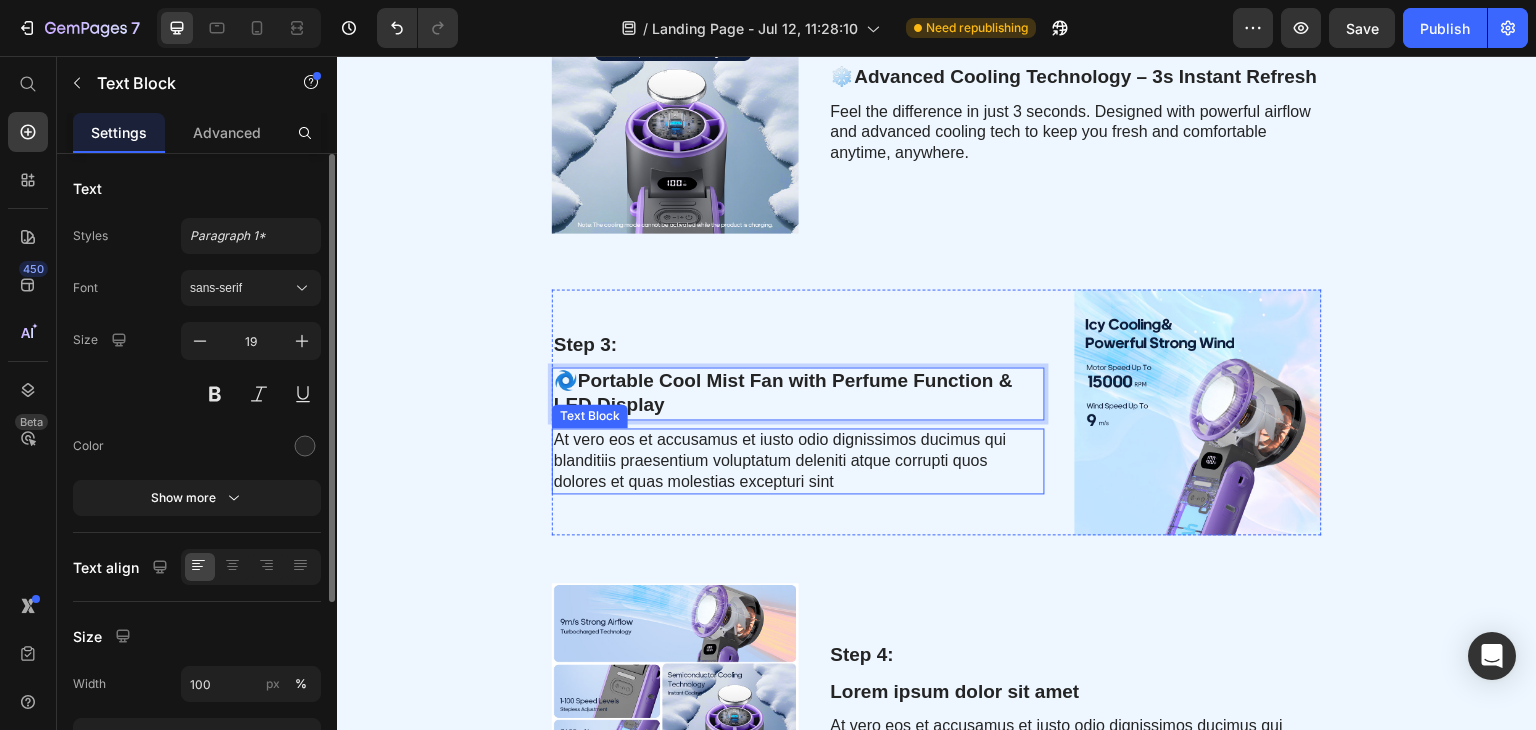 click on "At vero eos et accusamus et iusto odio dignissimos ducimus qui blanditiis praesentium voluptatum deleniti atque corrupti quos dolores et quas molestias excepturi sint" at bounding box center [798, 461] 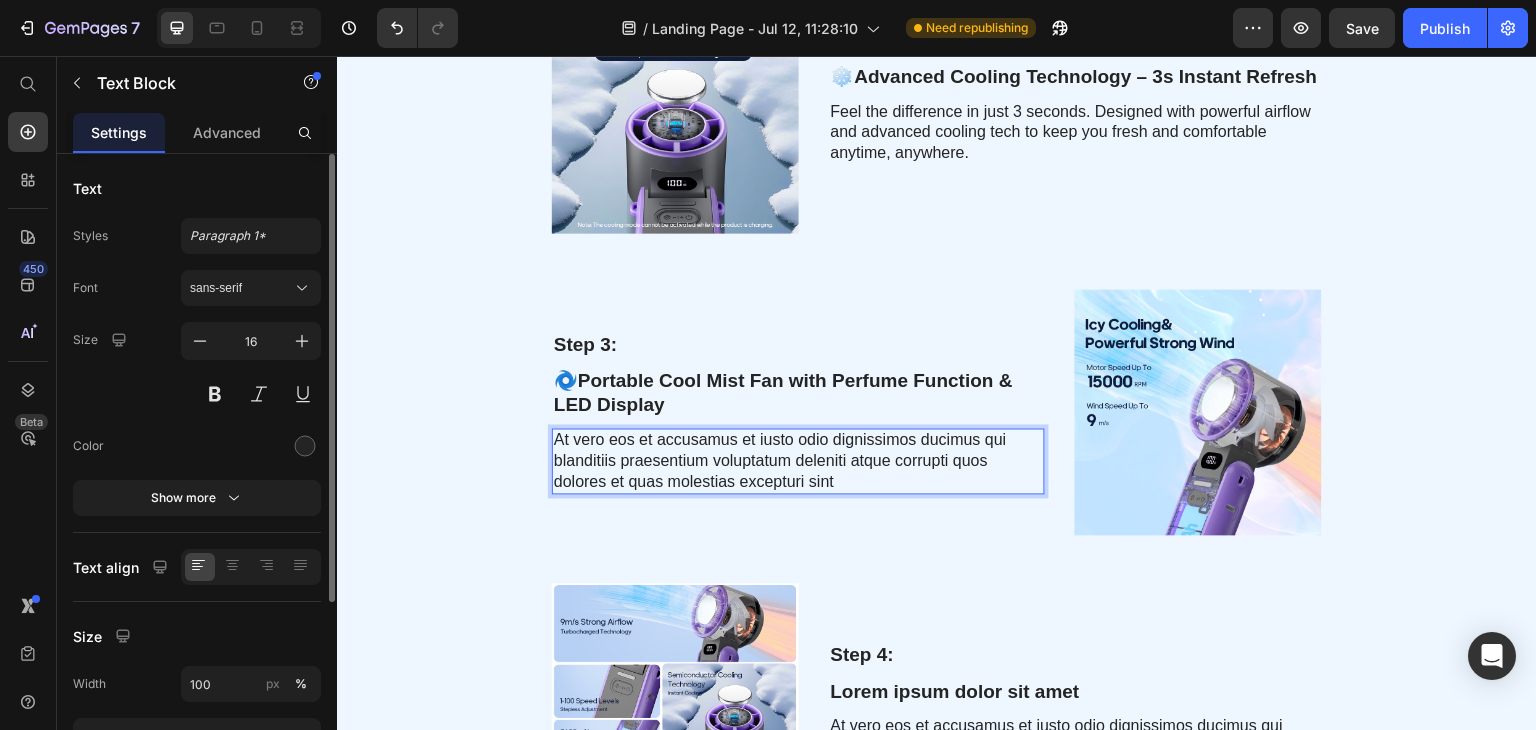 click on "At vero eos et accusamus et iusto odio dignissimos ducimus qui blanditiis praesentium voluptatum deleniti atque corrupti quos dolores et quas molestias excepturi sint" at bounding box center [798, 461] 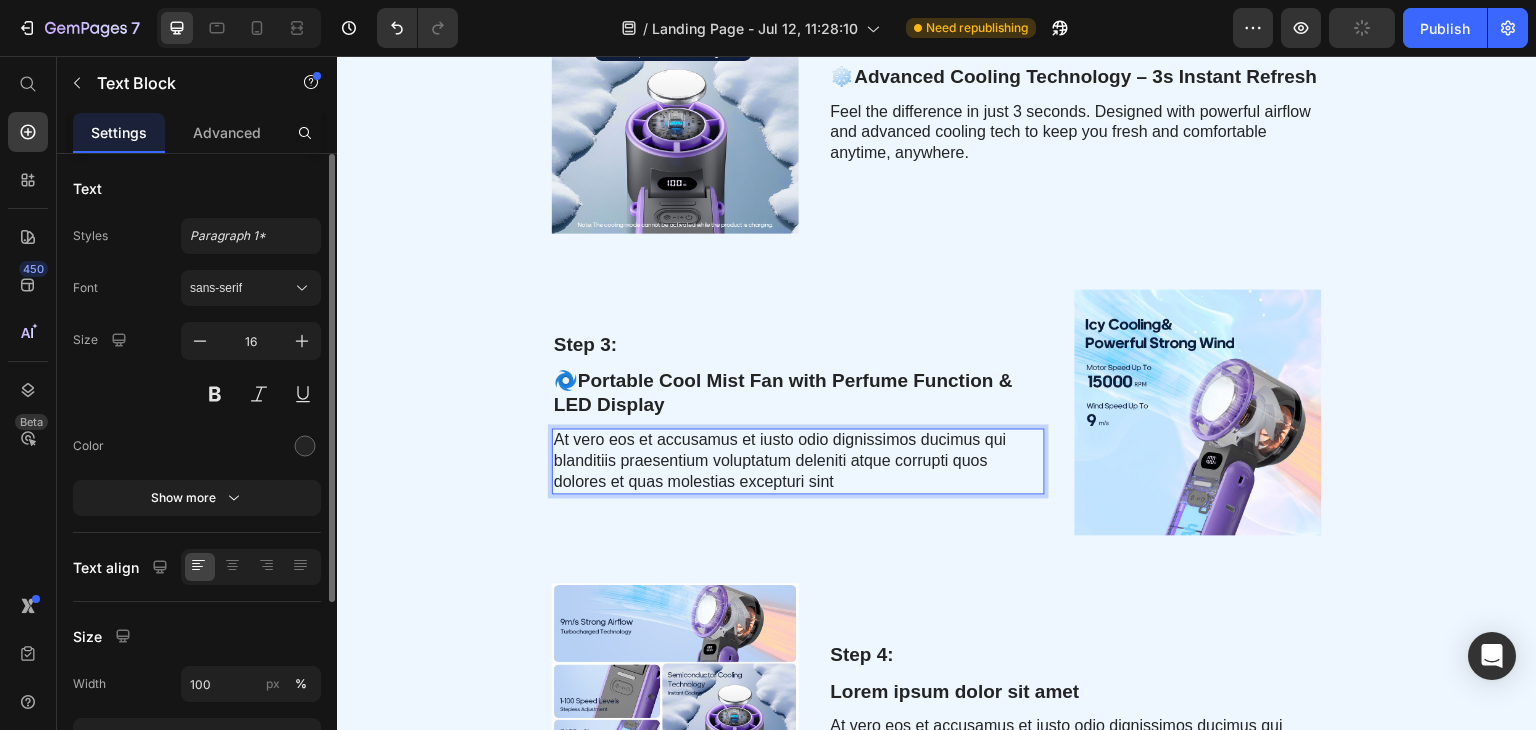 click on "At vero eos et accusamus et iusto odio dignissimos ducimus qui blanditiis praesentium voluptatum deleniti atque corrupti quos dolores et quas molestias excepturi sint" at bounding box center [798, 461] 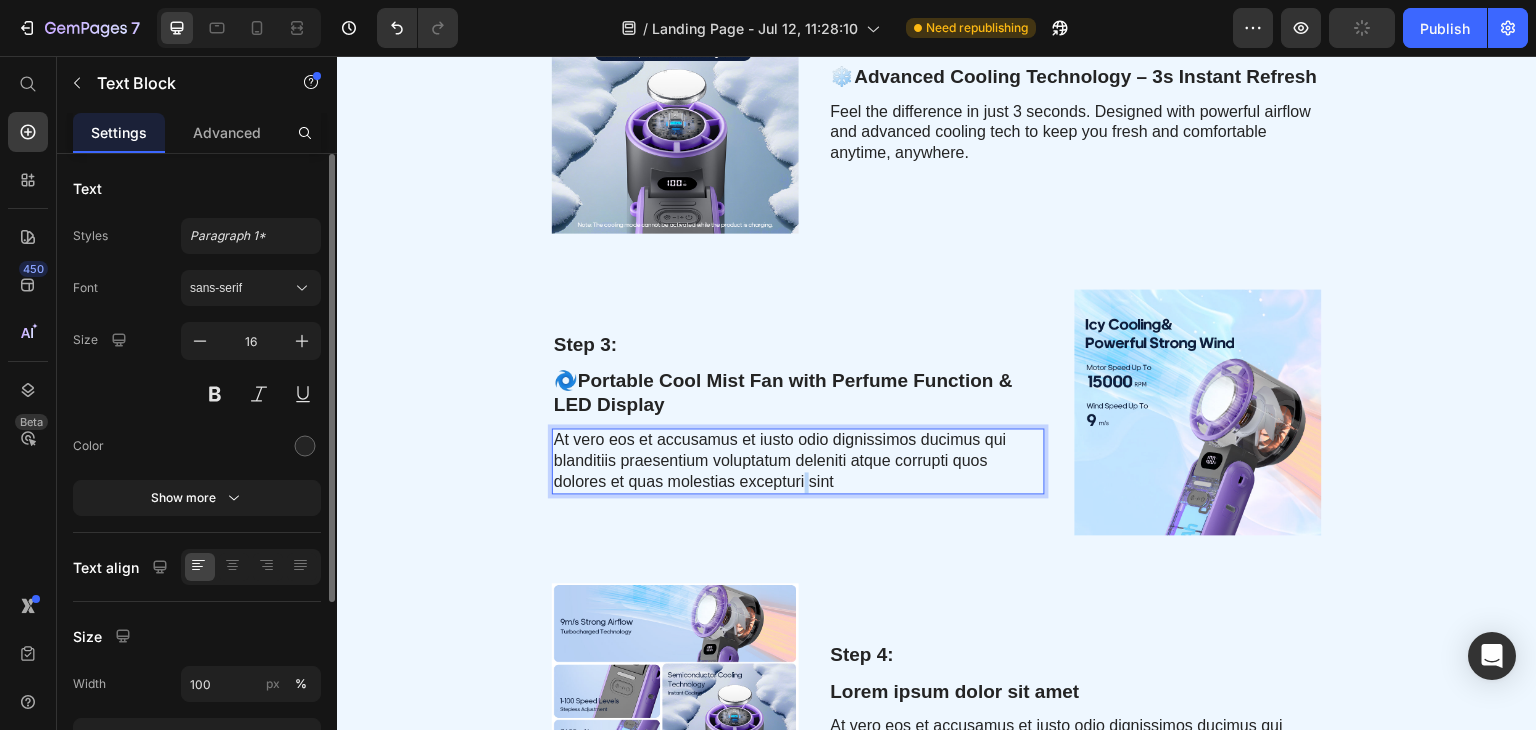 click on "At vero eos et accusamus et iusto odio dignissimos ducimus qui blanditiis praesentium voluptatum deleniti atque corrupti quos dolores et quas molestias excepturi sint" at bounding box center [798, 461] 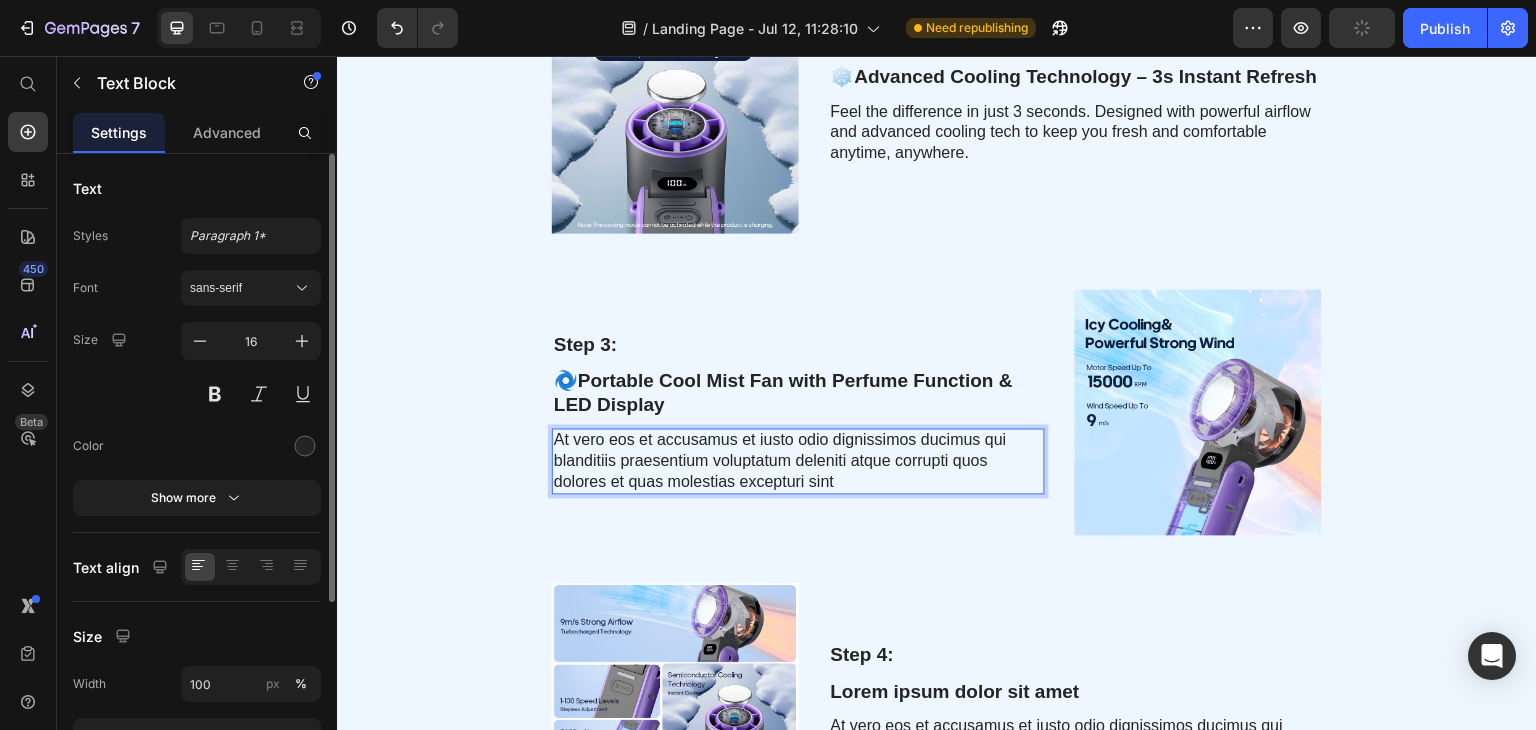 click on "At vero eos et accusamus et iusto odio dignissimos ducimus qui blanditiis praesentium voluptatum deleniti atque corrupti quos dolores et quas molestias excepturi sint" at bounding box center (798, 461) 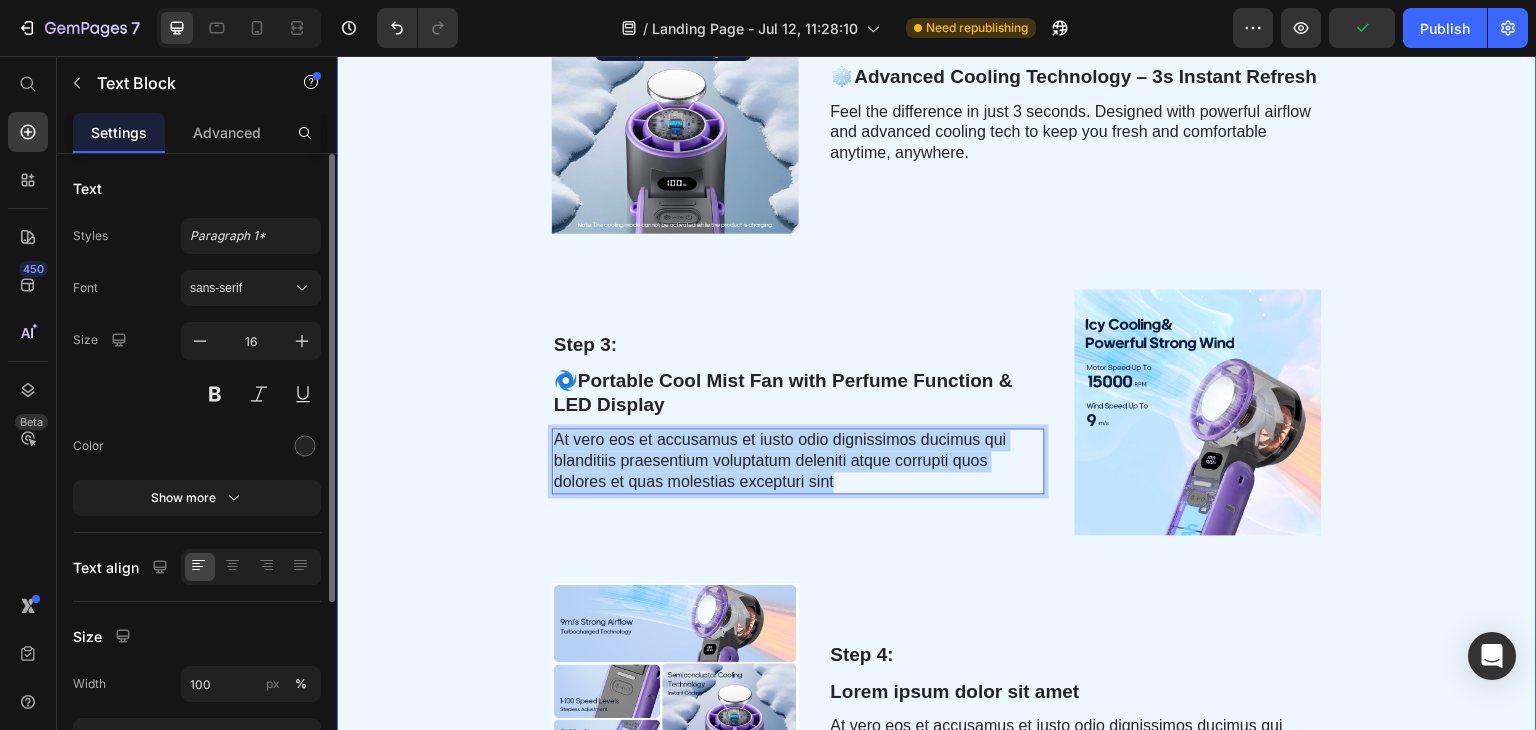 drag, startPoint x: 840, startPoint y: 501, endPoint x: 507, endPoint y: 417, distance: 343.4312 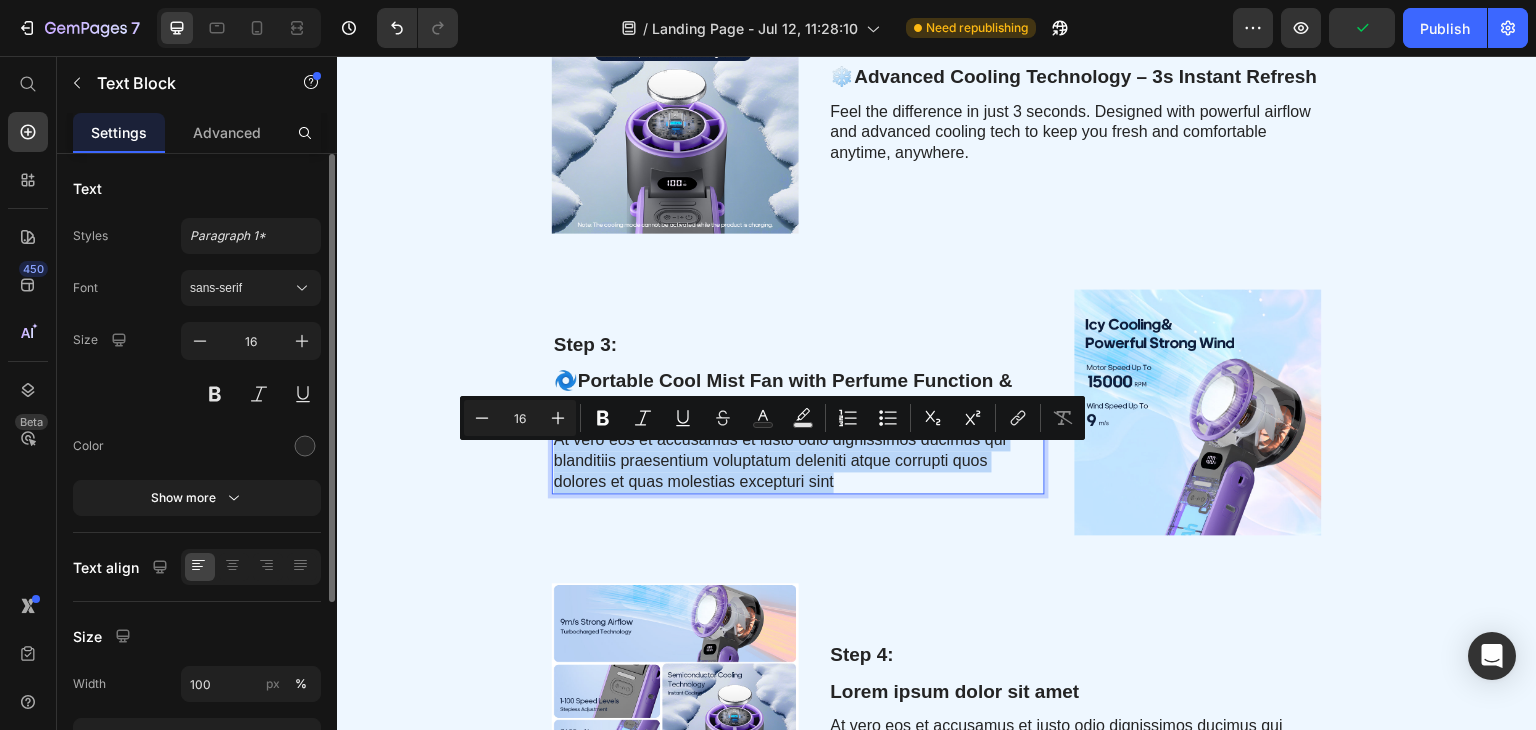 scroll, scrollTop: 1444, scrollLeft: 0, axis: vertical 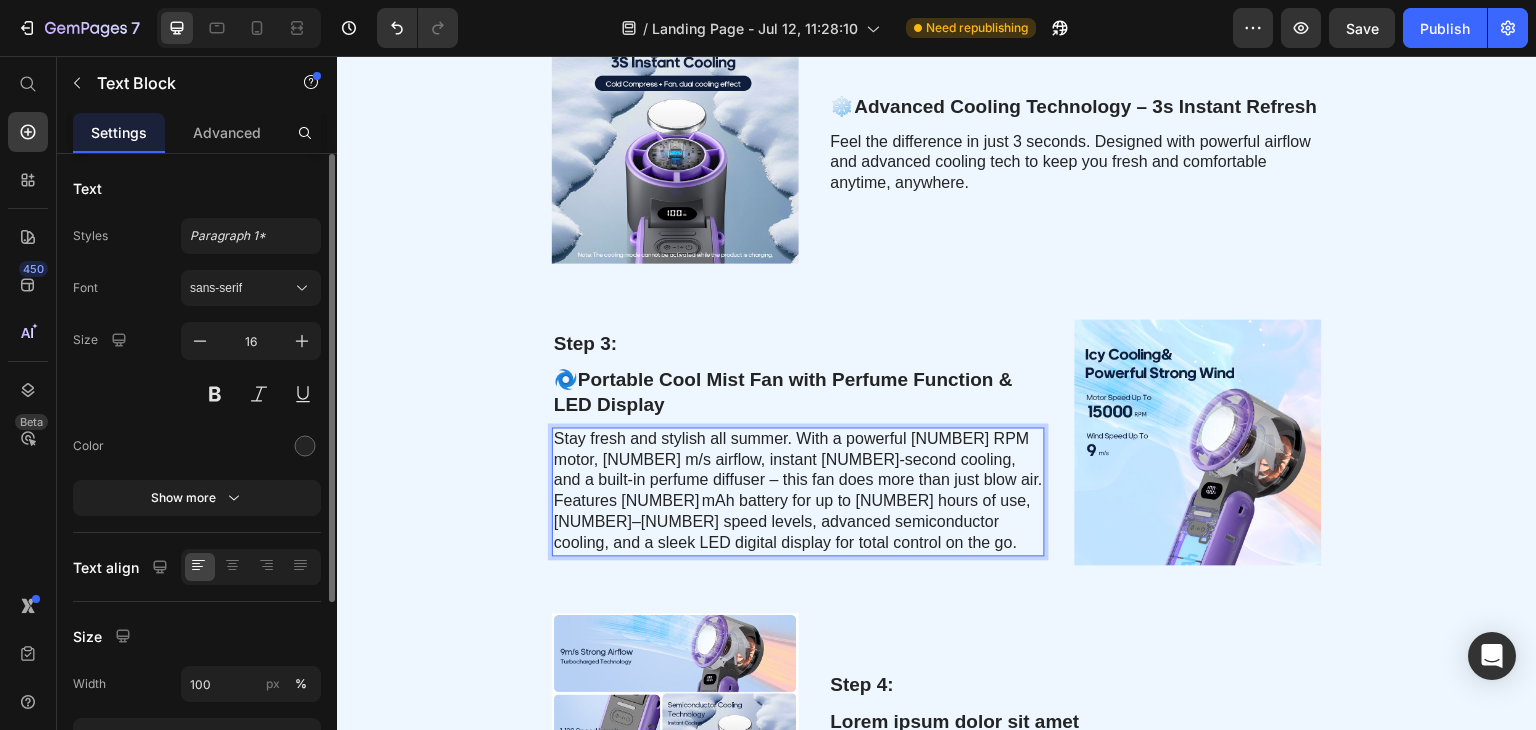 click on "Stay fresh and stylish all summer. With a powerful 15,000 RPM motor, 3 m/s airflow, instant 3-second cooling, and a built-in perfume diffuser – this fan does more than just blow air. Features 3600 mAh battery for up to 12 hours of use, 1–100 speed levels, advanced semiconductor cooling, and a sleek LED digital display for total control on the go." at bounding box center [798, 492] 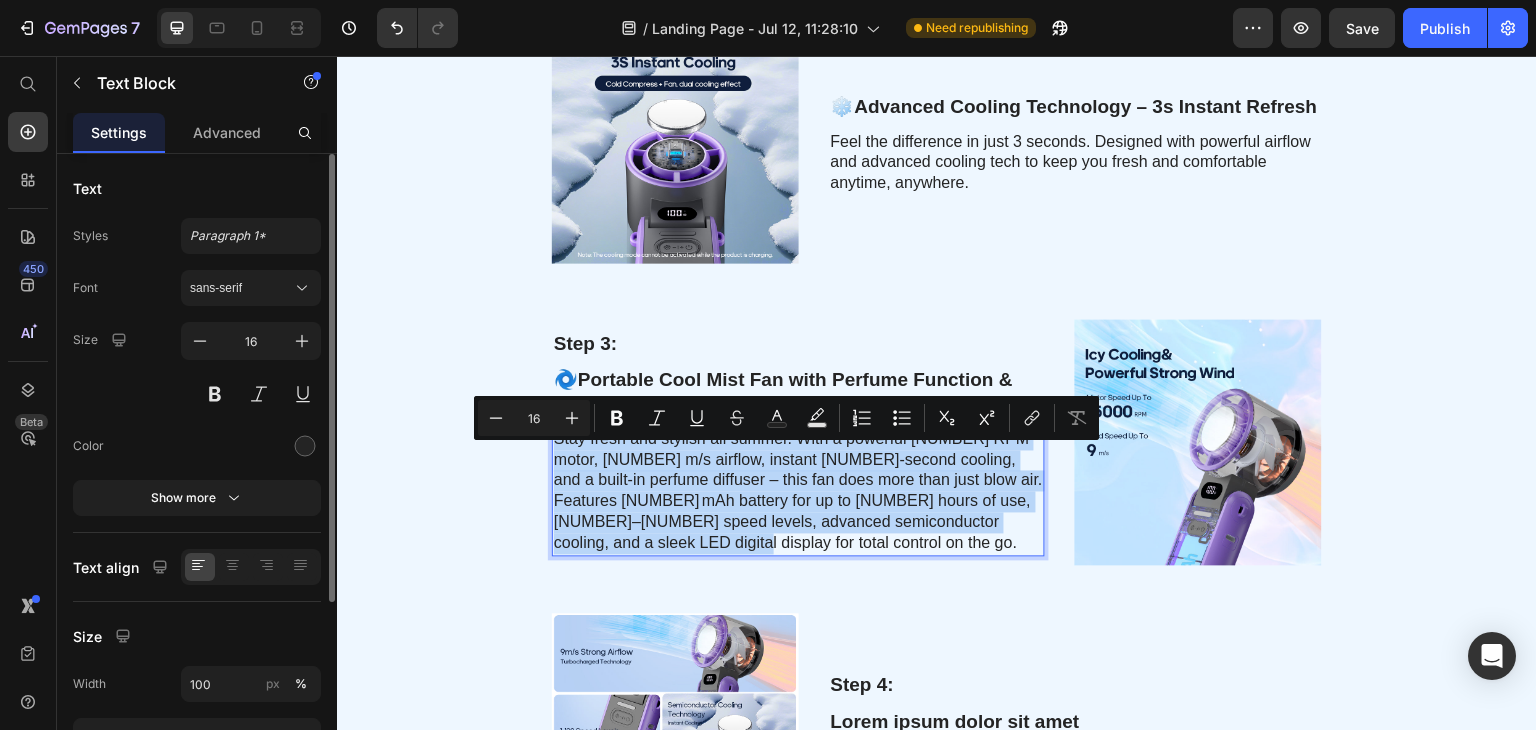 drag, startPoint x: 743, startPoint y: 567, endPoint x: 657, endPoint y: 550, distance: 87.66413 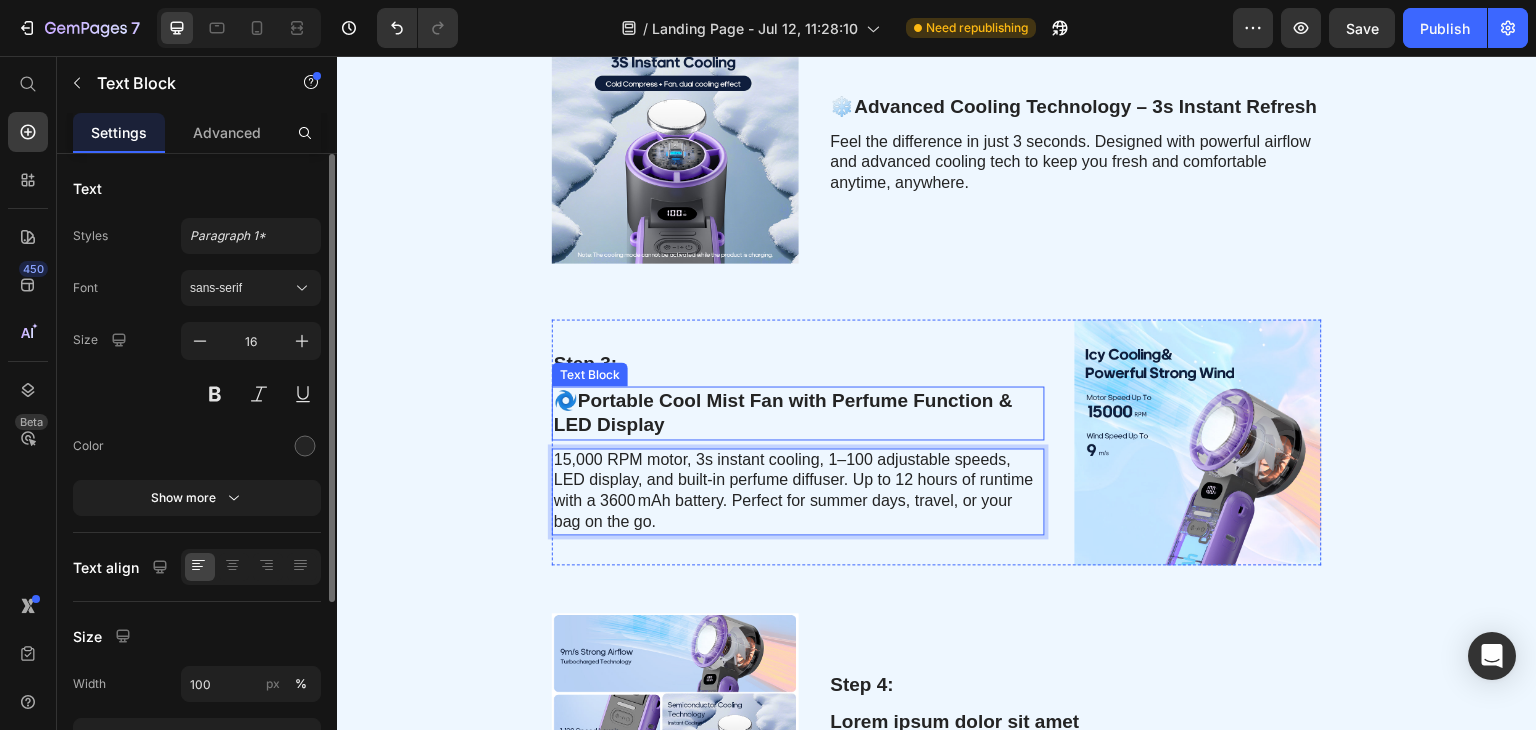 click on "Portable Cool Mist Fan with Perfume Function & LED Display" at bounding box center [783, 413] 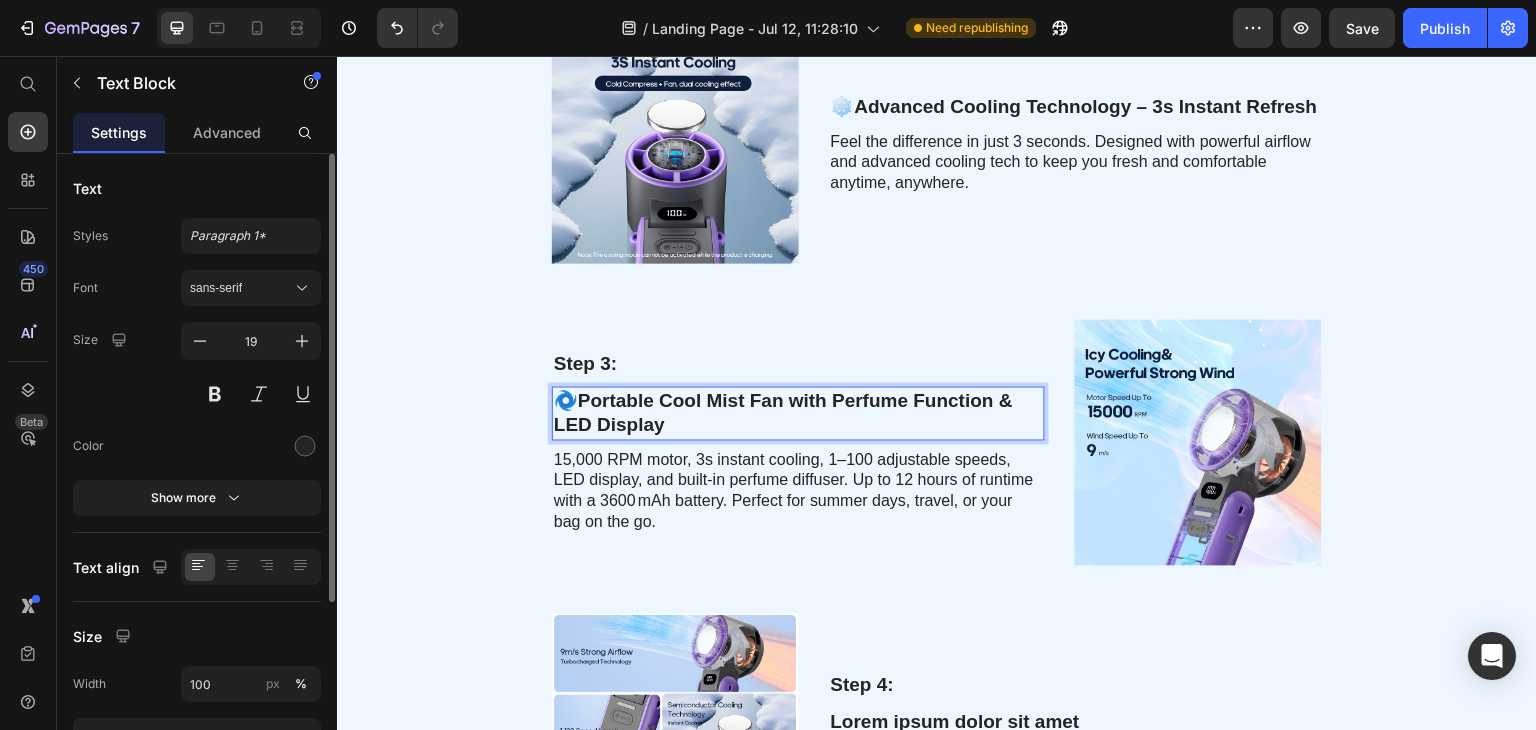 click on "🌀  Portable Cool Mist Fan with Perfume Function & LED Display" at bounding box center [798, 413] 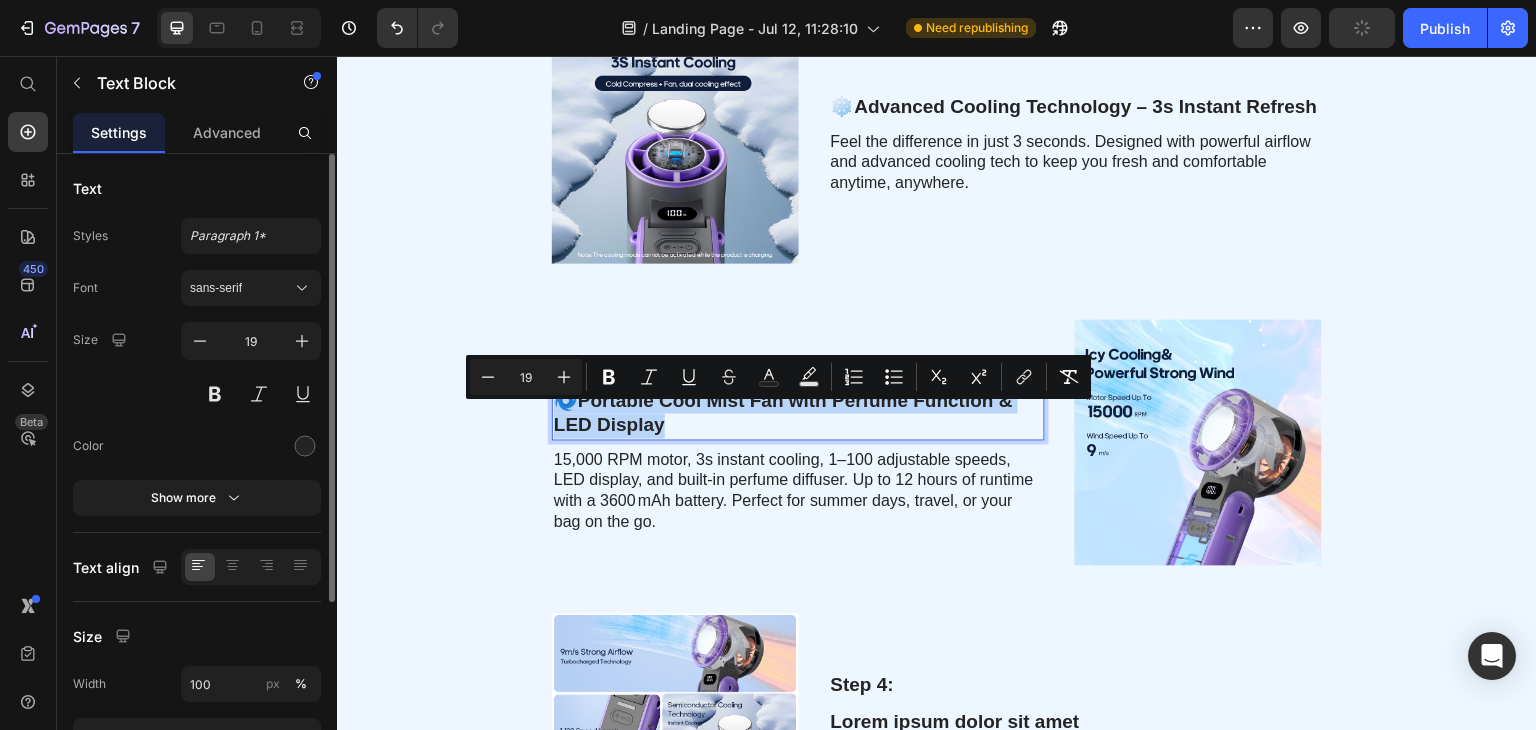 drag, startPoint x: 681, startPoint y: 435, endPoint x: 639, endPoint y: 440, distance: 42.296574 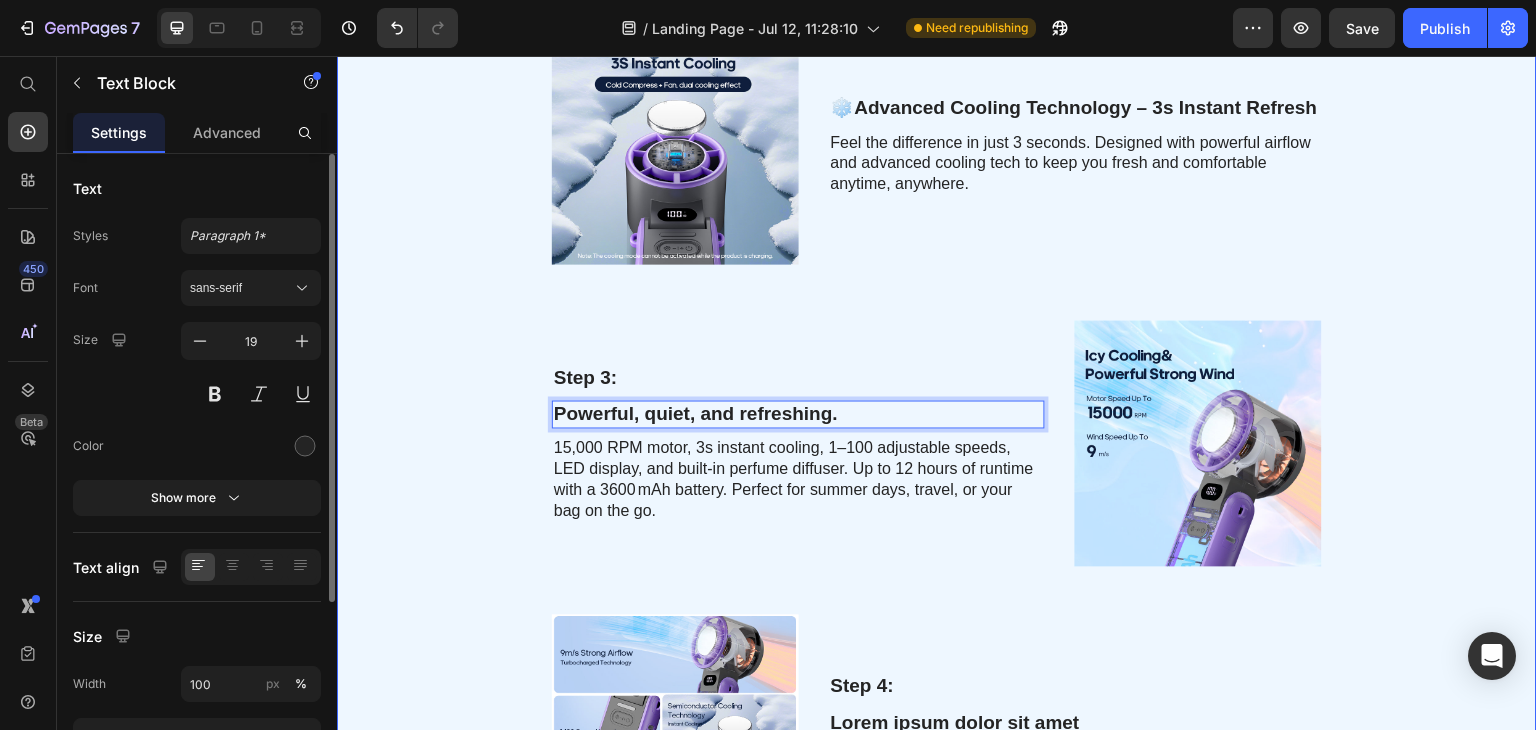 scroll, scrollTop: 1043, scrollLeft: 0, axis: vertical 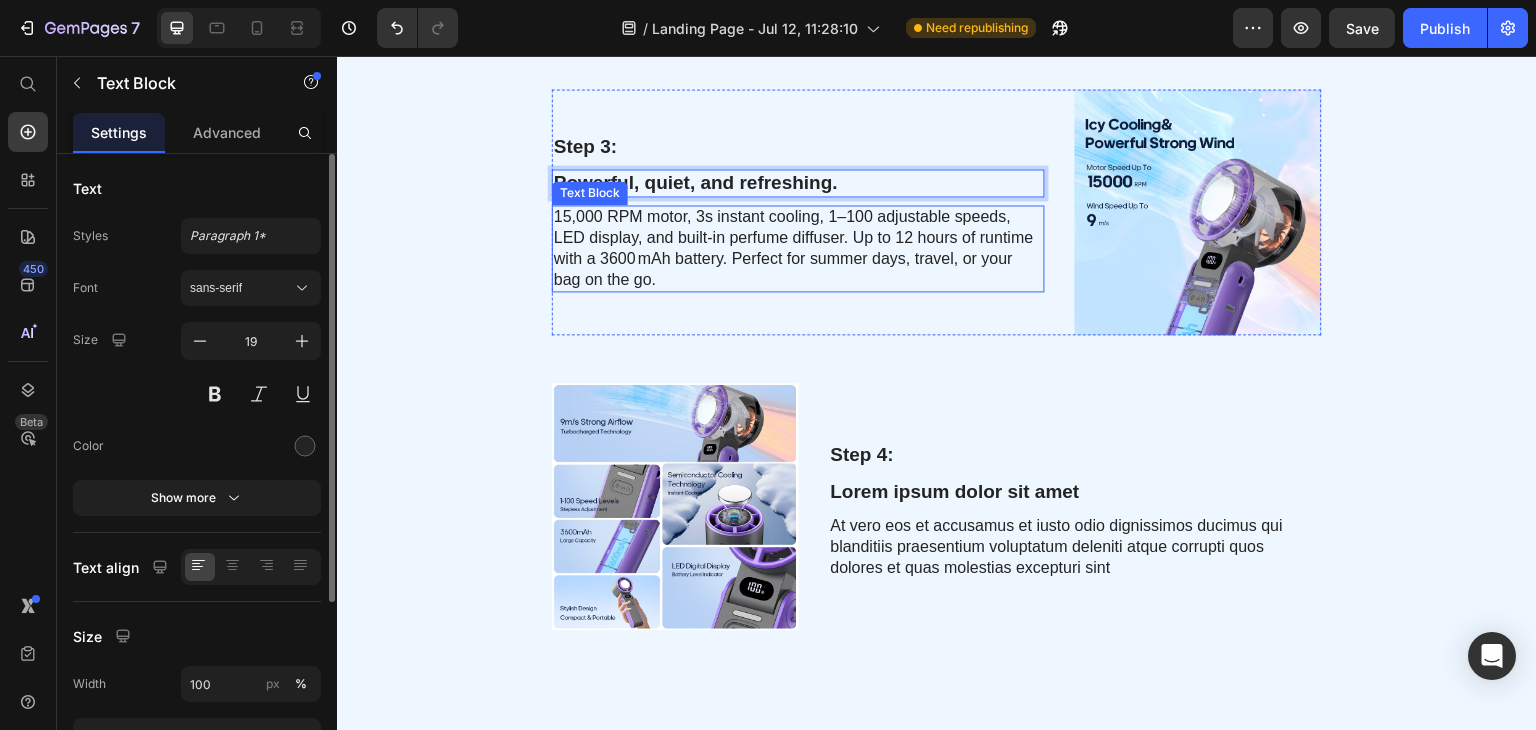 click on "Text Block" at bounding box center [590, 193] 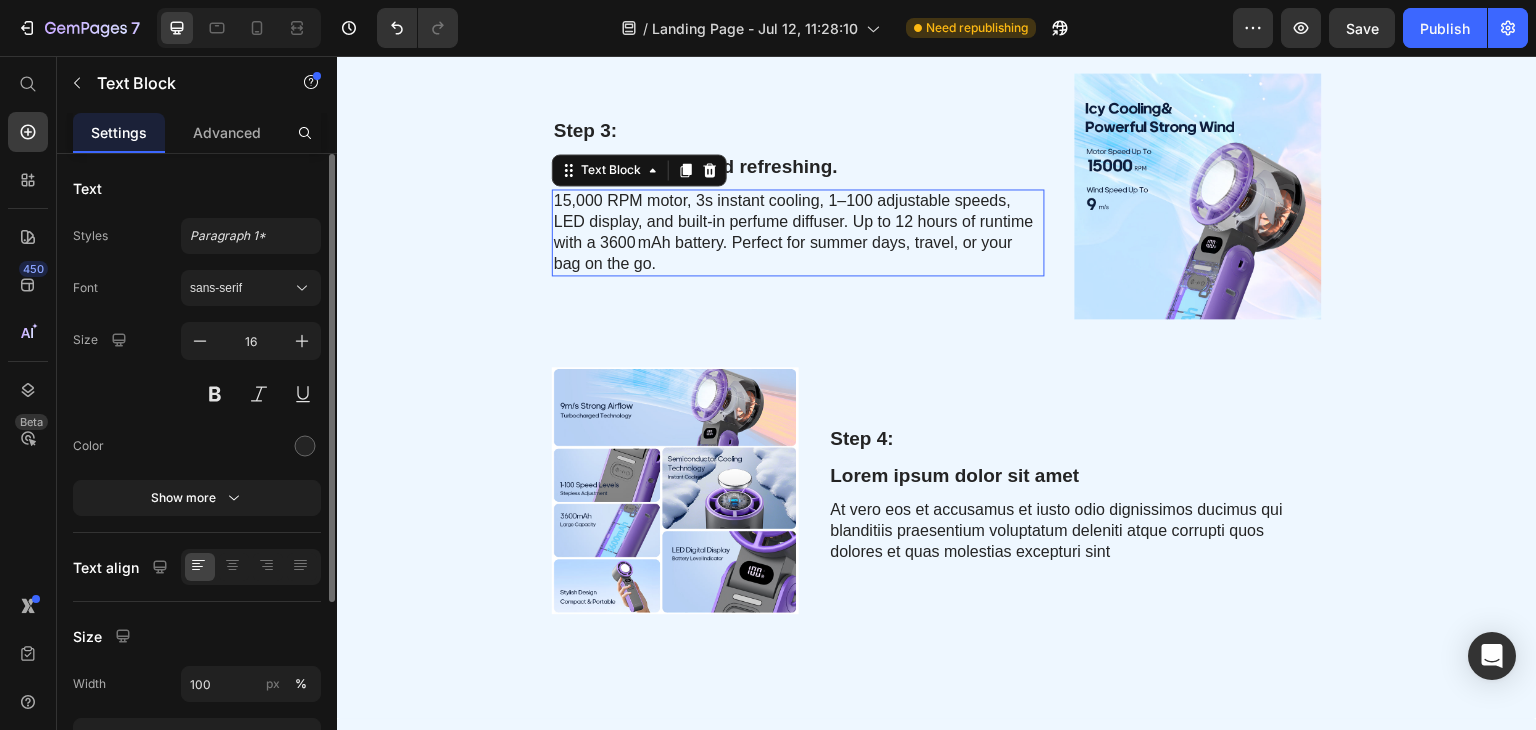 scroll, scrollTop: 1543, scrollLeft: 0, axis: vertical 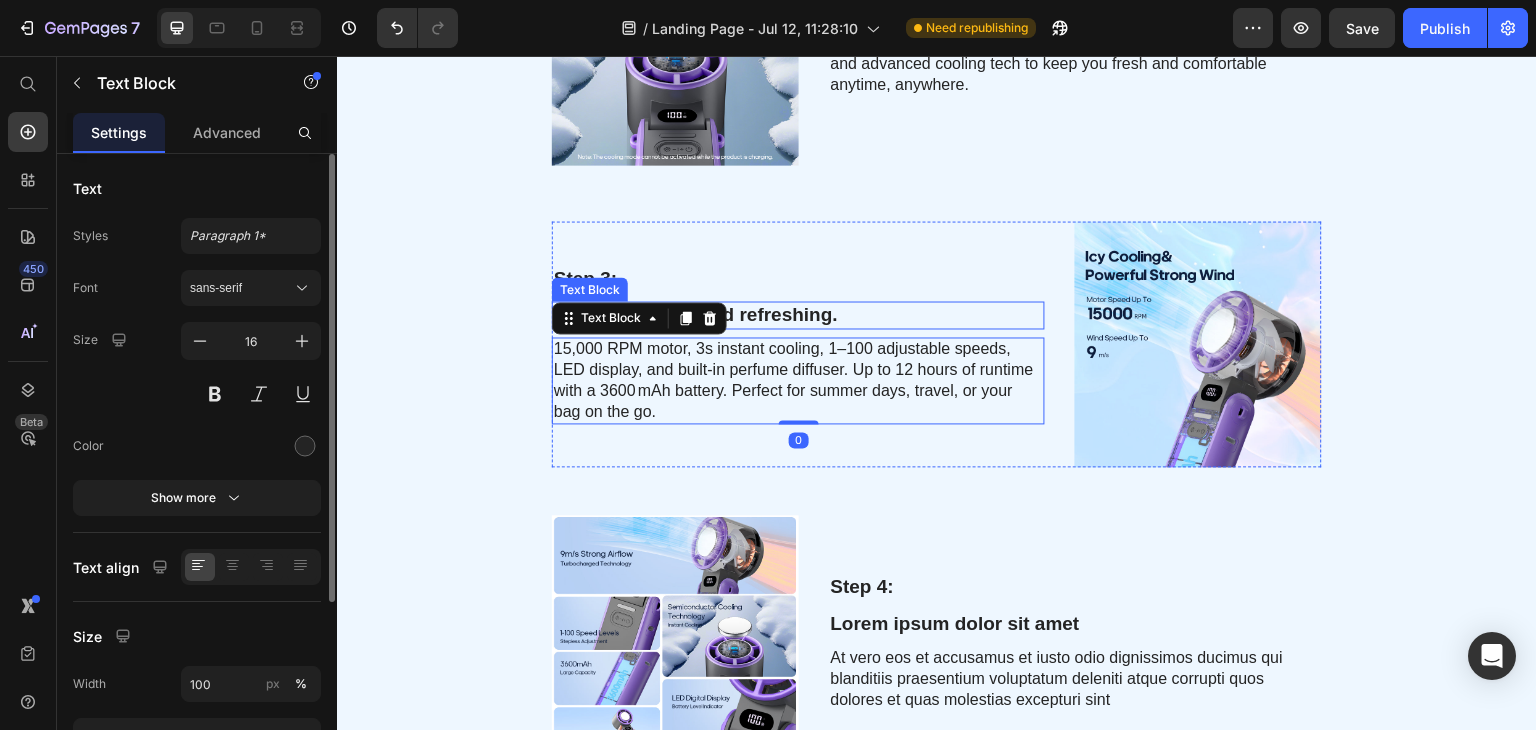 click on "Powerful, quiet, and refreshing." at bounding box center [798, 315] 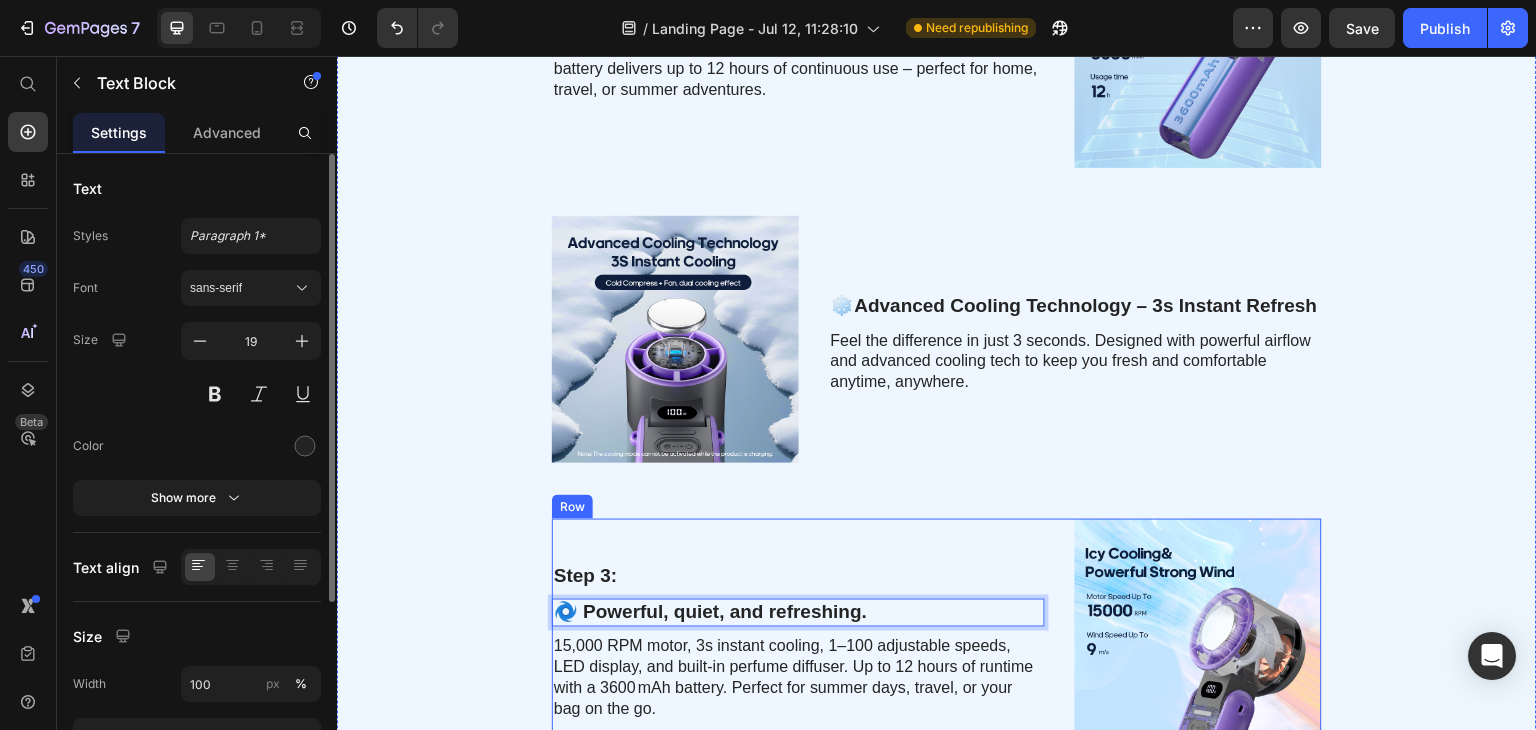scroll, scrollTop: 1543, scrollLeft: 0, axis: vertical 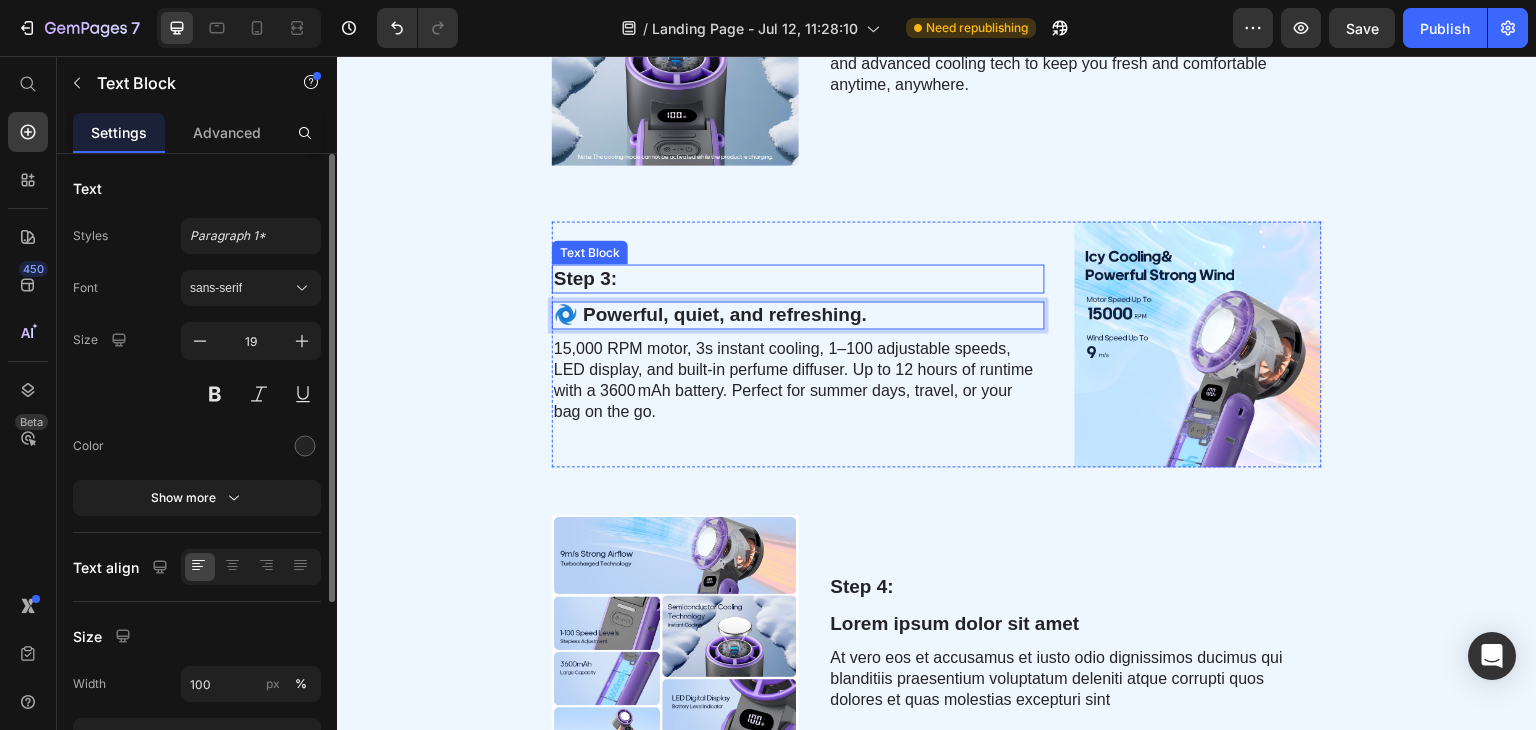 click on "Step 3:" at bounding box center [798, 278] 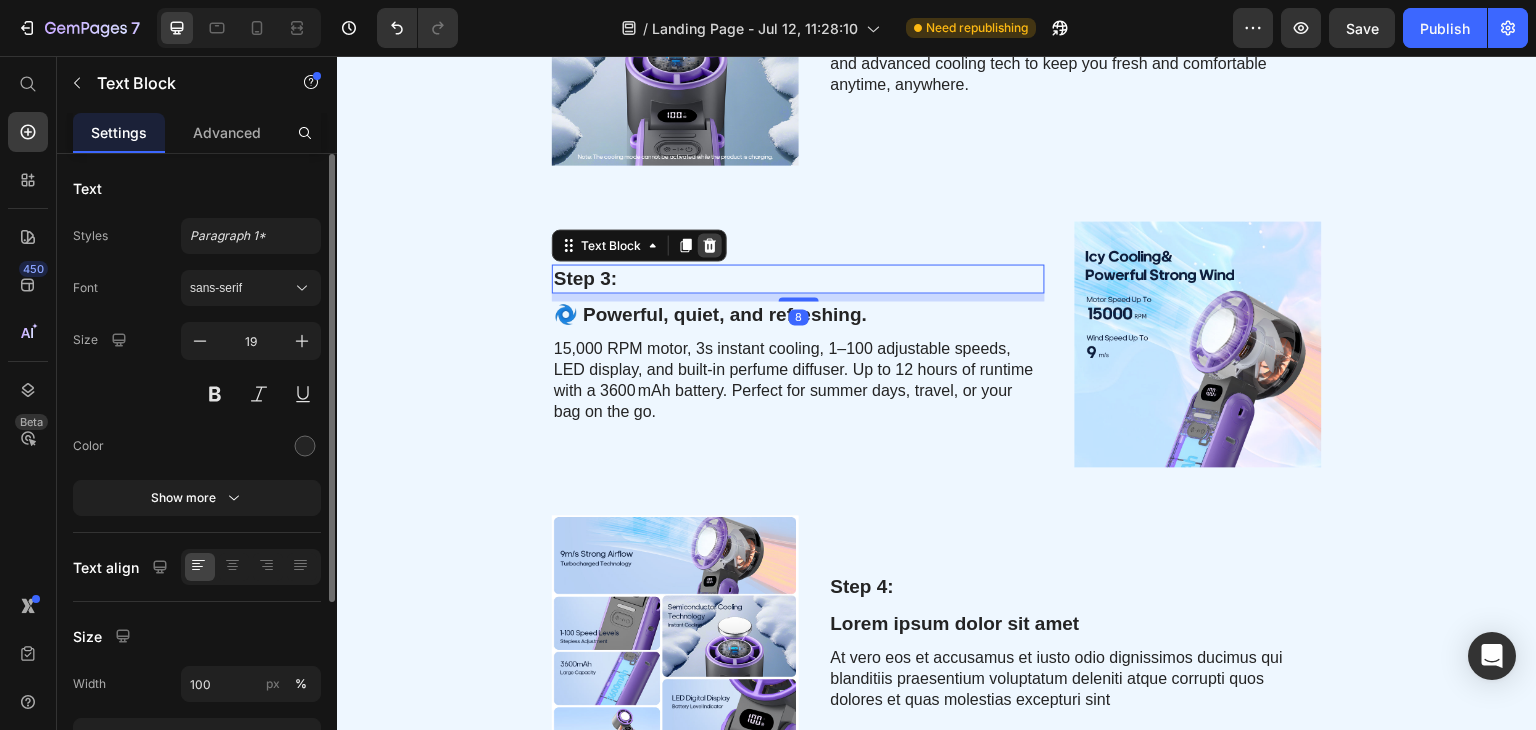 click 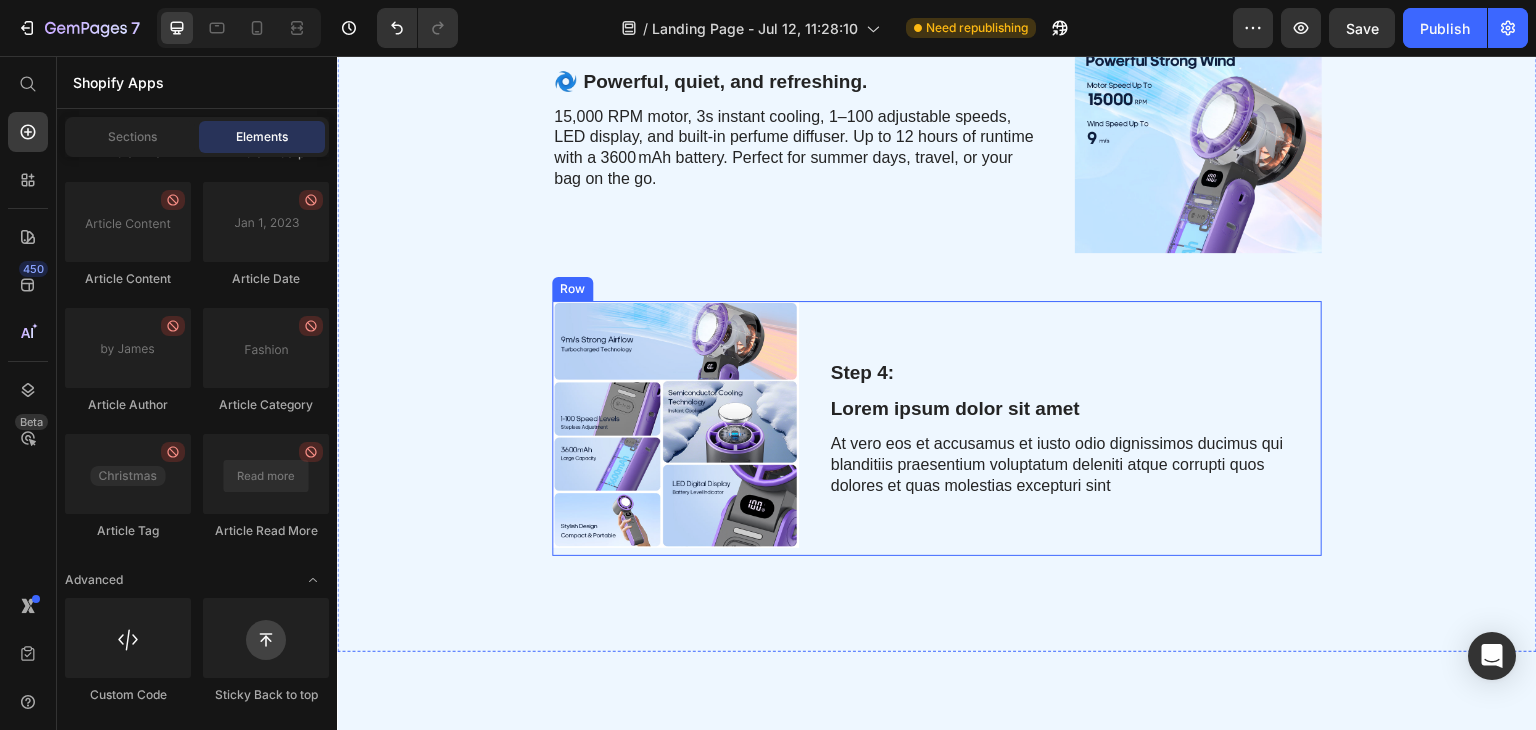 scroll, scrollTop: 1843, scrollLeft: 0, axis: vertical 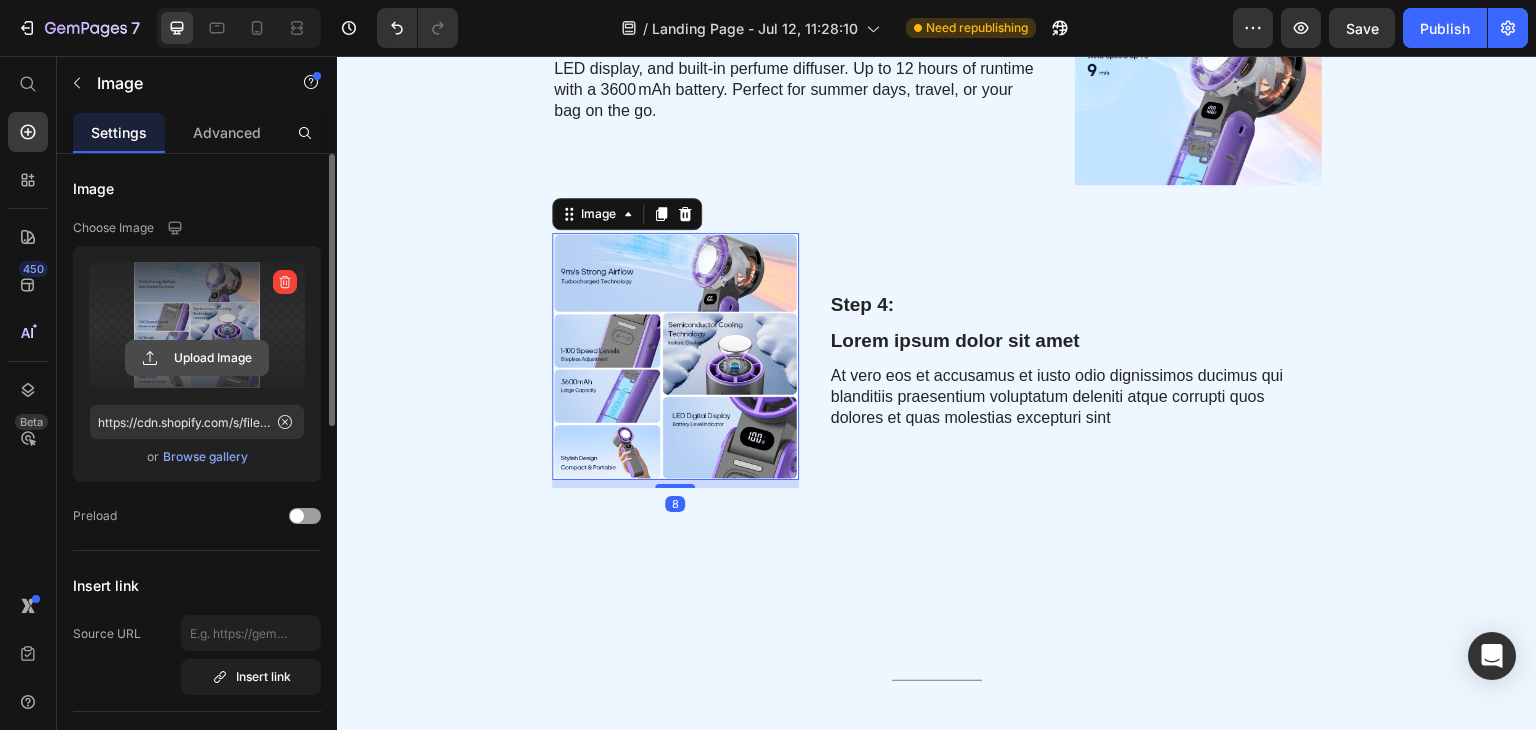 click 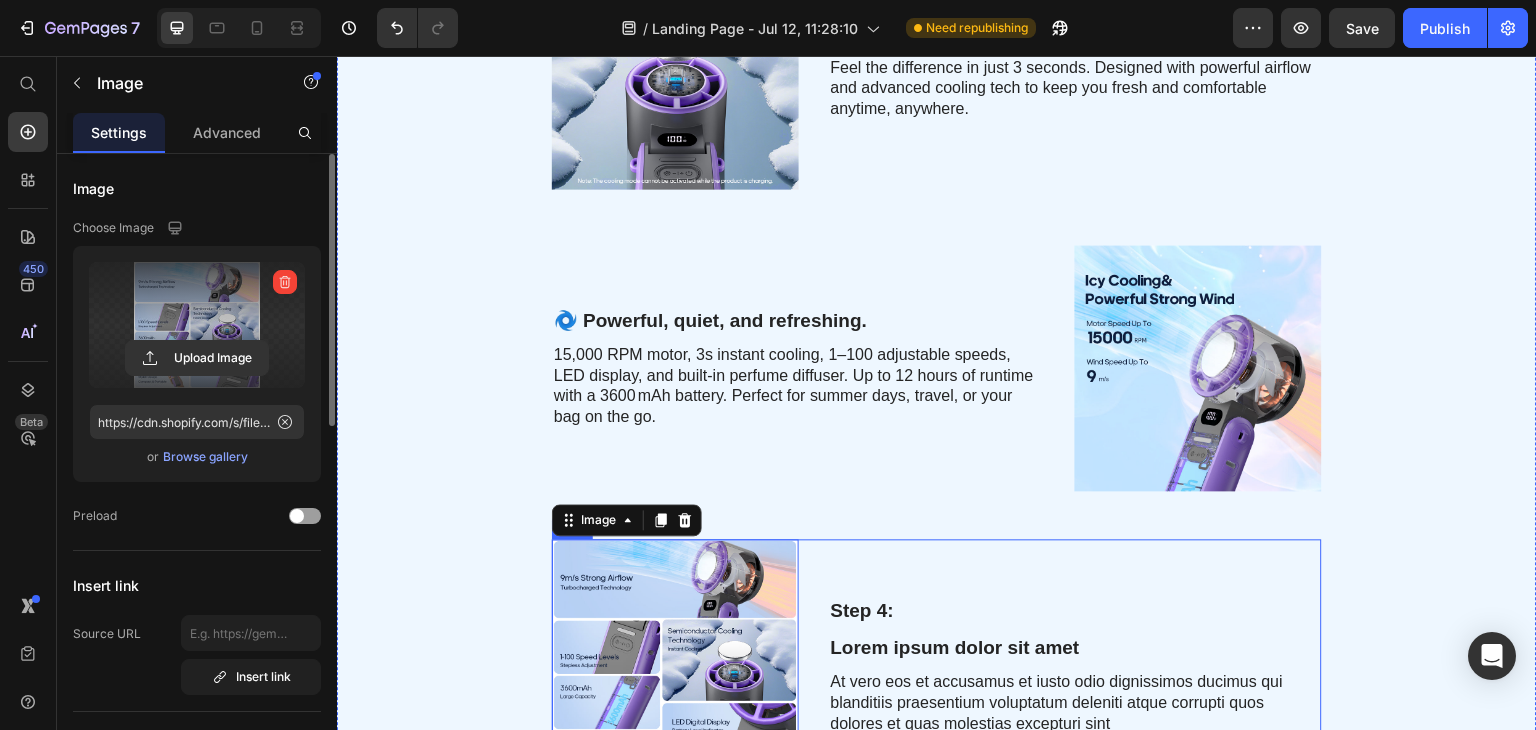 scroll, scrollTop: 1544, scrollLeft: 0, axis: vertical 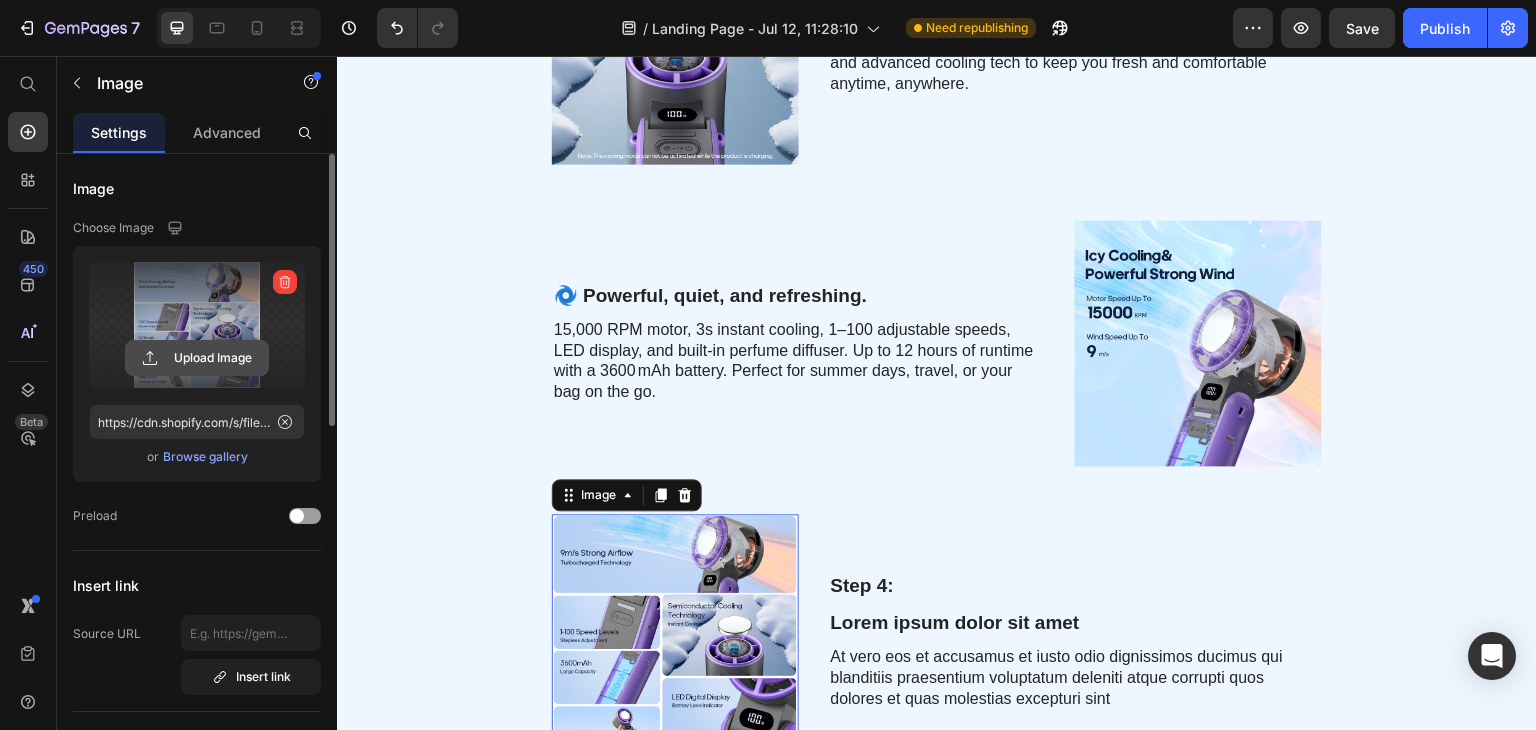 click 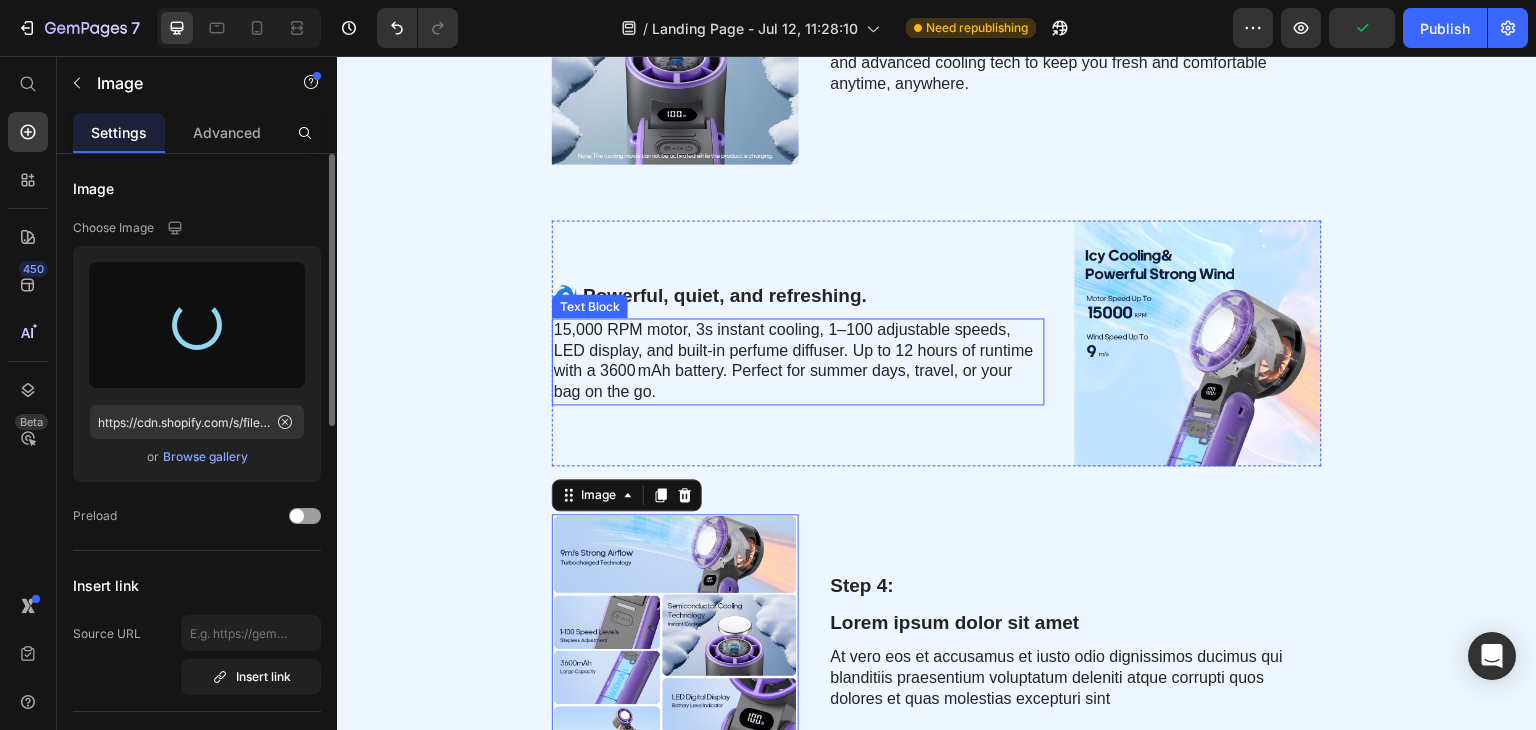 type on "https://cdn.shopify.com/s/files/1/0961/1126/4090/files/gempages_574998900725777637-7211e276-6aed-426d-8cc5-a9dcb576689c.jpg" 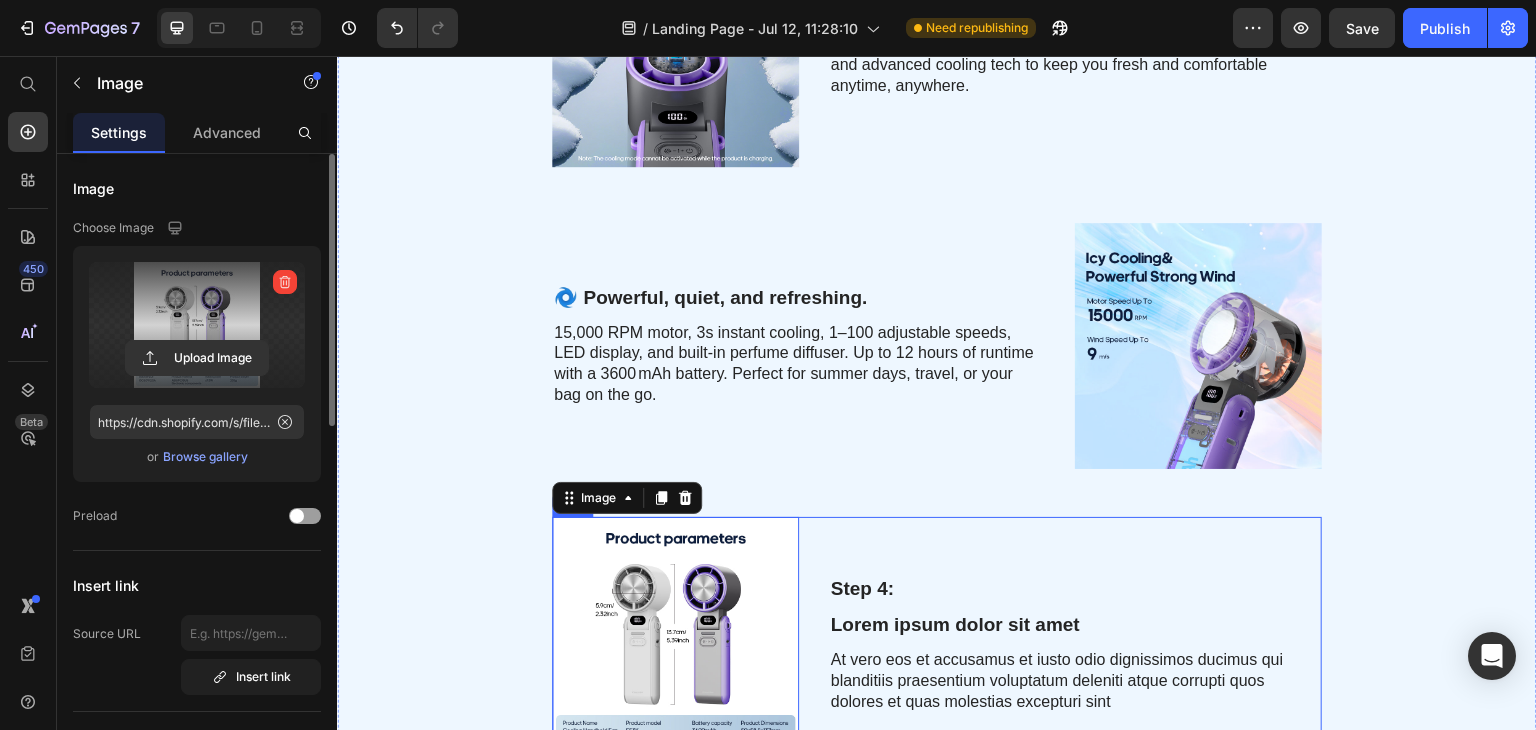 scroll, scrollTop: 1844, scrollLeft: 0, axis: vertical 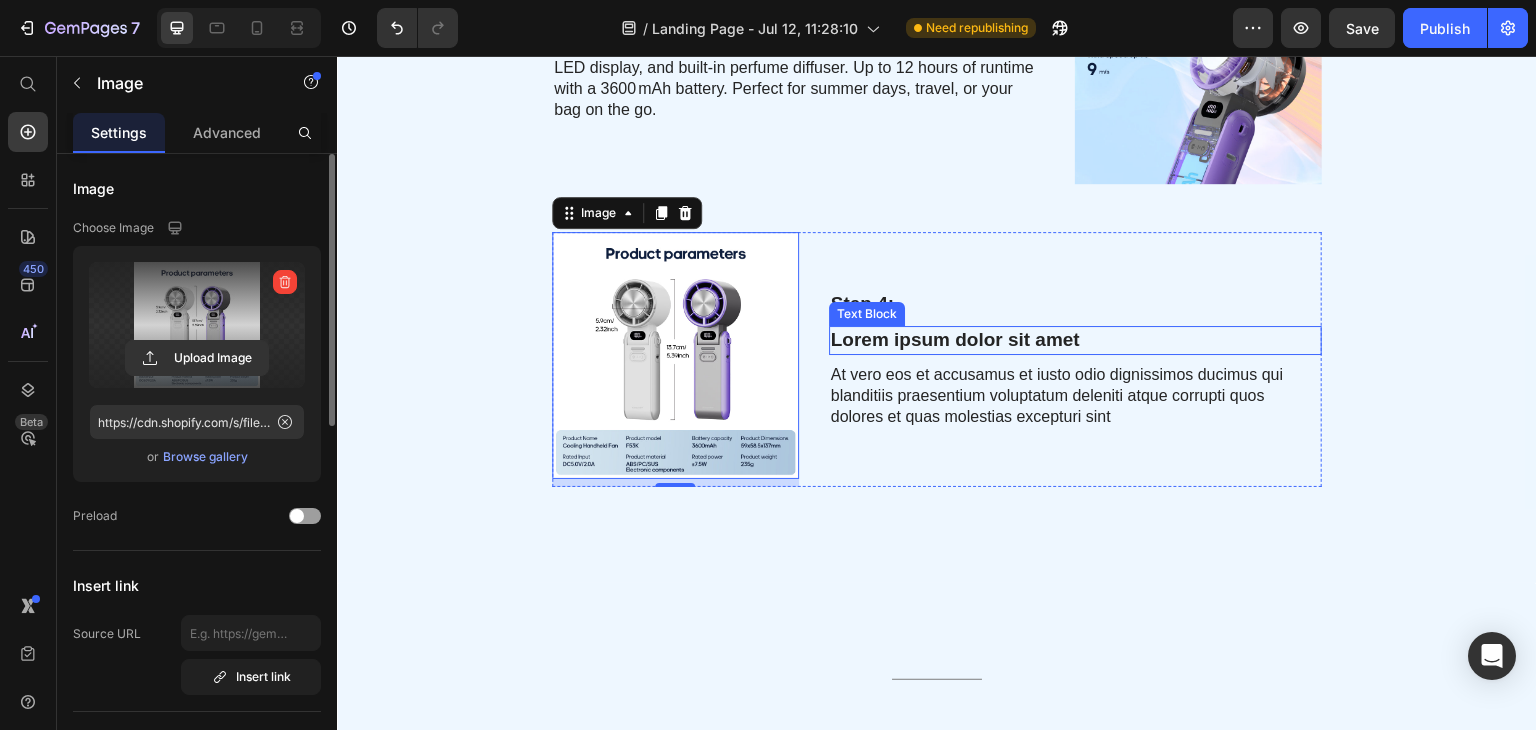 click on "Lorem ipsum dolor sit amet" at bounding box center (1075, 340) 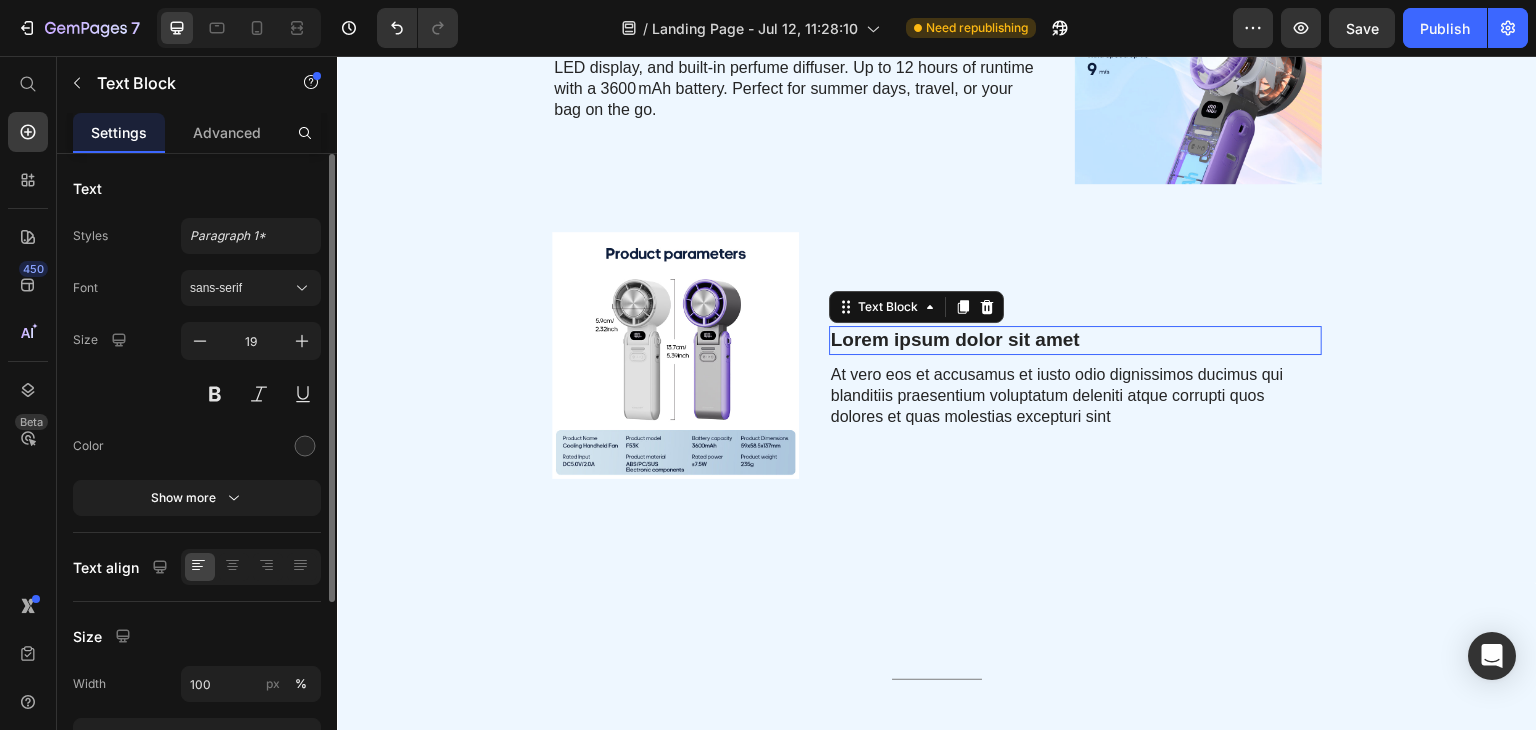 click on "Lorem ipsum dolor sit amet" at bounding box center [1075, 340] 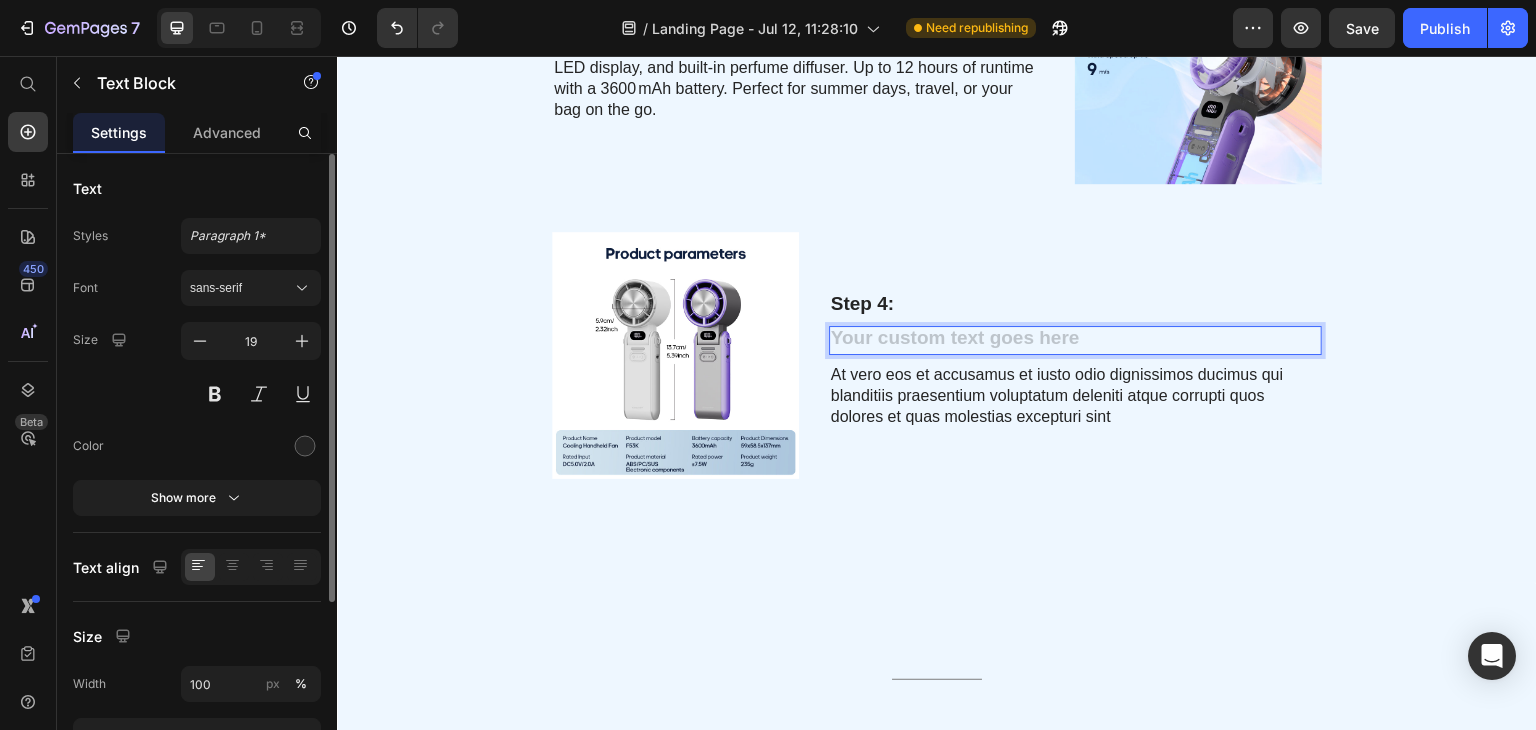 scroll, scrollTop: 1832, scrollLeft: 0, axis: vertical 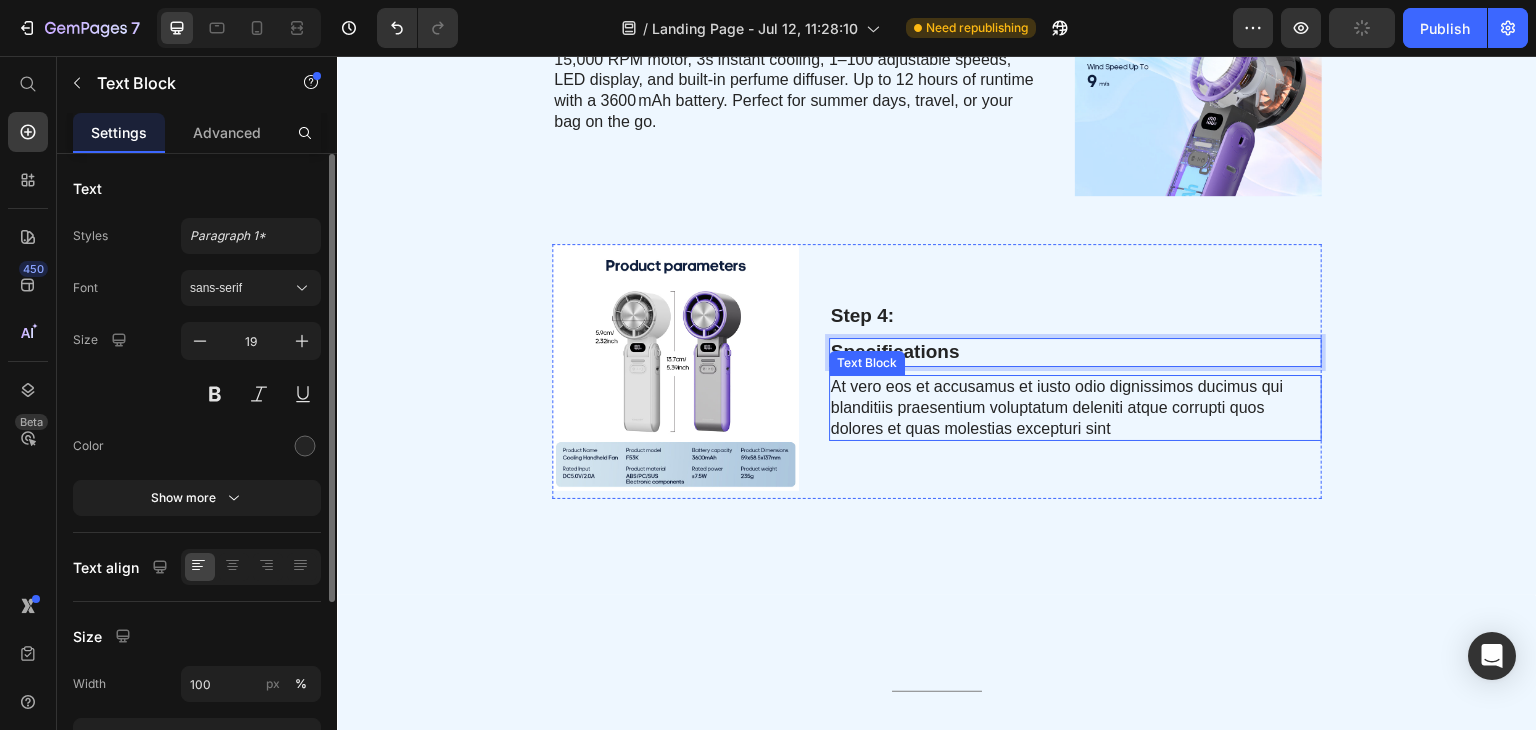 click on "At vero eos et accusamus et iusto odio dignissimos ducimus qui blanditiis praesentium voluptatum deleniti atque corrupti quos dolores et quas molestias excepturi sint" at bounding box center (1075, 408) 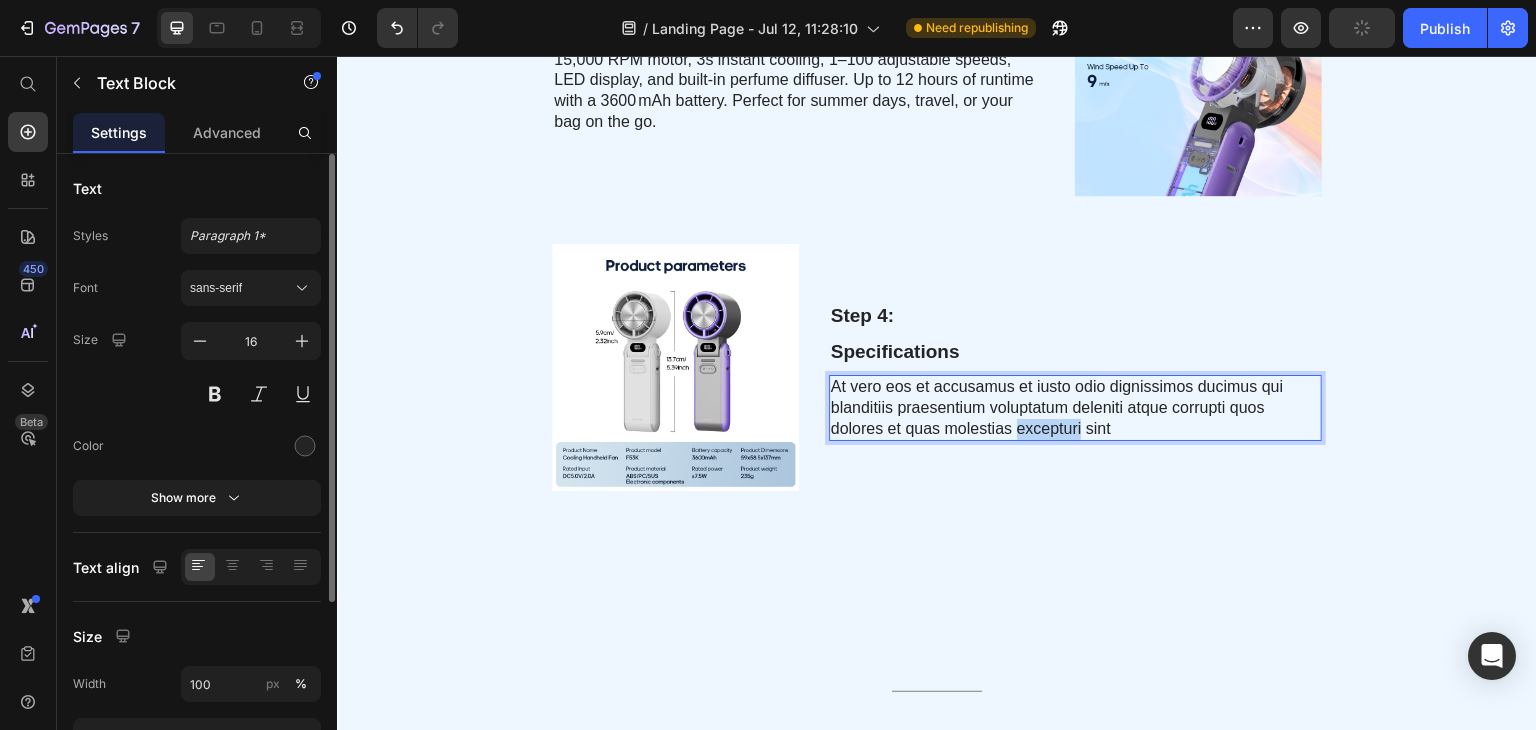 click on "At vero eos et accusamus et iusto odio dignissimos ducimus qui blanditiis praesentium voluptatum deleniti atque corrupti quos dolores et quas molestias excepturi sint" at bounding box center (1075, 408) 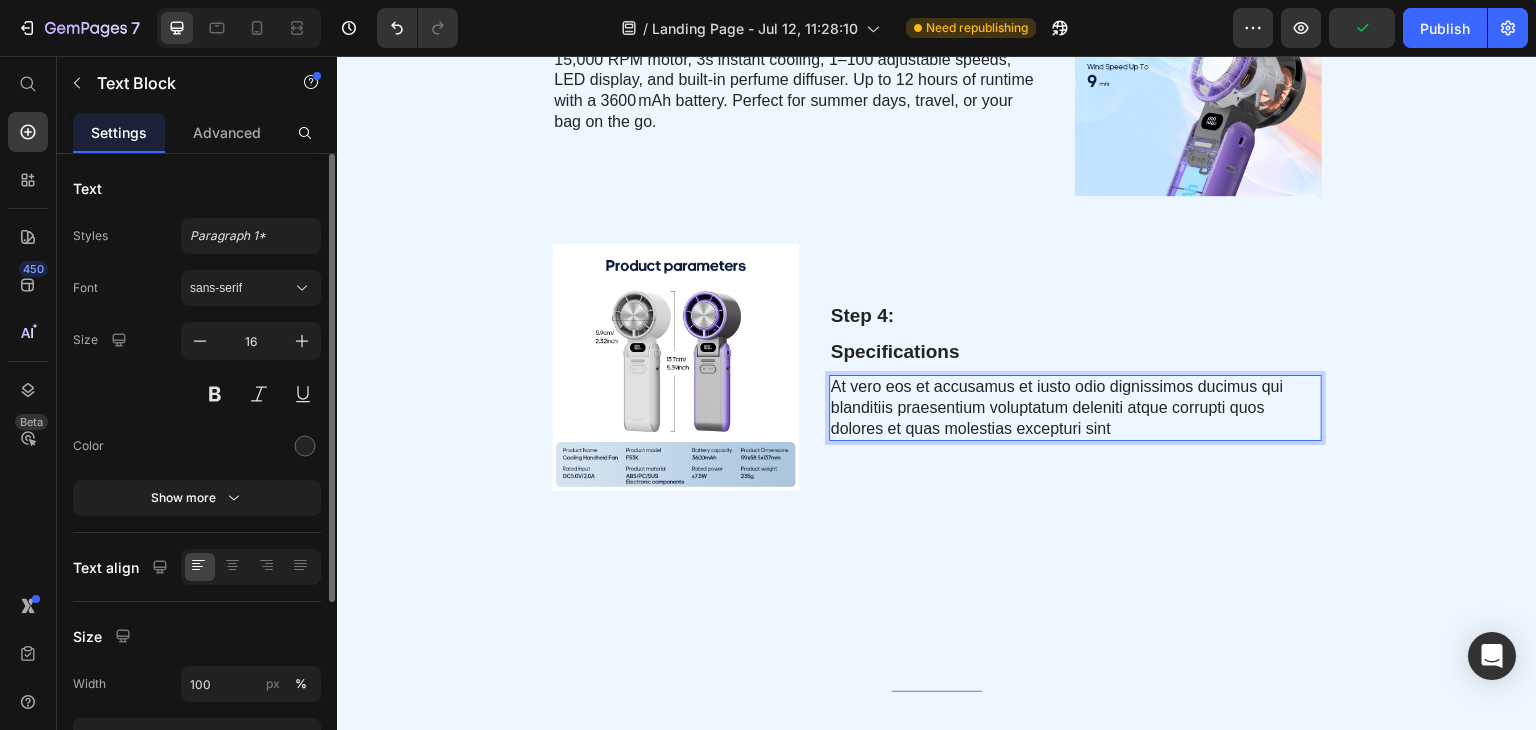 click on "At vero eos et accusamus et iusto odio dignissimos ducimus qui blanditiis praesentium voluptatum deleniti atque corrupti quos dolores et quas molestias excepturi sint" at bounding box center [1075, 408] 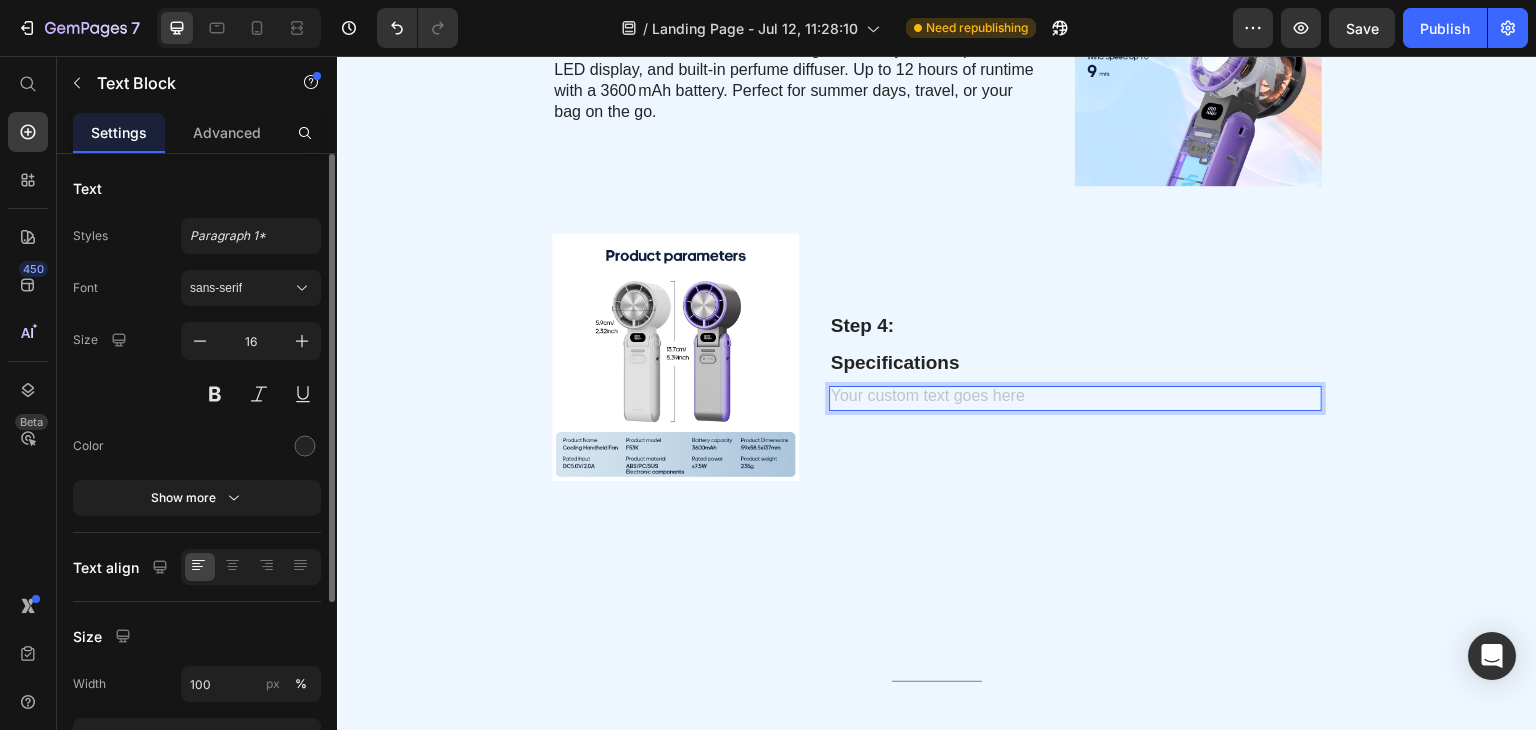 scroll, scrollTop: 1764, scrollLeft: 0, axis: vertical 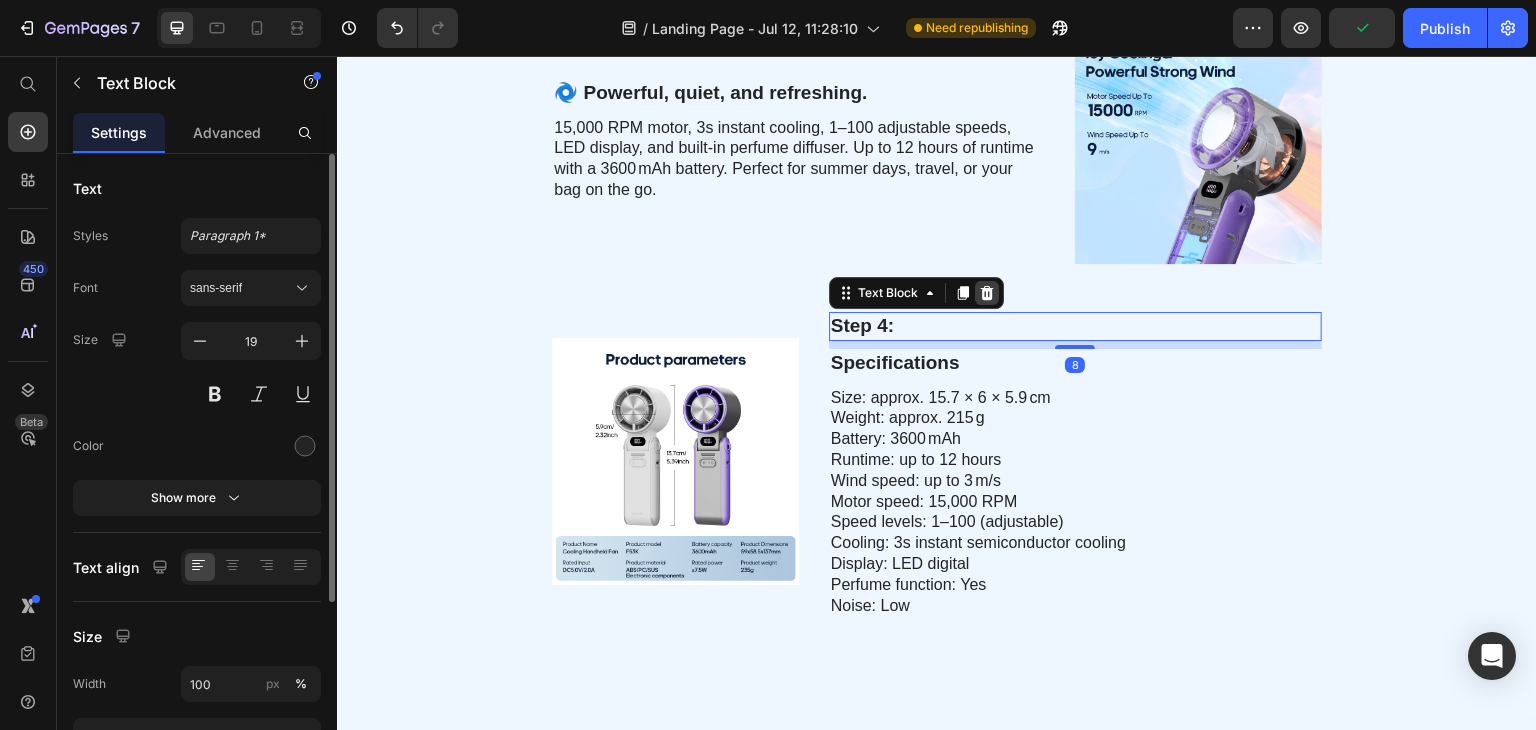 click 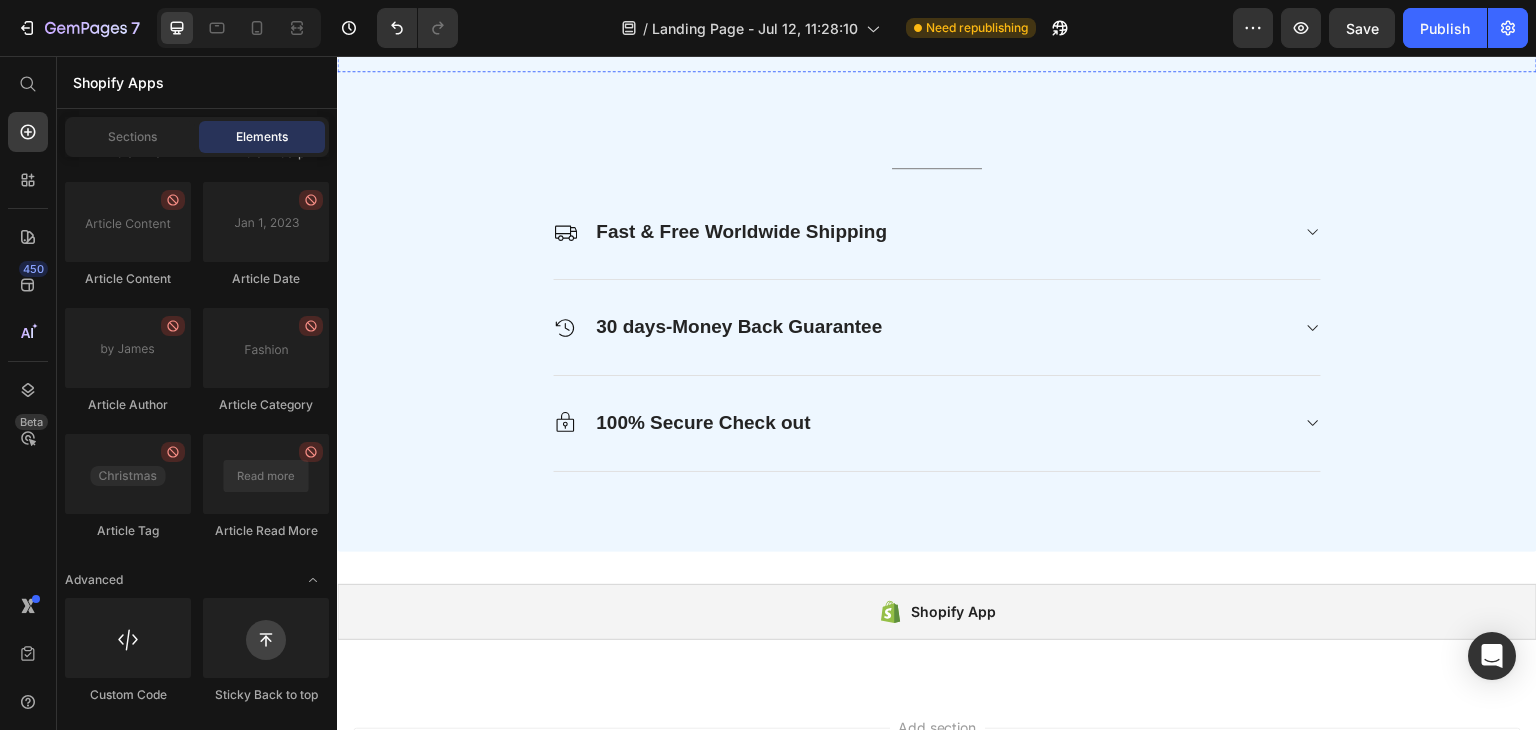 scroll, scrollTop: 2374, scrollLeft: 0, axis: vertical 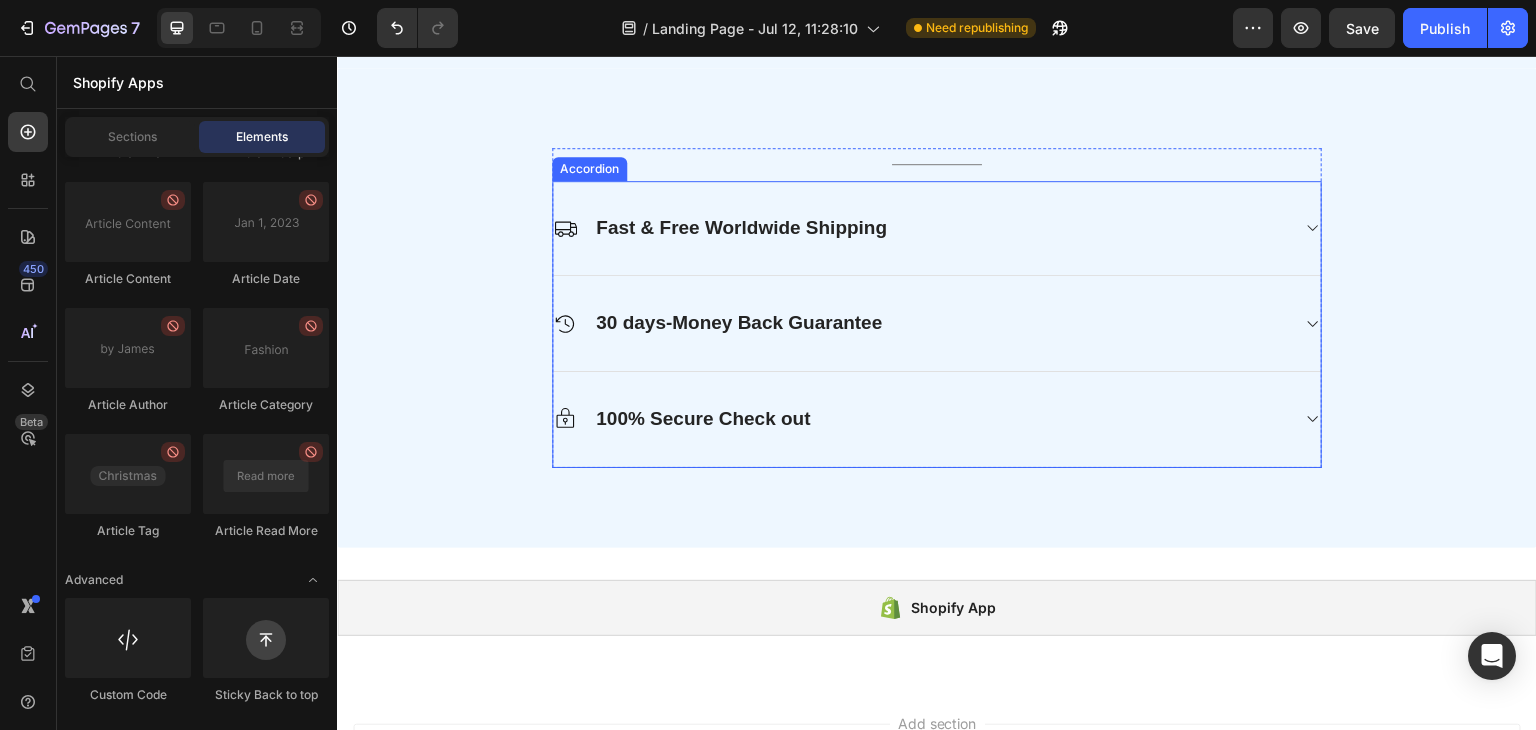 click on "Fast & Free Worldwide Shipping" at bounding box center (921, 228) 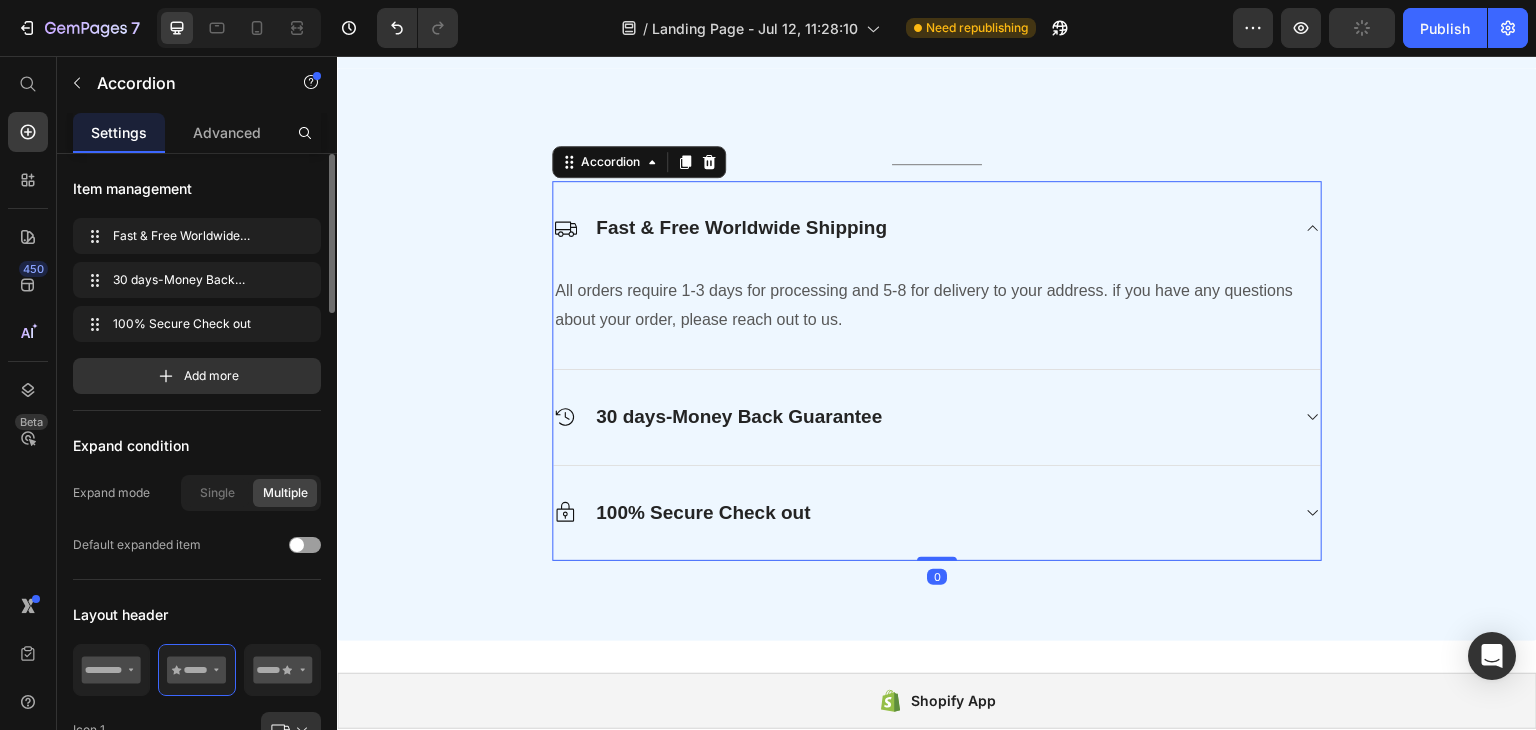 click on "Fast & Free Worldwide Shipping" at bounding box center [921, 228] 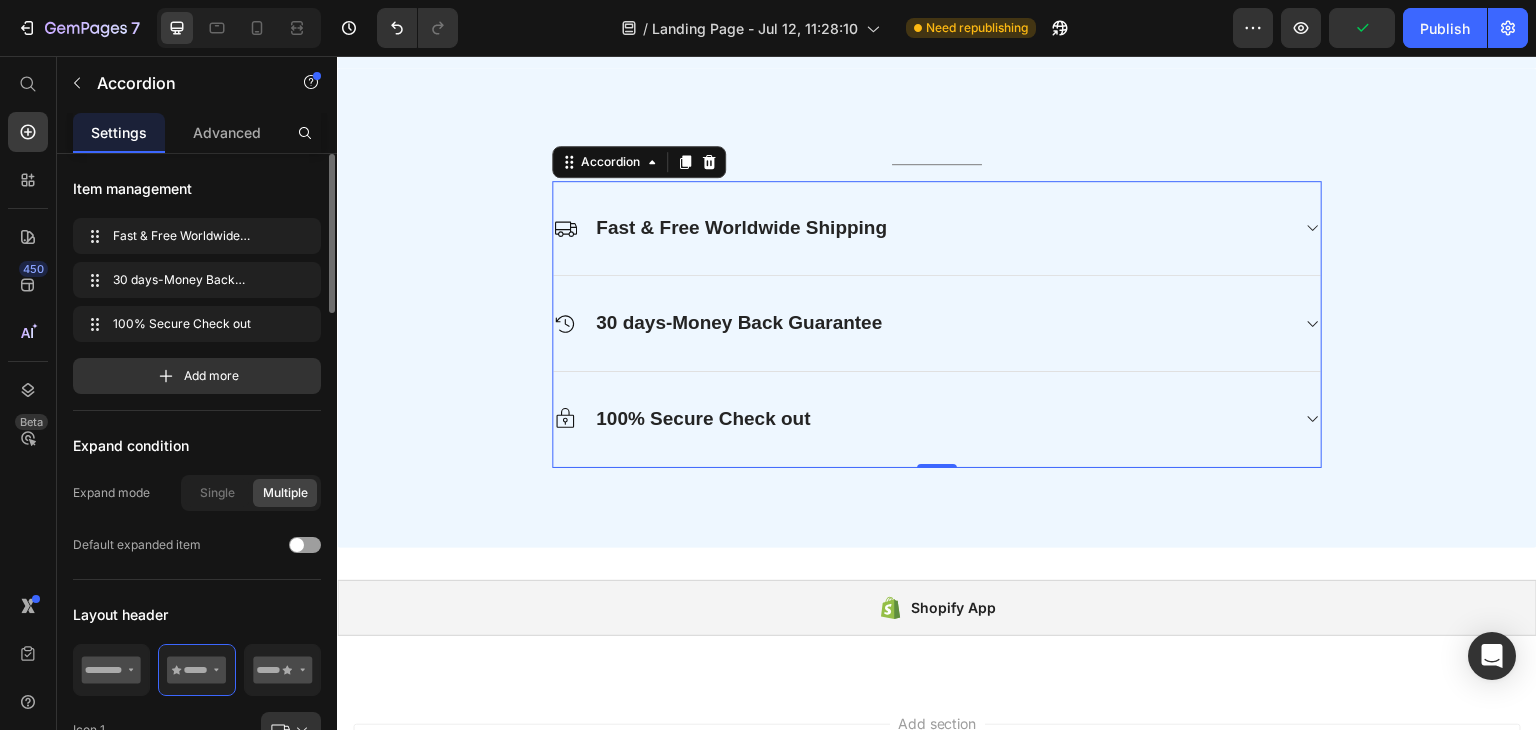 click on "30 days-Money Back Guarantee" at bounding box center (921, 323) 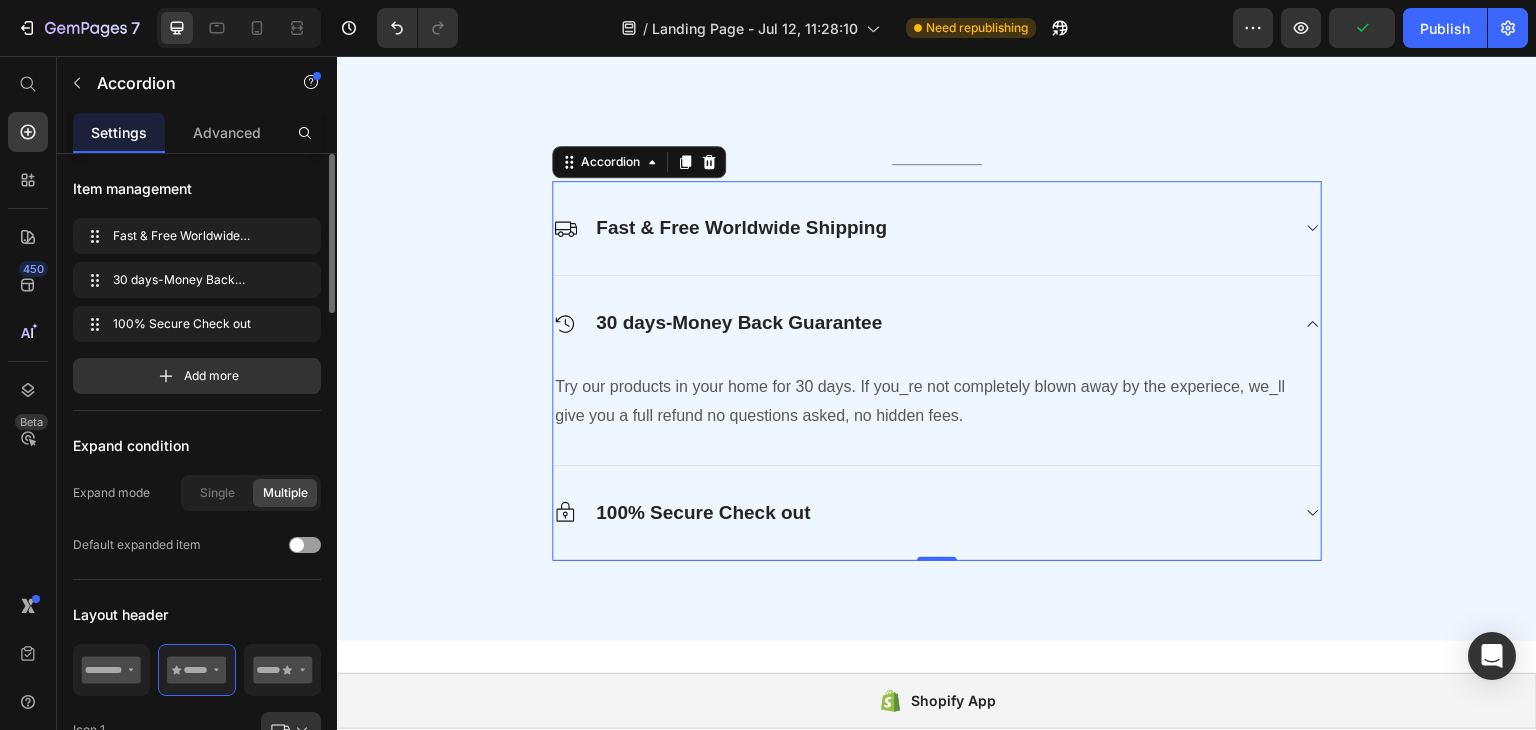 click on "30 days-Money Back Guarantee" at bounding box center (921, 323) 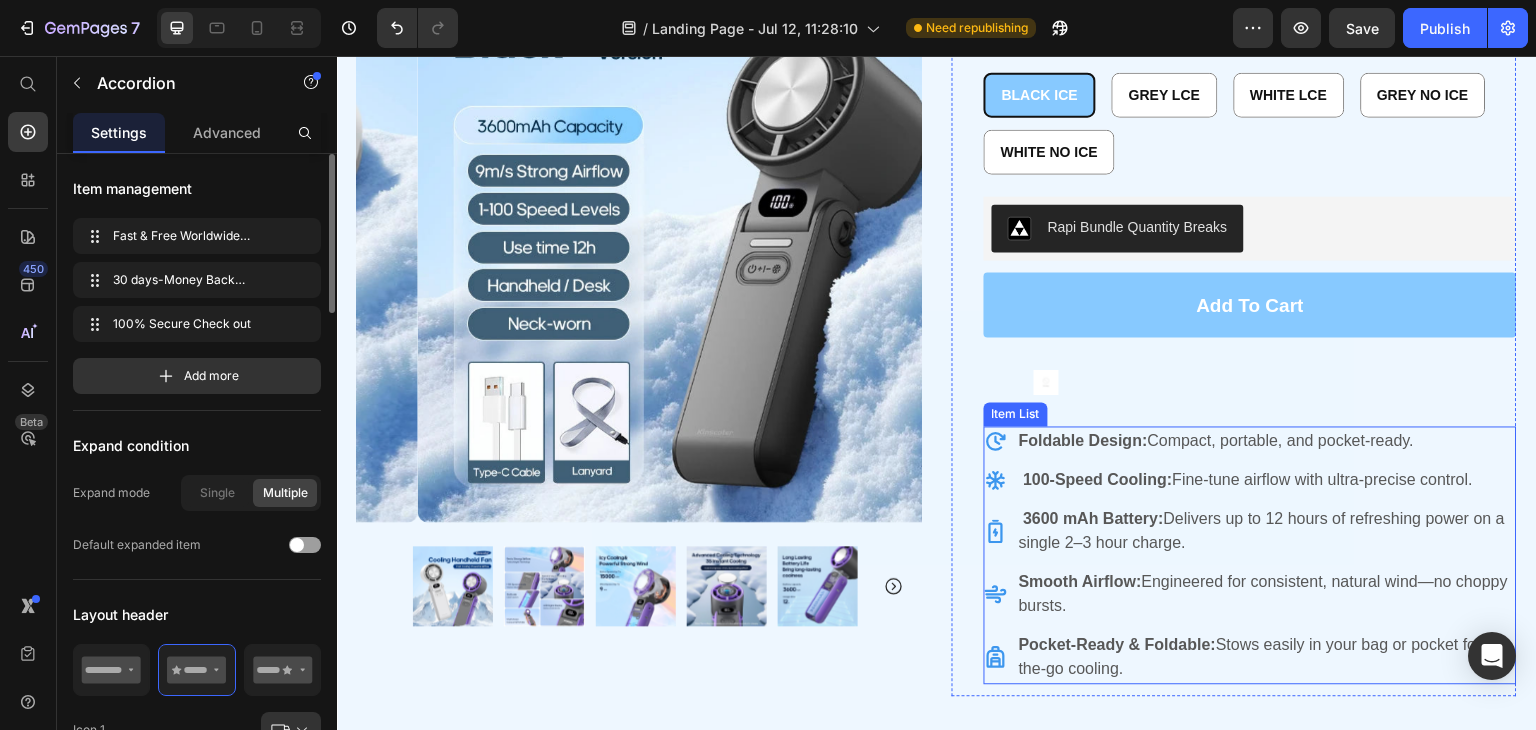 scroll, scrollTop: 465, scrollLeft: 0, axis: vertical 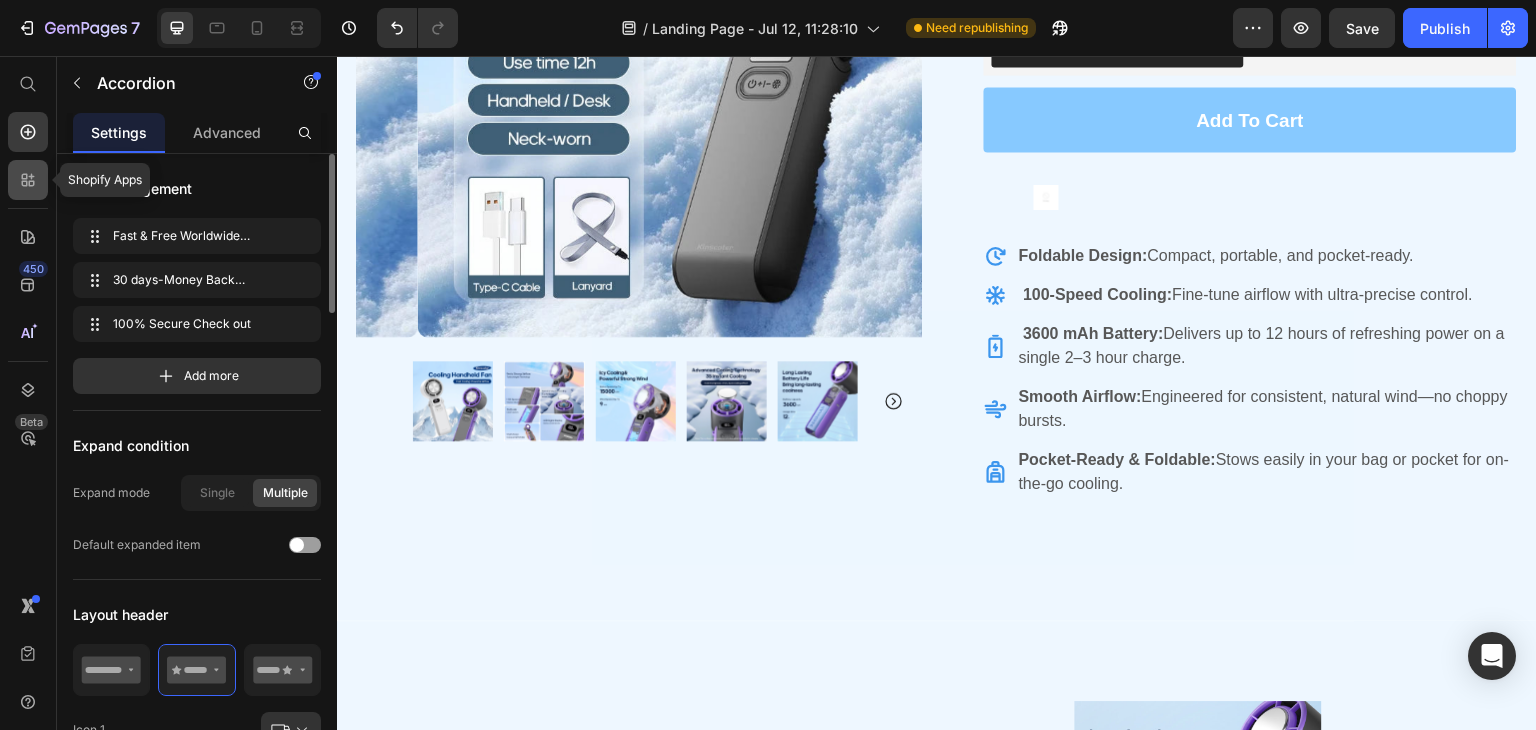 click 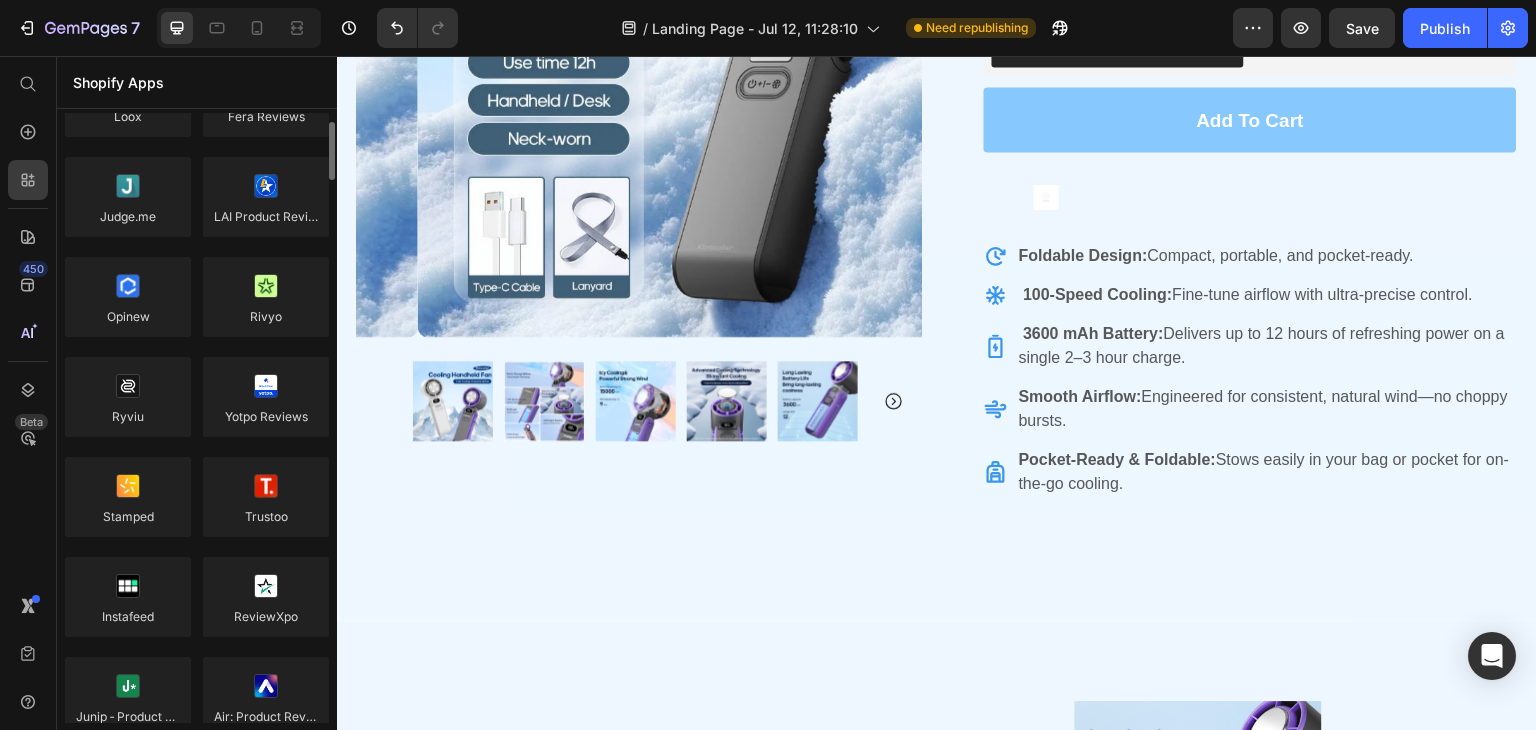 scroll, scrollTop: 0, scrollLeft: 0, axis: both 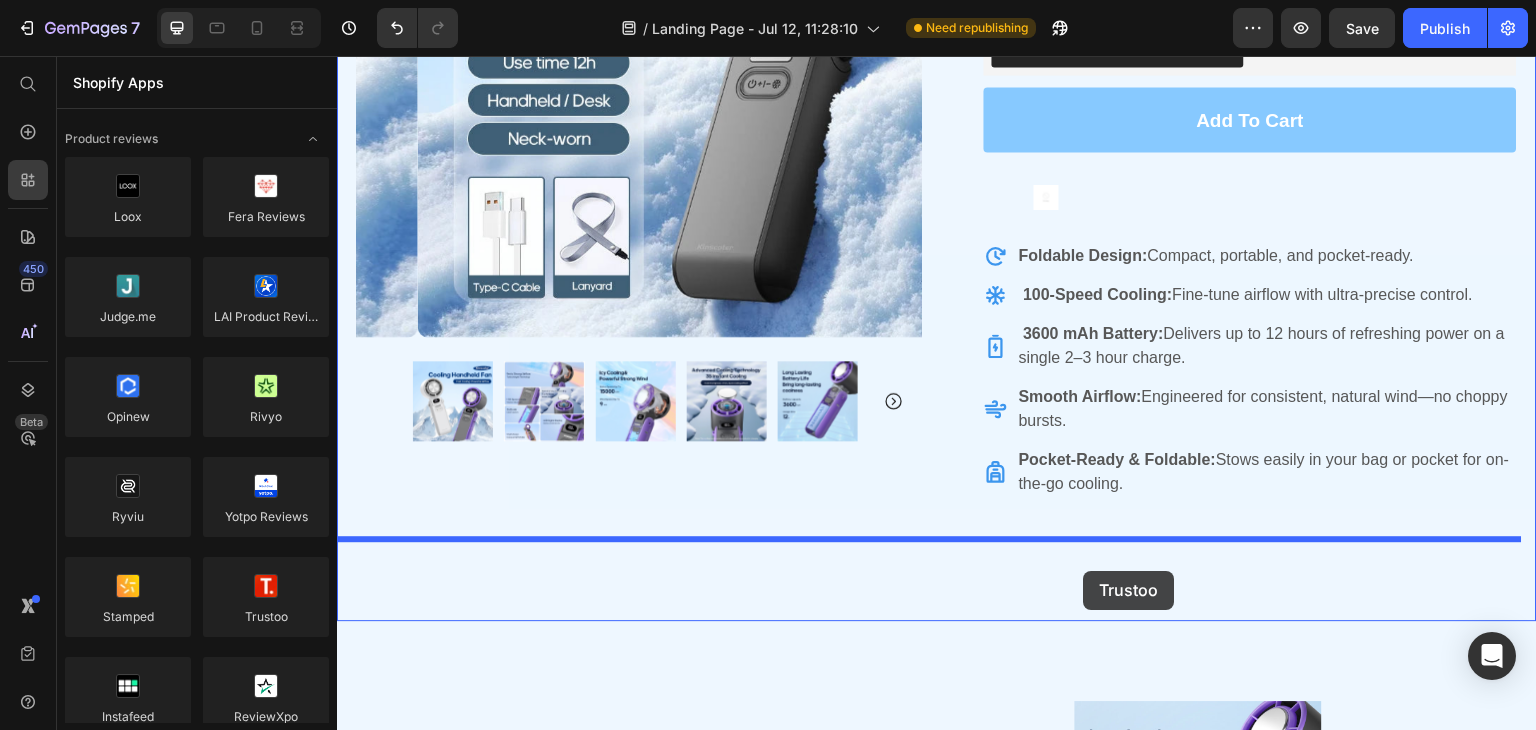 drag, startPoint x: 593, startPoint y: 656, endPoint x: 1084, endPoint y: 571, distance: 498.30313 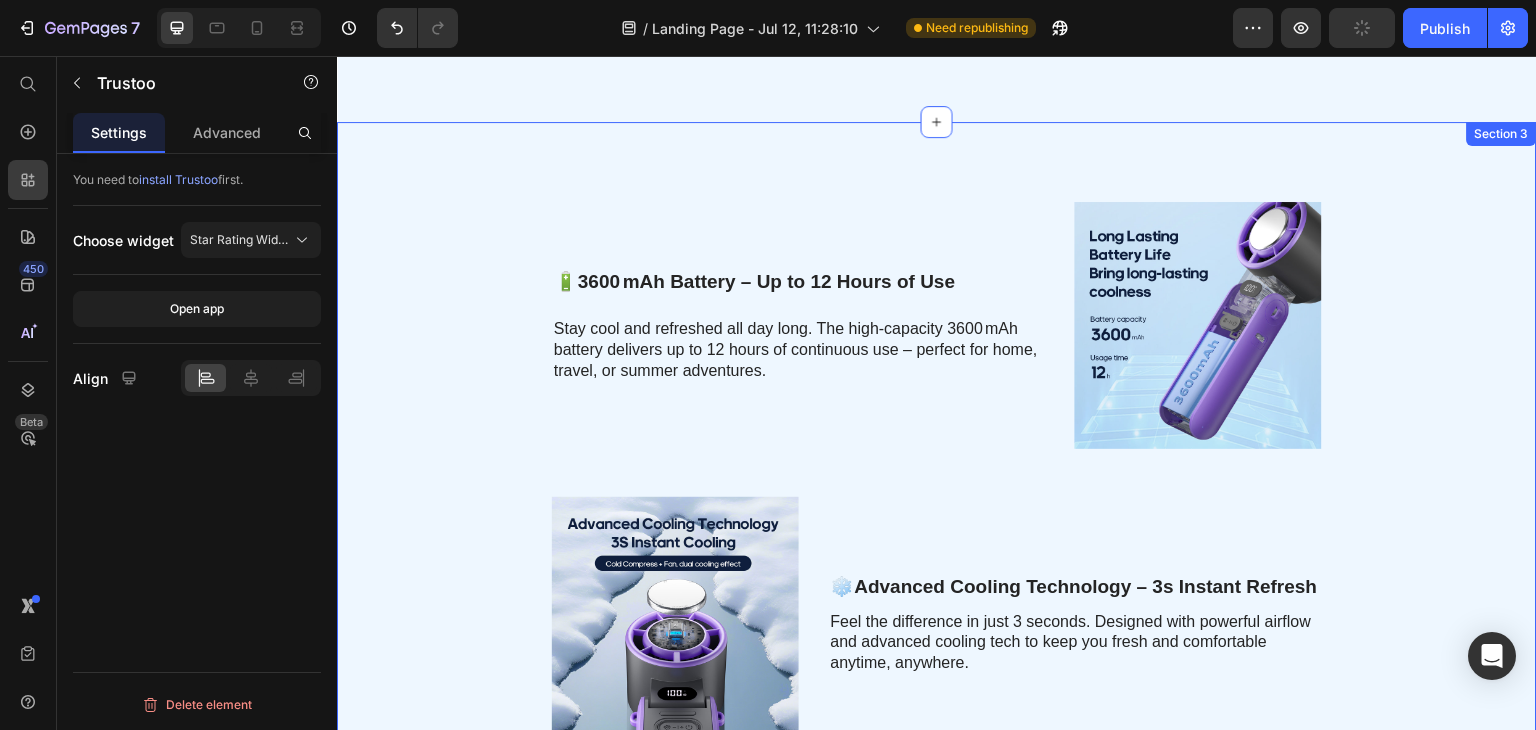 scroll, scrollTop: 665, scrollLeft: 0, axis: vertical 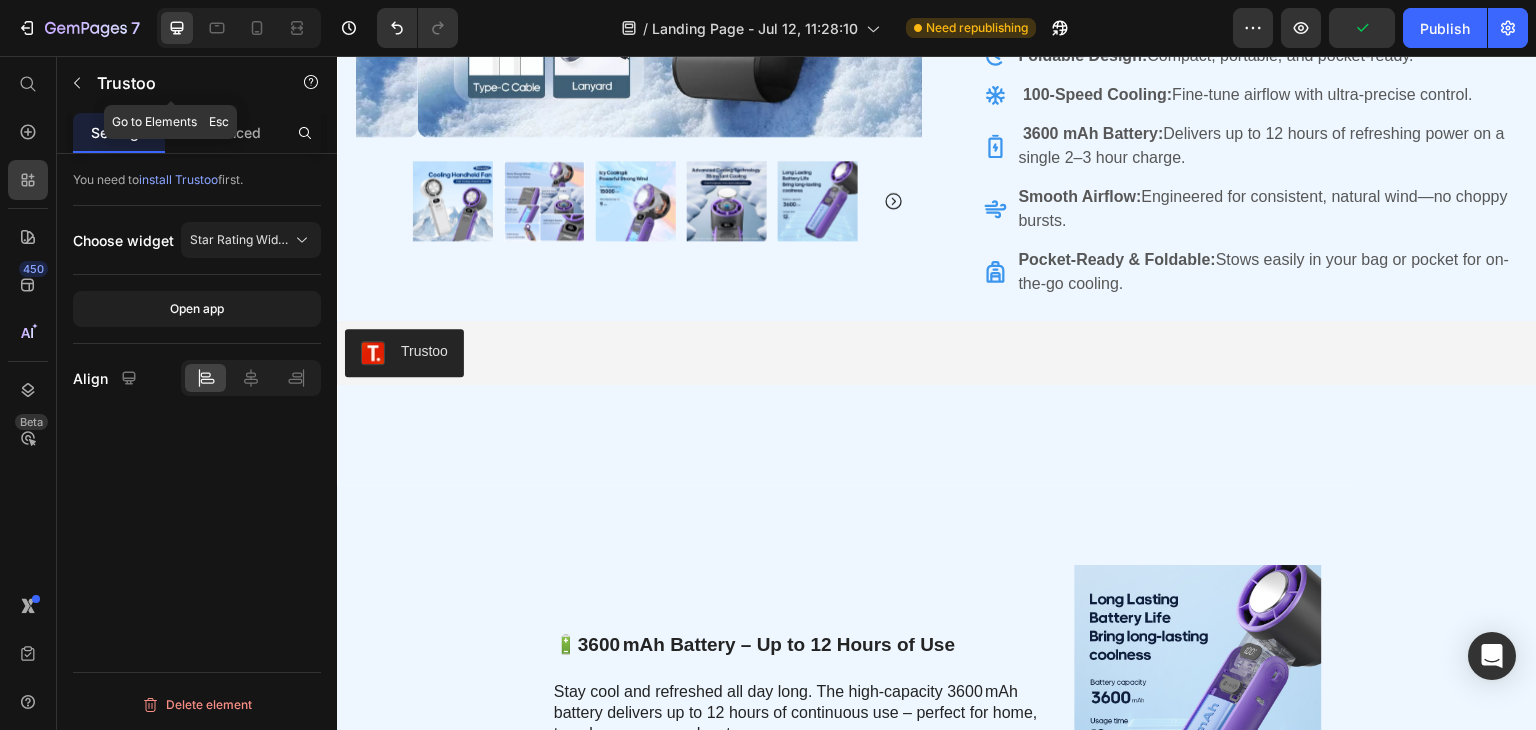click 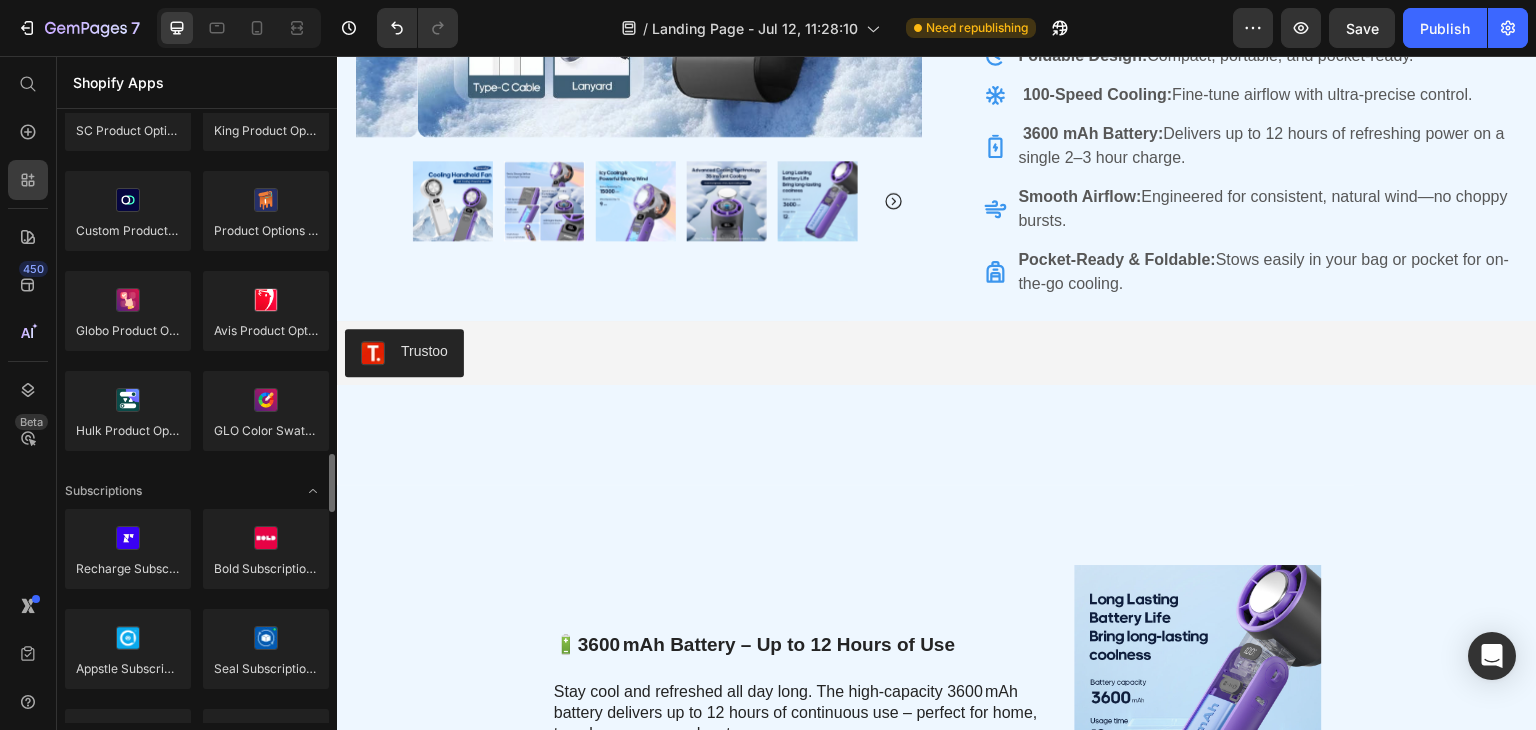 scroll, scrollTop: 2600, scrollLeft: 0, axis: vertical 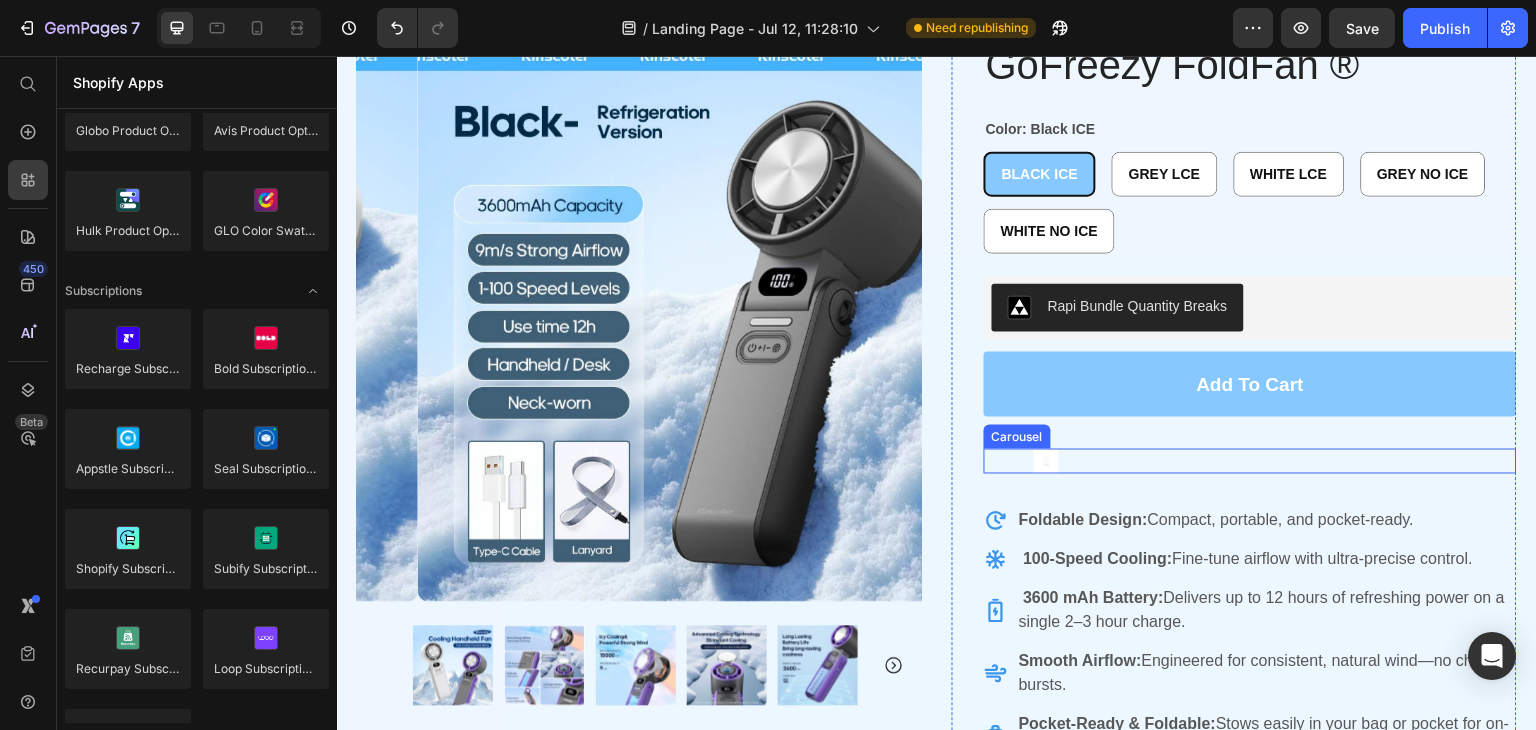 click on "Image" at bounding box center [1046, 461] 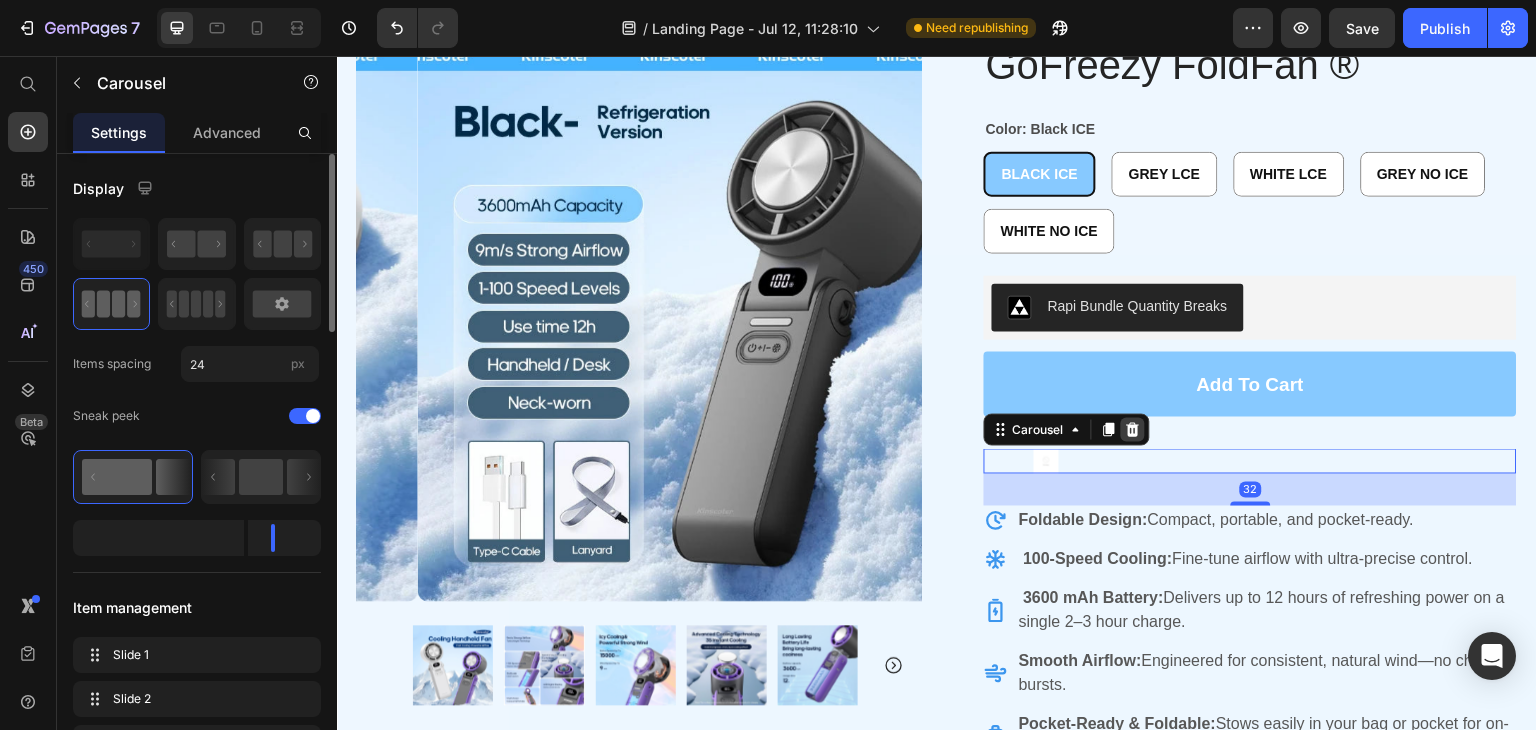 click 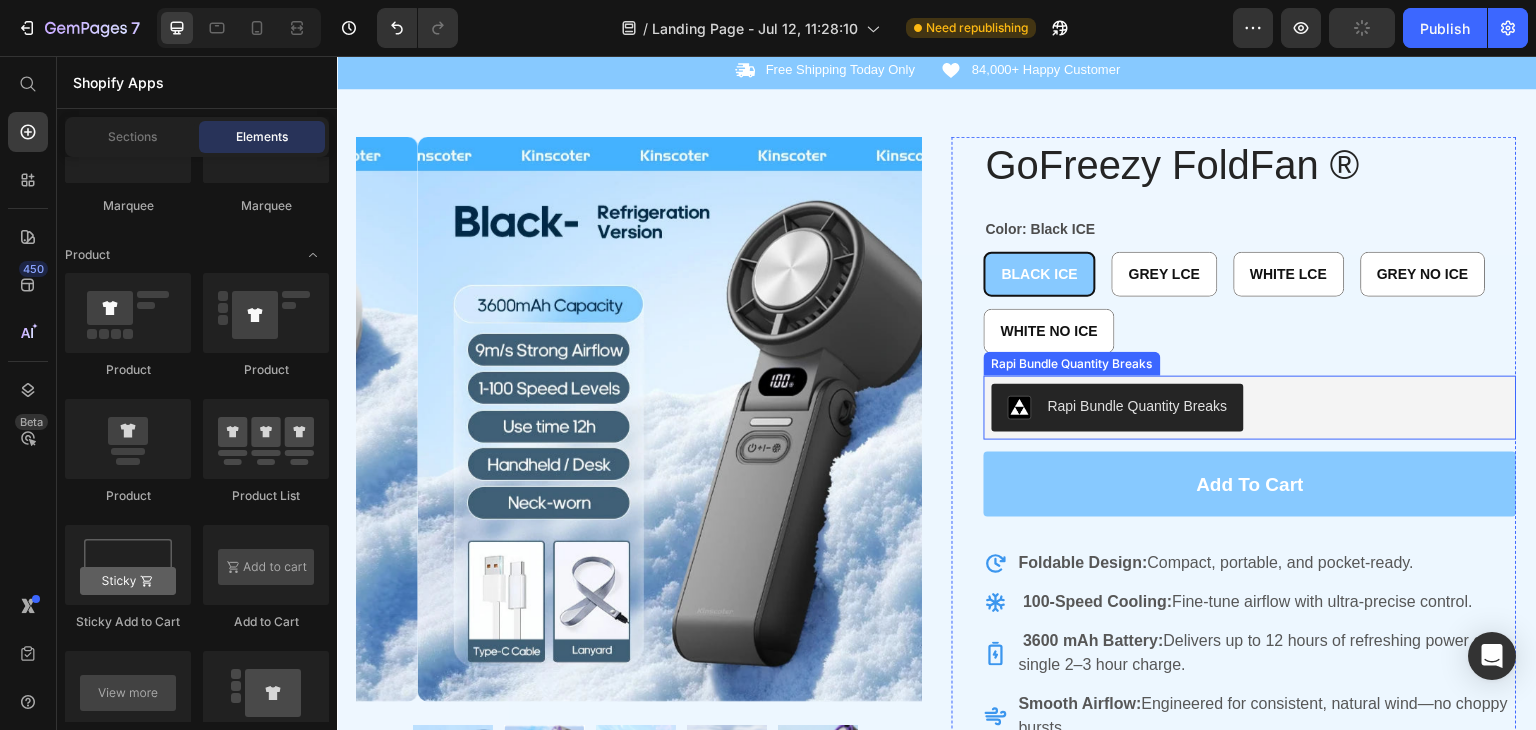 scroll, scrollTop: 0, scrollLeft: 0, axis: both 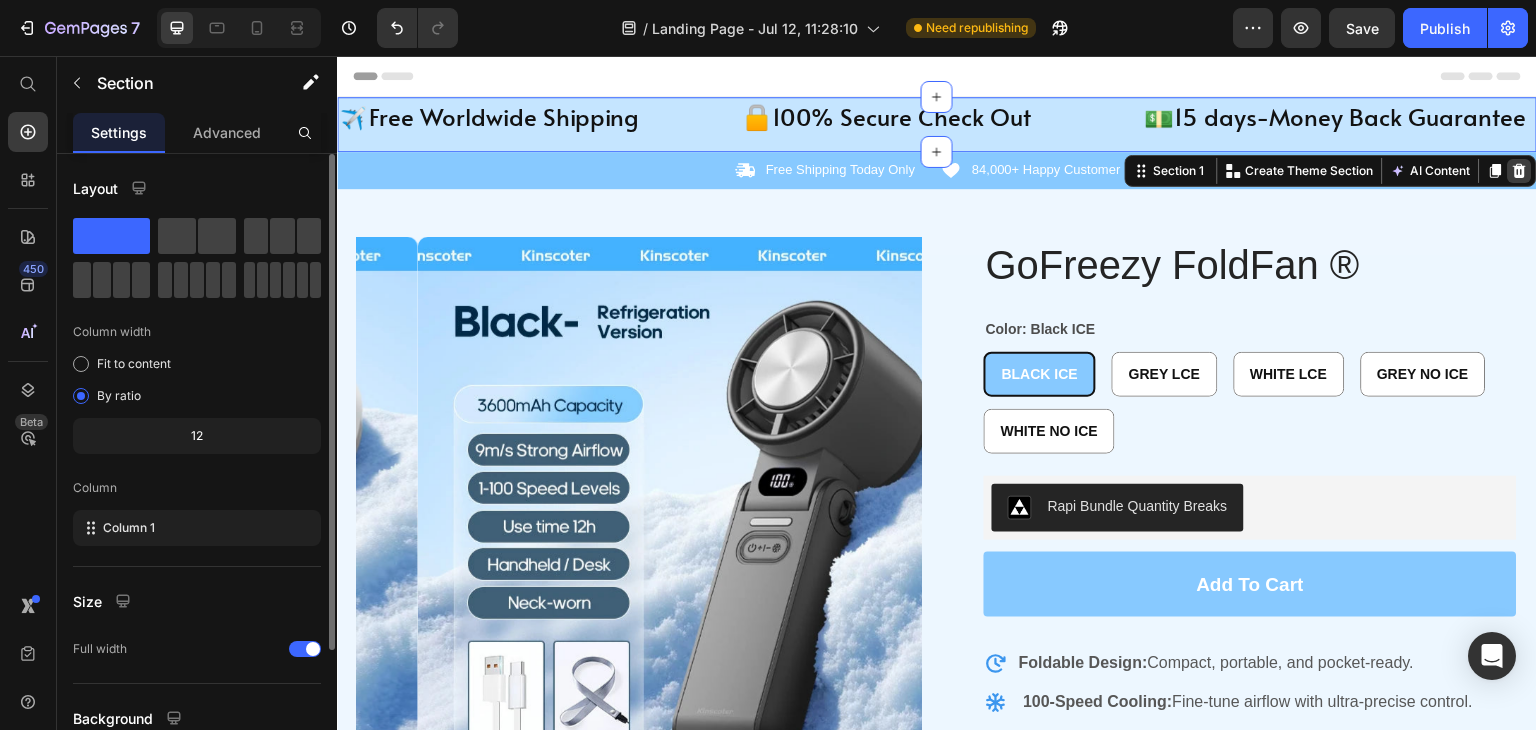 click 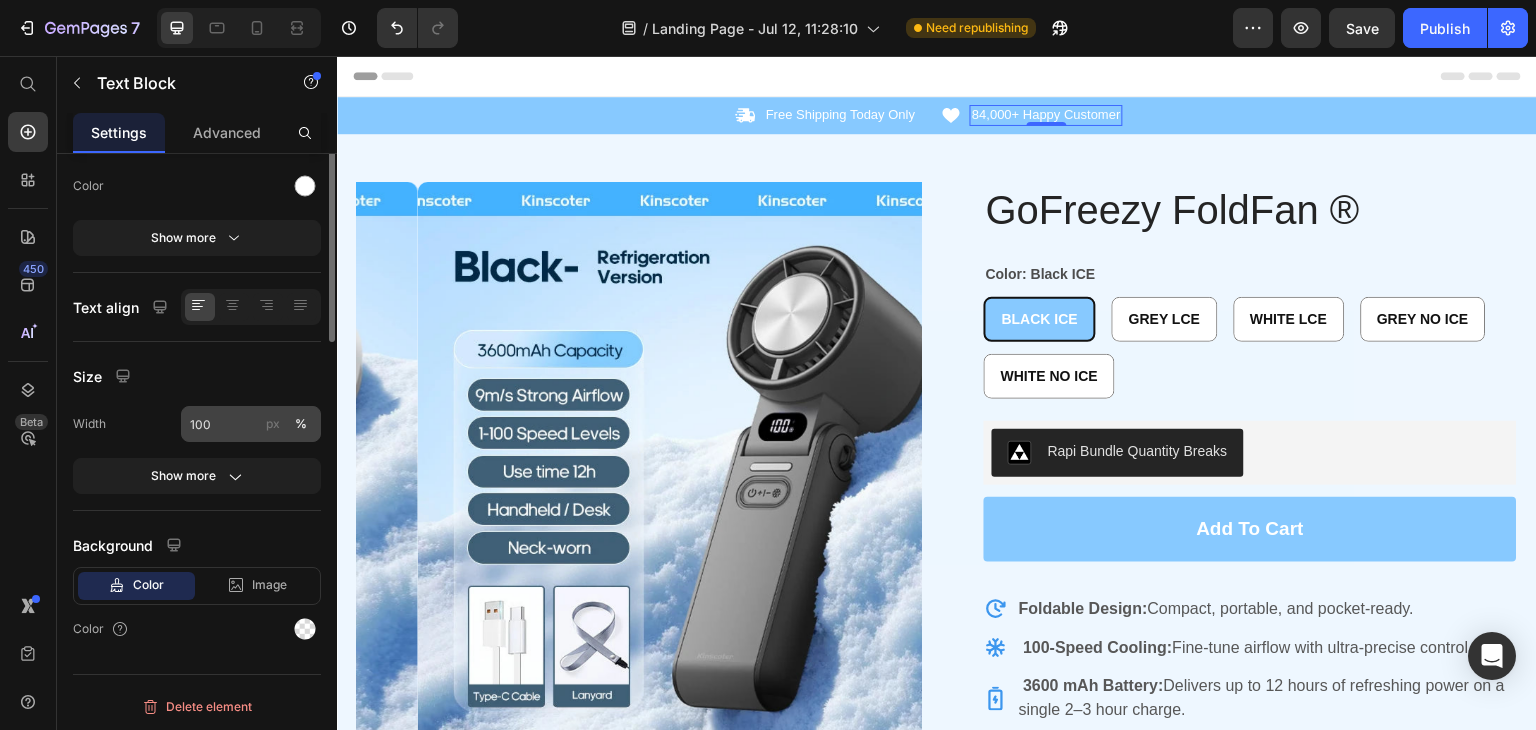 scroll, scrollTop: 0, scrollLeft: 0, axis: both 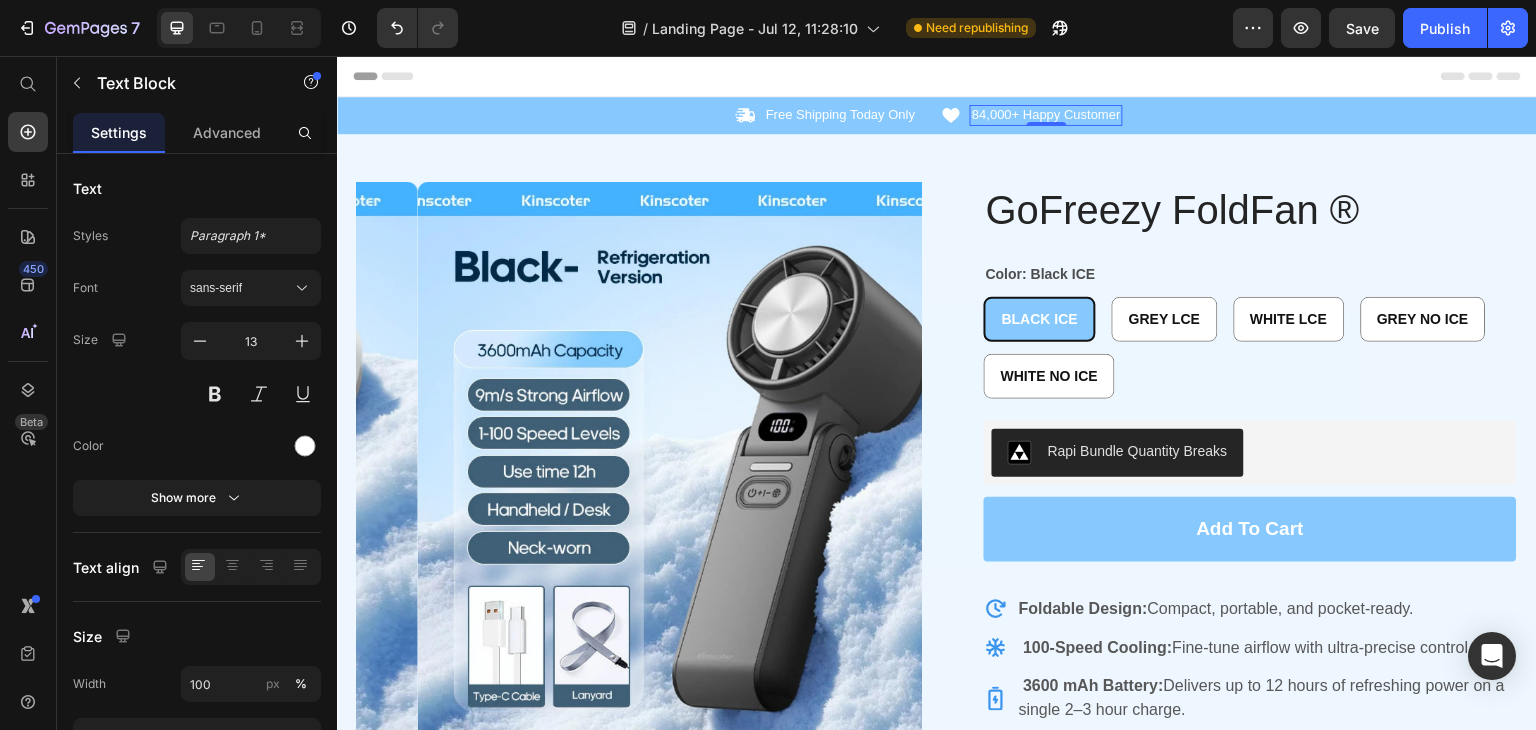 click on "84,000+ Happy Customer" at bounding box center (1046, 115) 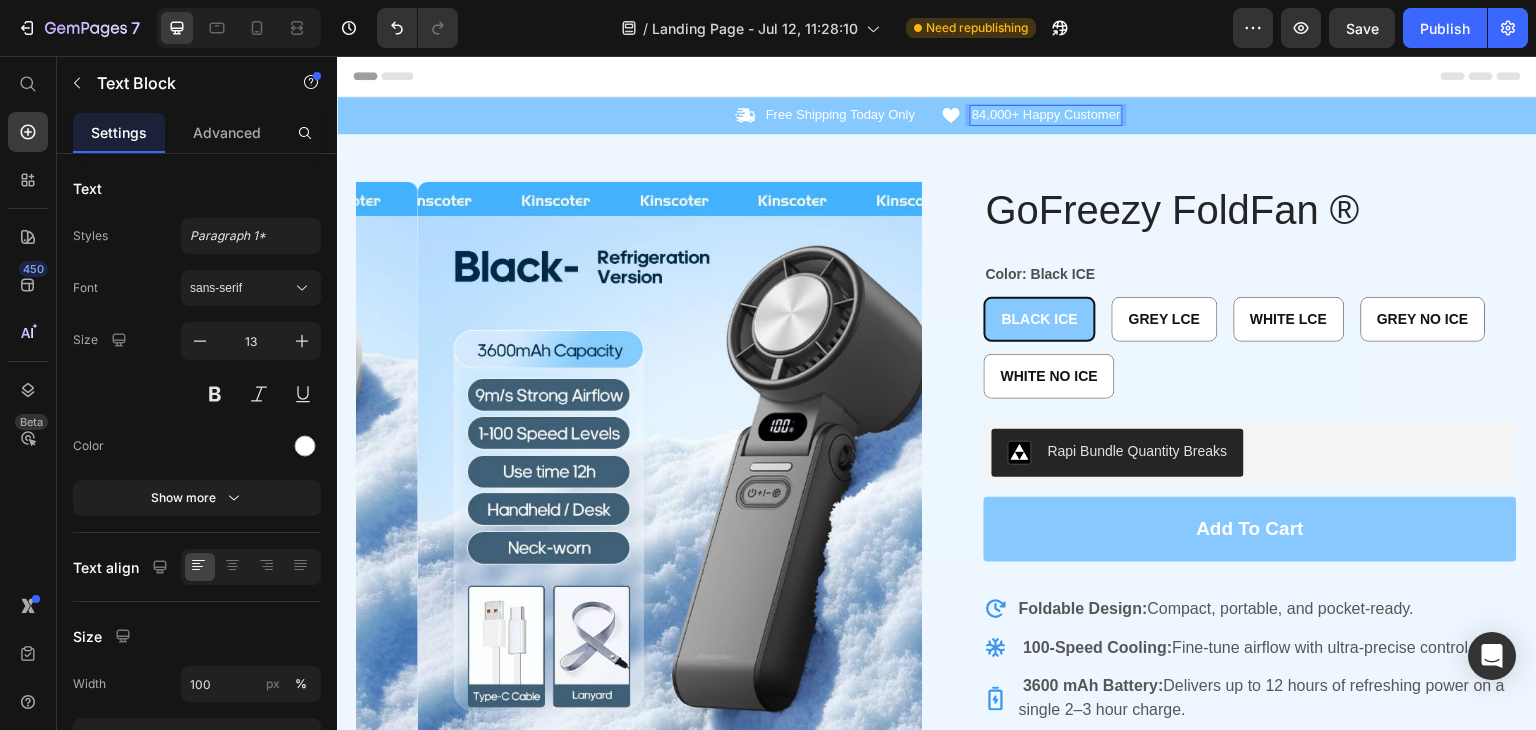 click on "84,000+ Happy Customer" at bounding box center (1046, 115) 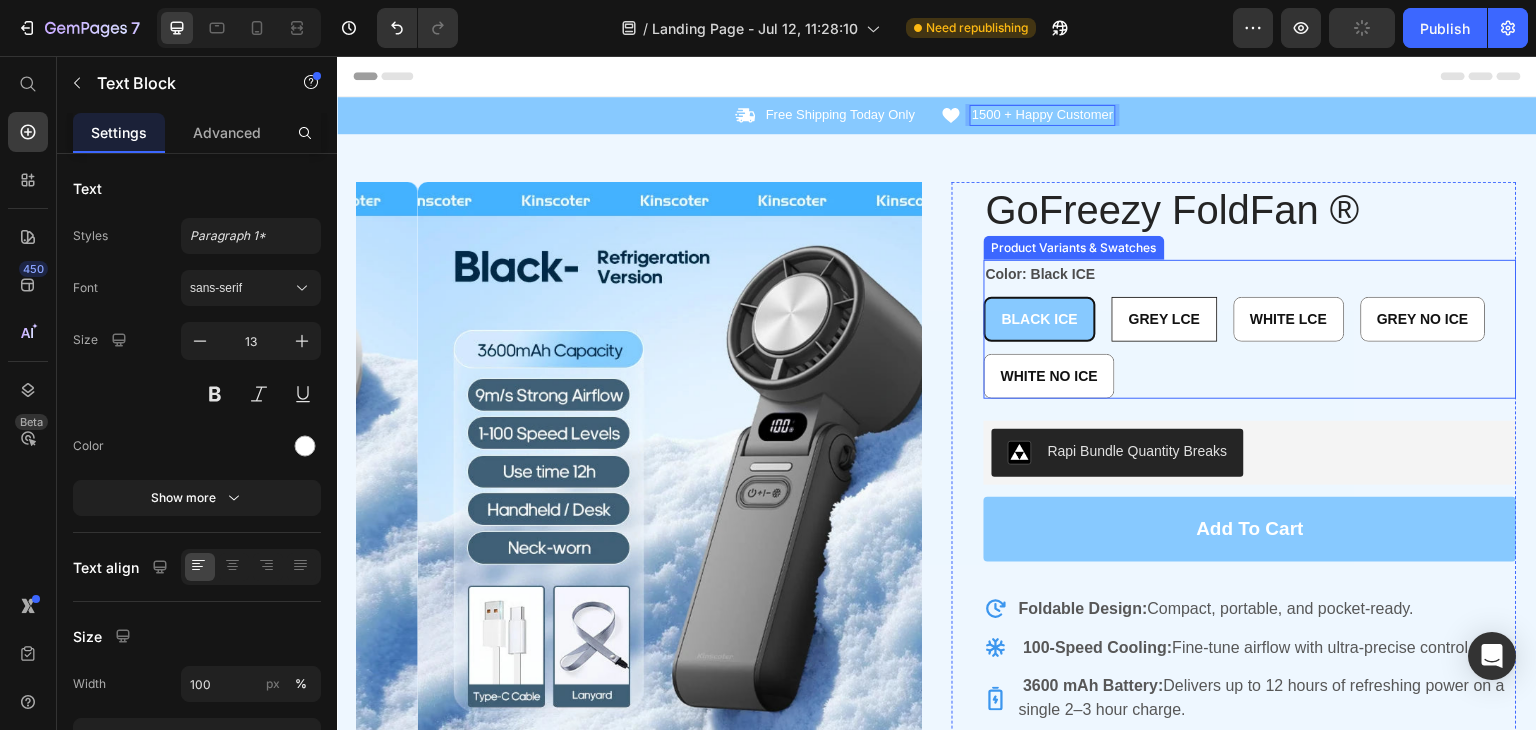 click on "Grey lCE" at bounding box center (1164, 319) 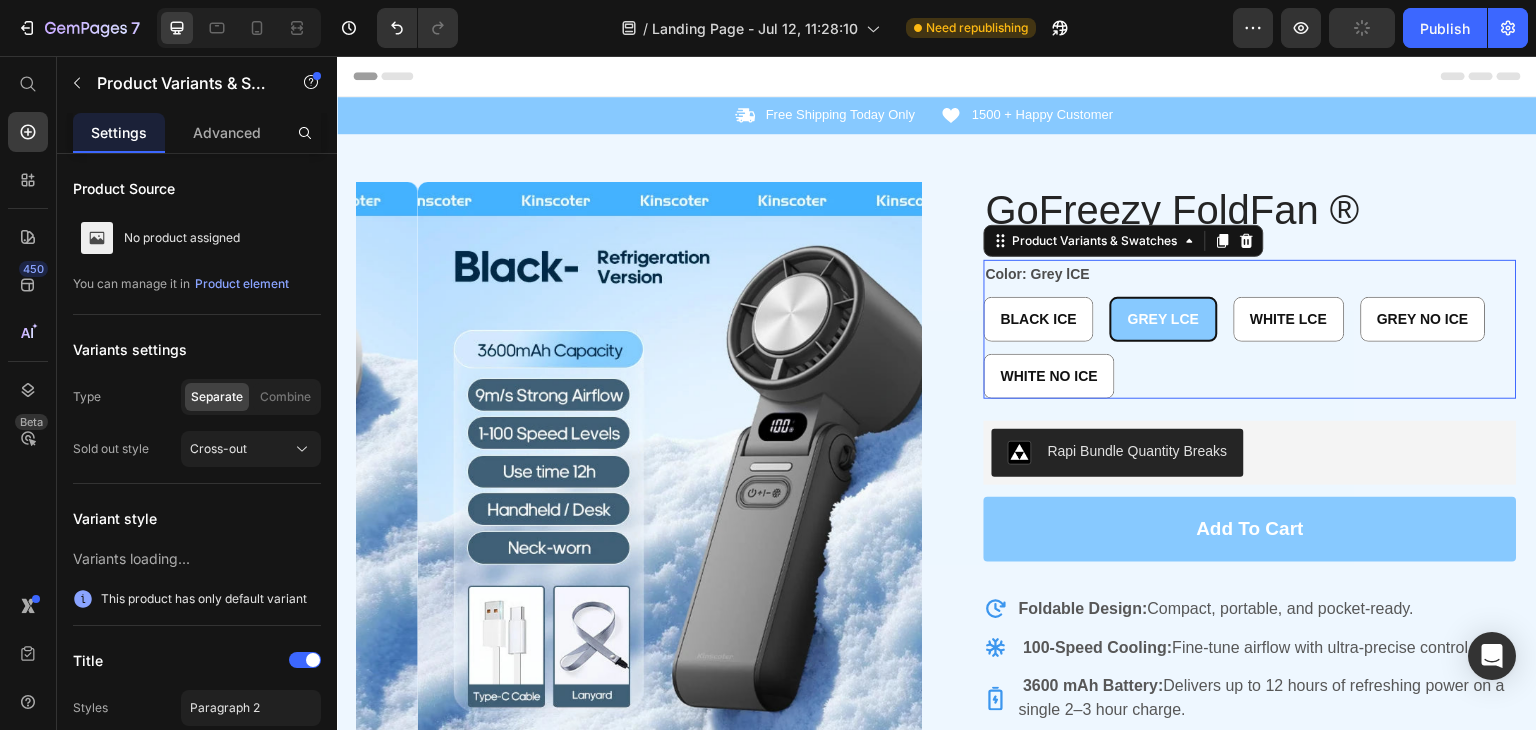 click on "Grey lCE" at bounding box center (1163, 319) 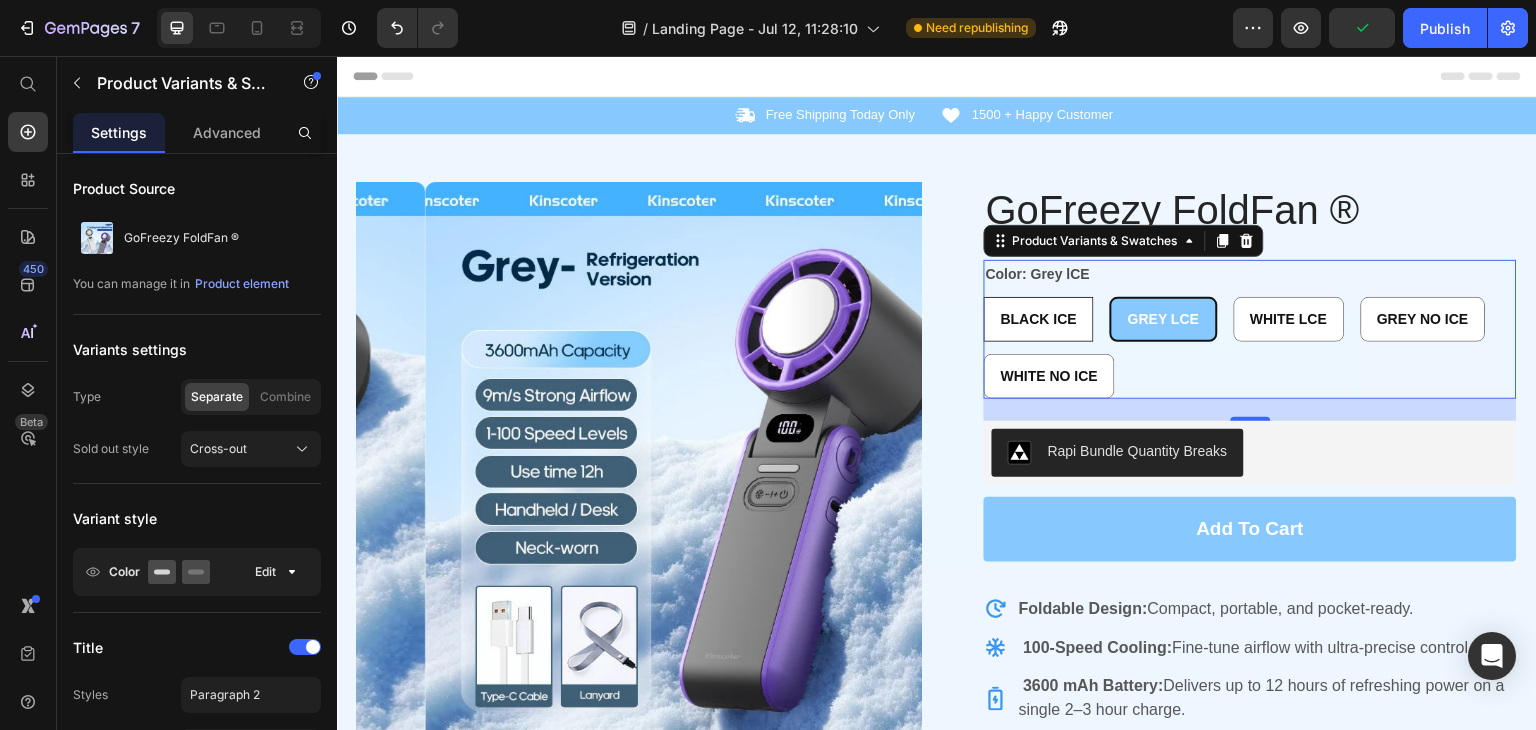 click on "Black ICE" at bounding box center [1039, 319] 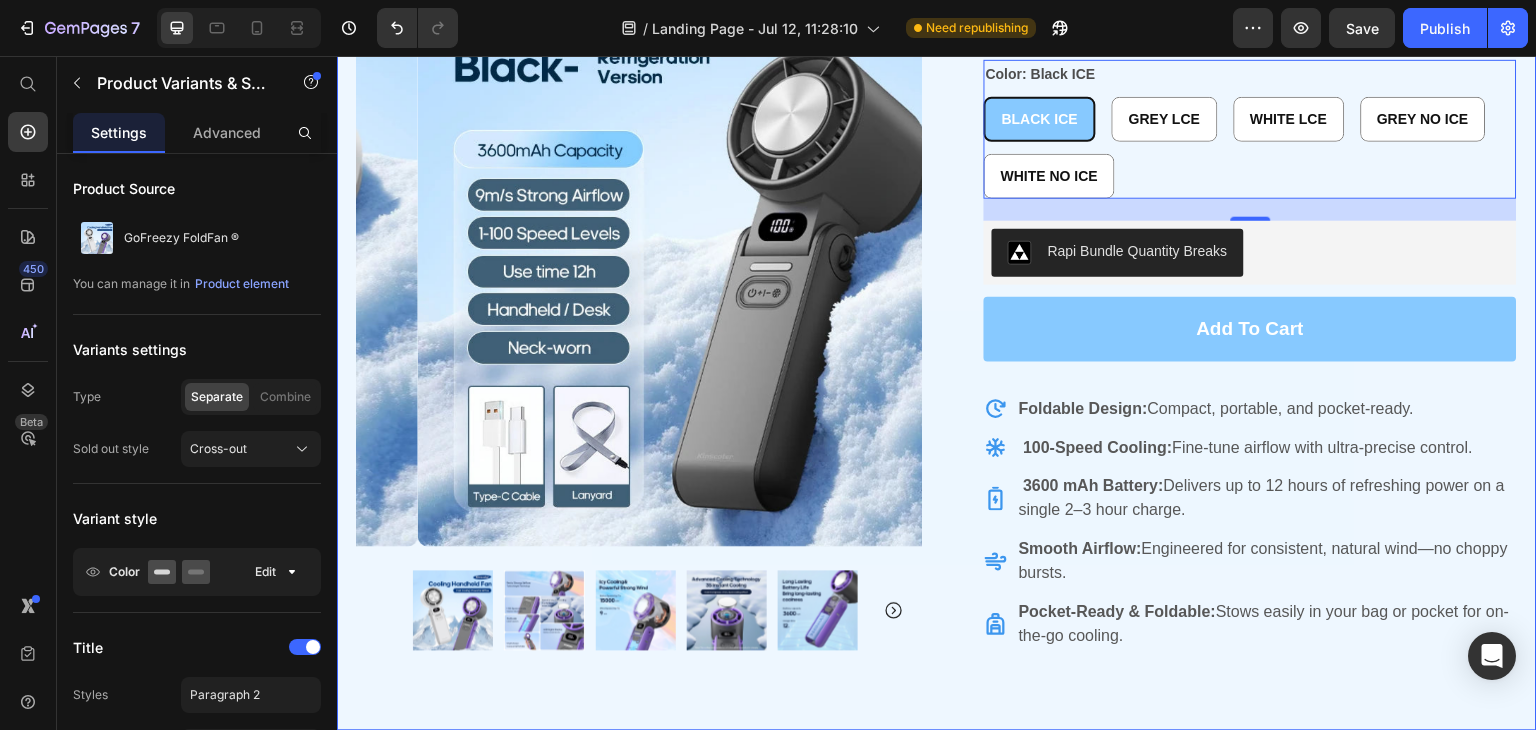 scroll, scrollTop: 0, scrollLeft: 0, axis: both 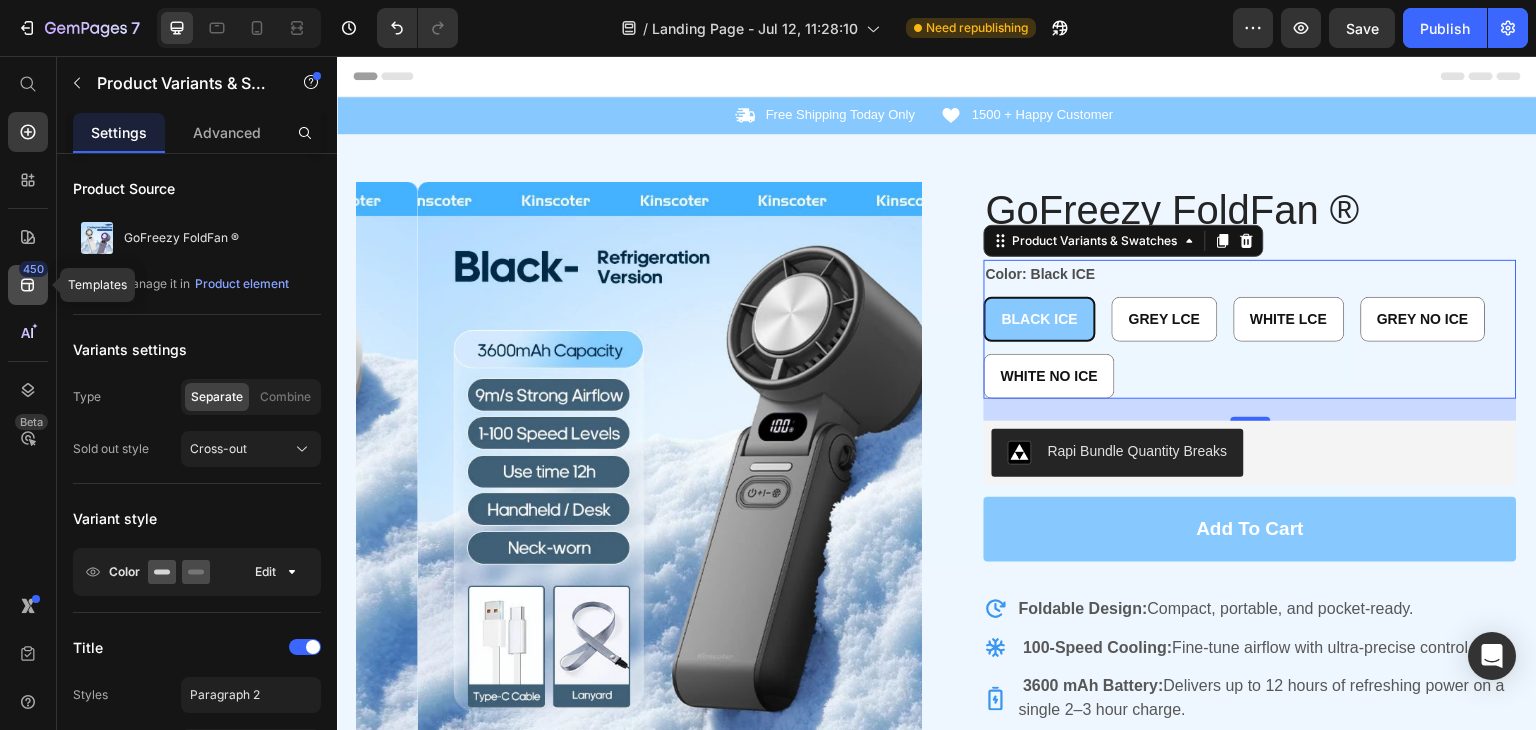 click on "450" at bounding box center (33, 269) 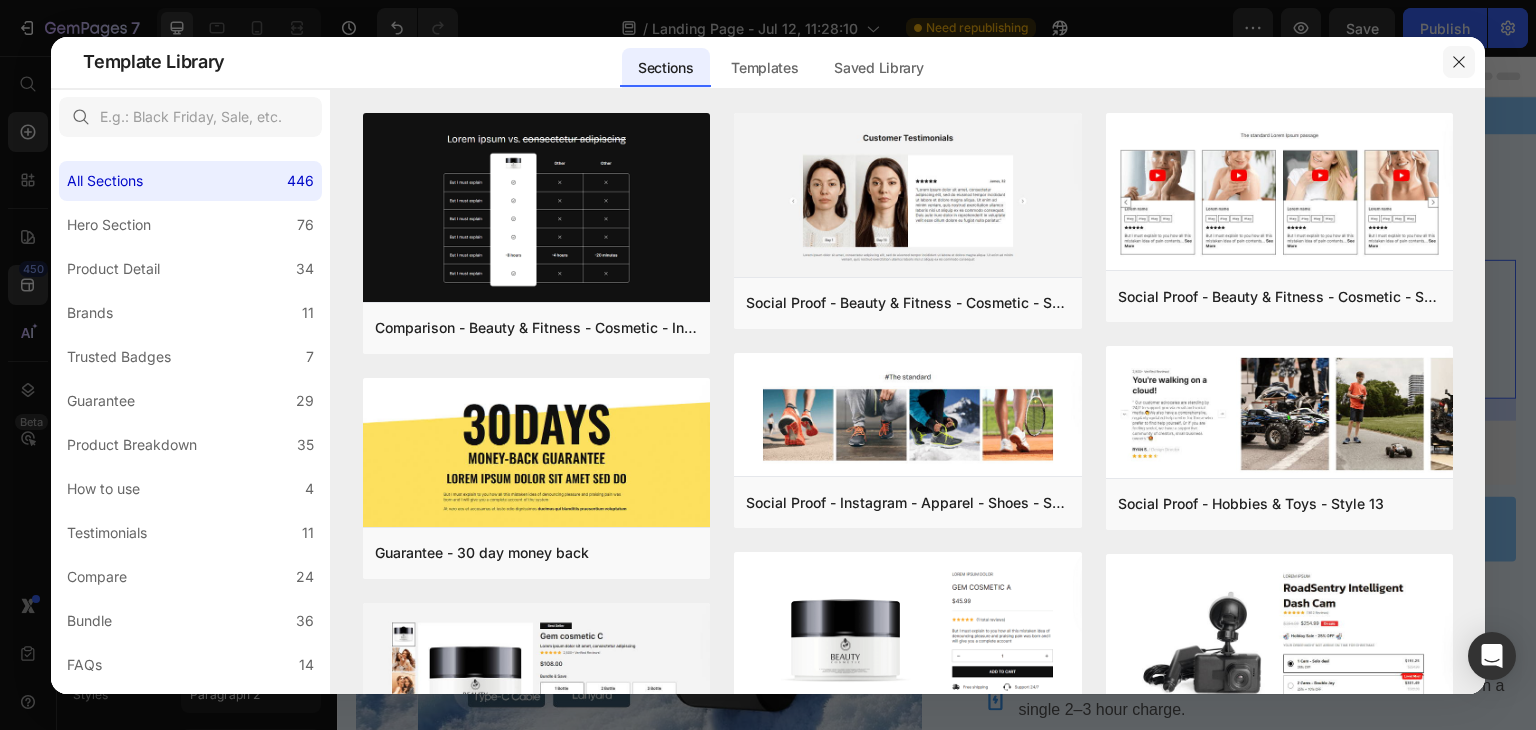 click 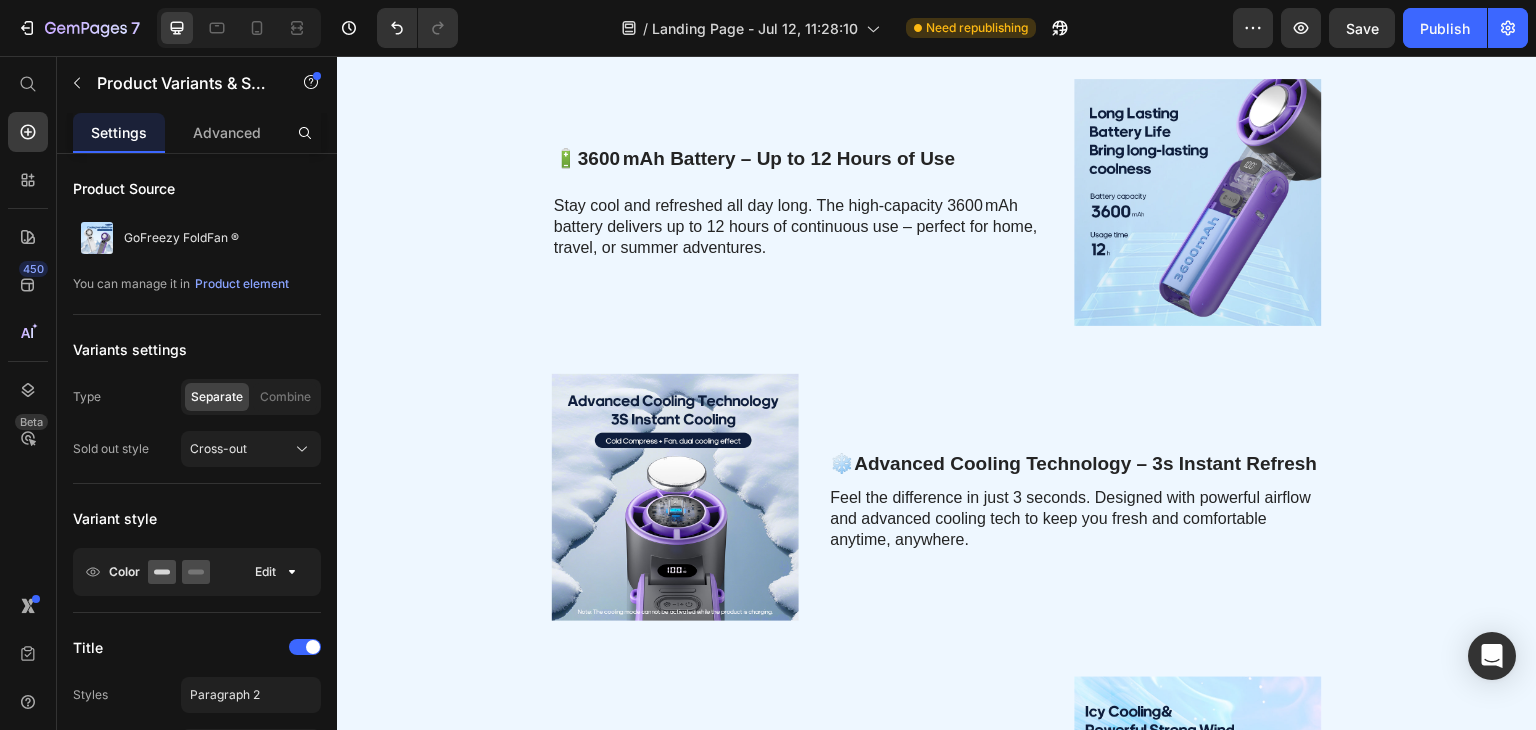 scroll, scrollTop: 1100, scrollLeft: 0, axis: vertical 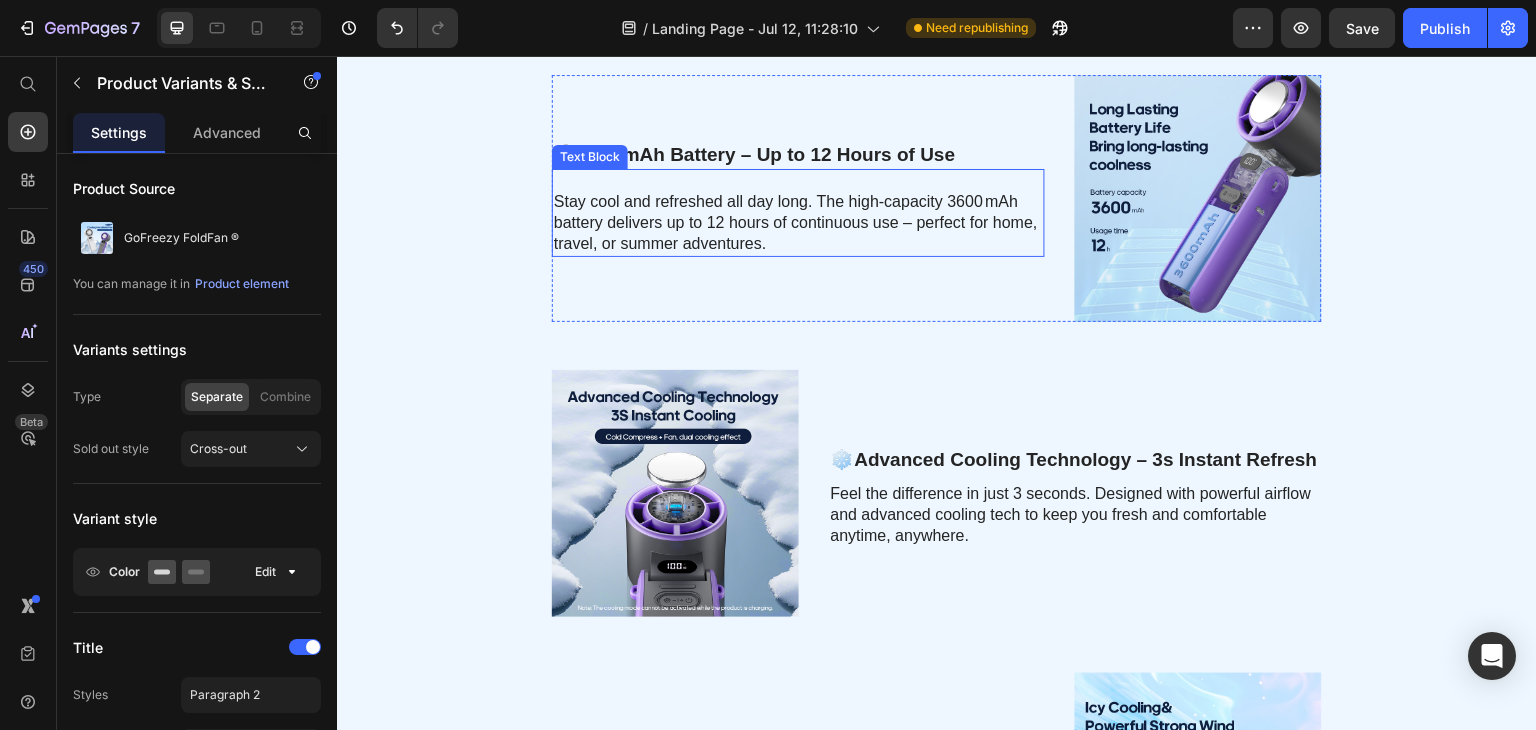 click on "Stay cool and refreshed all day long. The high-capacity 3600 mAh battery delivers up to 12 hours of continuous use – perfect for home, travel, or summer adventures." at bounding box center (798, 212) 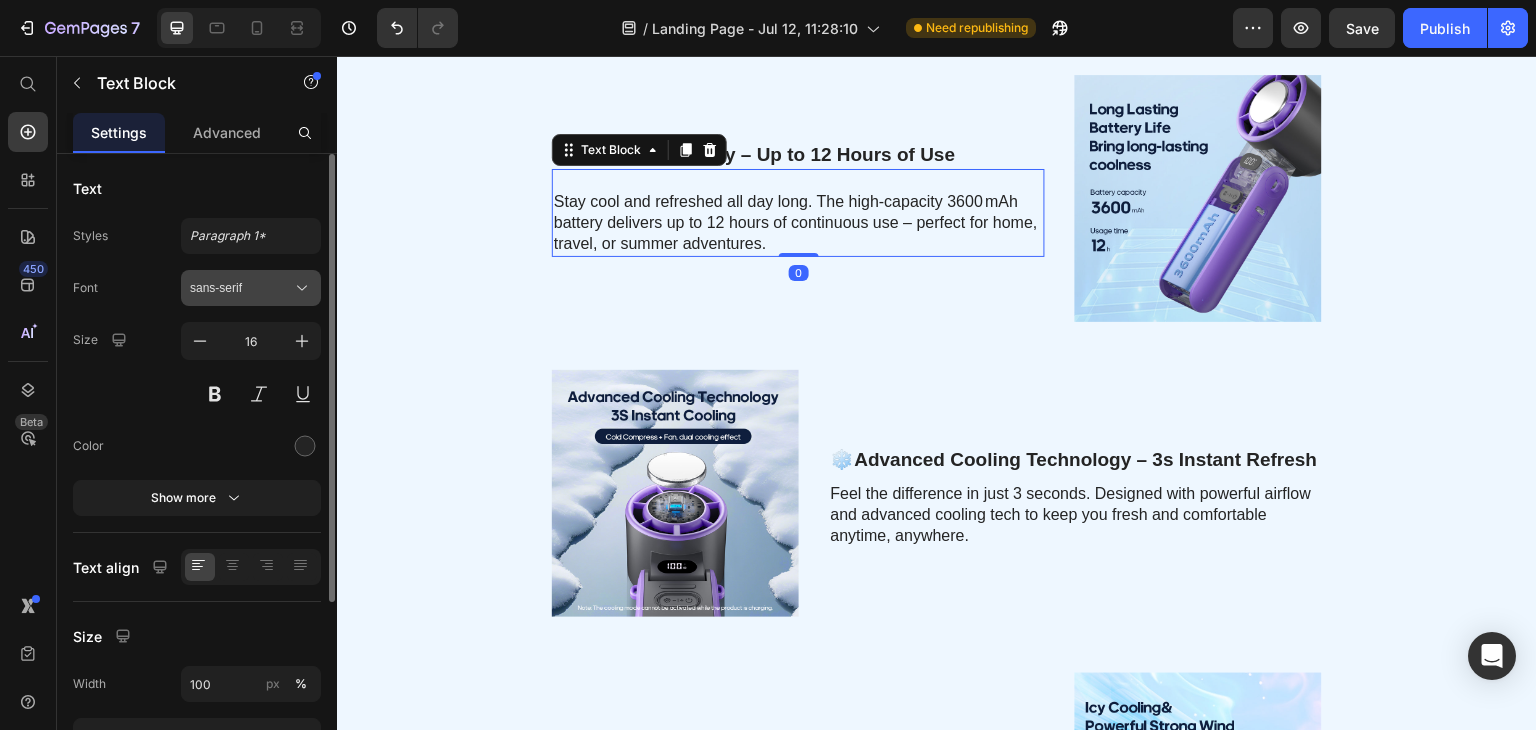 click on "sans-serif" at bounding box center [251, 288] 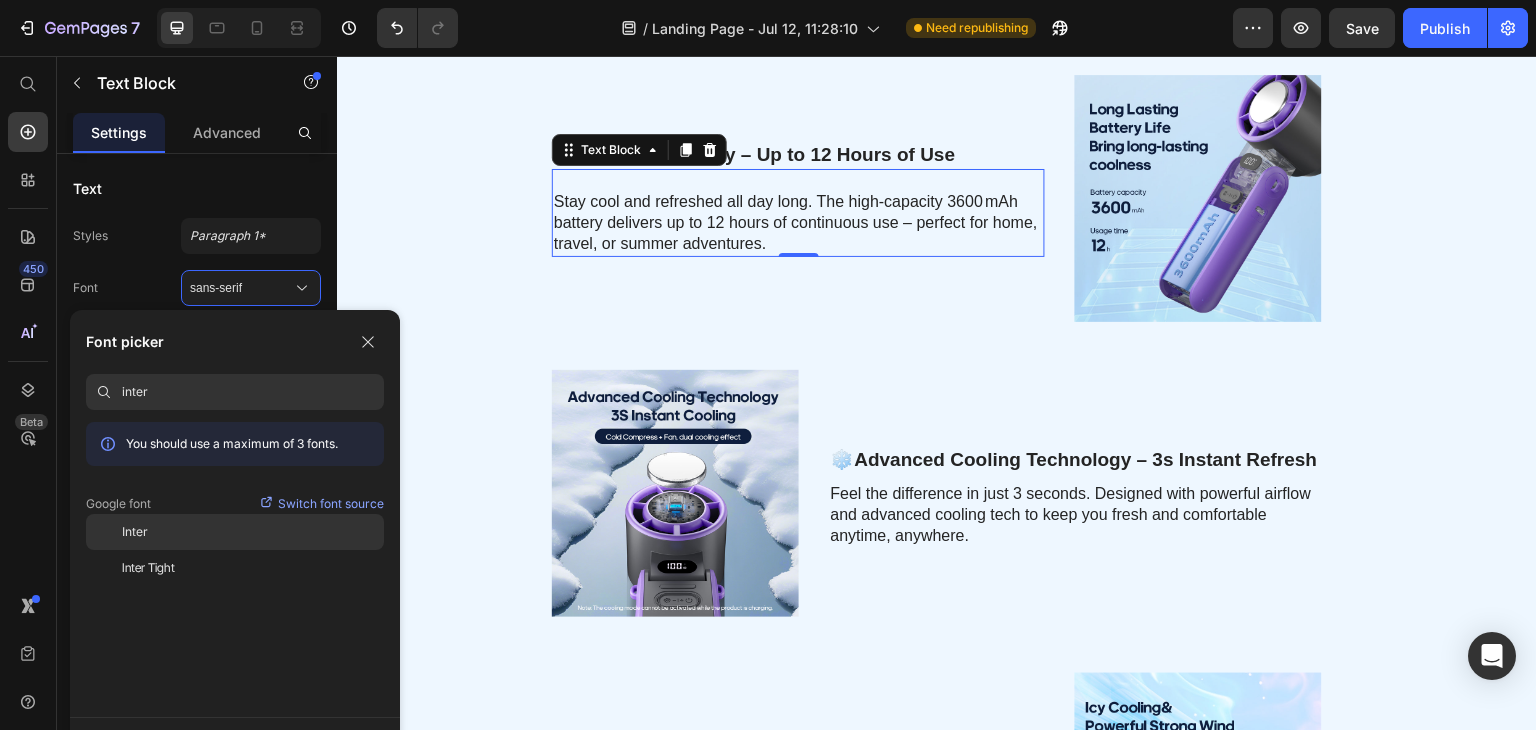 type on "inter" 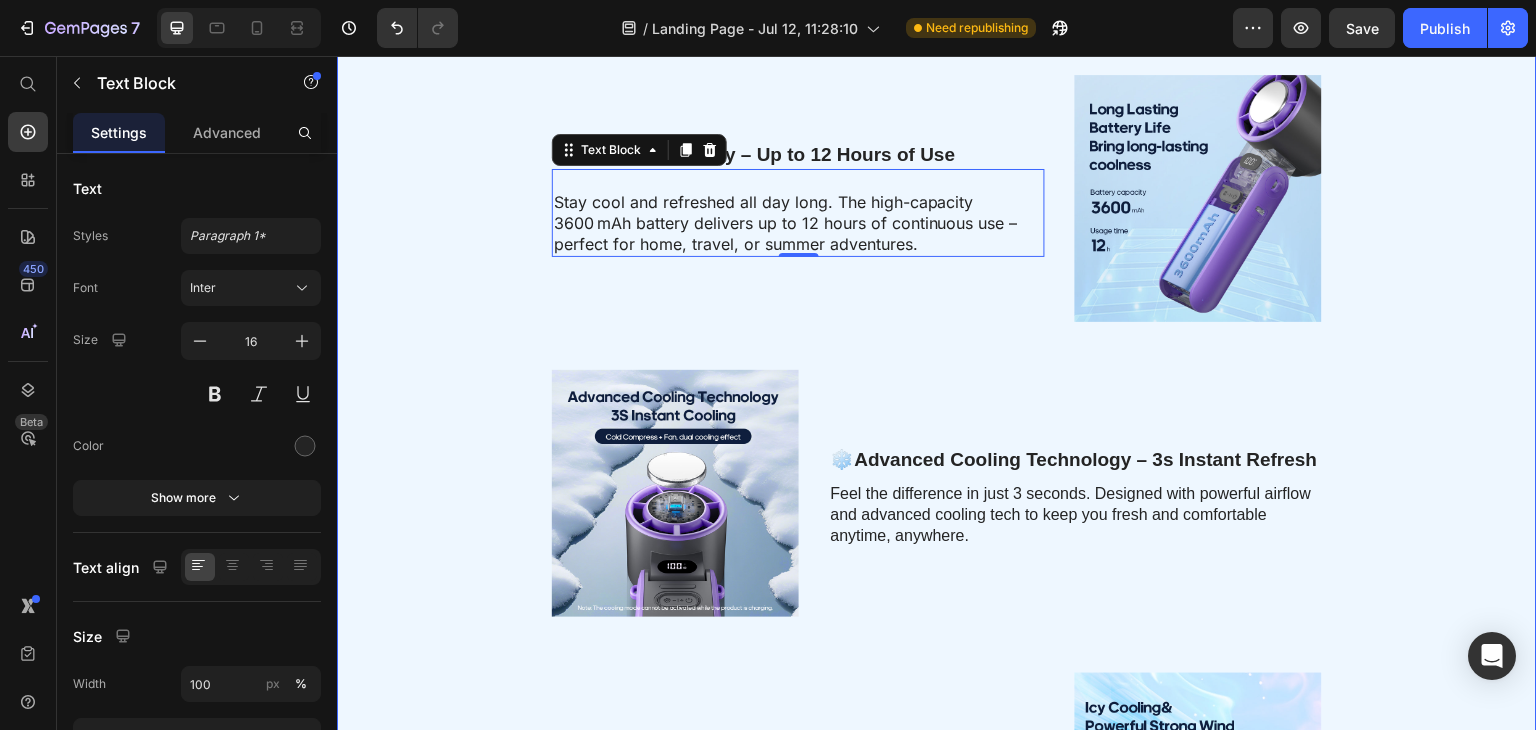 click on "🔋  3600 mAh Battery – Up to 12 Hours of Use Text Block Stay cool and refreshed all day long. The high-capacity 3600 mAh battery delivers up to 12 hours of continuous use – perfect for home, travel, or summer adventures. Text Block   0 Image Row Image ❄️  Advanced Cooling Technology – 3s Instant Refresh Text Block Feel the difference in just 3 seconds. Designed with powerful airflow and advanced cooling tech to keep you fresh and comfortable anytime, anywhere. Text Block Row 🌀 Powerful, quiet, and refreshing. Text Block 15,000 RPM motor, 3s instant cooling, 1–100 adjustable speeds, LED display, and built-in perfume diffuser. Up to 12 hours of runtime with a 3600 mAh battery. Perfect for summer days, travel, or your bag on the go. Text Block Image Row Image Specifications Text Block Size: approx. 15.7 × 6 × 5.9 cm Weight: approx. 215 g Battery: 3600 mAh Runtime: up to 12 hours Wind speed: up to 3 m/s Motor speed: 15,000 RPM Speed levels: 1–100 (adjustable) Noise: Low Row" at bounding box center [937, 679] 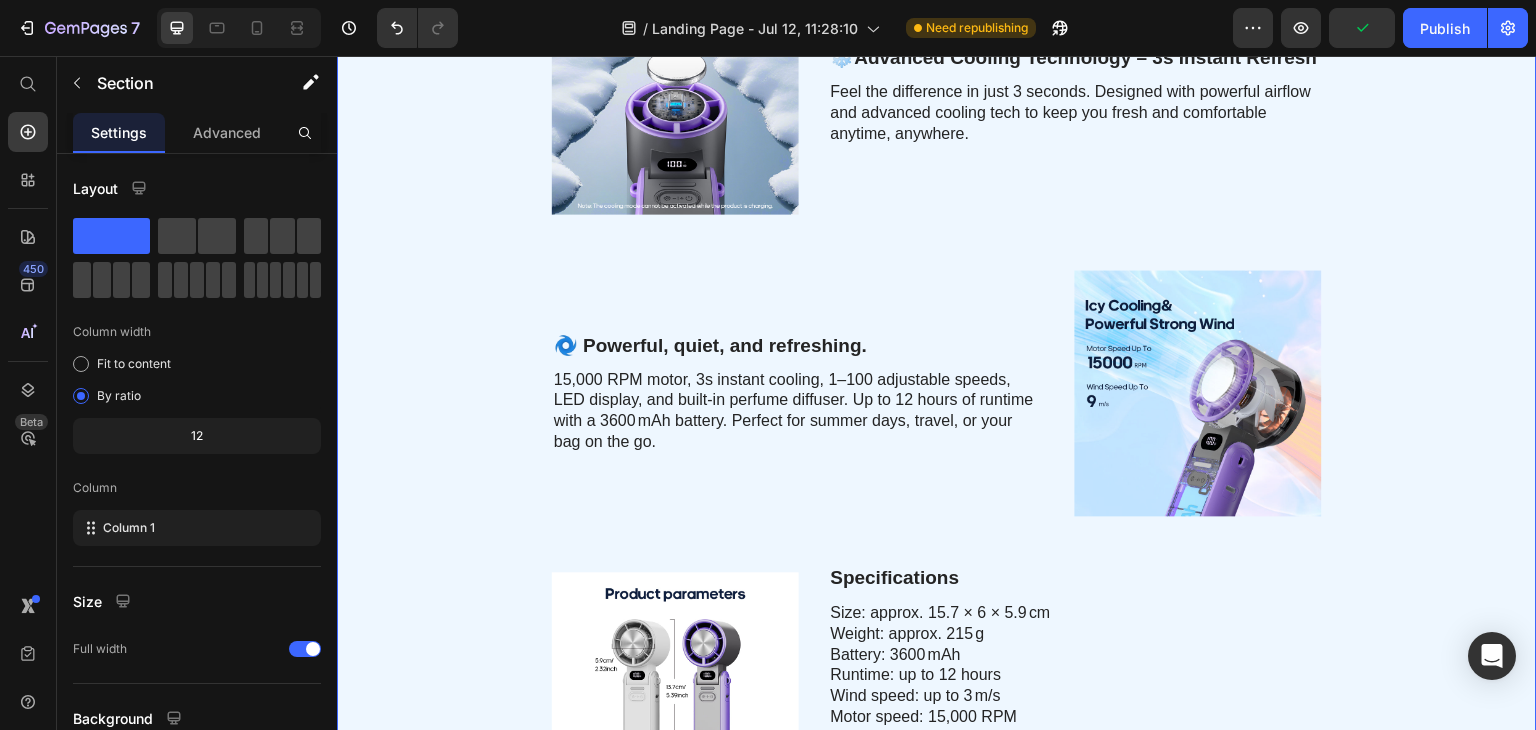 scroll, scrollTop: 700, scrollLeft: 0, axis: vertical 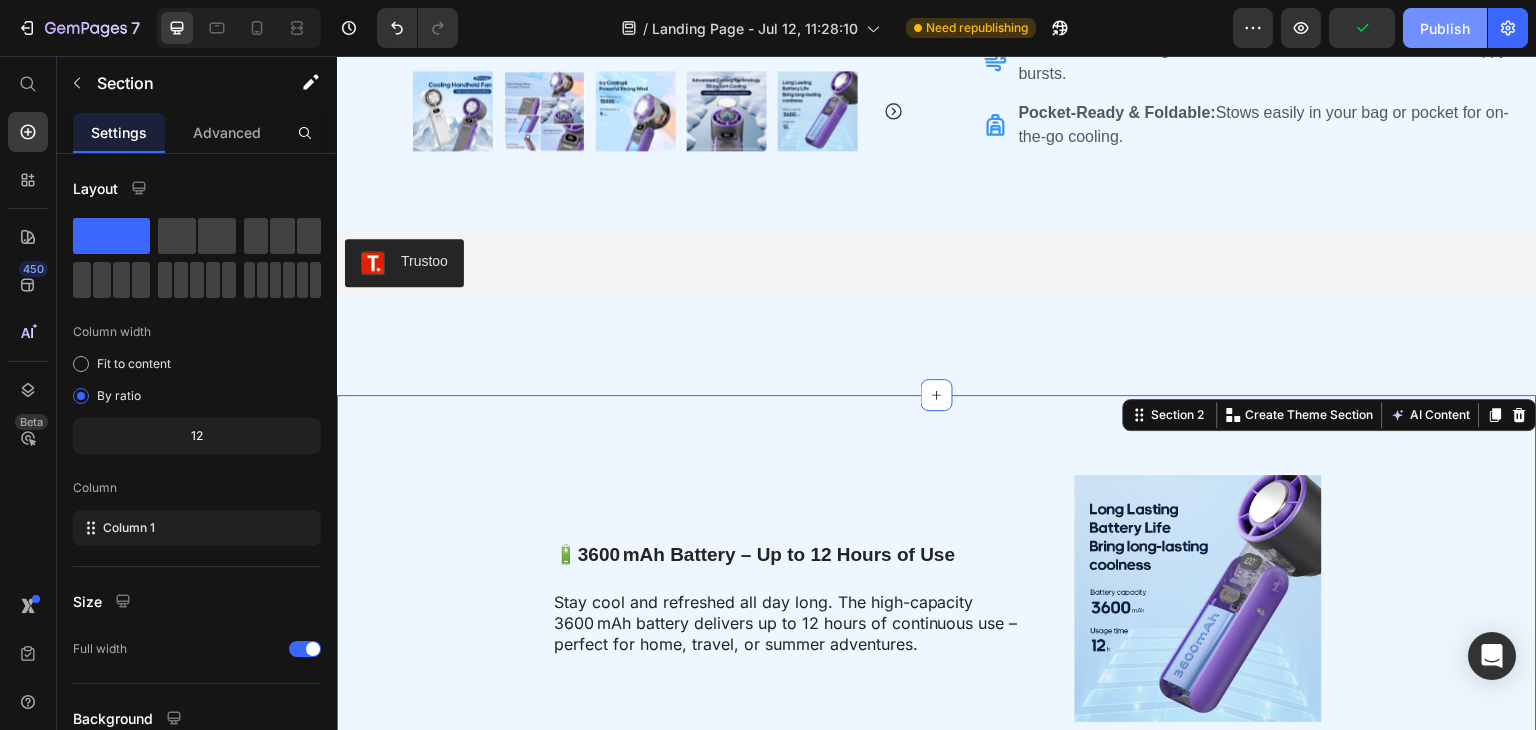 click on "Publish" at bounding box center (1445, 28) 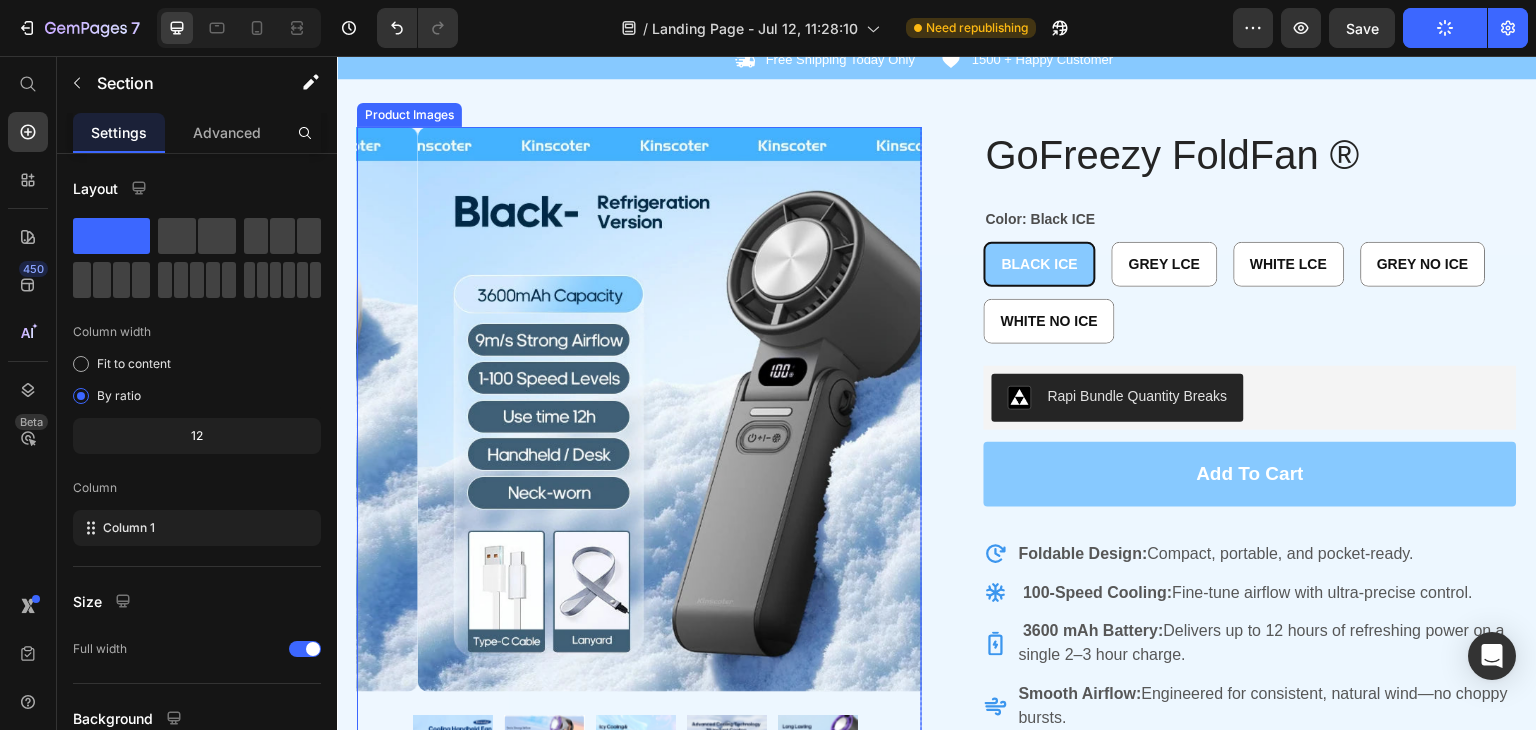 scroll, scrollTop: 0, scrollLeft: 0, axis: both 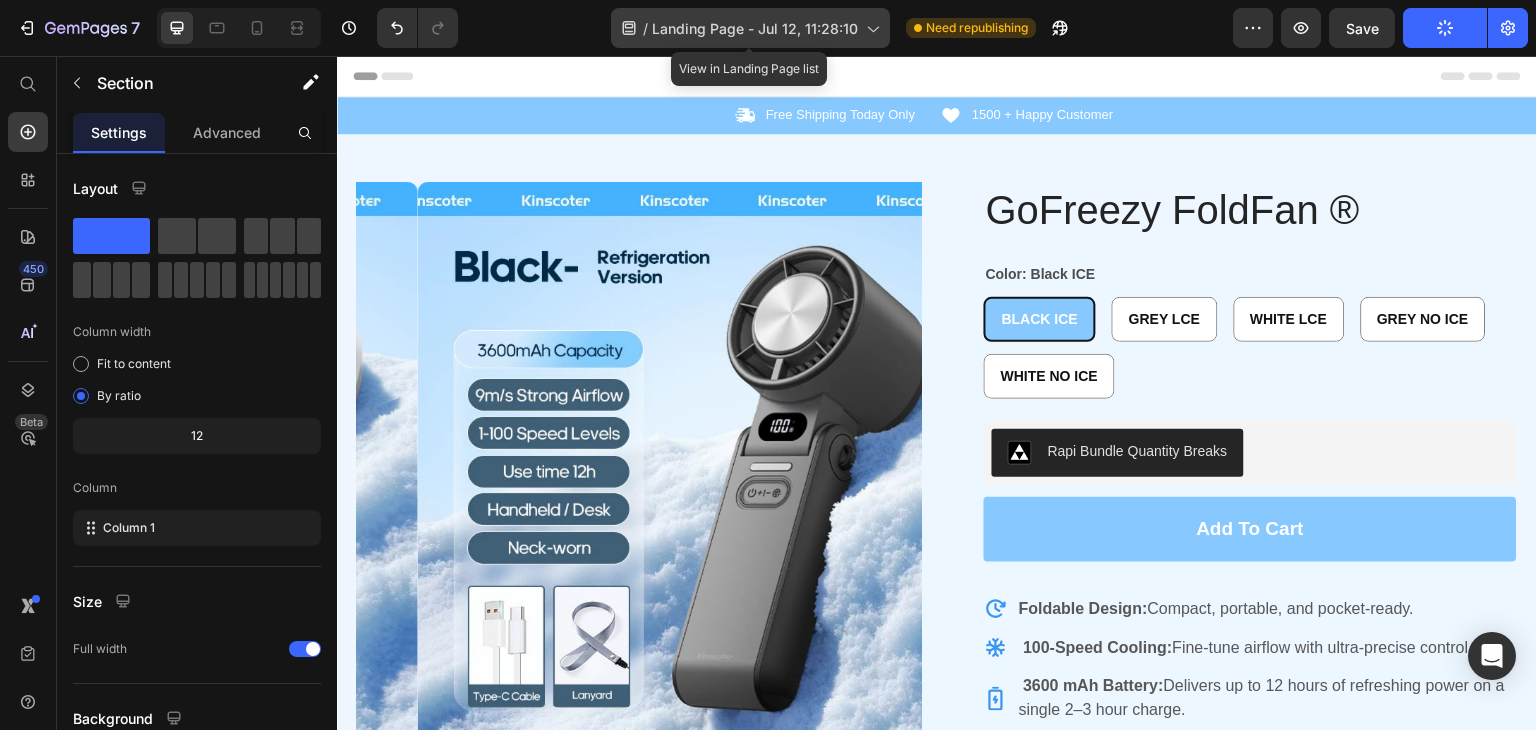 click on "Landing Page - Jul 12, 11:28:10" at bounding box center (755, 28) 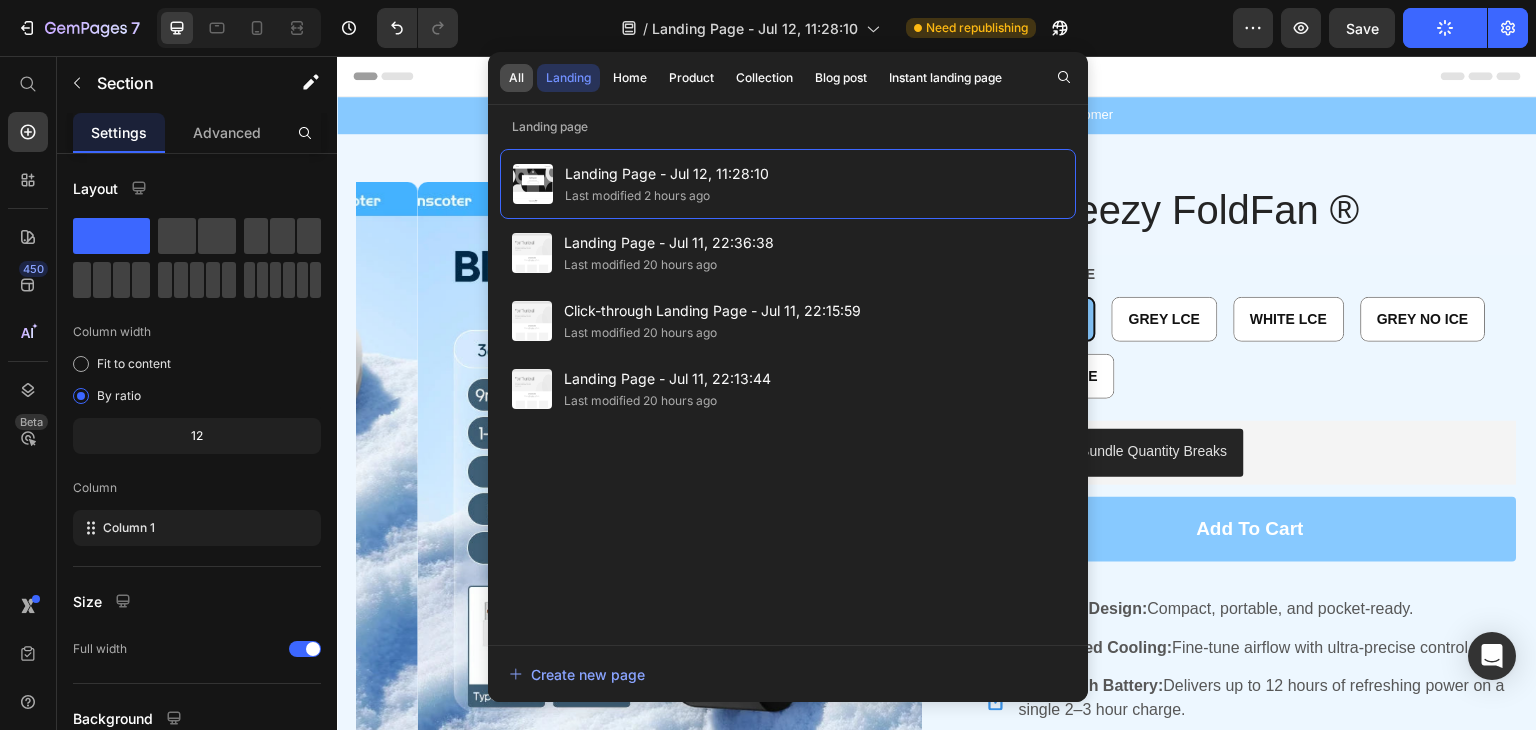 click on "All" 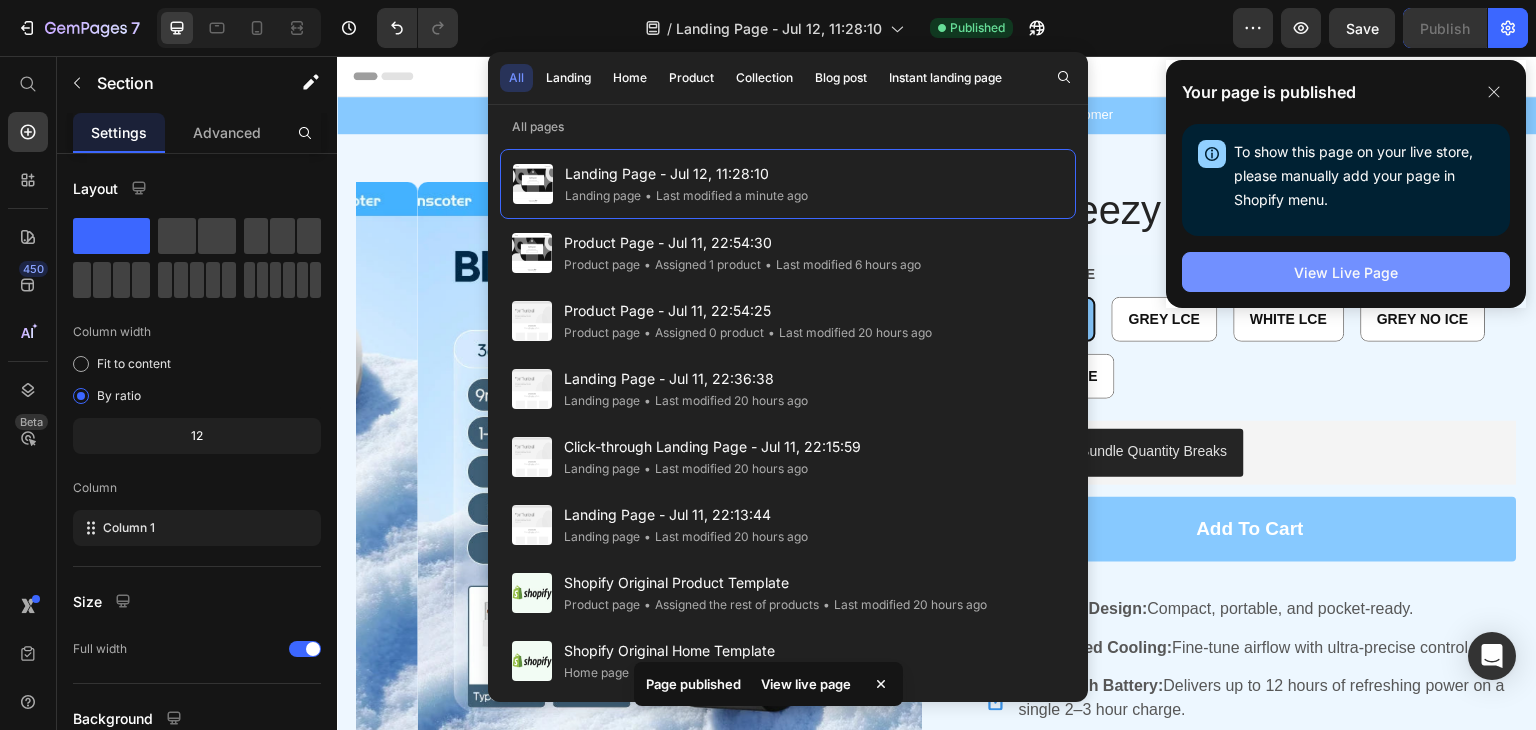 click on "View Live Page" at bounding box center [1346, 272] 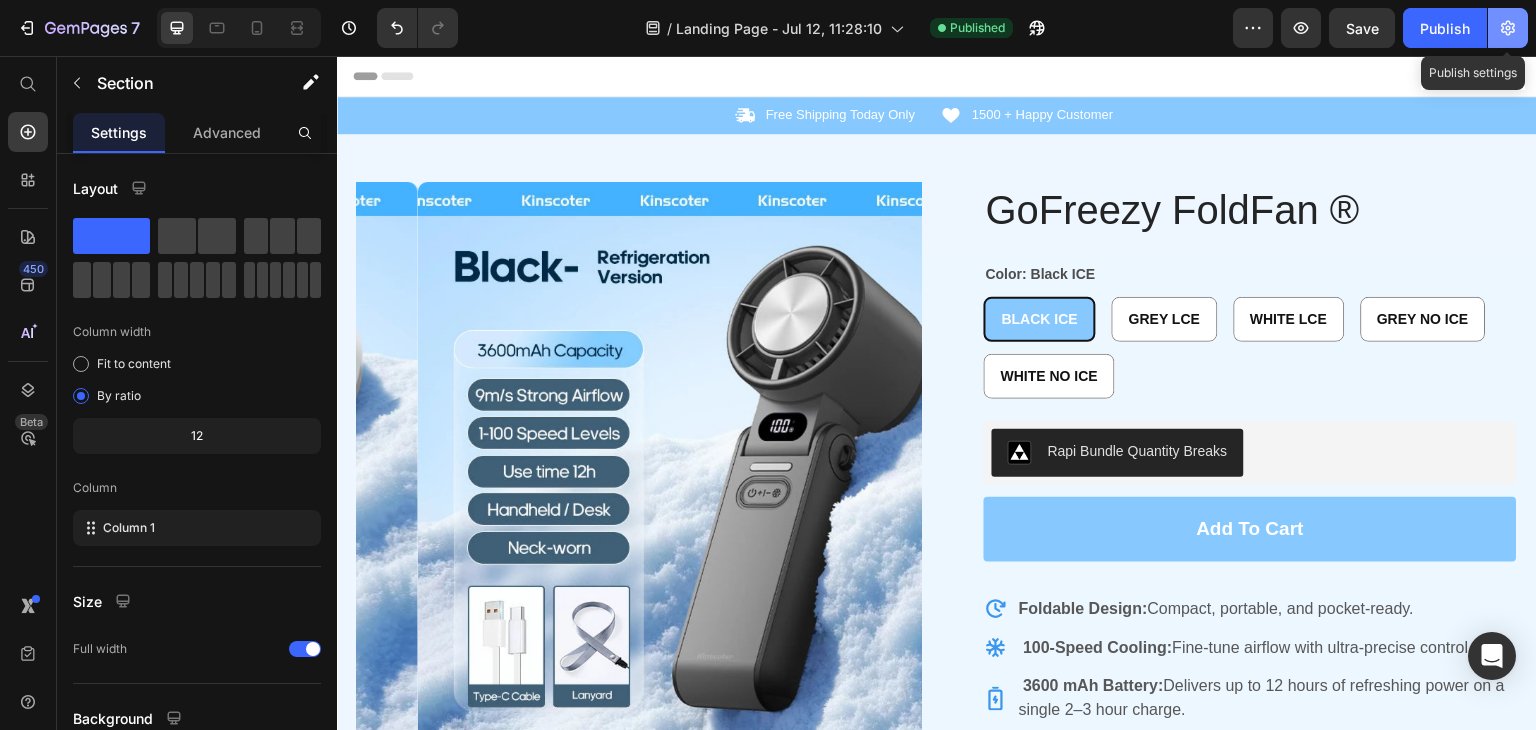 click 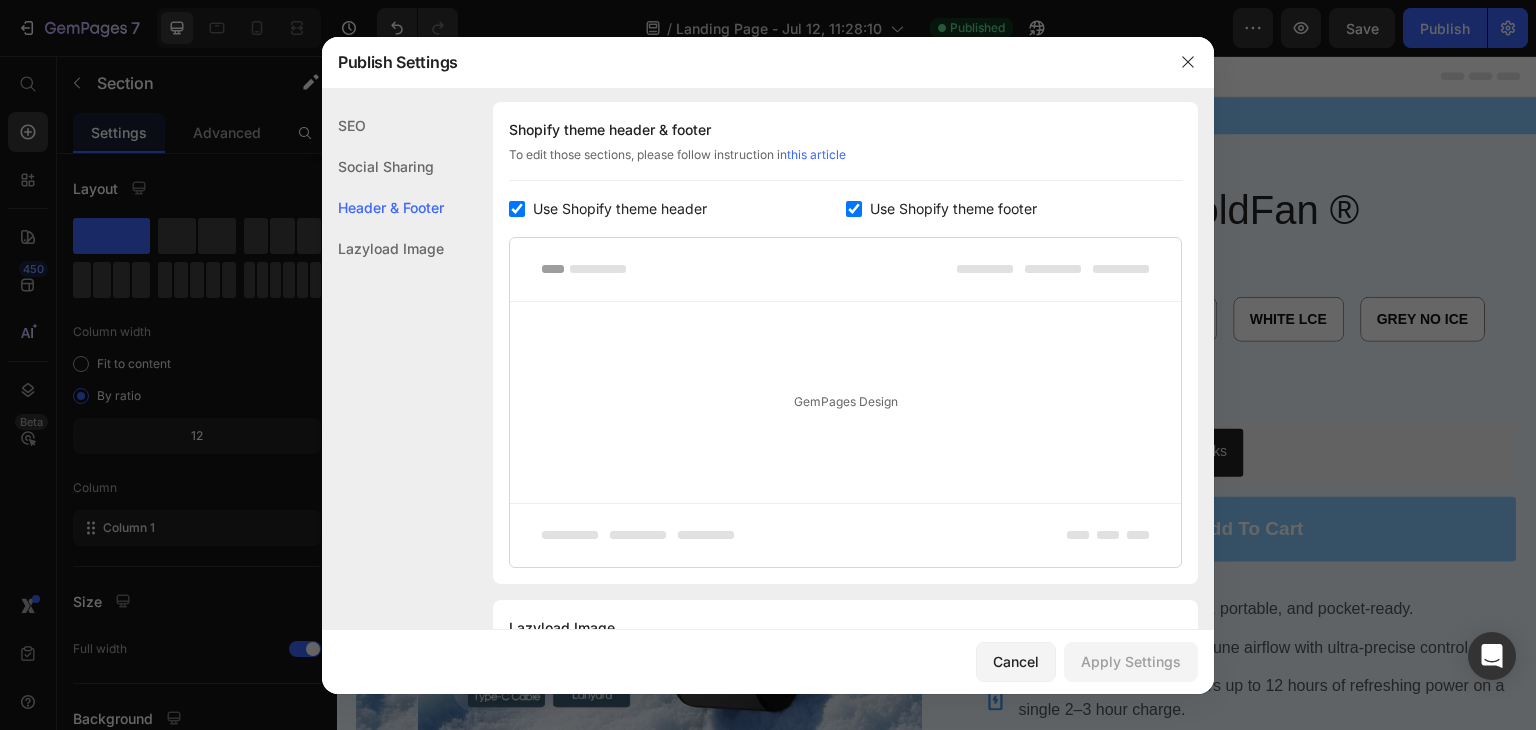 scroll, scrollTop: 944, scrollLeft: 0, axis: vertical 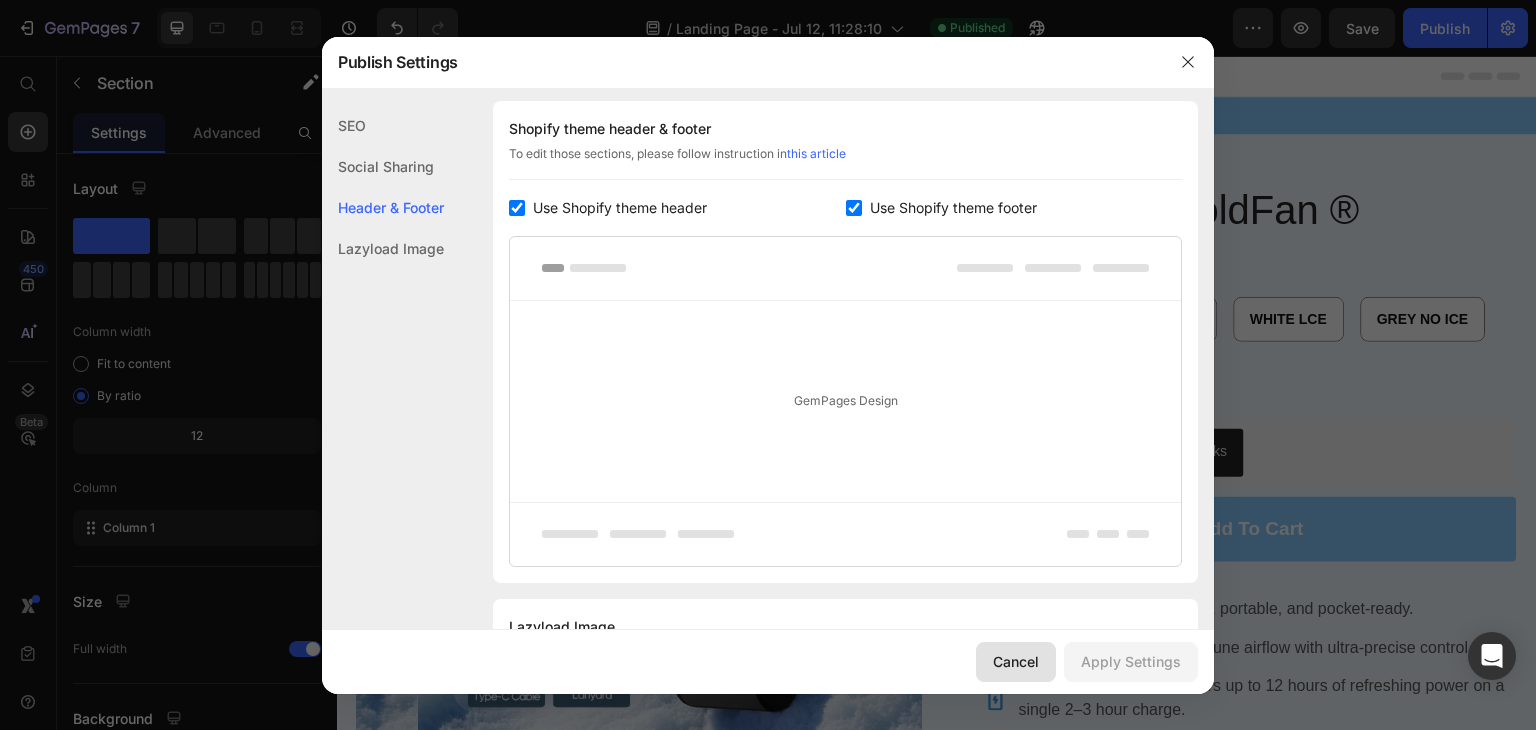 click on "Cancel" 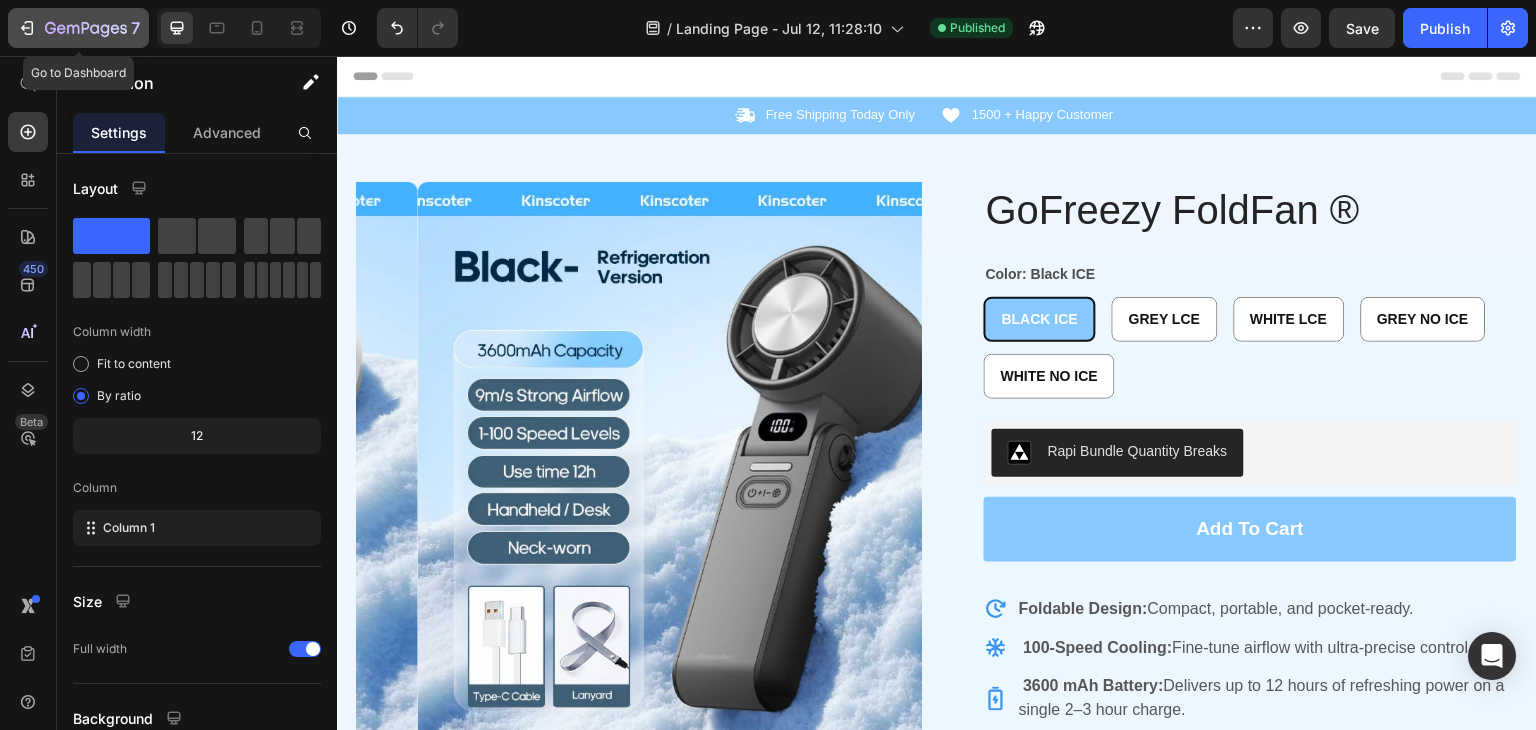 click 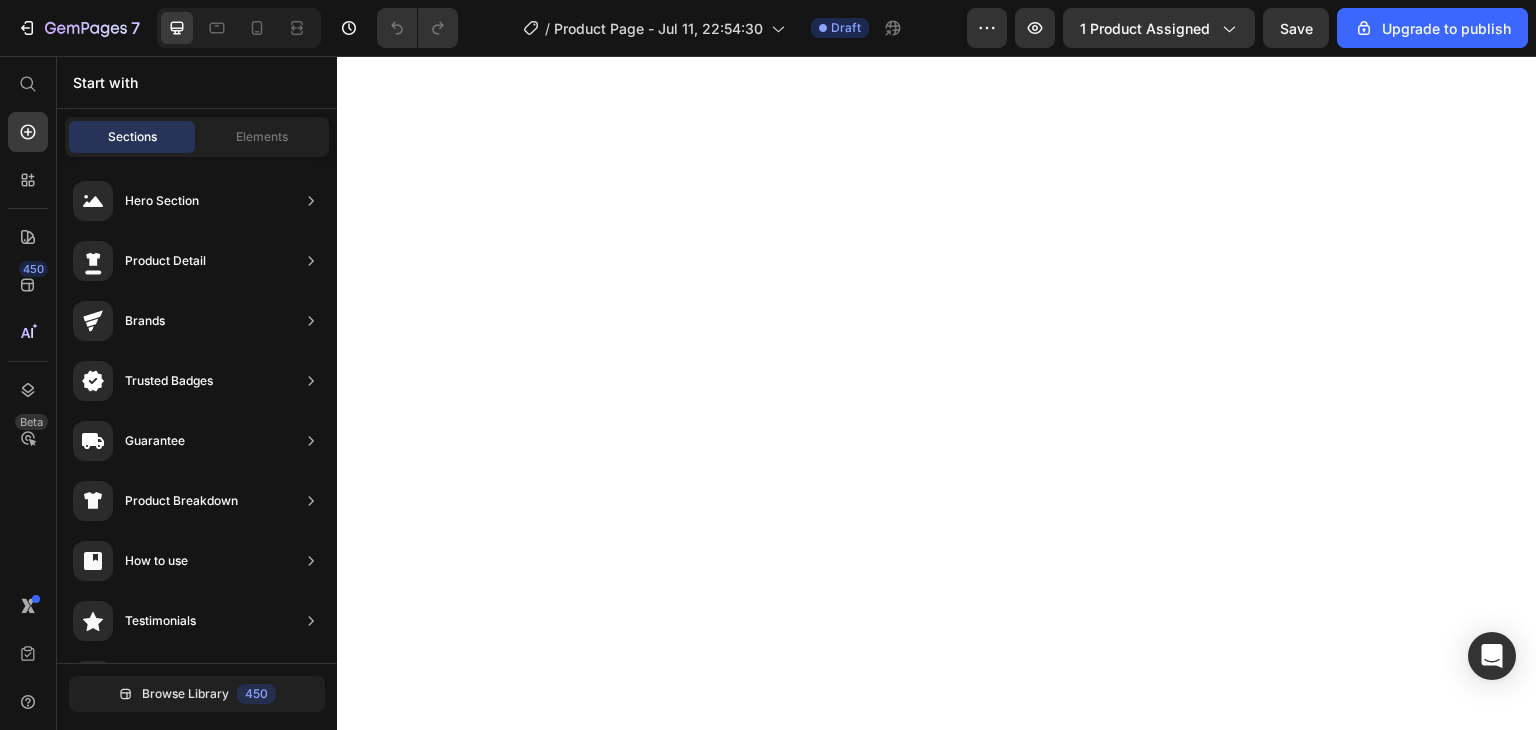 scroll, scrollTop: 0, scrollLeft: 0, axis: both 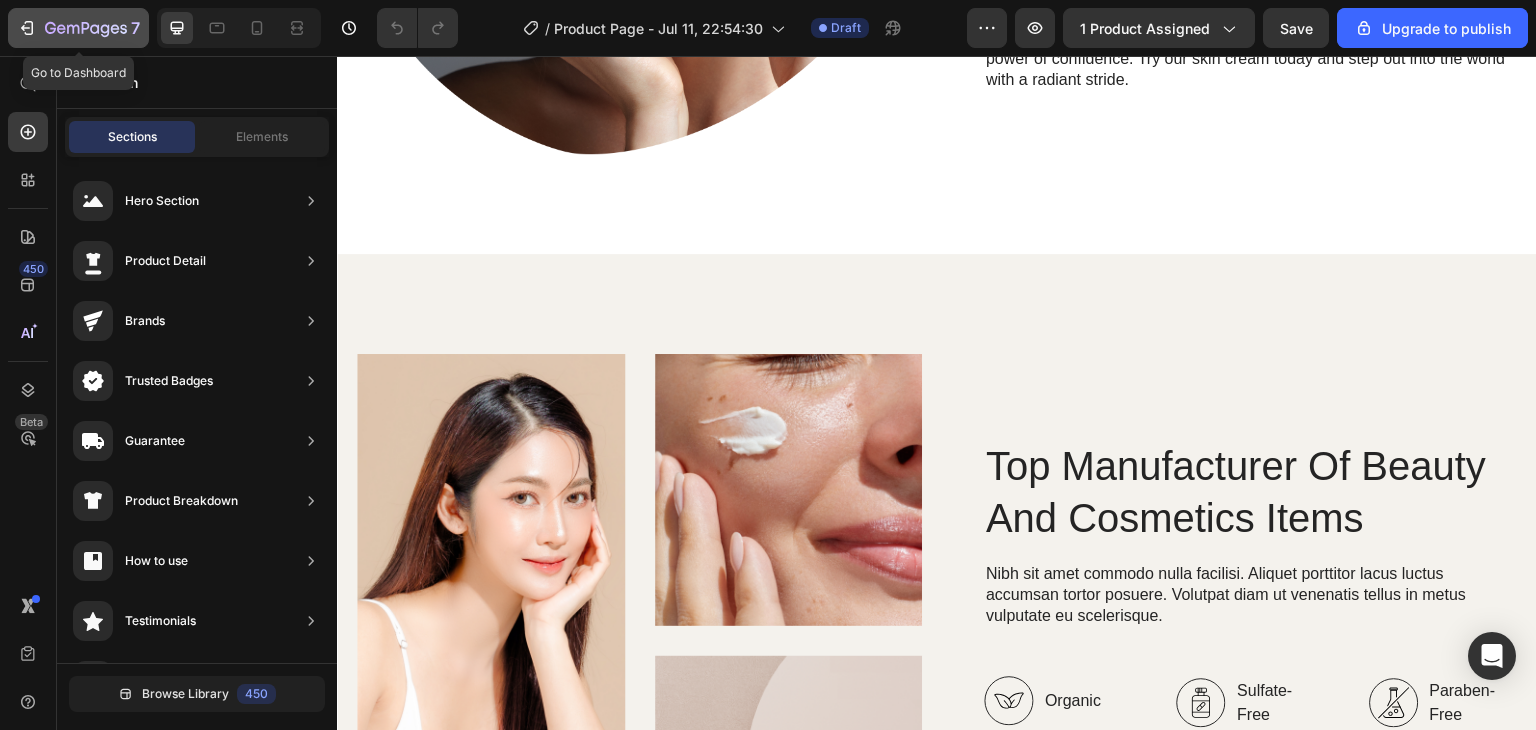 click 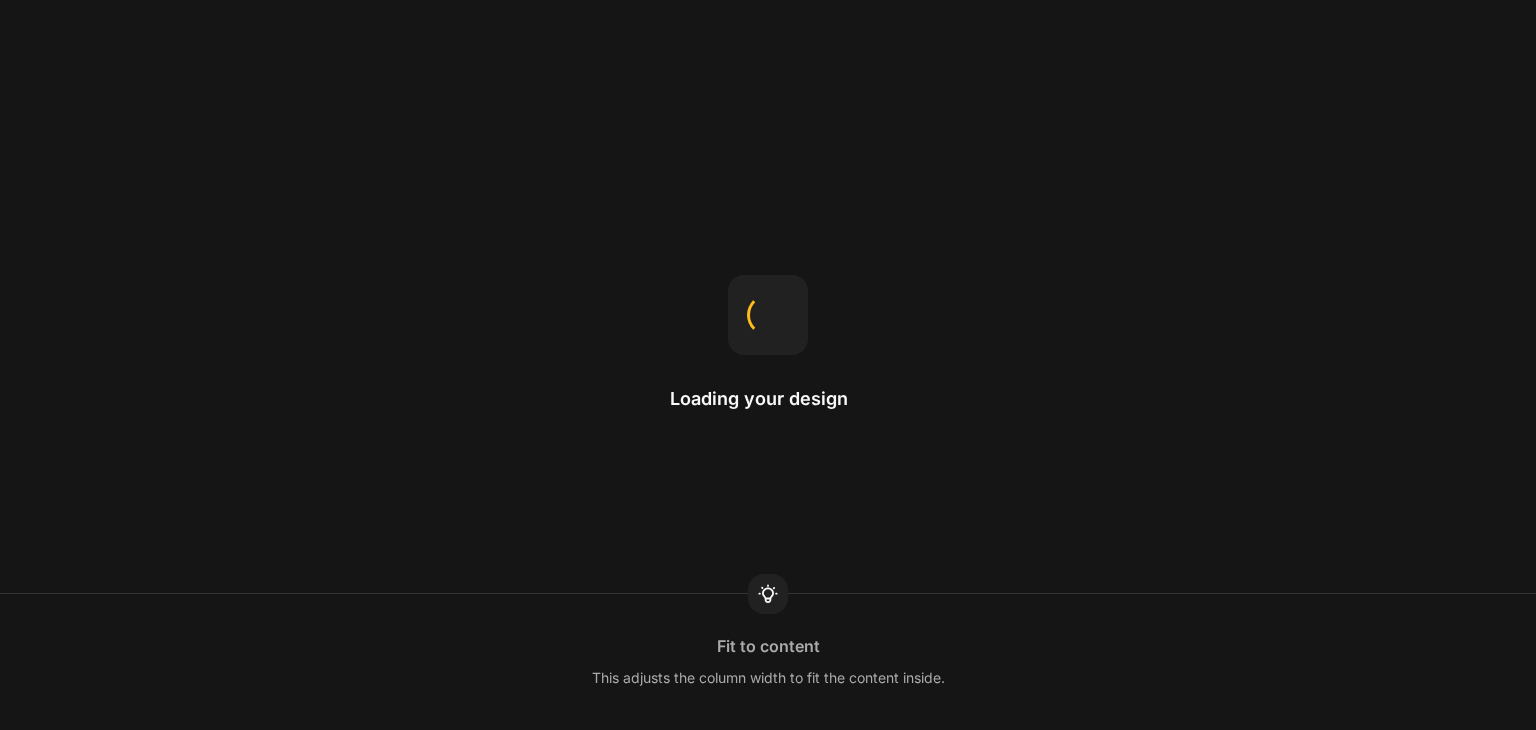 scroll, scrollTop: 0, scrollLeft: 0, axis: both 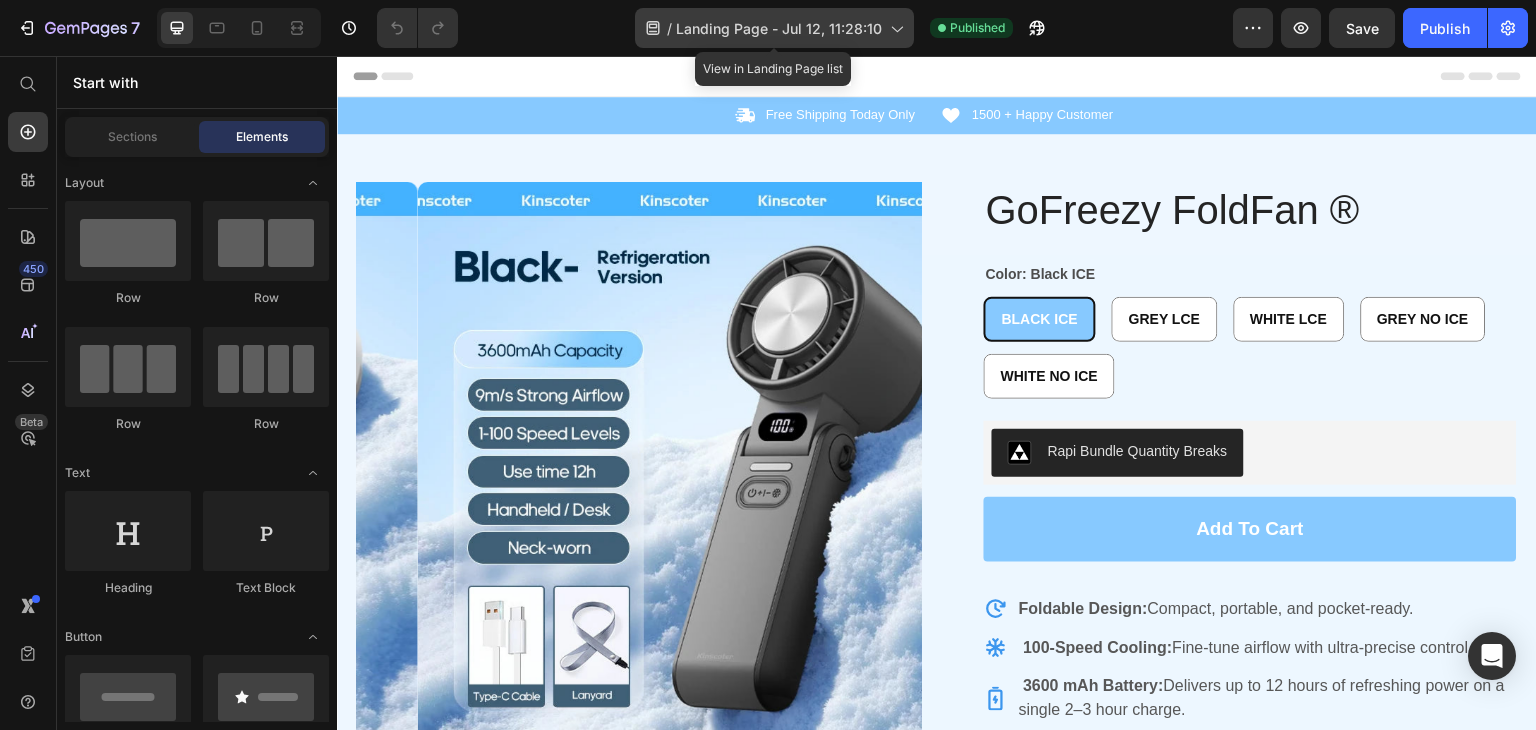 click on "Landing Page - Jul 12, 11:28:10" at bounding box center (779, 28) 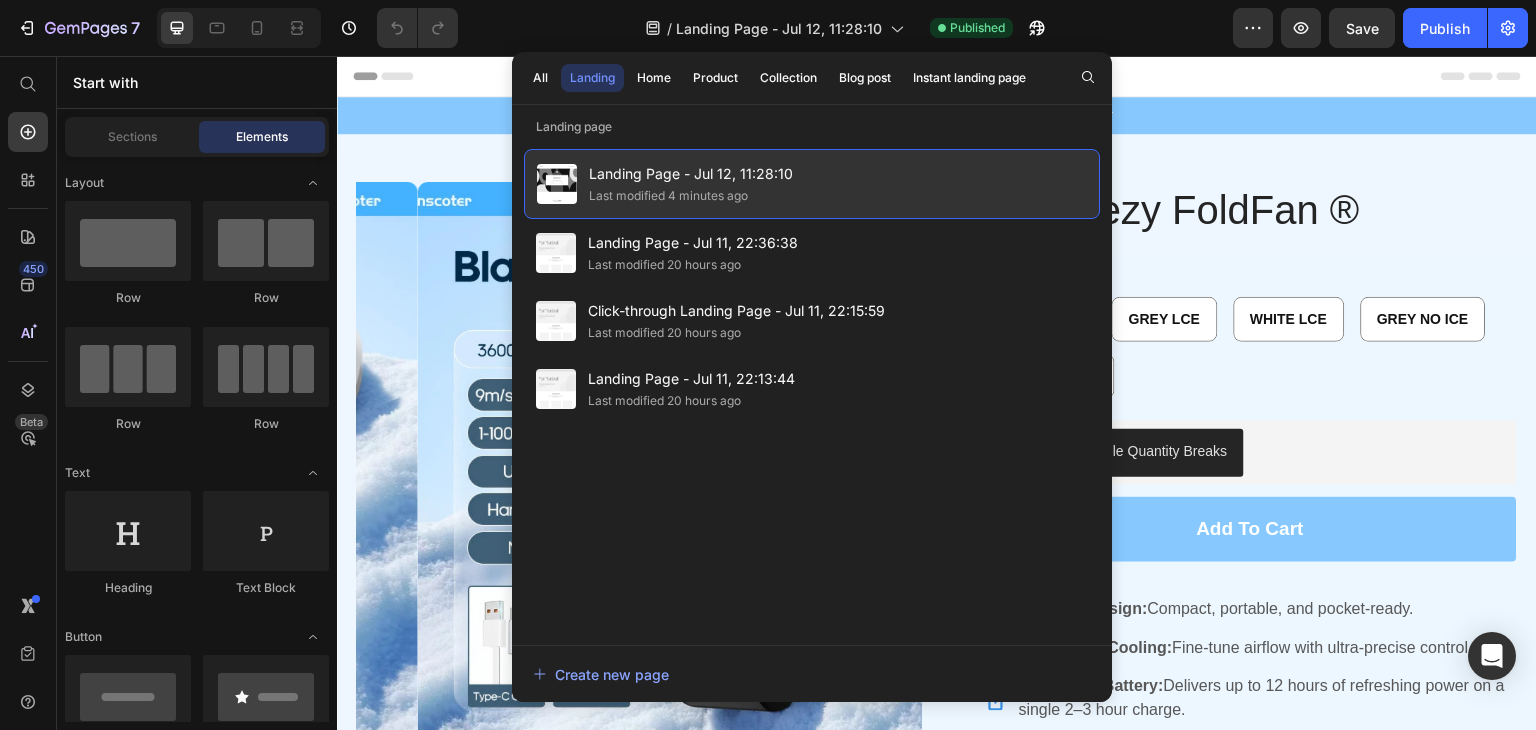 click on "Last modified 4 minutes ago" 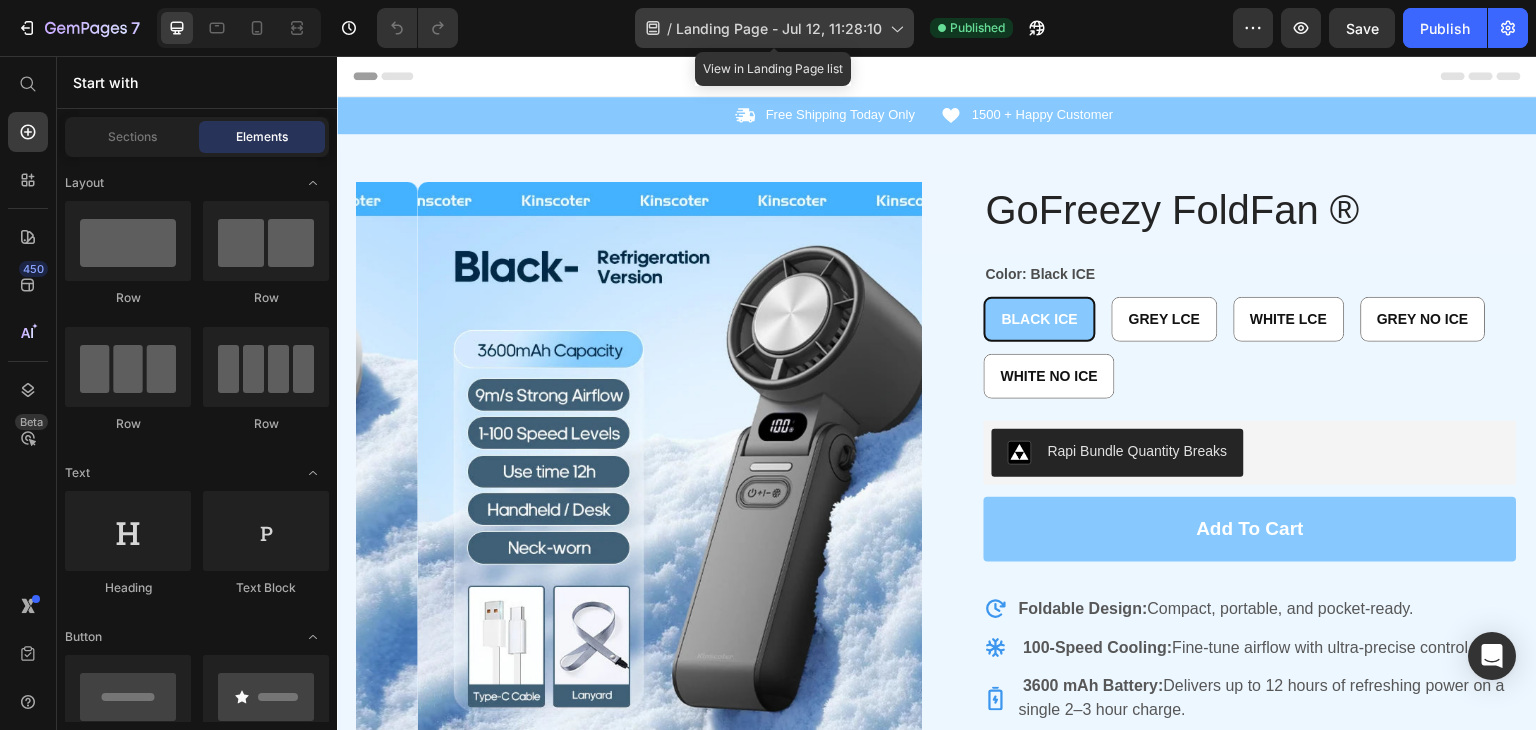 click on "/  Landing Page - Jul 12, 11:28:10" 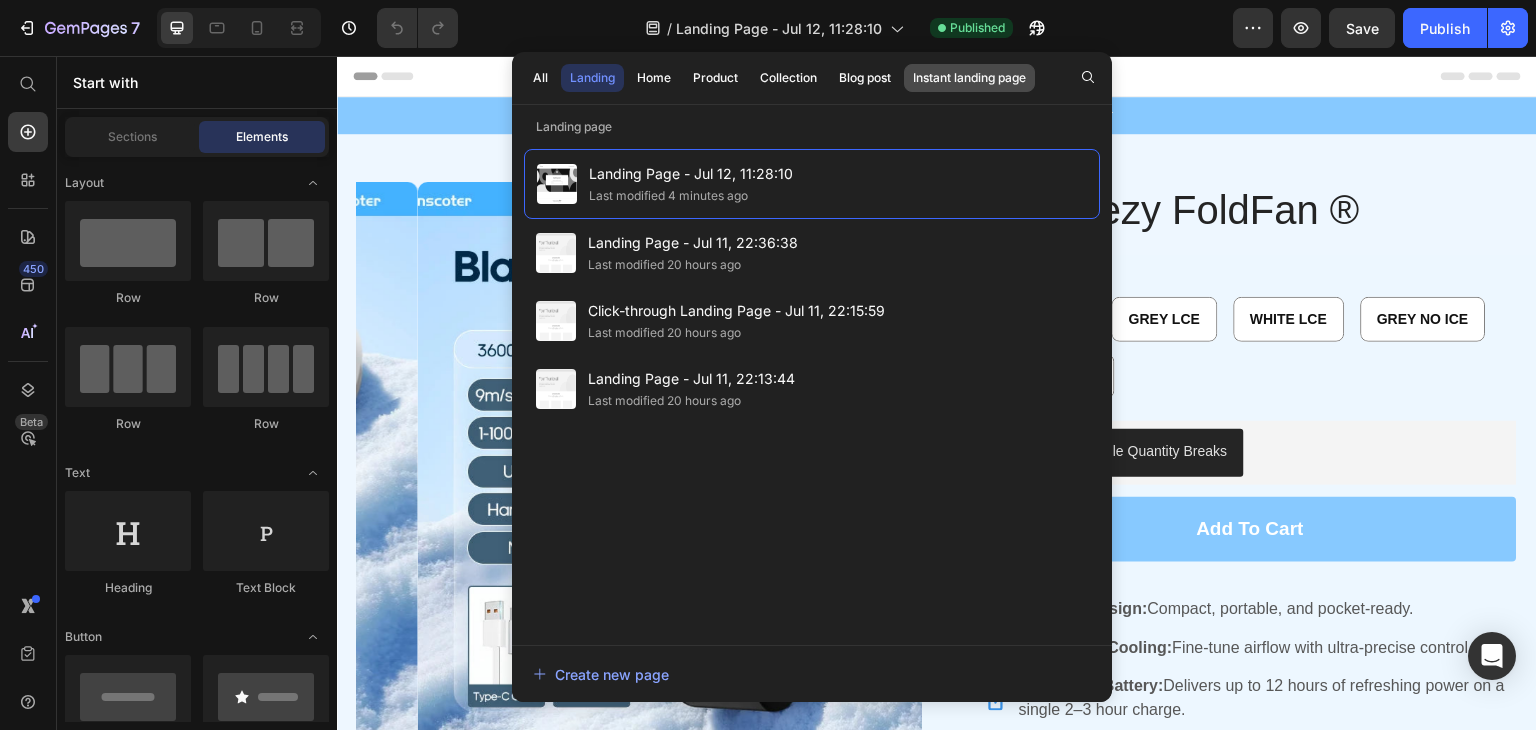 drag, startPoint x: 744, startPoint y: 170, endPoint x: 949, endPoint y: 82, distance: 223.08966 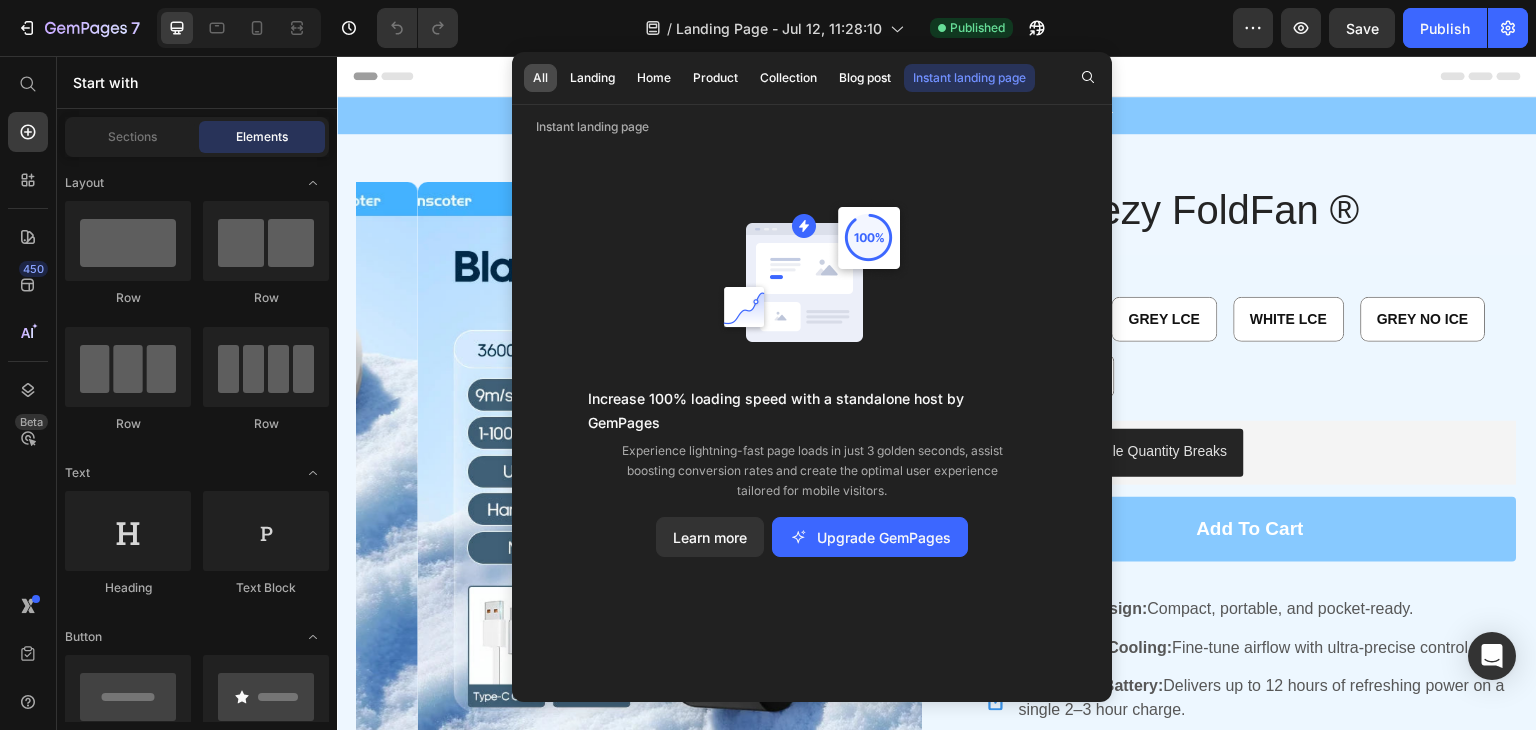 click on "All" 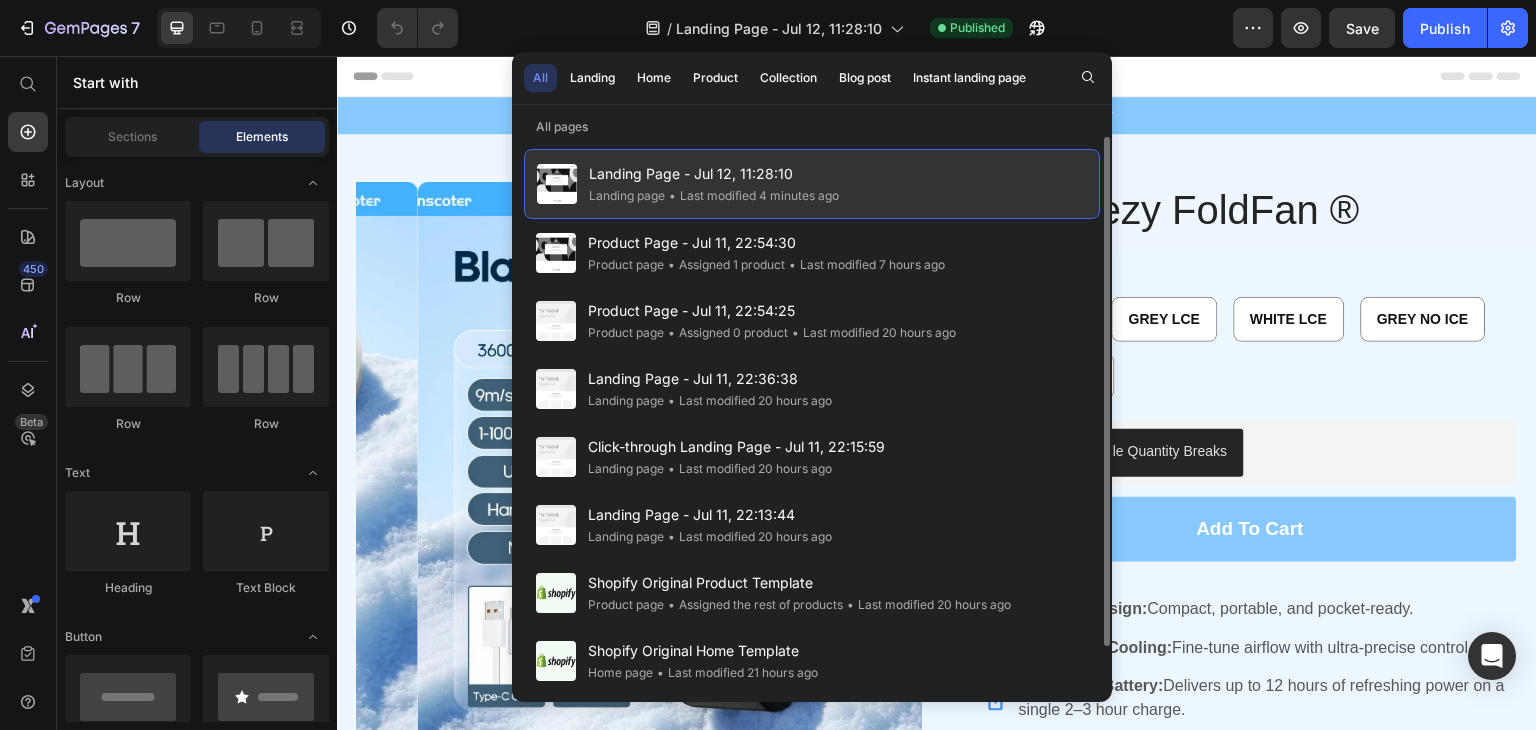 click on "Landing Page - Jul 12, 11:28:10 Landing page • Last modified 4 minutes ago" 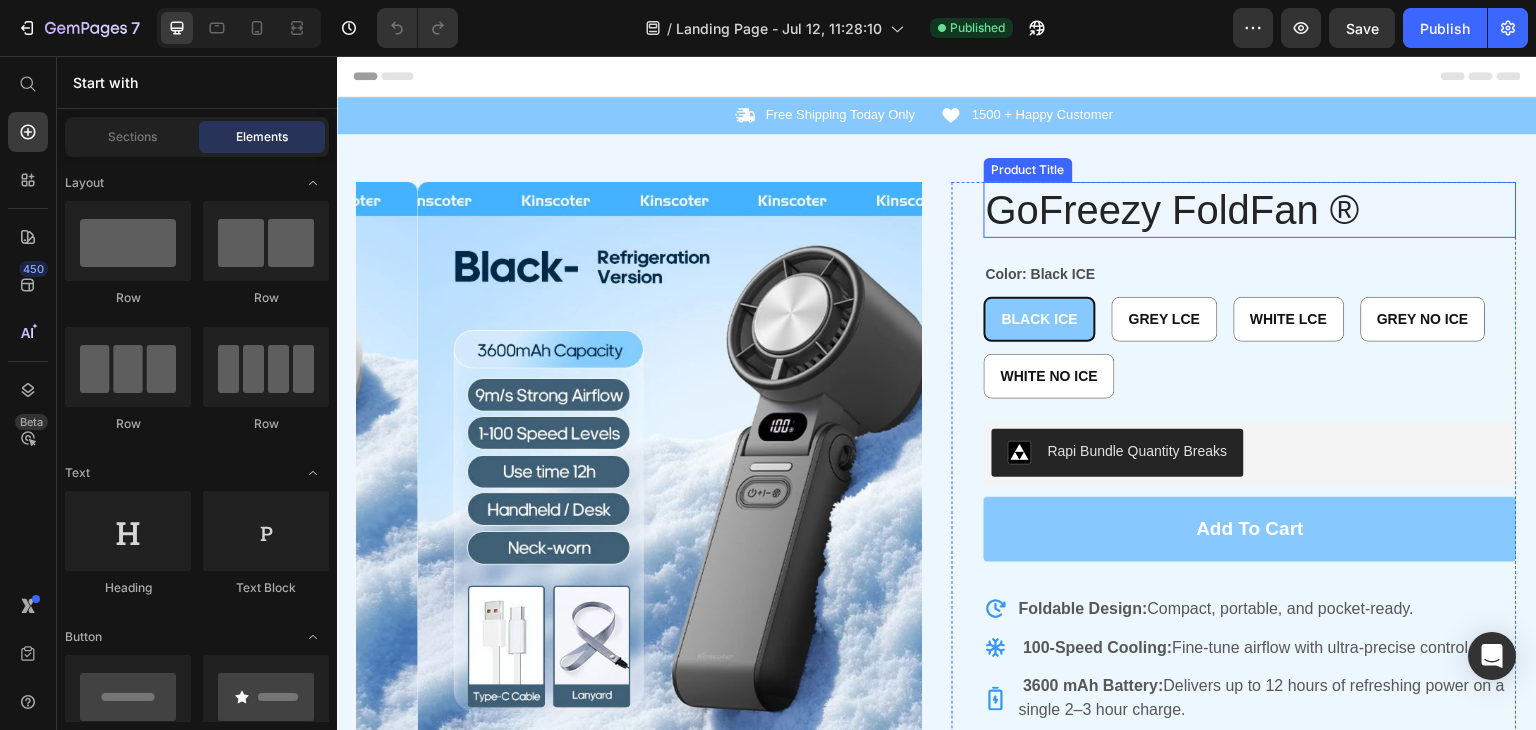 drag, startPoint x: 1261, startPoint y: 260, endPoint x: 1191, endPoint y: 222, distance: 79.64923 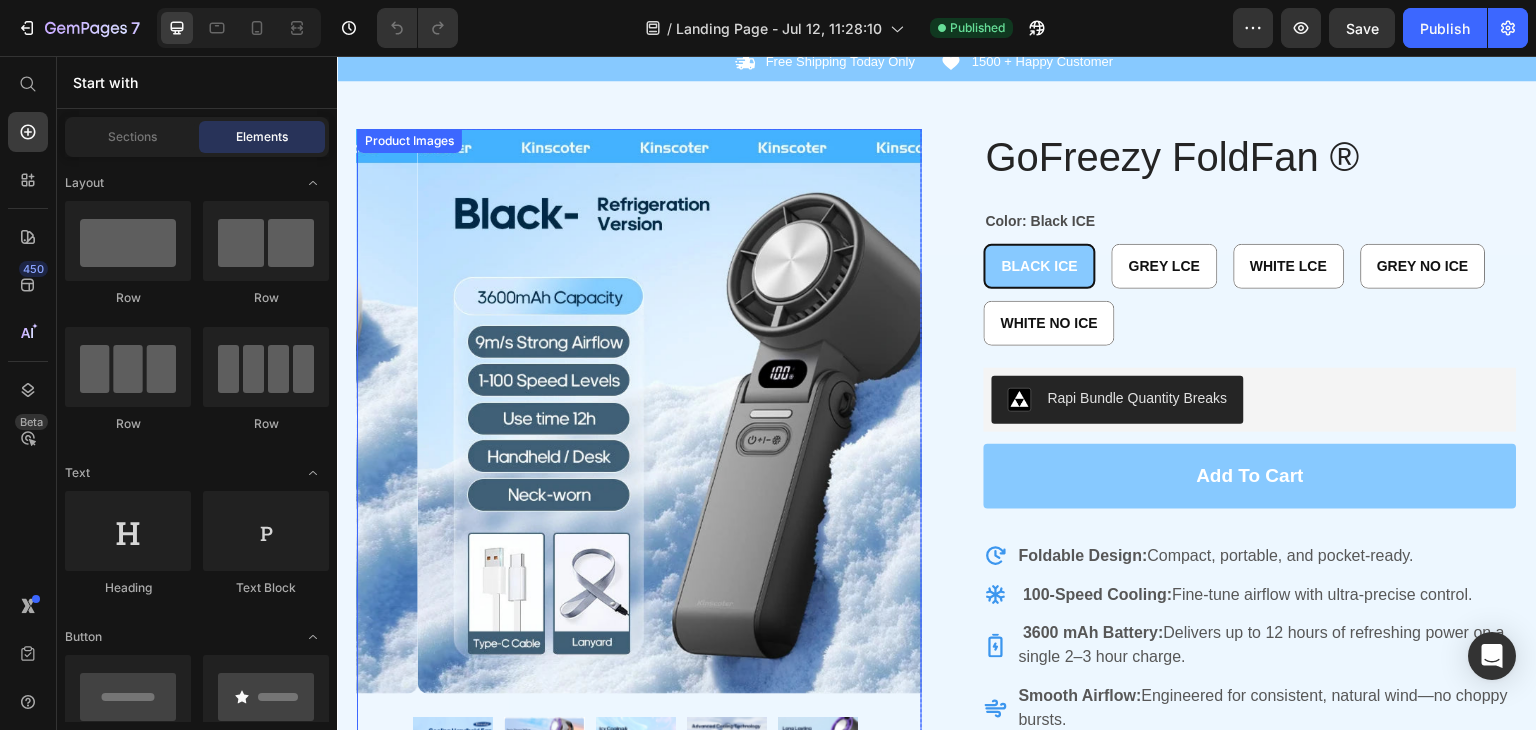 scroll, scrollTop: 100, scrollLeft: 0, axis: vertical 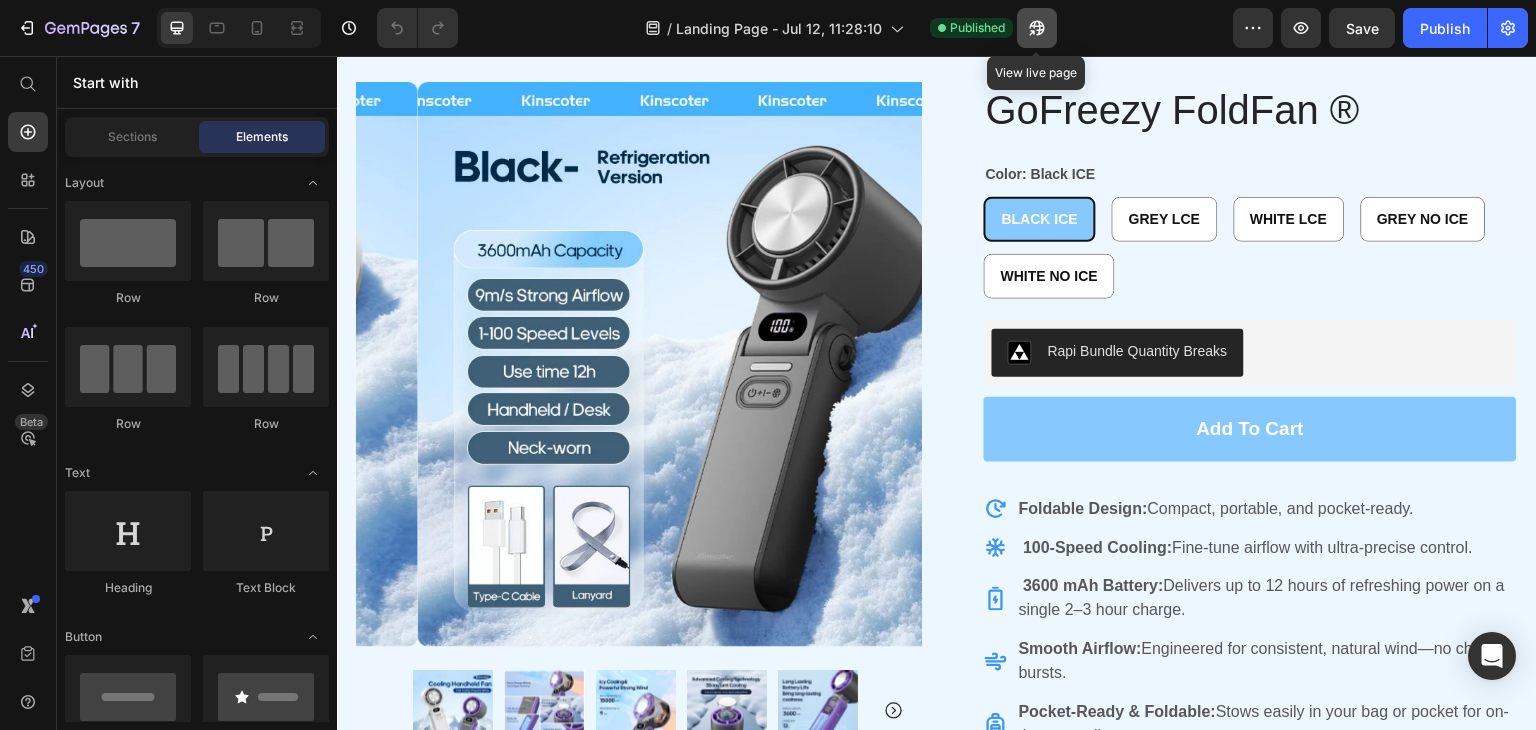 click 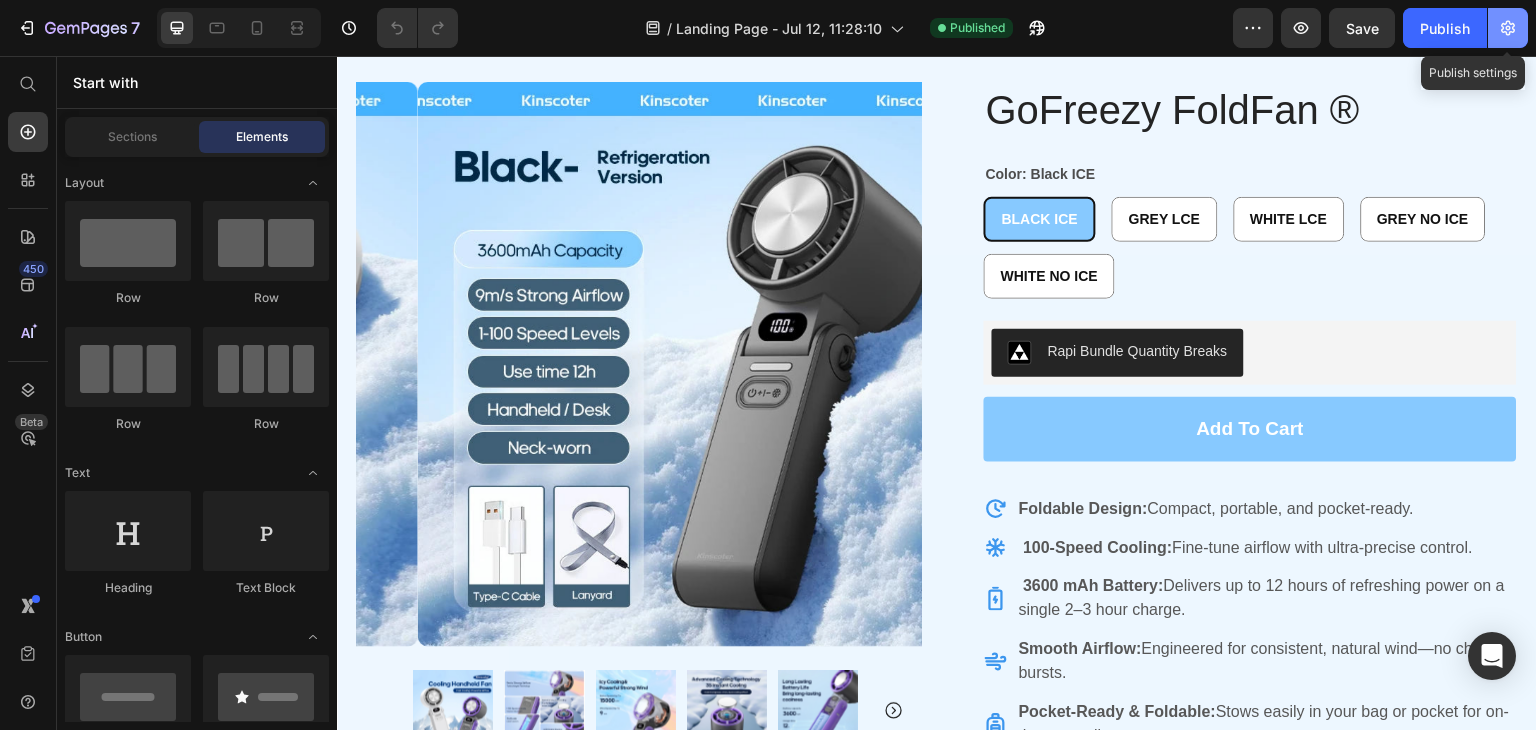 click 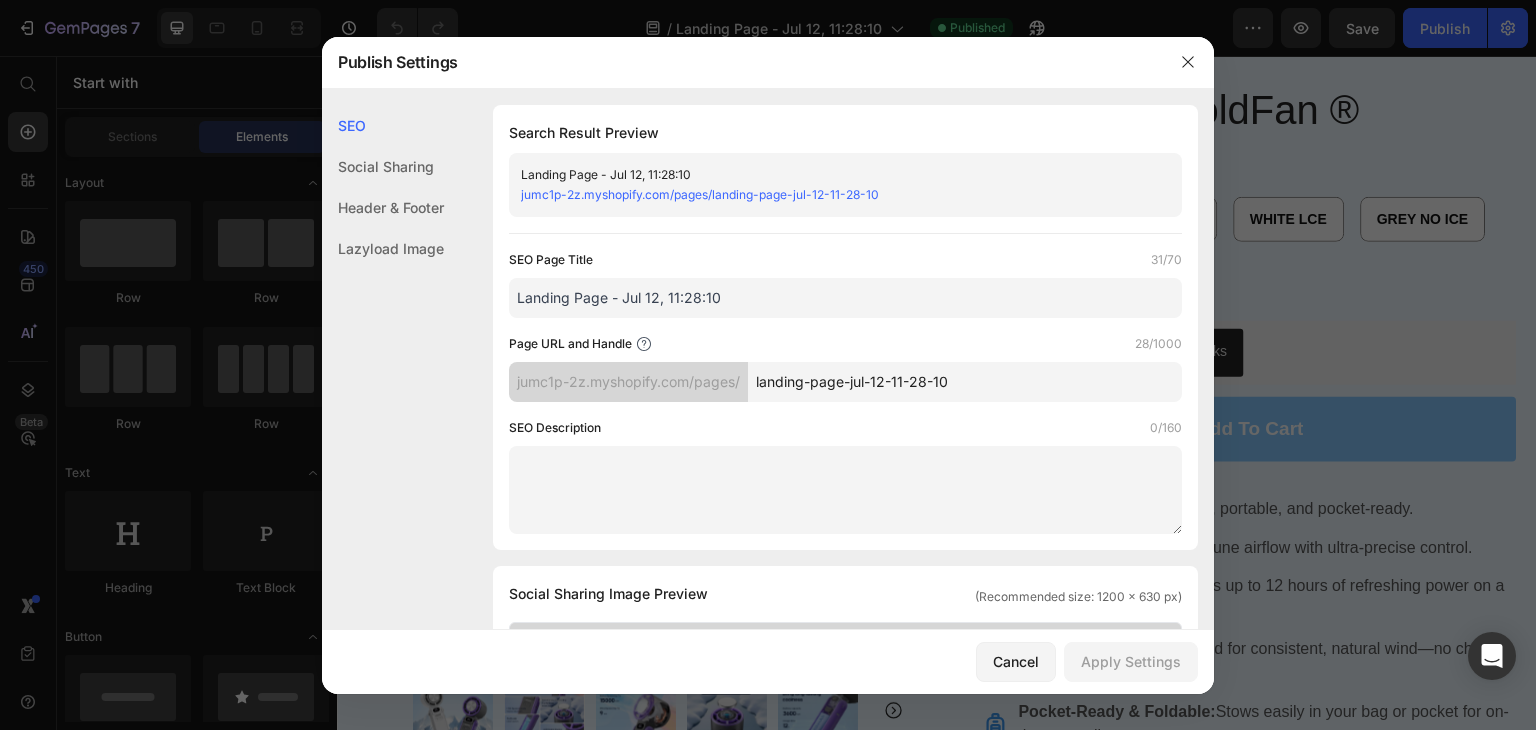 click on "Landing Page - Jul 12, 11:28:10 jumc1p-2z.myshopify.com/pages/landing-page-jul-12-11-28-10" 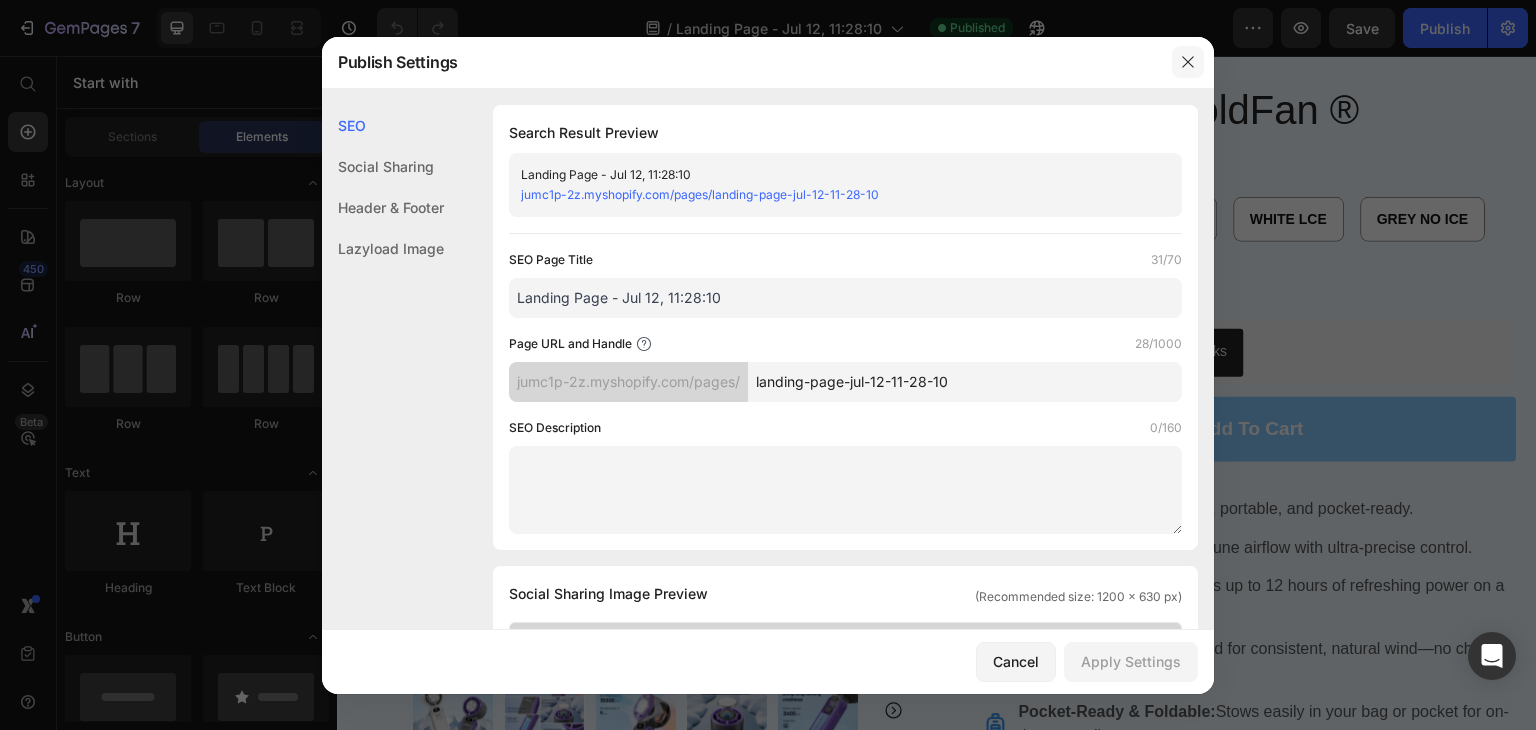click 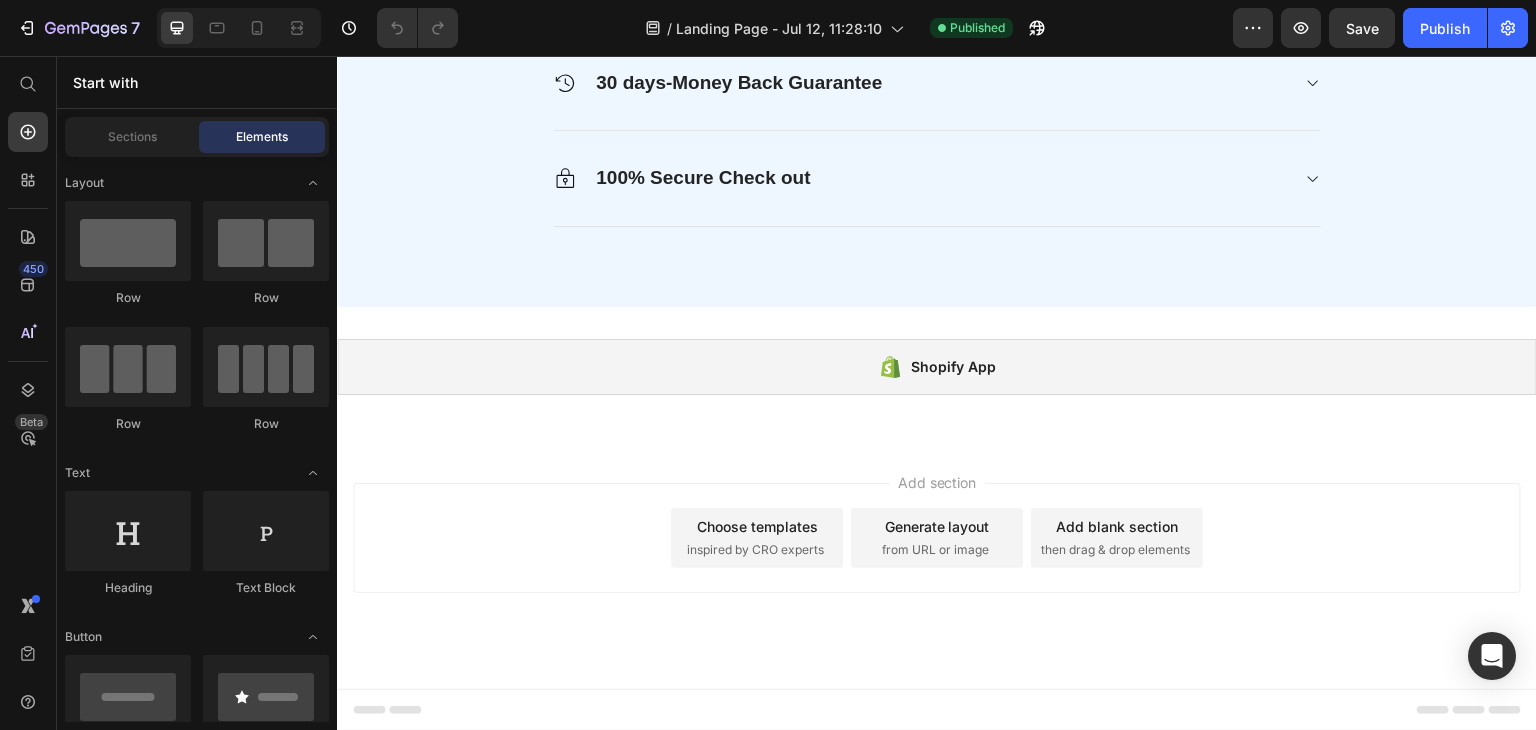scroll, scrollTop: 2596, scrollLeft: 0, axis: vertical 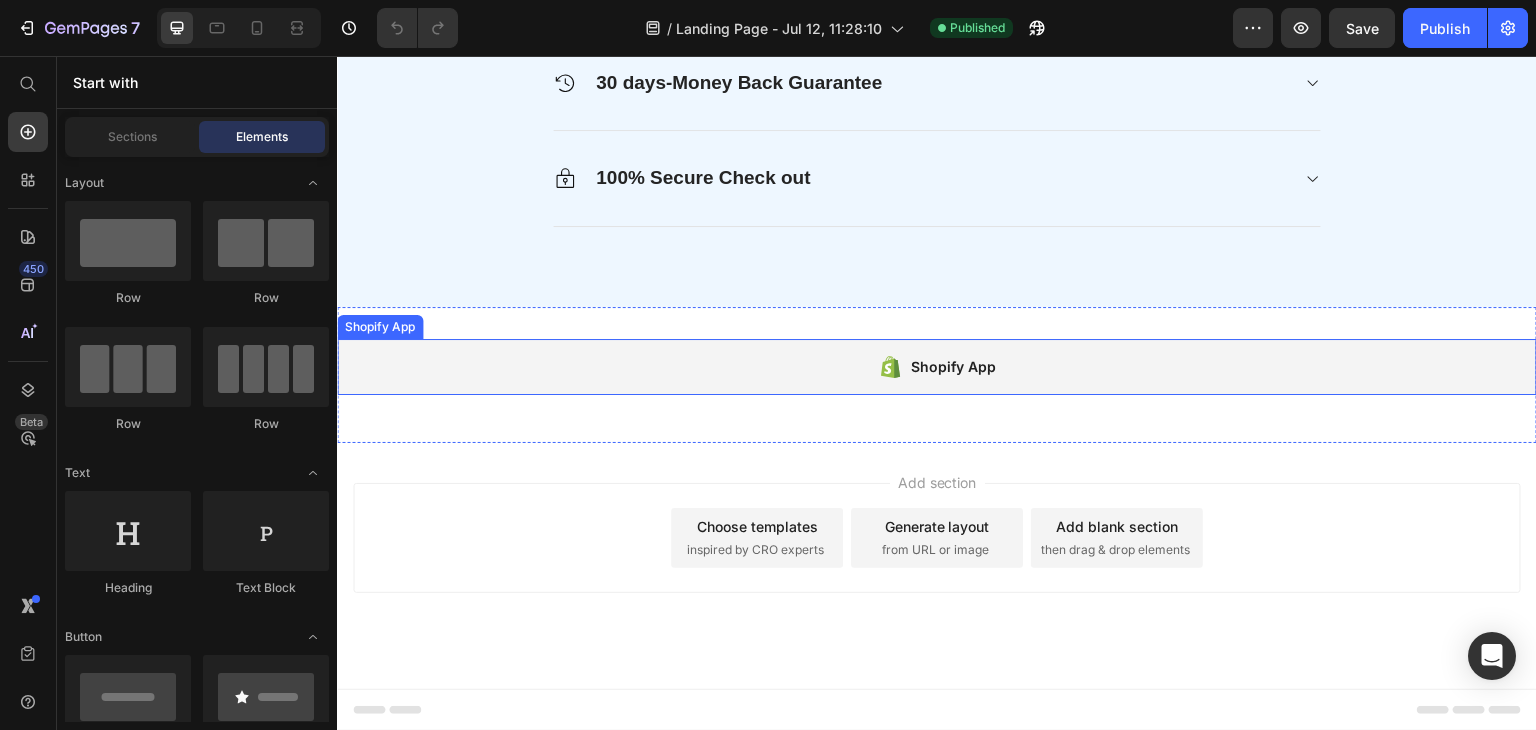 click on "Shopify App" at bounding box center (937, 367) 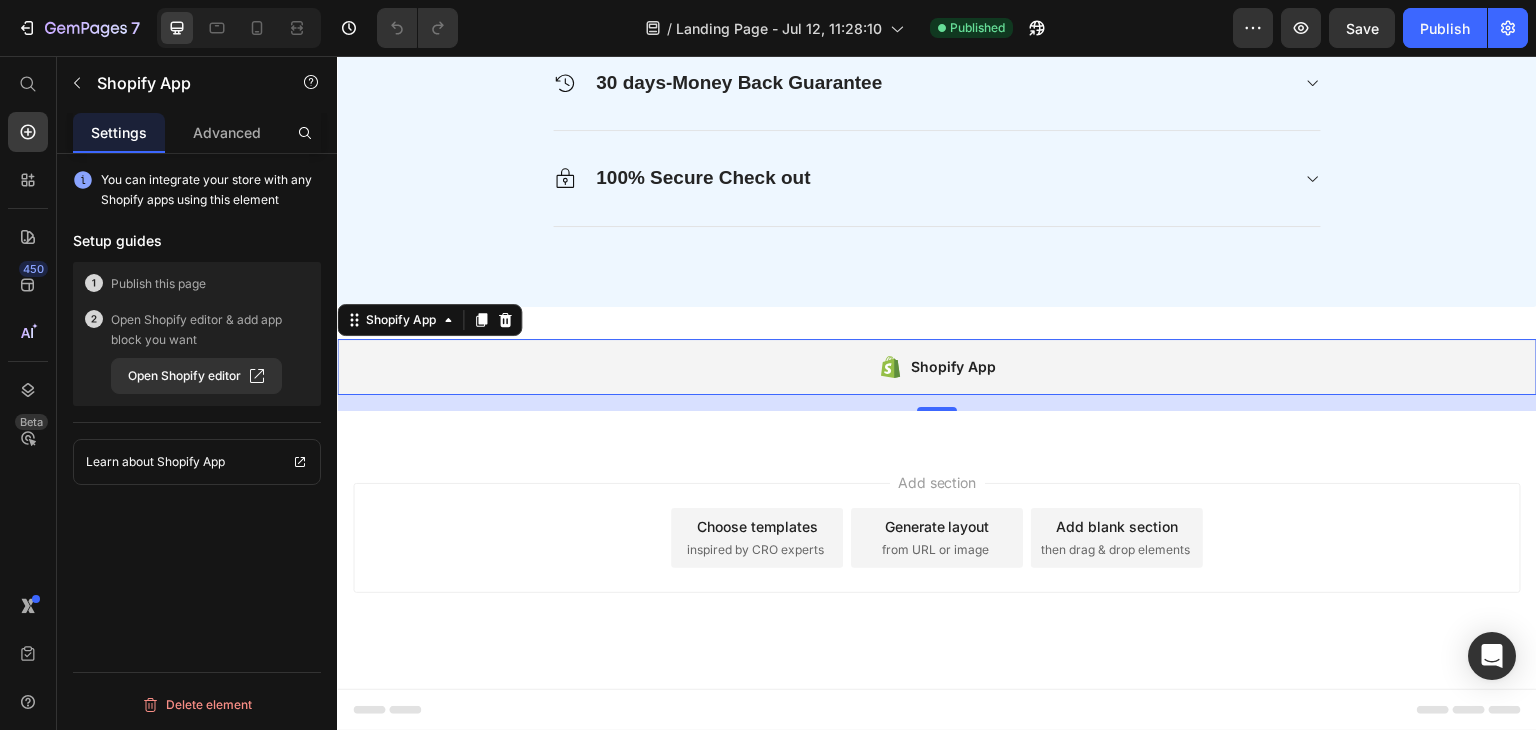click on "Shopify App" at bounding box center (937, 367) 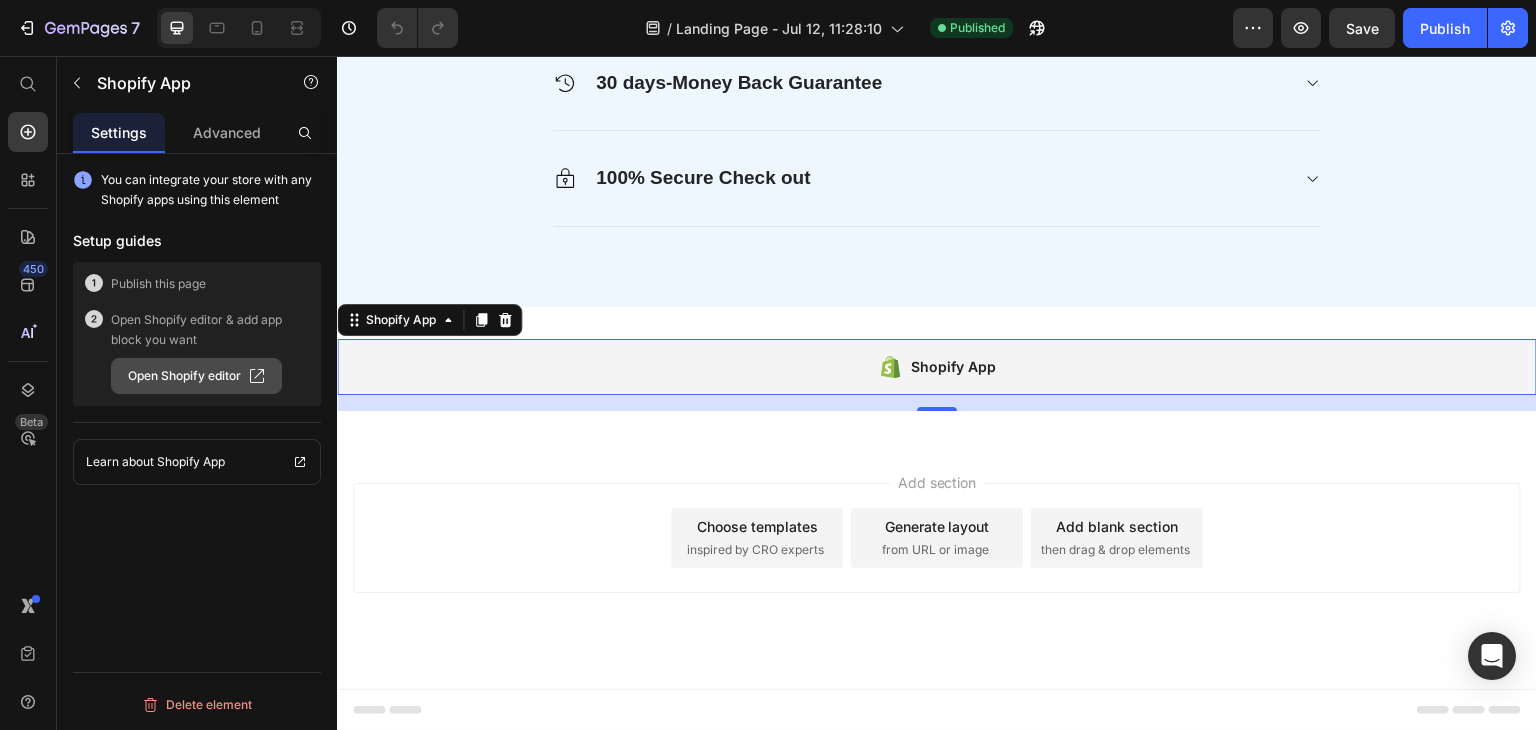 click on "Open Shopify editor" at bounding box center [196, 376] 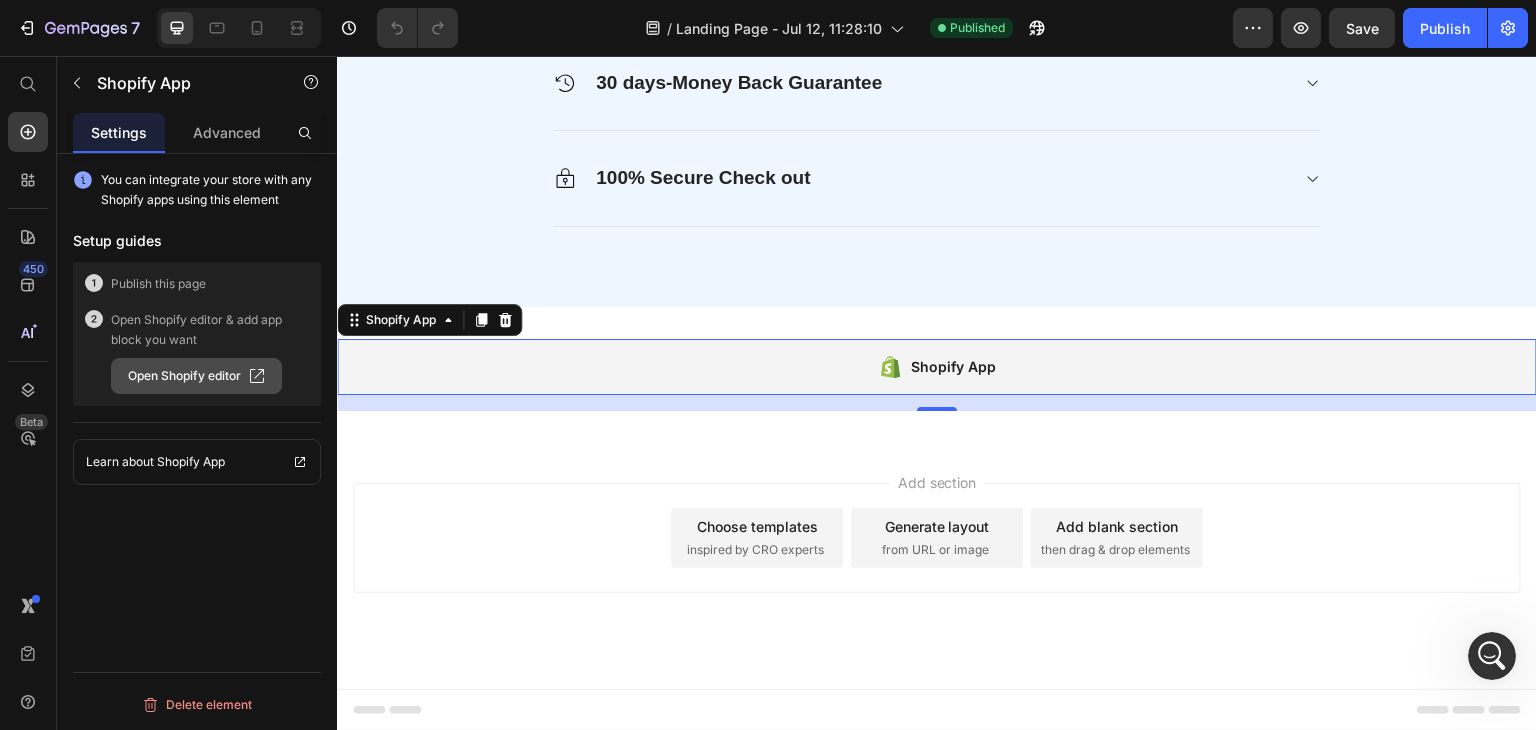 scroll, scrollTop: 0, scrollLeft: 0, axis: both 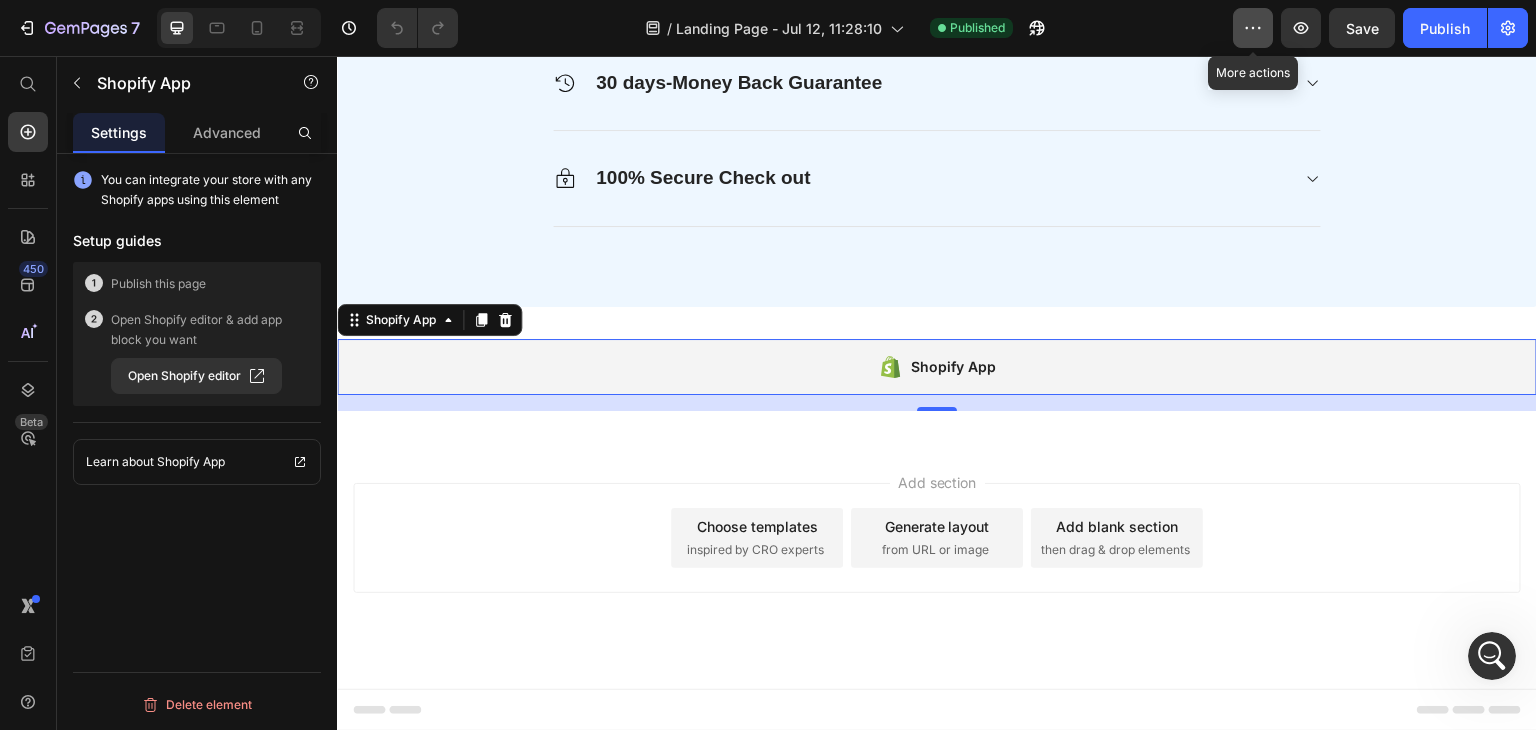 click 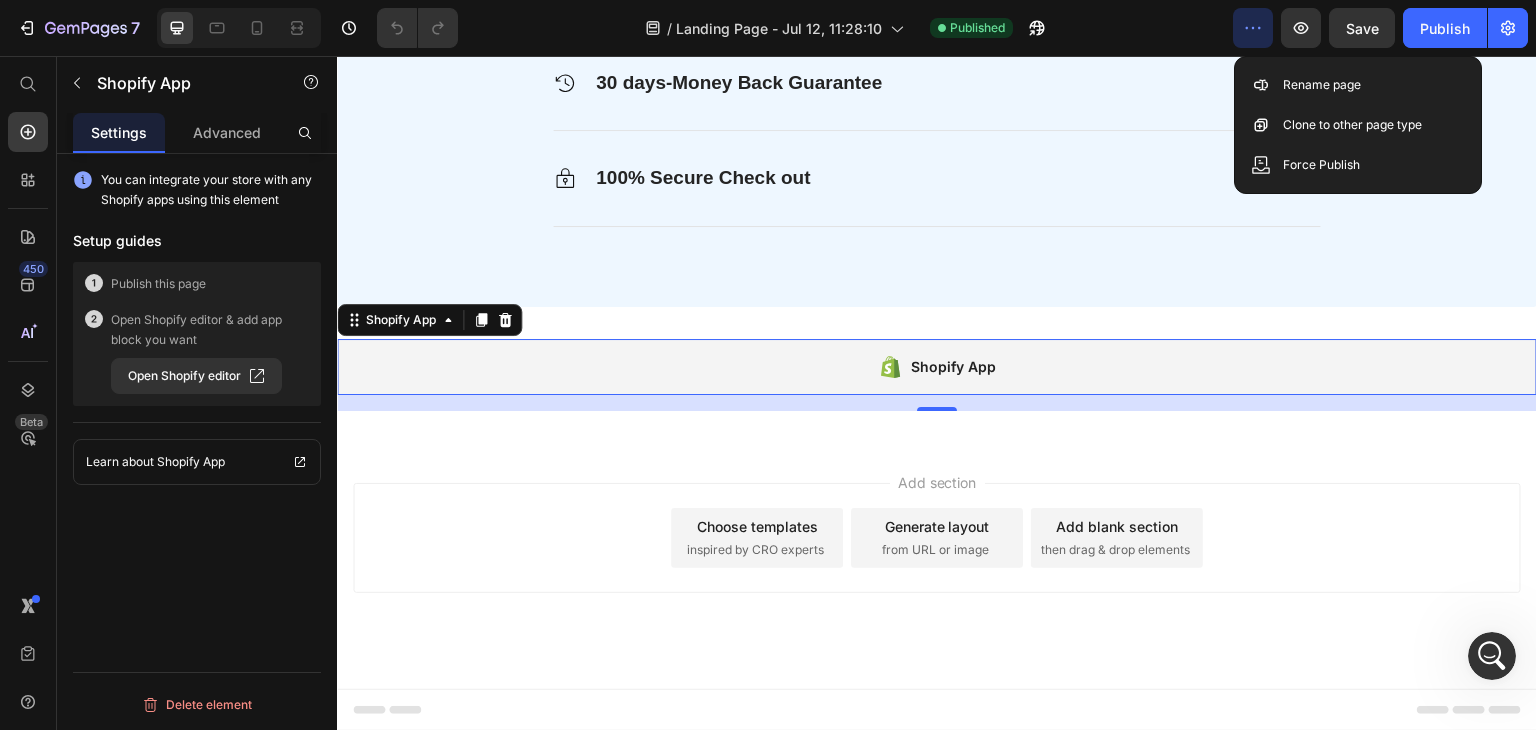 click on "/ Landing Page - [DATE], [TIME] Published" 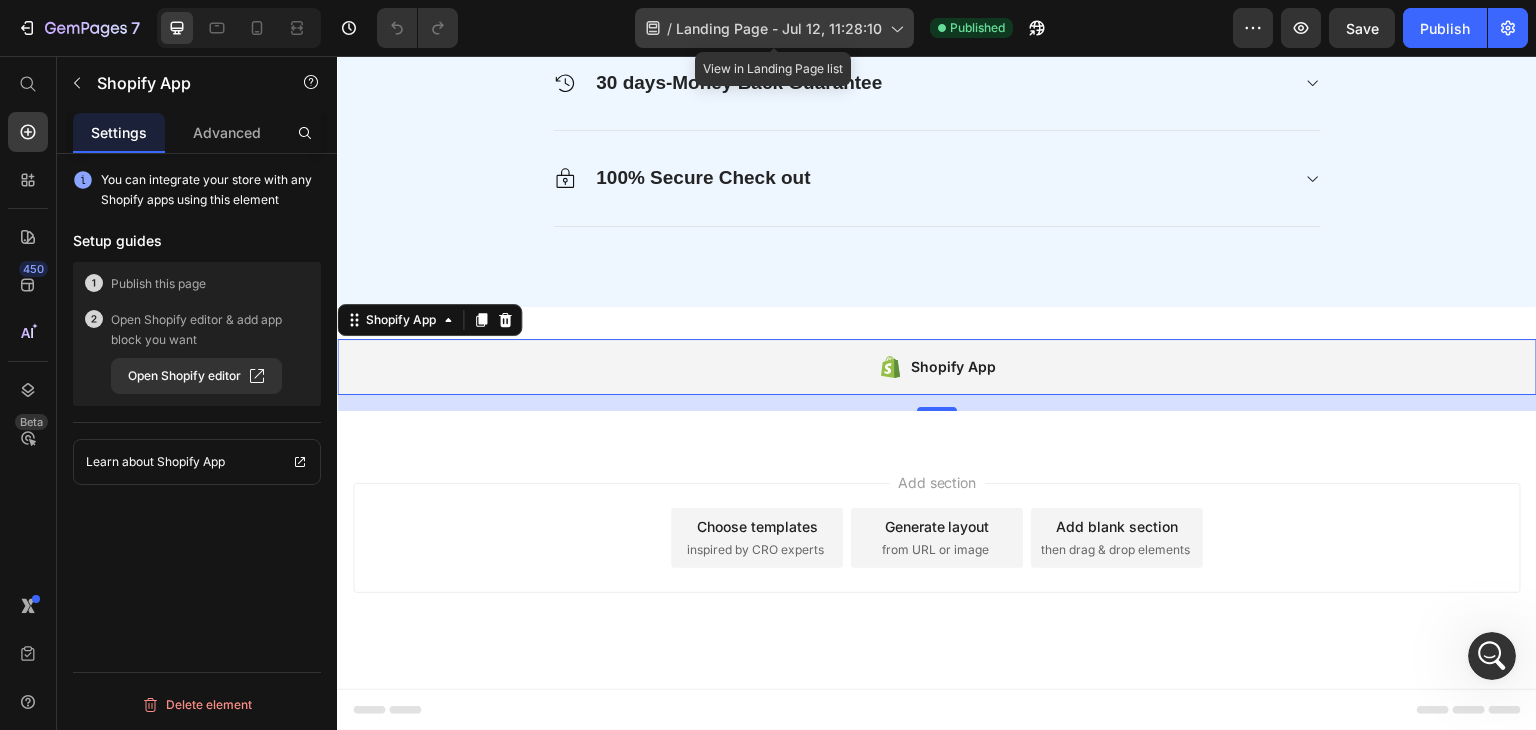 click on "Landing Page - Jul 12, 11:28:10" at bounding box center (779, 28) 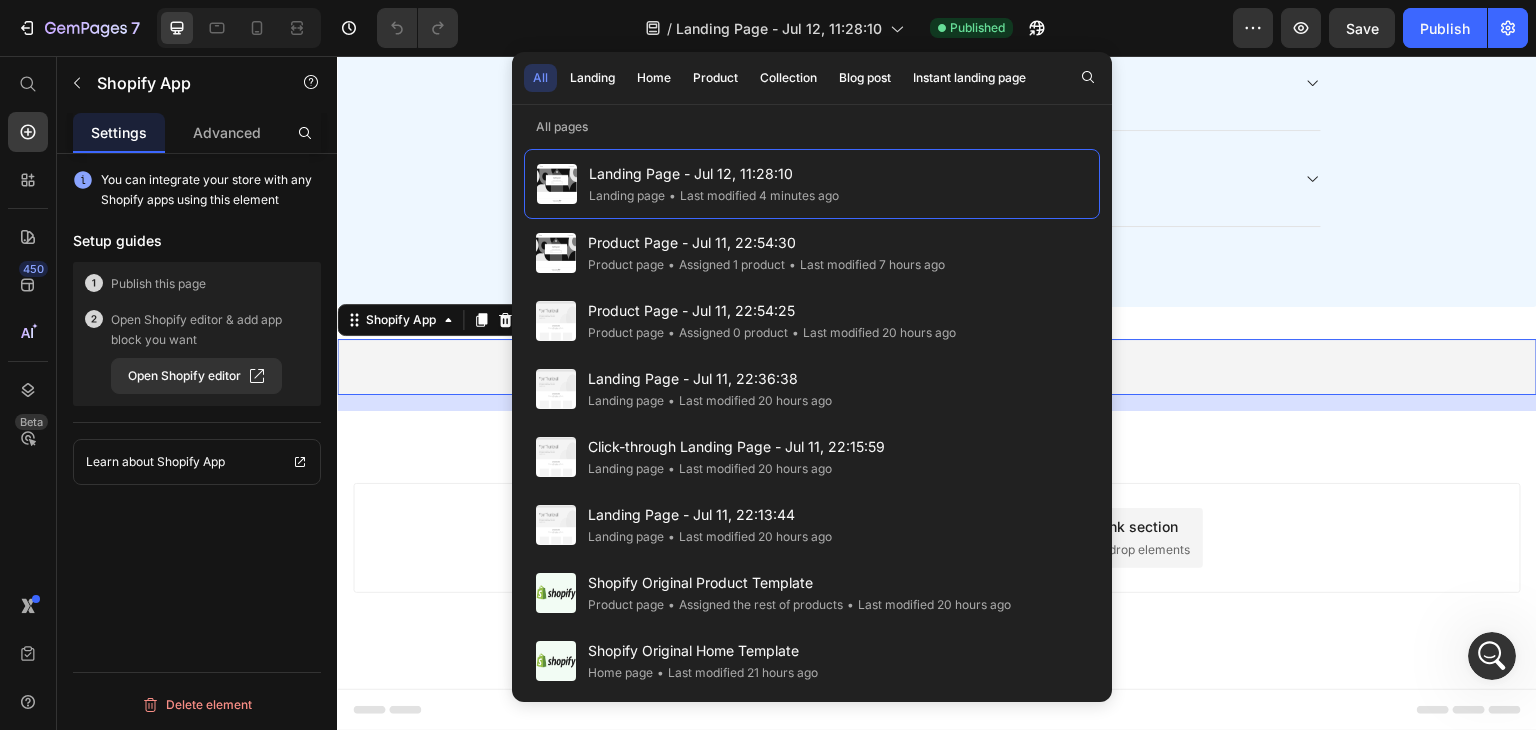 click on "/ Landing Page - [DATE], [TIME] Published" 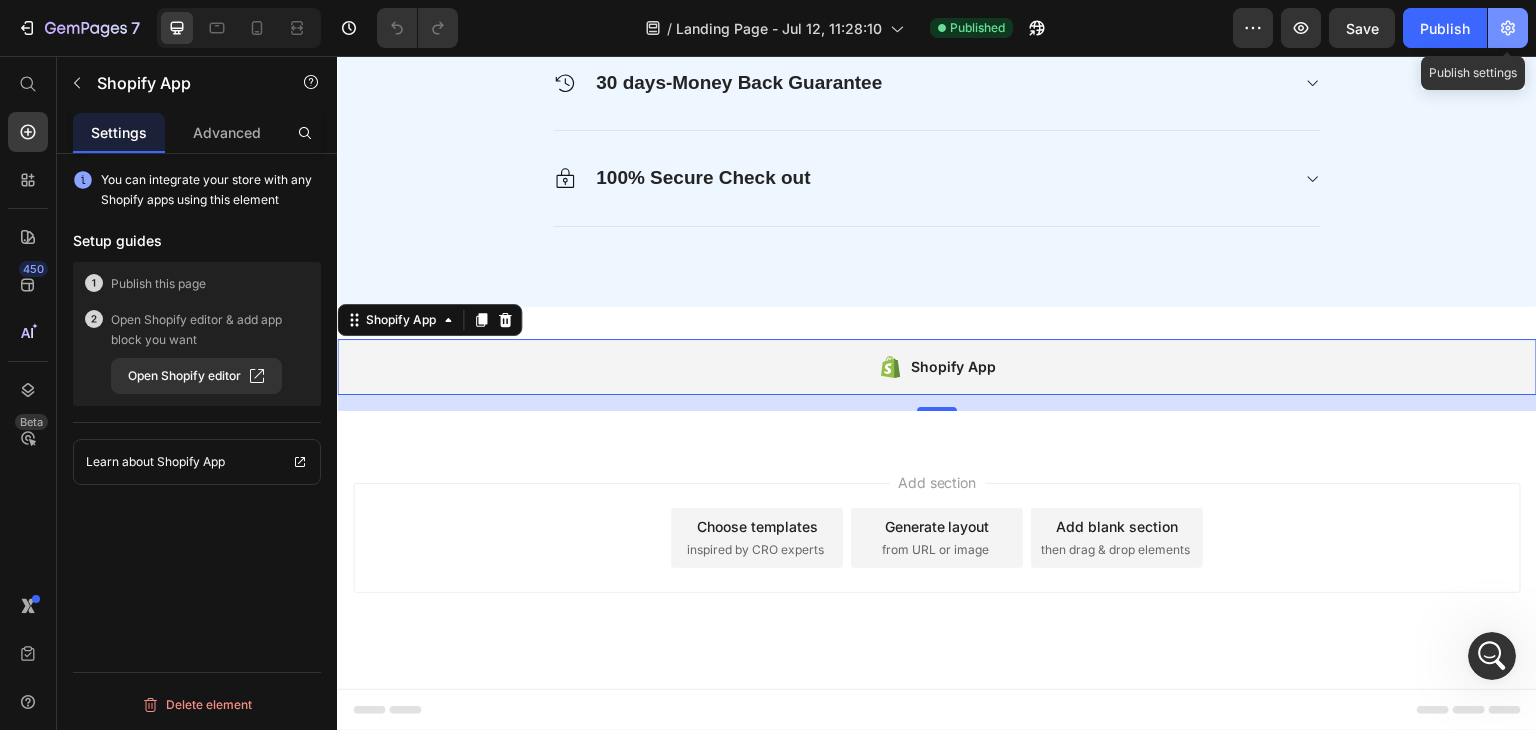 click 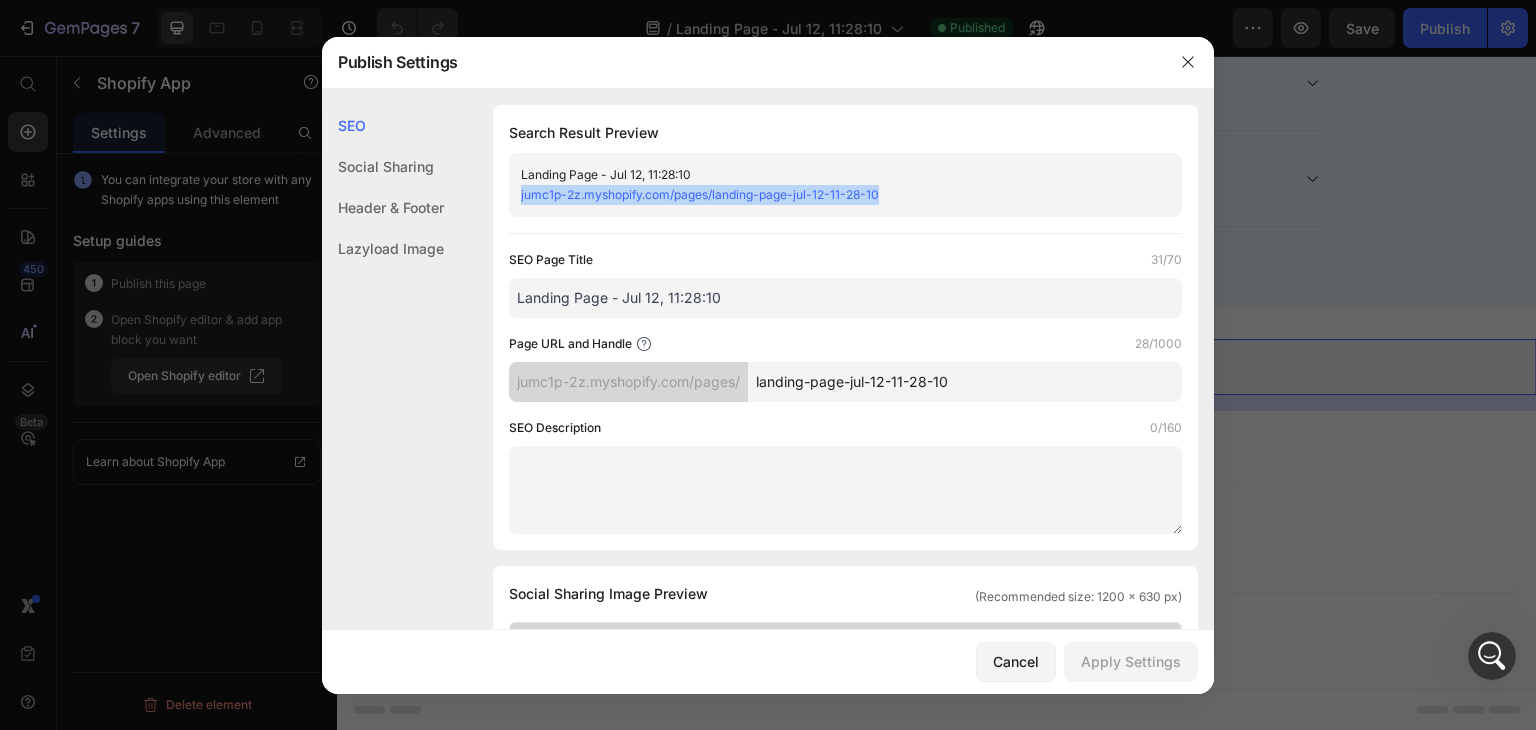 drag, startPoint x: 921, startPoint y: 197, endPoint x: 515, endPoint y: 217, distance: 406.4923 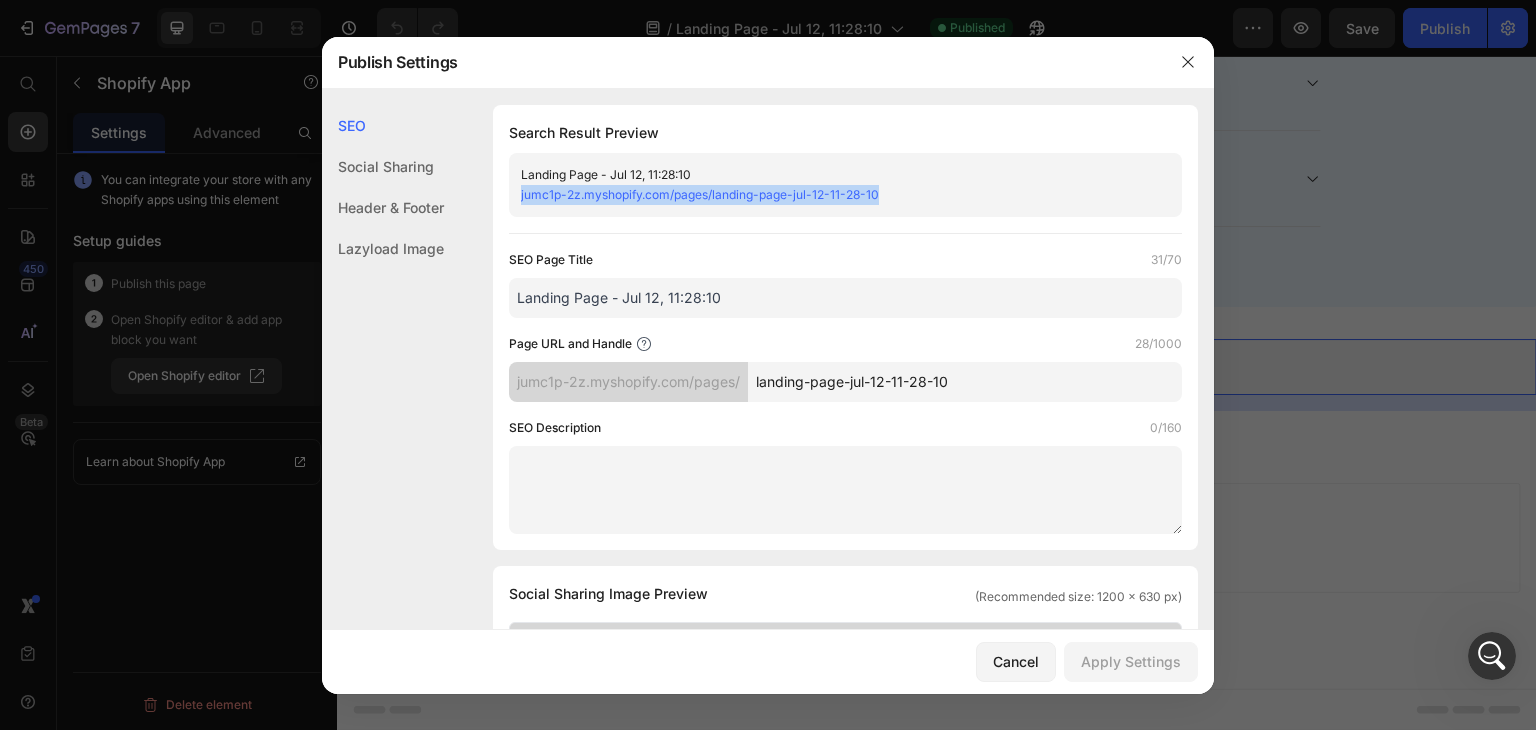 click on "Search Result Preview Landing Page - Jul 12, 11:28:10 jumc1p-2z.myshopify.com/pages/landing-page-jul-12-11-28-10 SEO Page Title  31/70  Landing Page - Jul 12, 11:28:10  Page URL and Handle  28/1000  jumc1p-2z.myshopify.com/pages/ landing-page-jul-12-11-28-10  SEO Description  0/160" at bounding box center (845, 327) 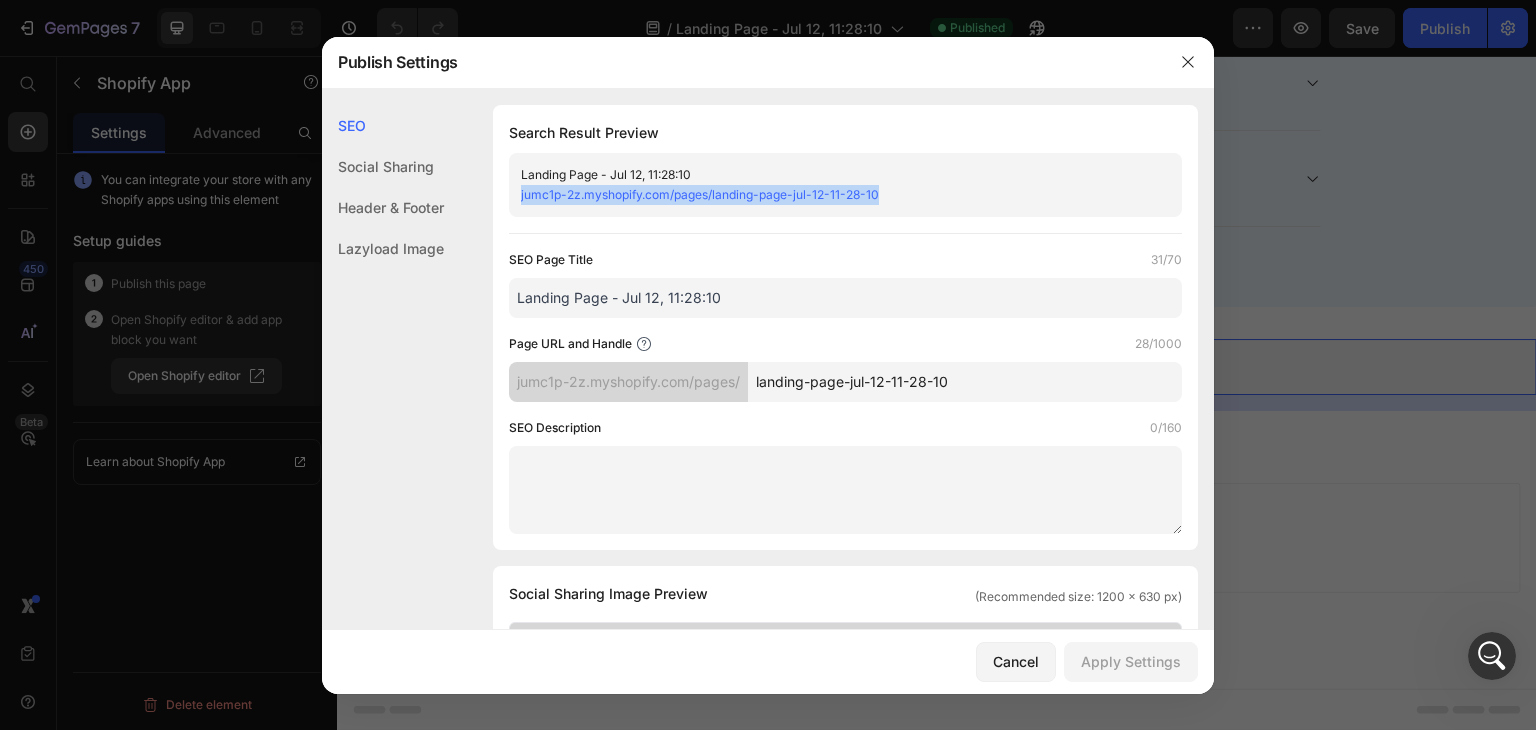 copy on "jumc1p-2z.myshopify.com/pages/landing-page-jul-12-11-28-10" 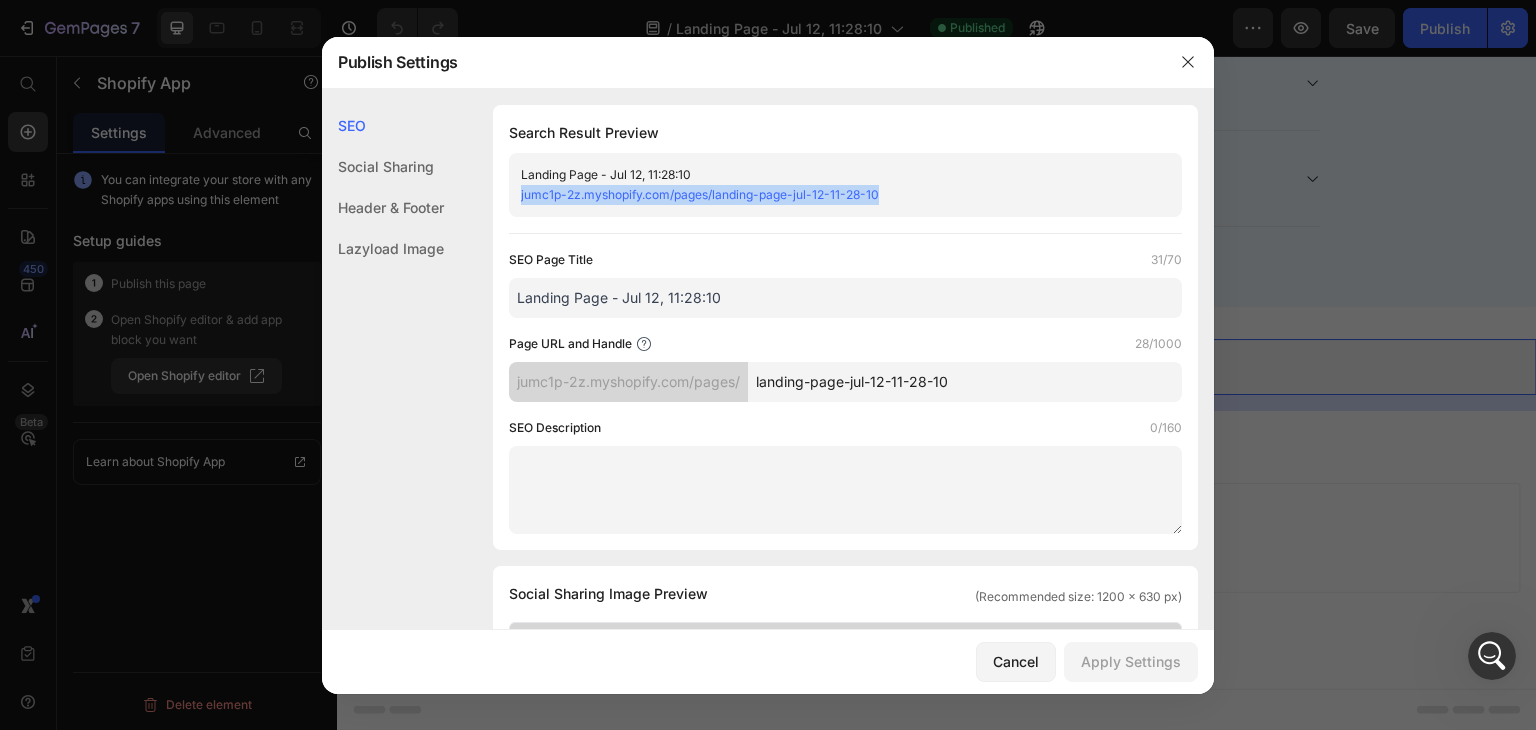 click at bounding box center (1188, 62) 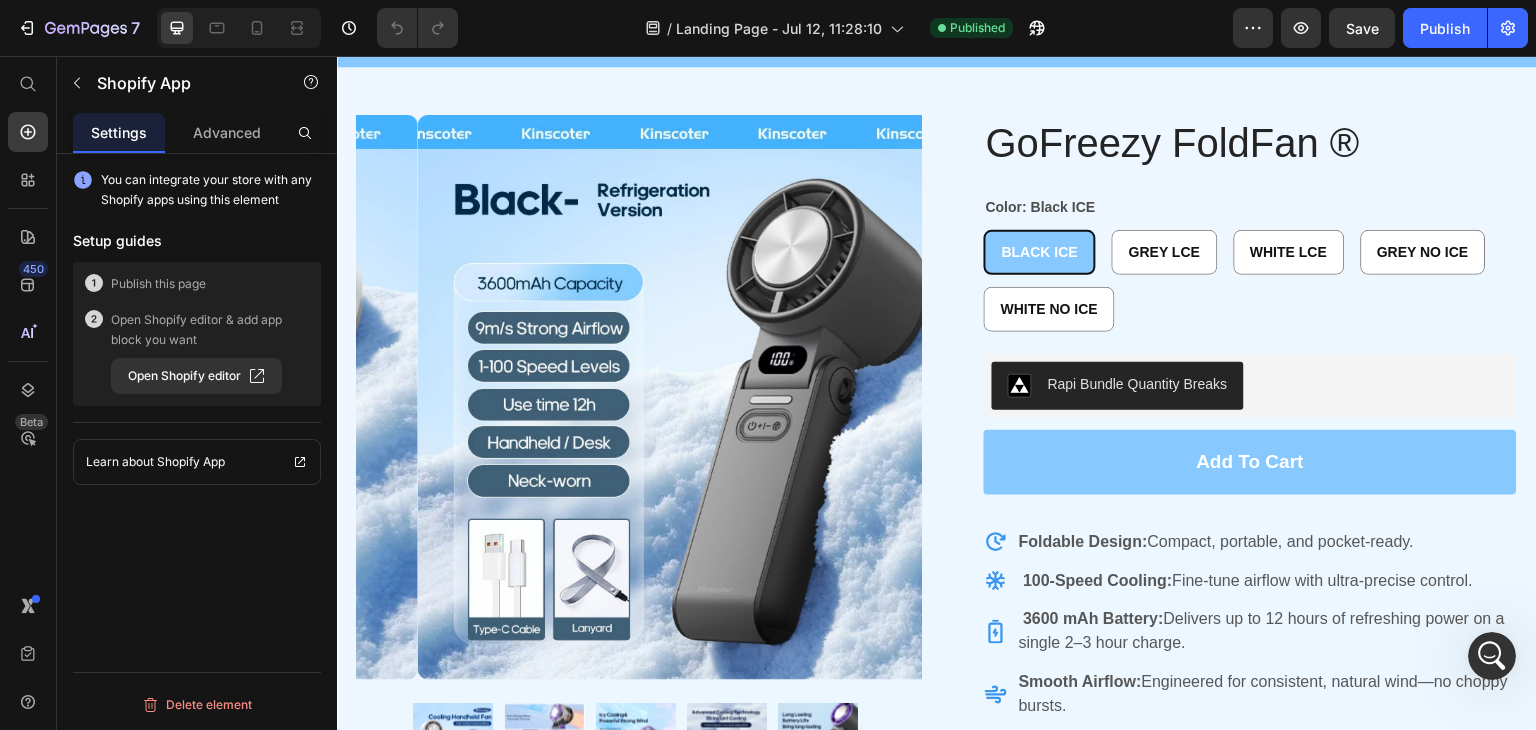 scroll, scrollTop: 0, scrollLeft: 0, axis: both 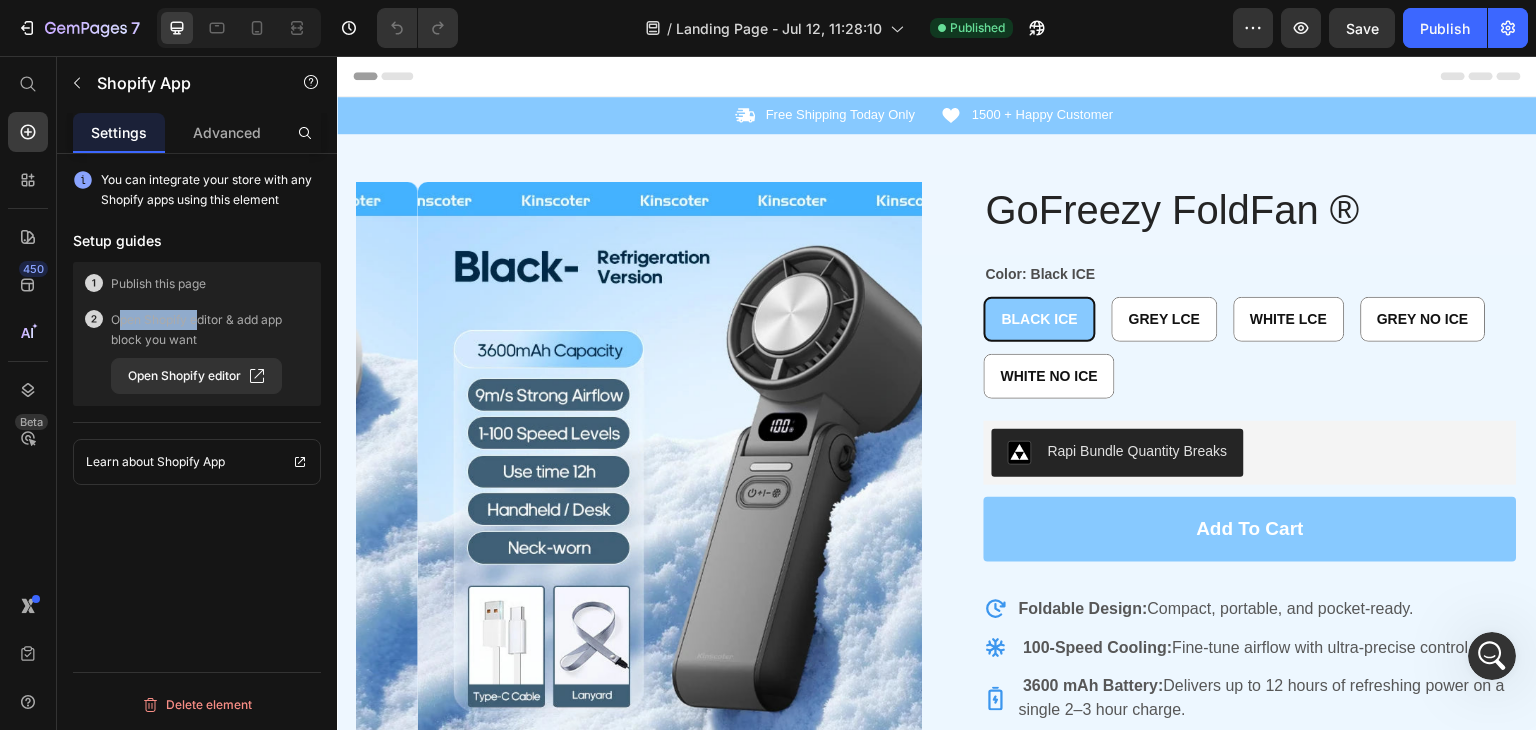 drag, startPoint x: 117, startPoint y: 318, endPoint x: 196, endPoint y: 314, distance: 79.101204 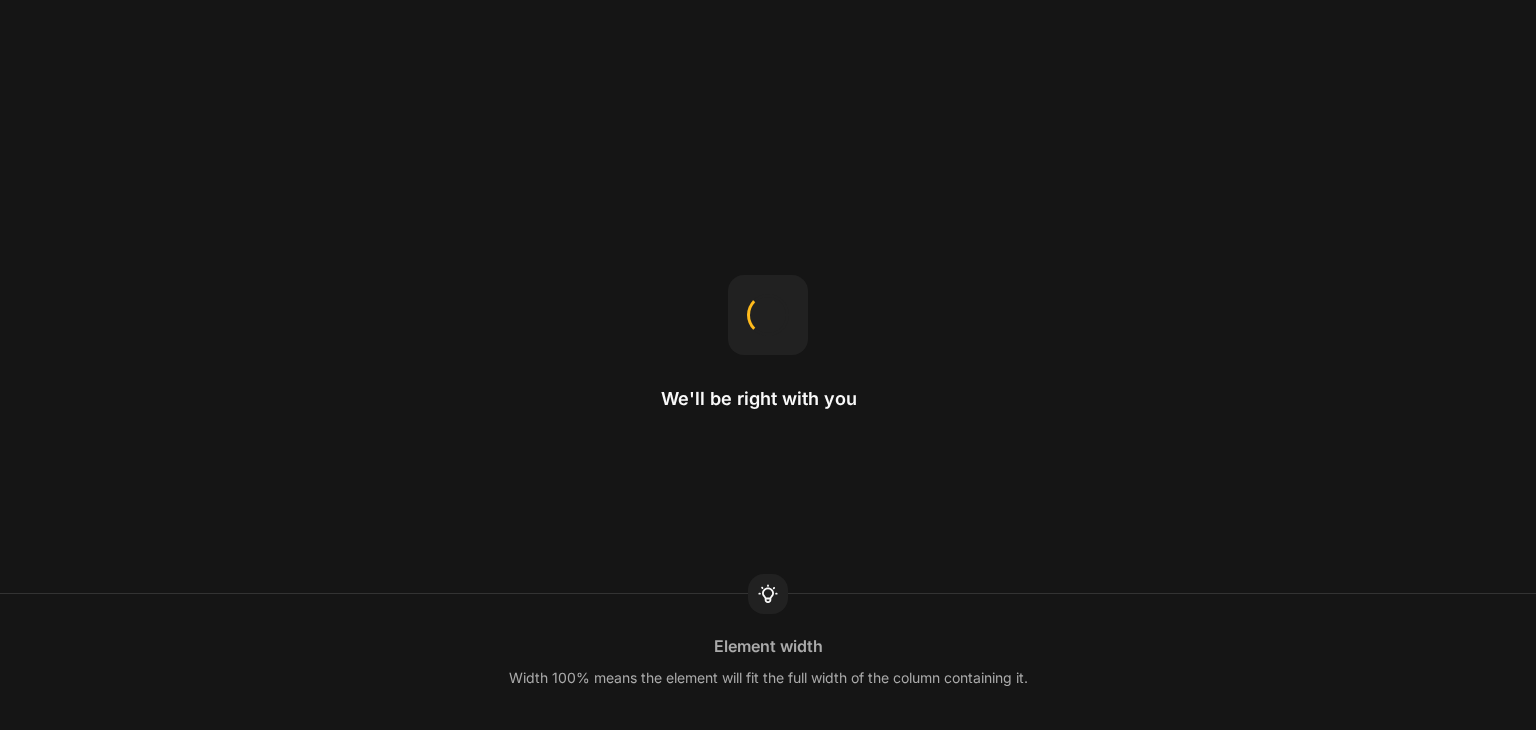scroll, scrollTop: 0, scrollLeft: 0, axis: both 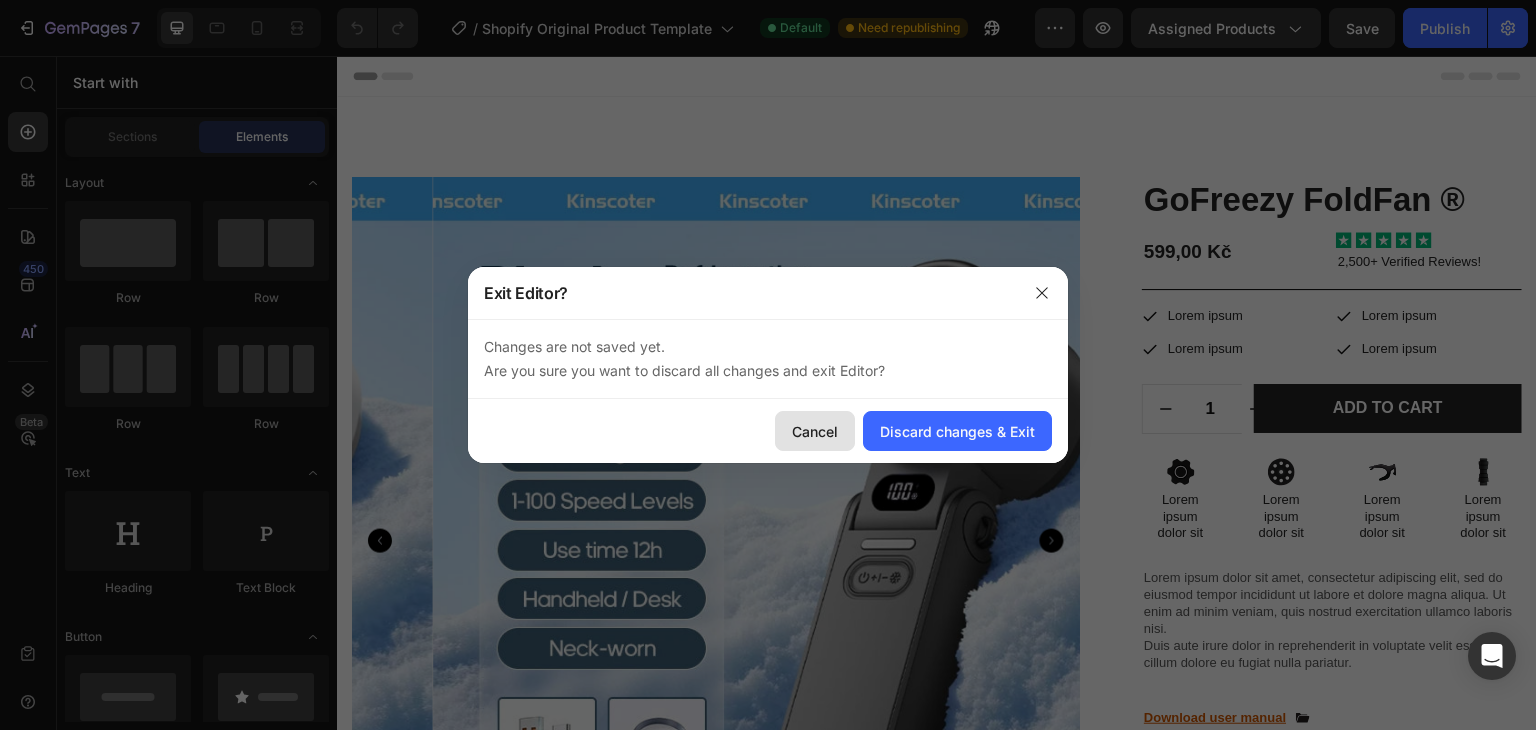 click on "Cancel" at bounding box center (815, 431) 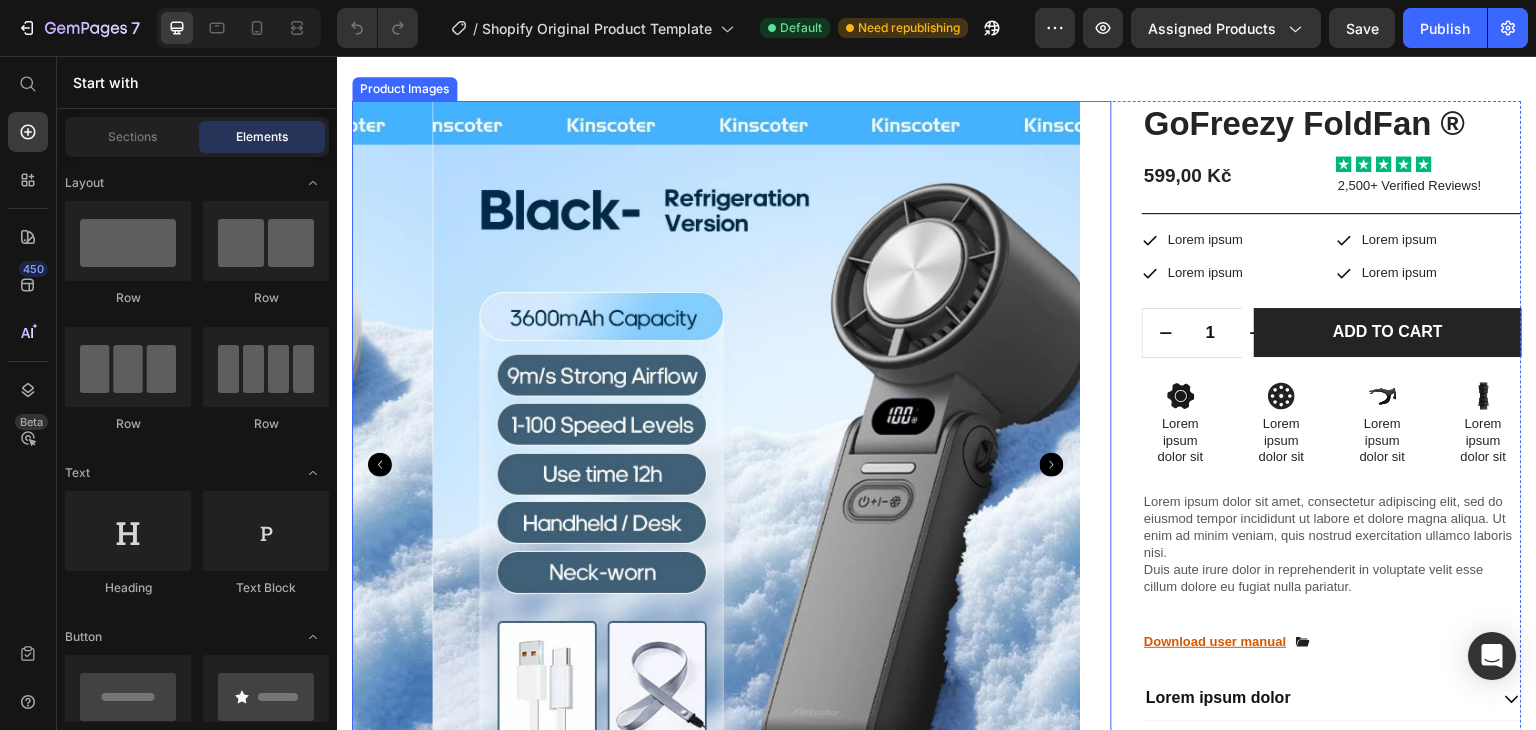 scroll, scrollTop: 0, scrollLeft: 0, axis: both 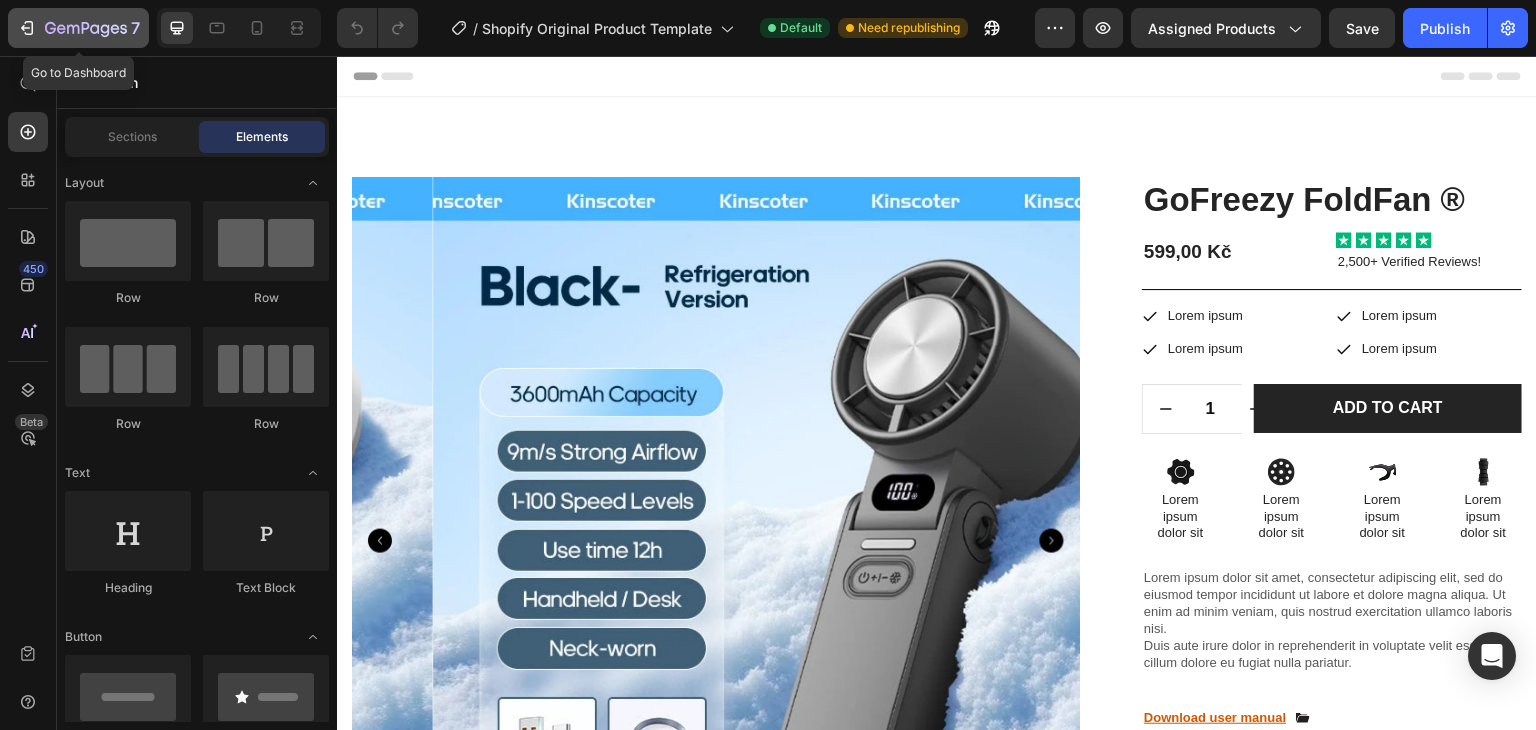 click 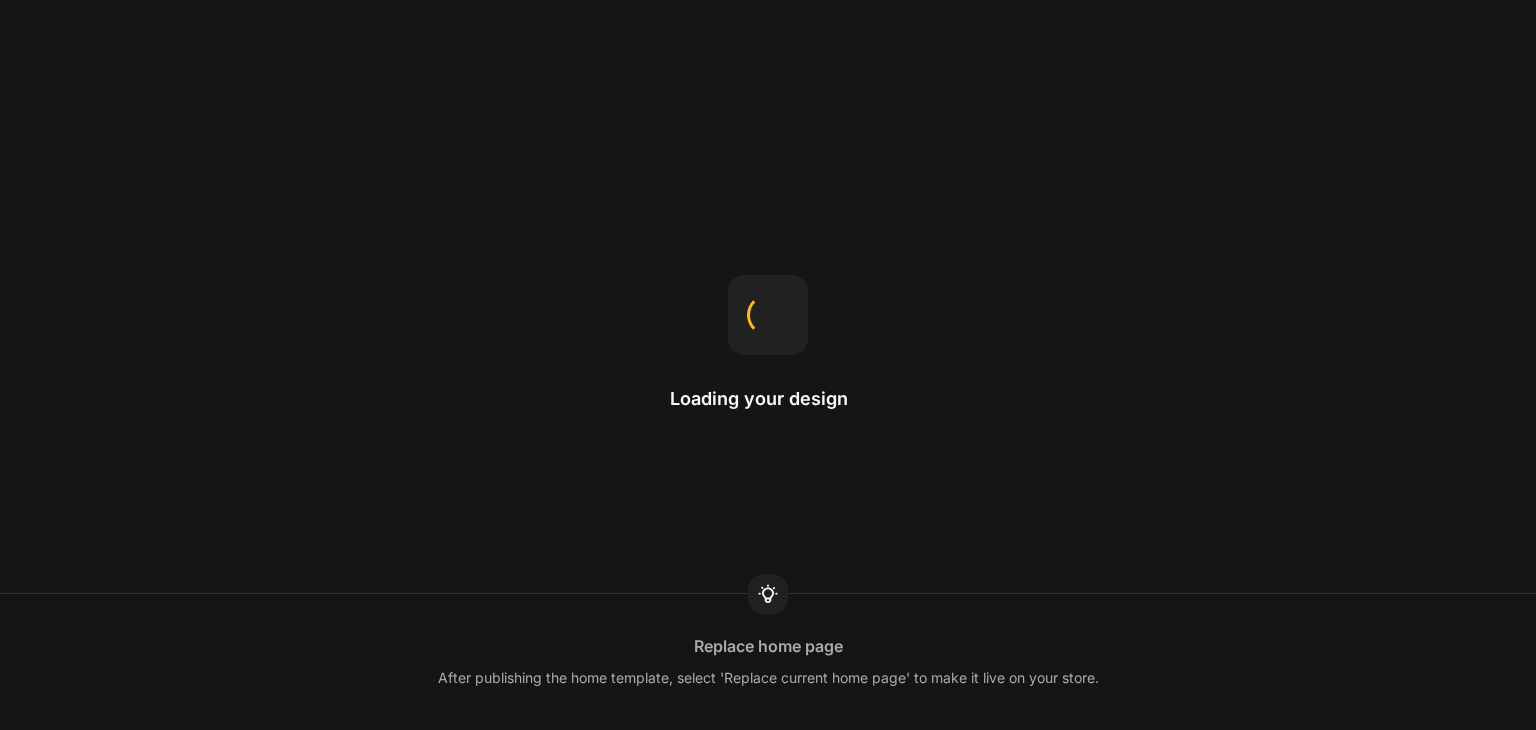 scroll, scrollTop: 0, scrollLeft: 0, axis: both 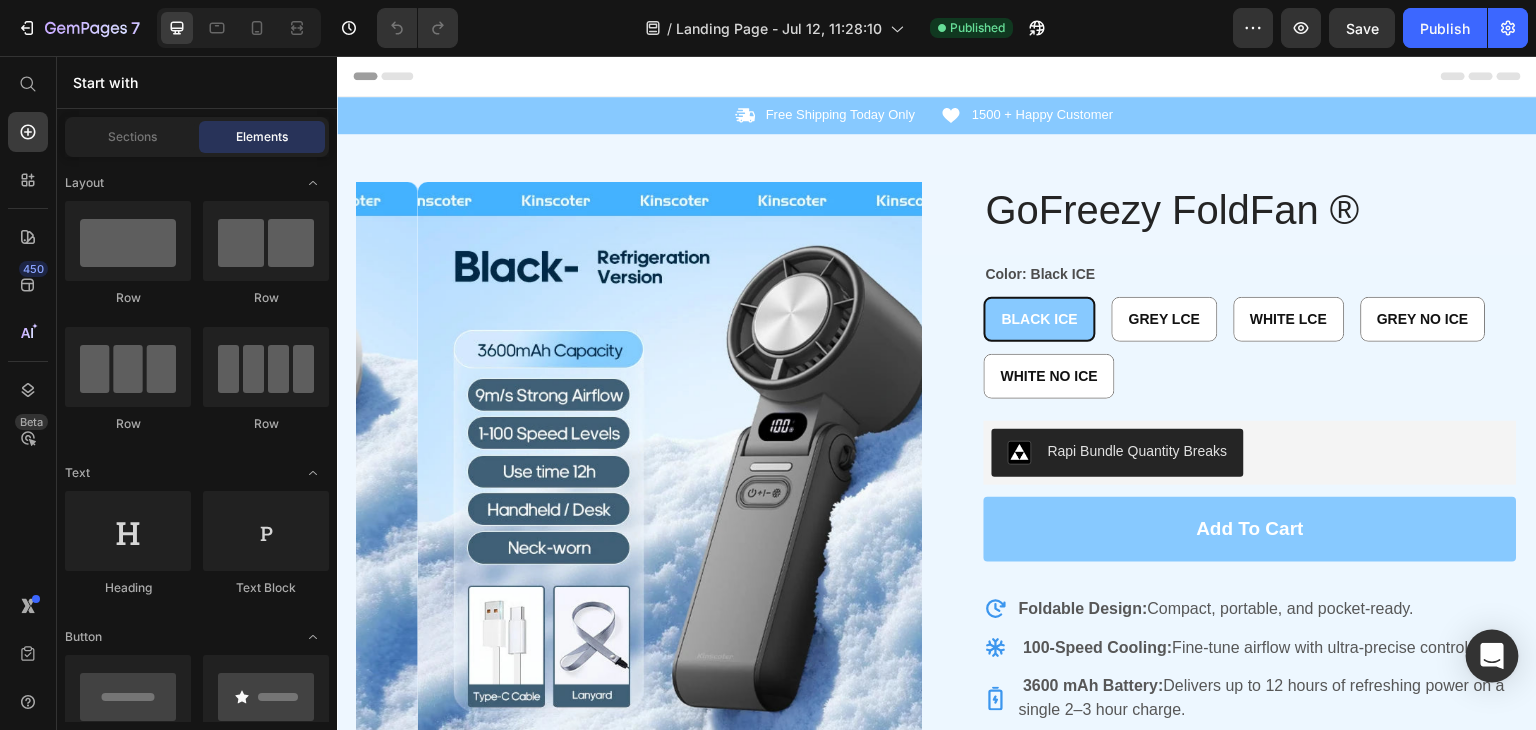 click 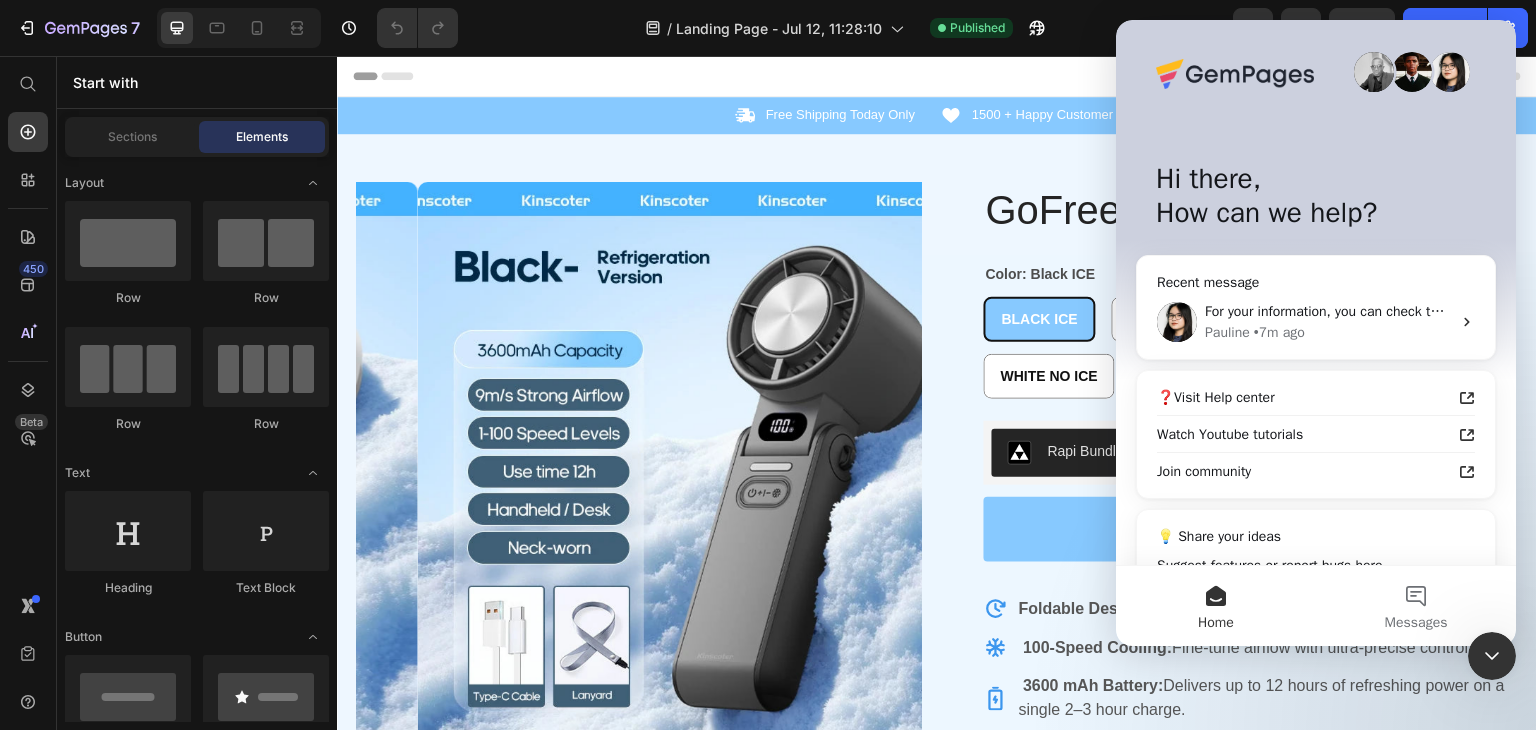 scroll, scrollTop: 0, scrollLeft: 0, axis: both 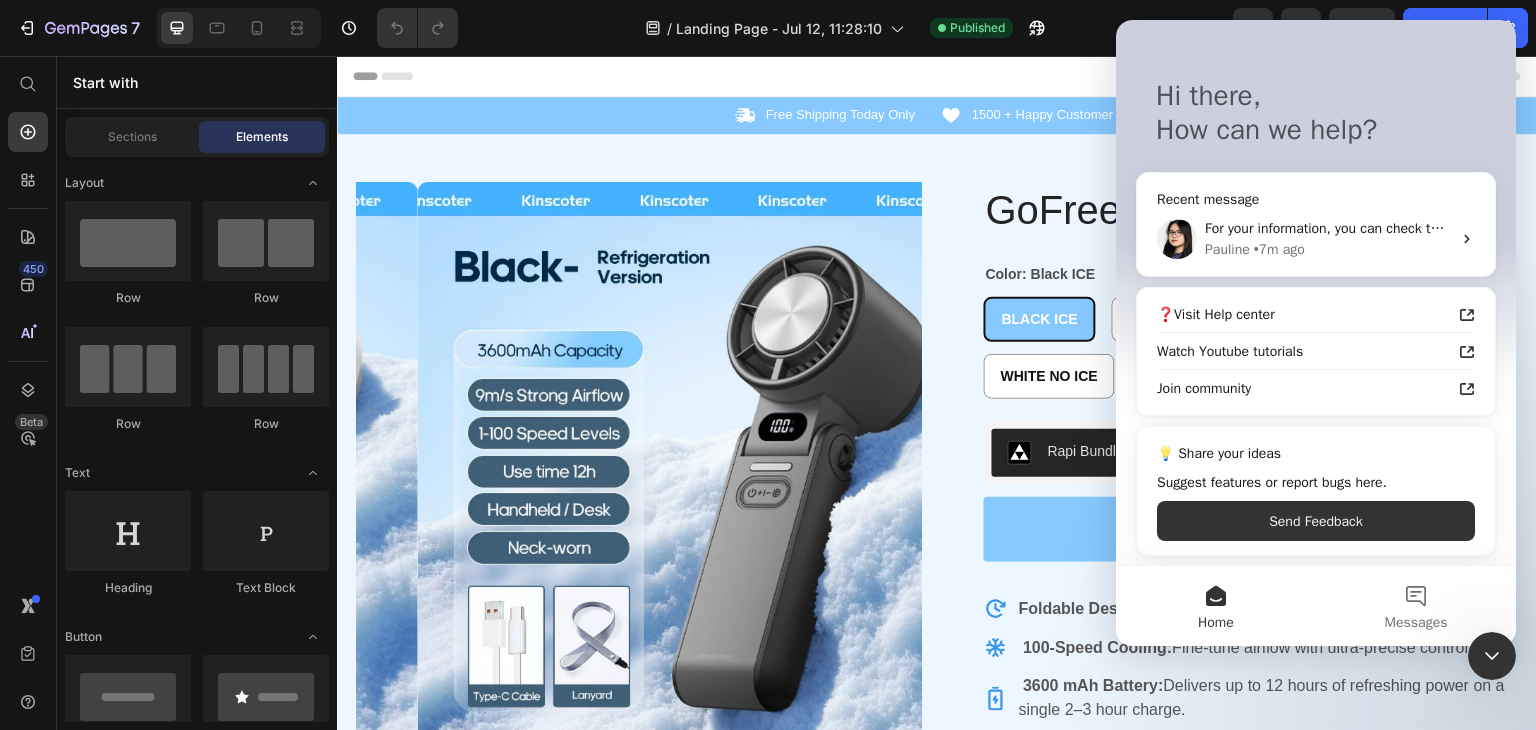 click on "[NUMBER] / Landing Page - [DATE], [TIME] Published Preview Save Publish" 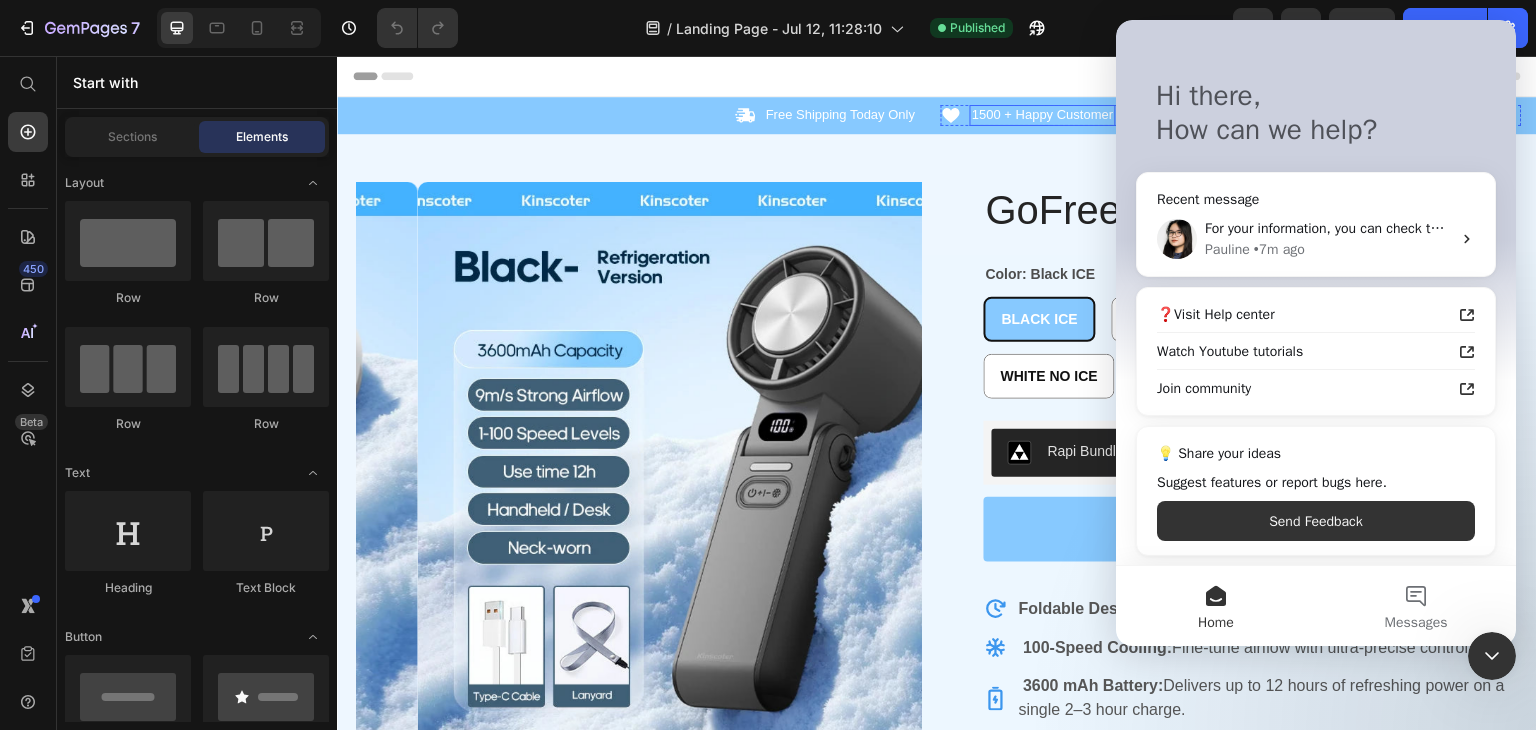 click on "Icon Free Shipping Today Only Text Block Row
Icon 1500 + Happy Customer Text Block Row Carousel Row" at bounding box center [937, 115] 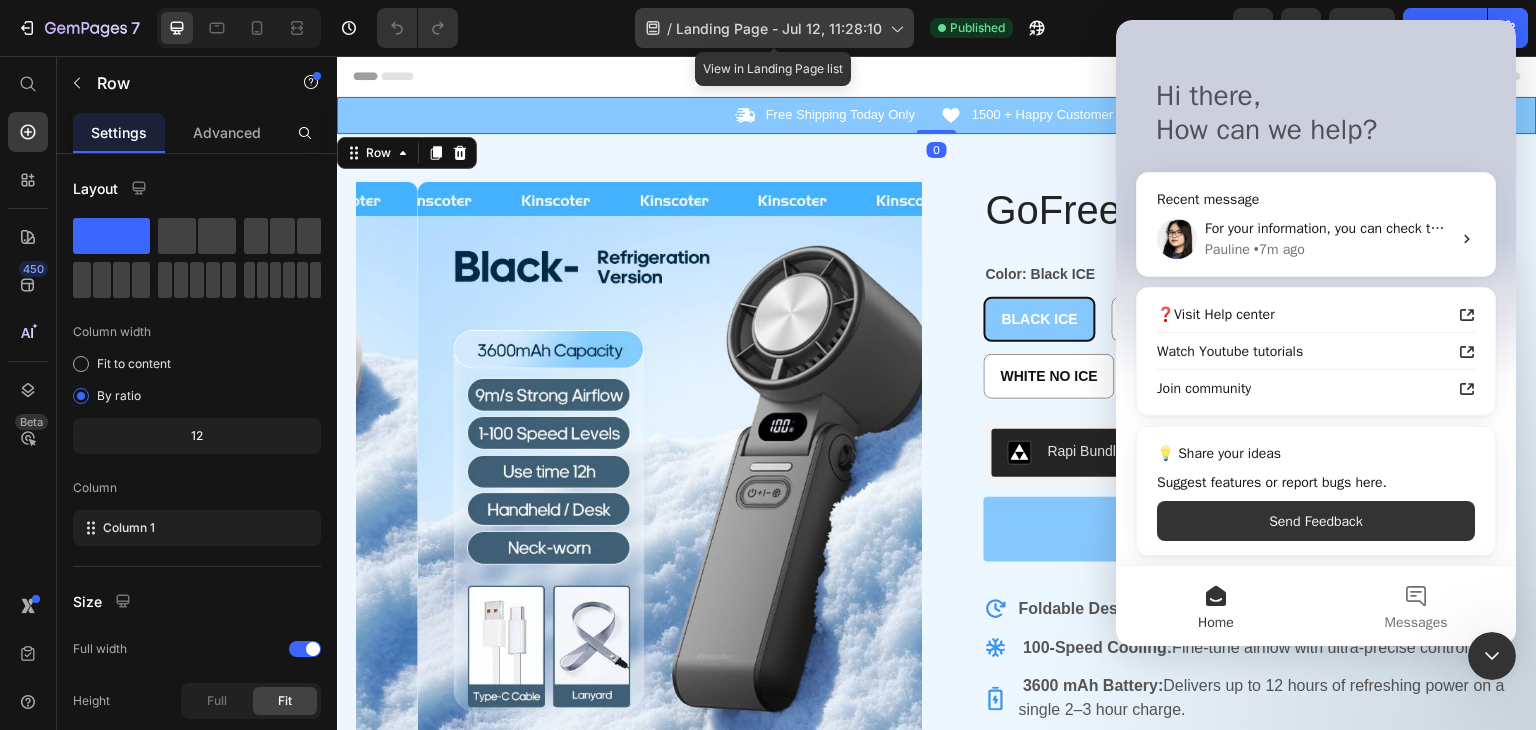 click on "/  Landing Page - Jul 12, 11:28:10" 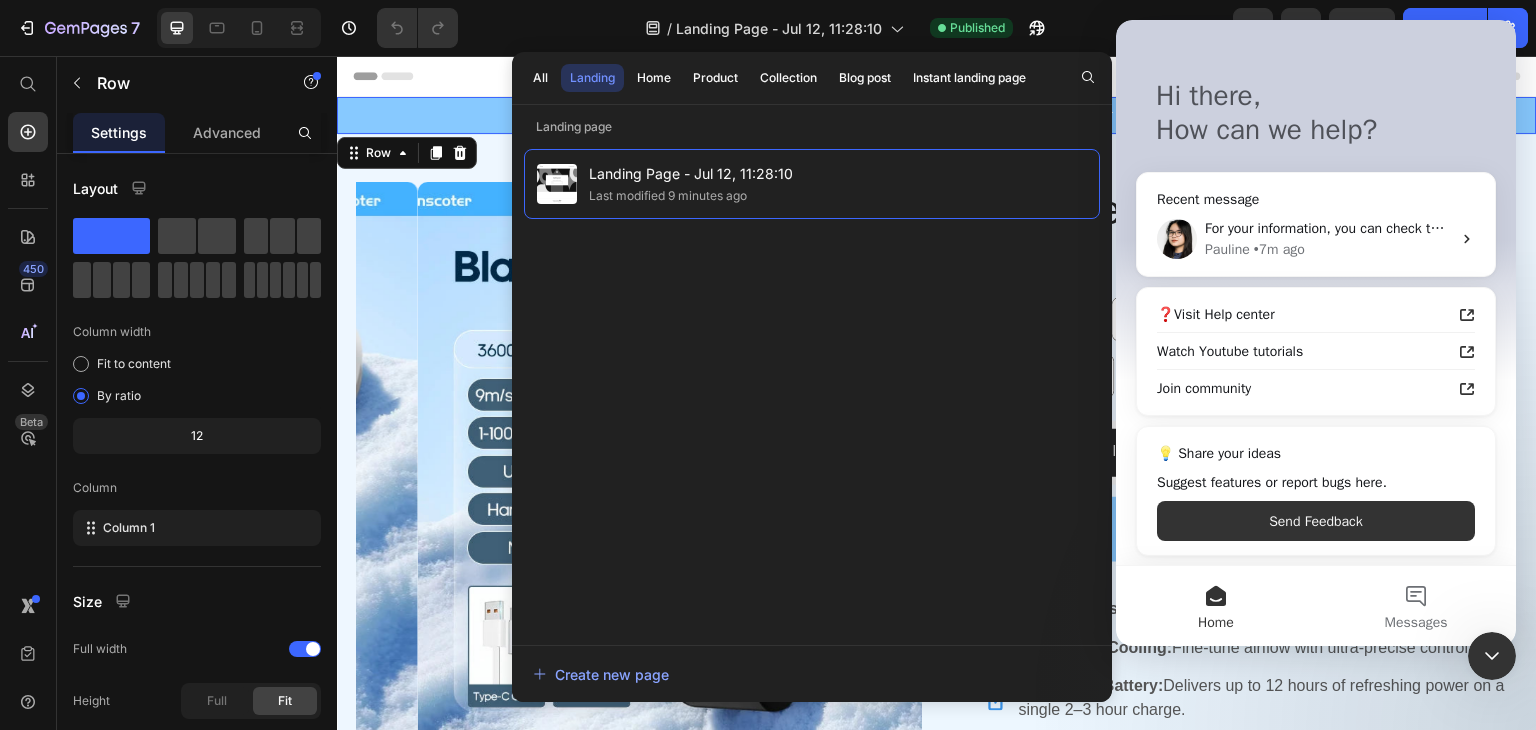 click on "/ Landing Page - [DATE], [TIME] Published" 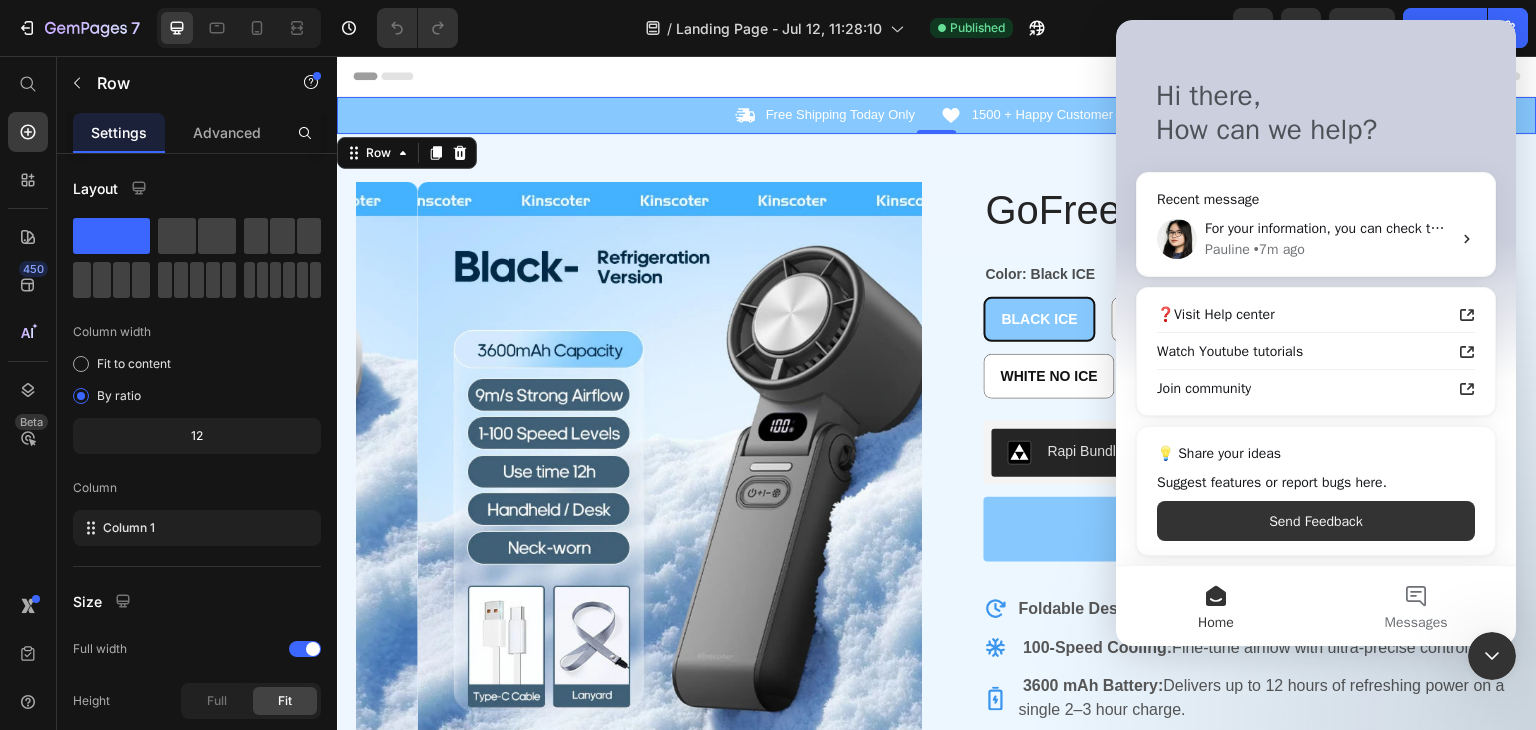 click 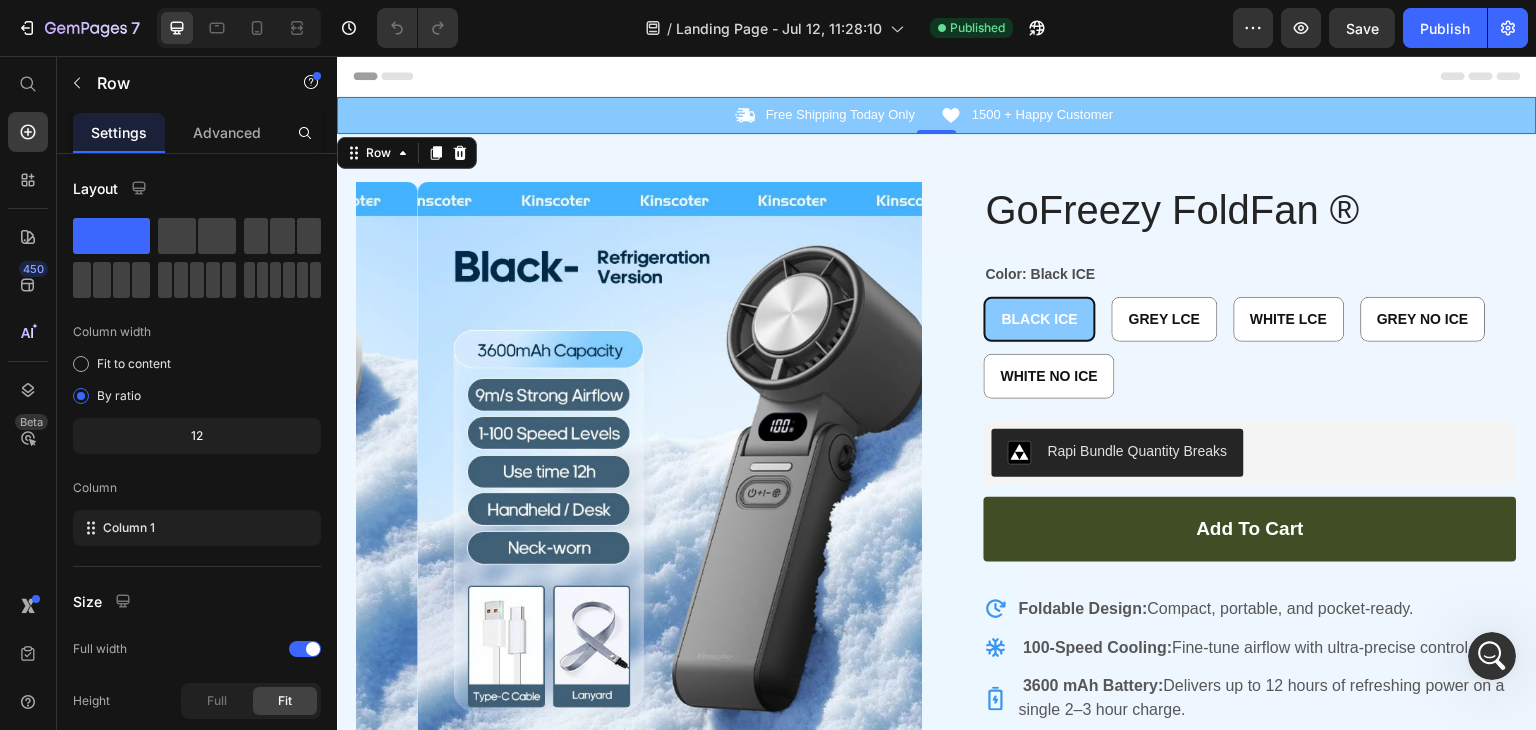 scroll, scrollTop: 0, scrollLeft: 0, axis: both 